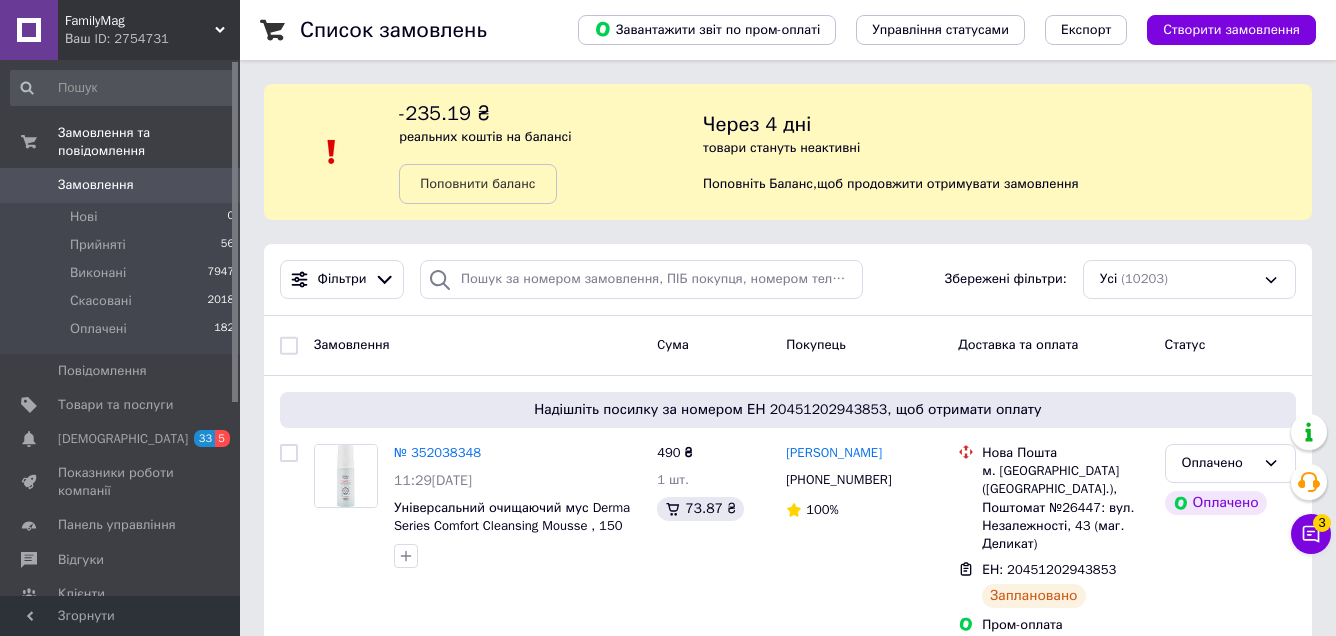 scroll, scrollTop: 0, scrollLeft: 0, axis: both 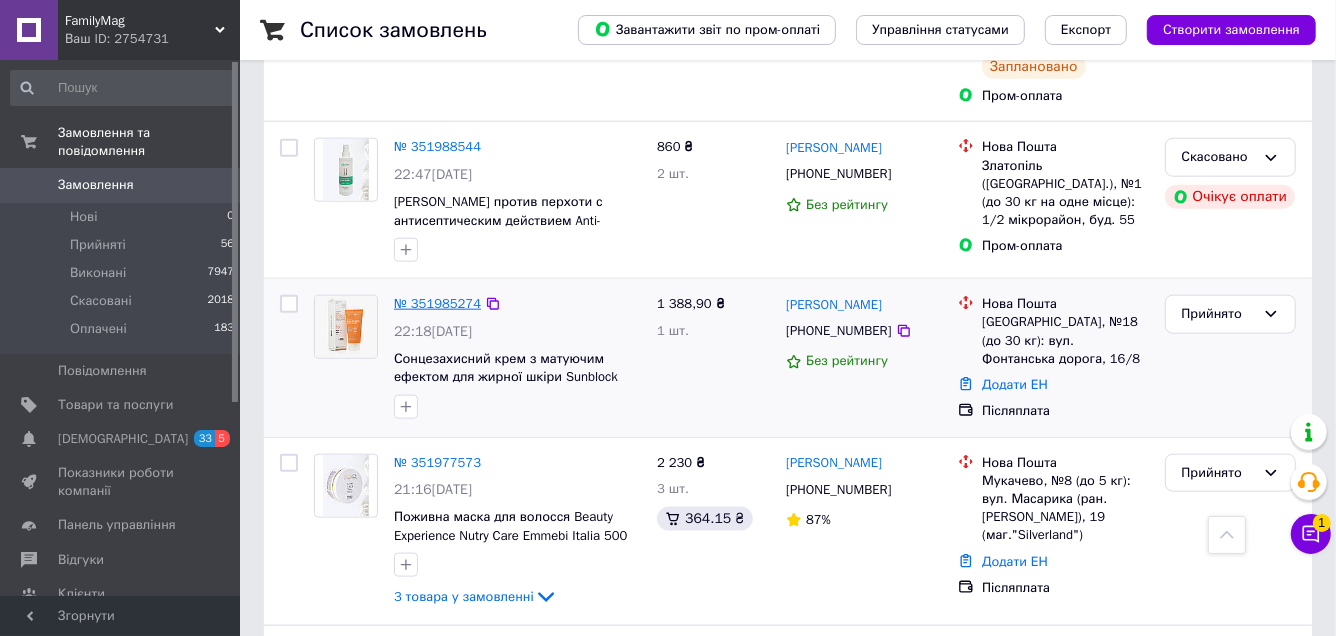 click on "№ 351985274" at bounding box center (437, 303) 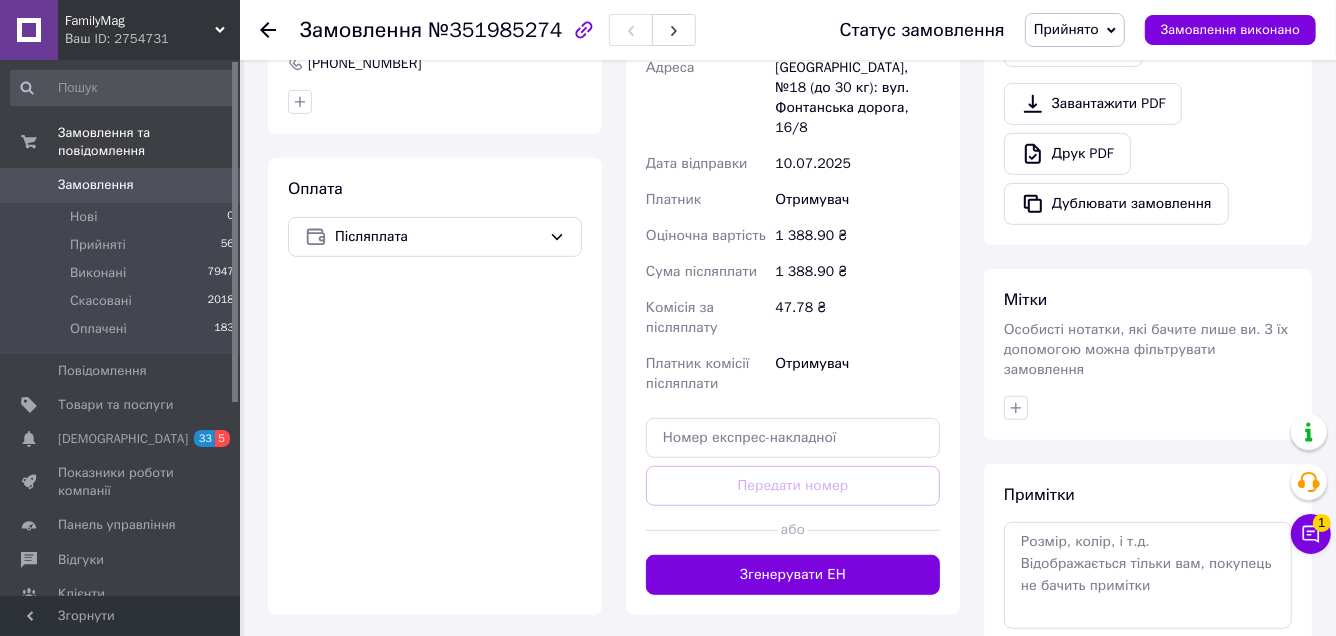 scroll, scrollTop: 775, scrollLeft: 0, axis: vertical 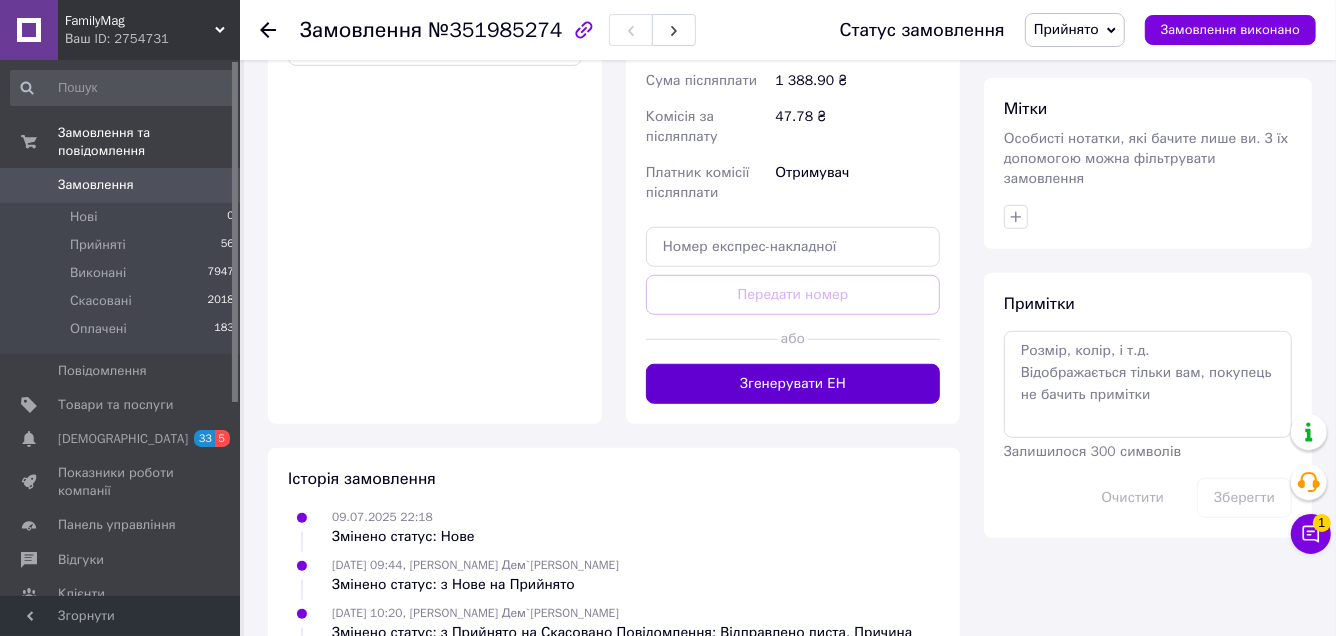 click on "Згенерувати ЕН" at bounding box center (793, 384) 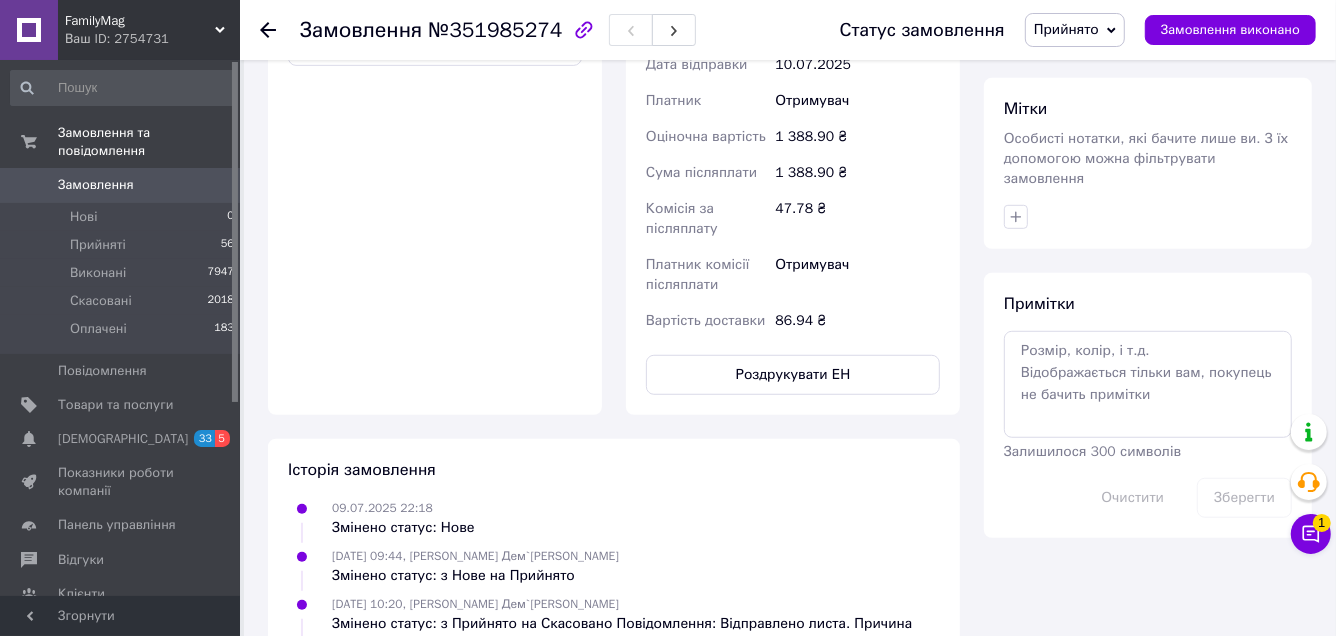click on "Замовлення" at bounding box center [96, 185] 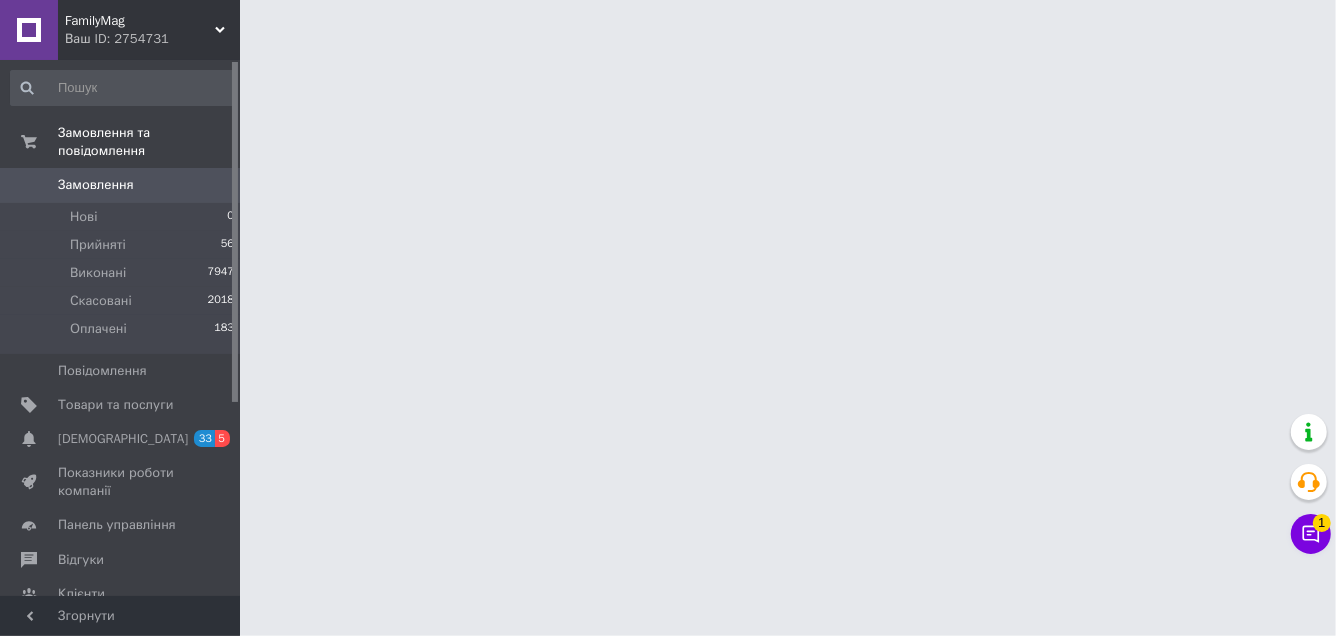scroll, scrollTop: 0, scrollLeft: 0, axis: both 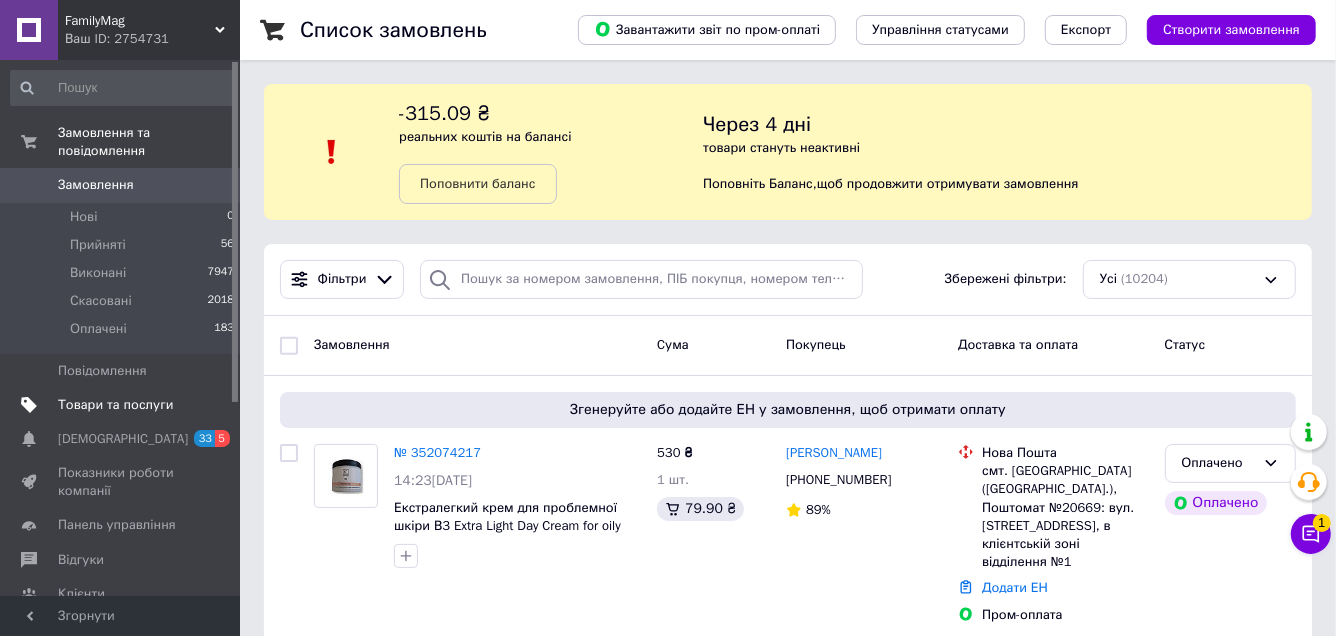 click on "Товари та послуги" at bounding box center (115, 405) 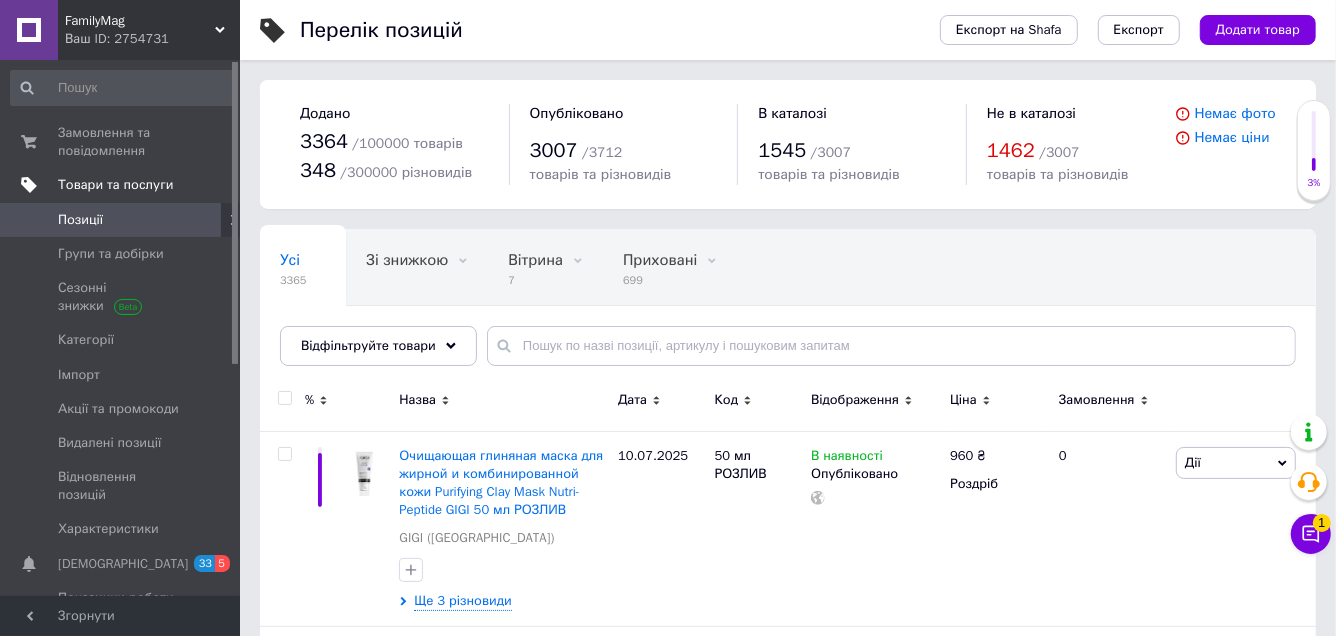 click on "Товари та послуги" at bounding box center (115, 185) 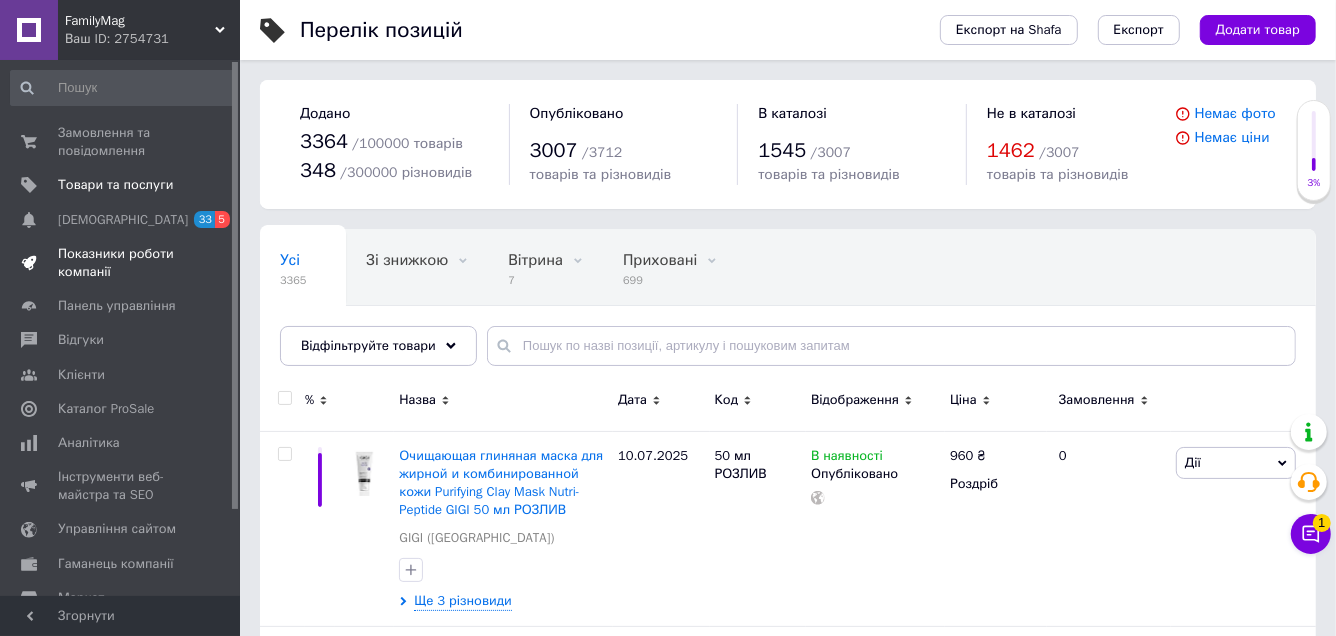 click on "Показники роботи компанії" at bounding box center [121, 263] 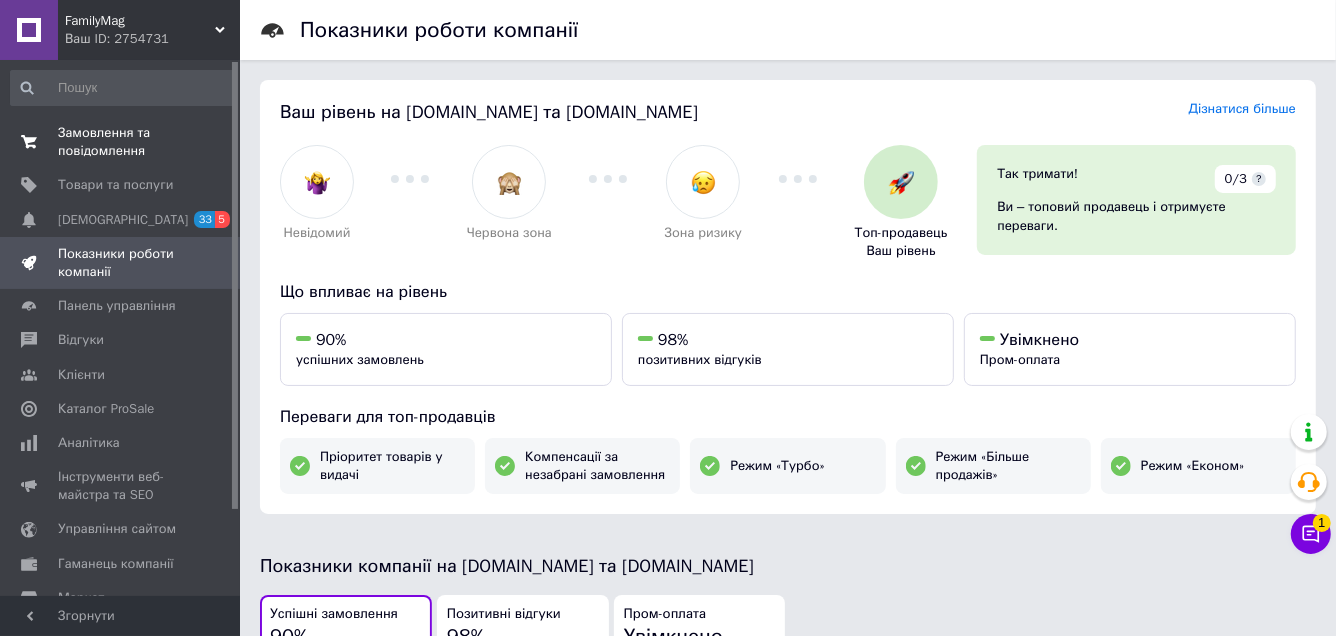 click on "Замовлення та повідомлення 0 0" at bounding box center [123, 142] 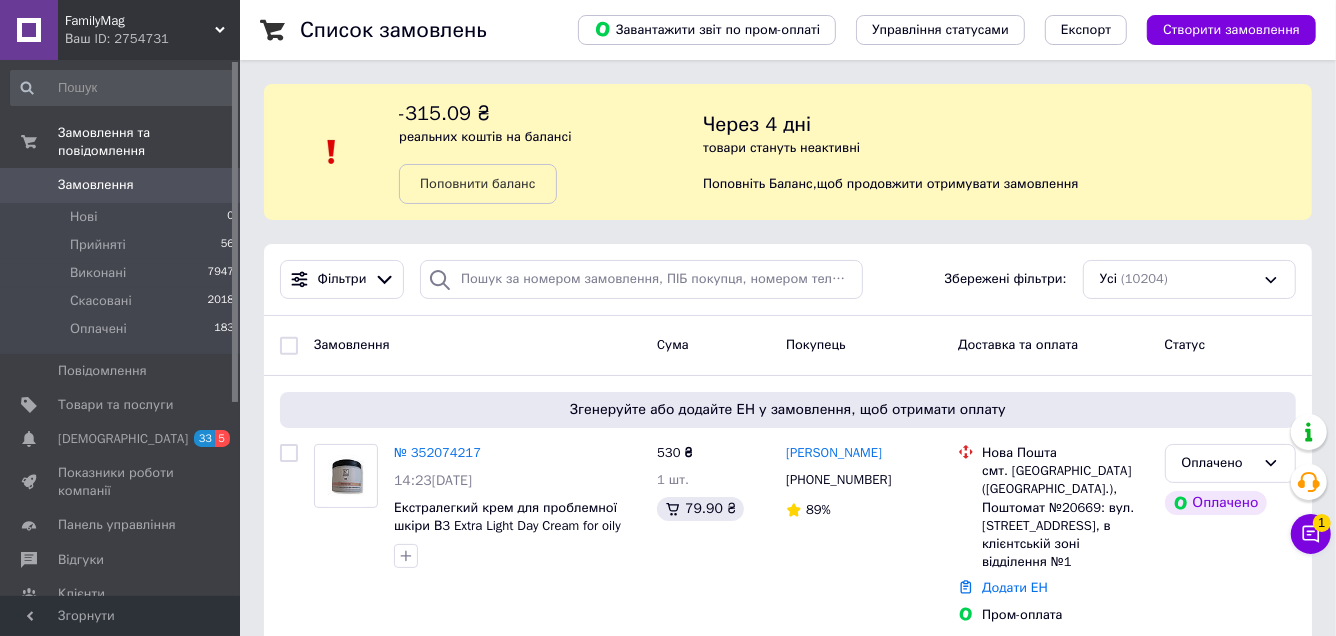 scroll, scrollTop: 199, scrollLeft: 0, axis: vertical 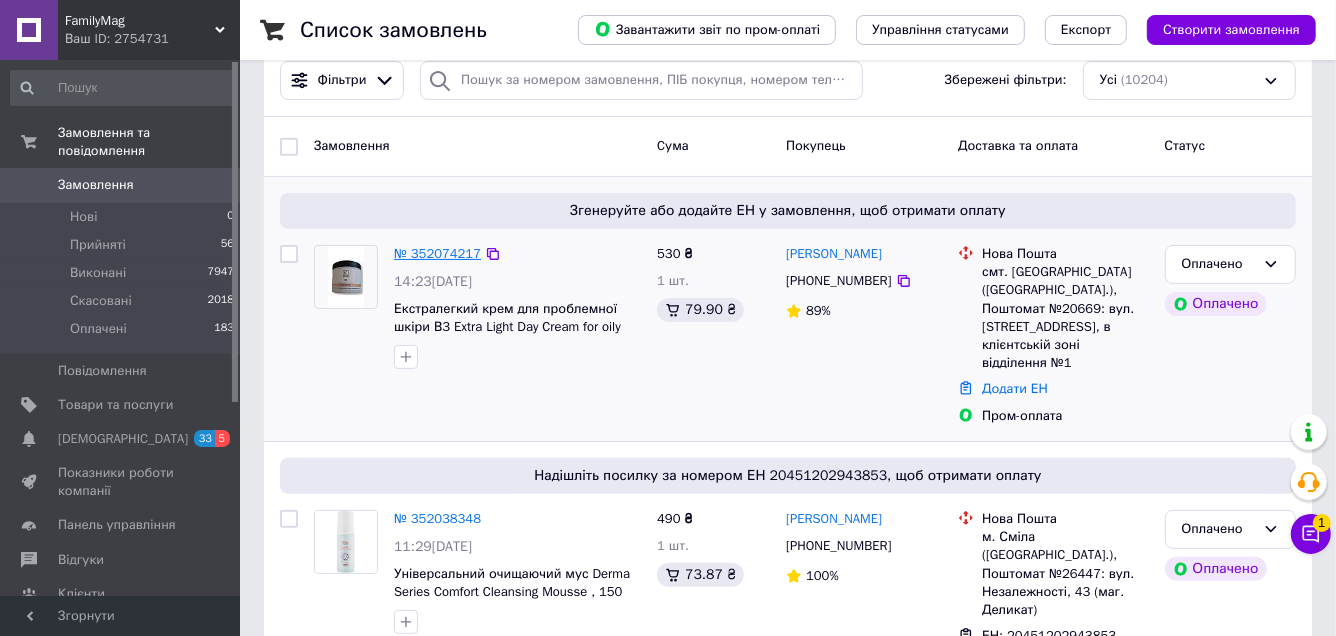click on "№ 352074217" at bounding box center [437, 253] 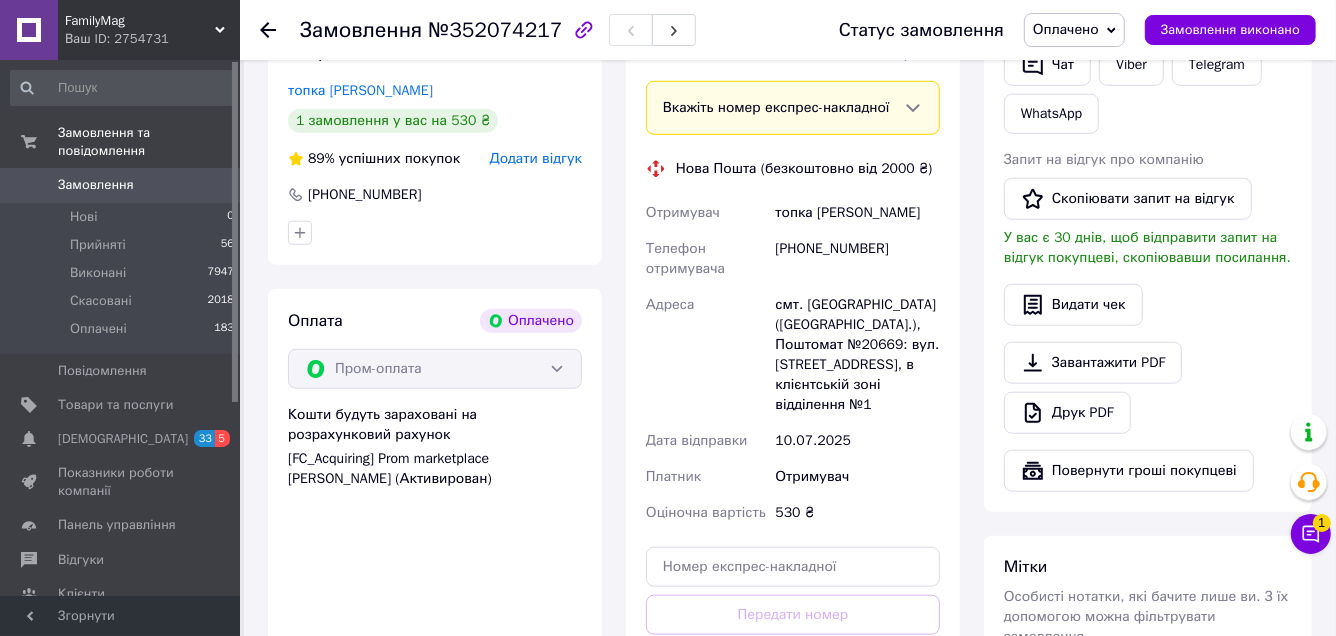 scroll, scrollTop: 1354, scrollLeft: 0, axis: vertical 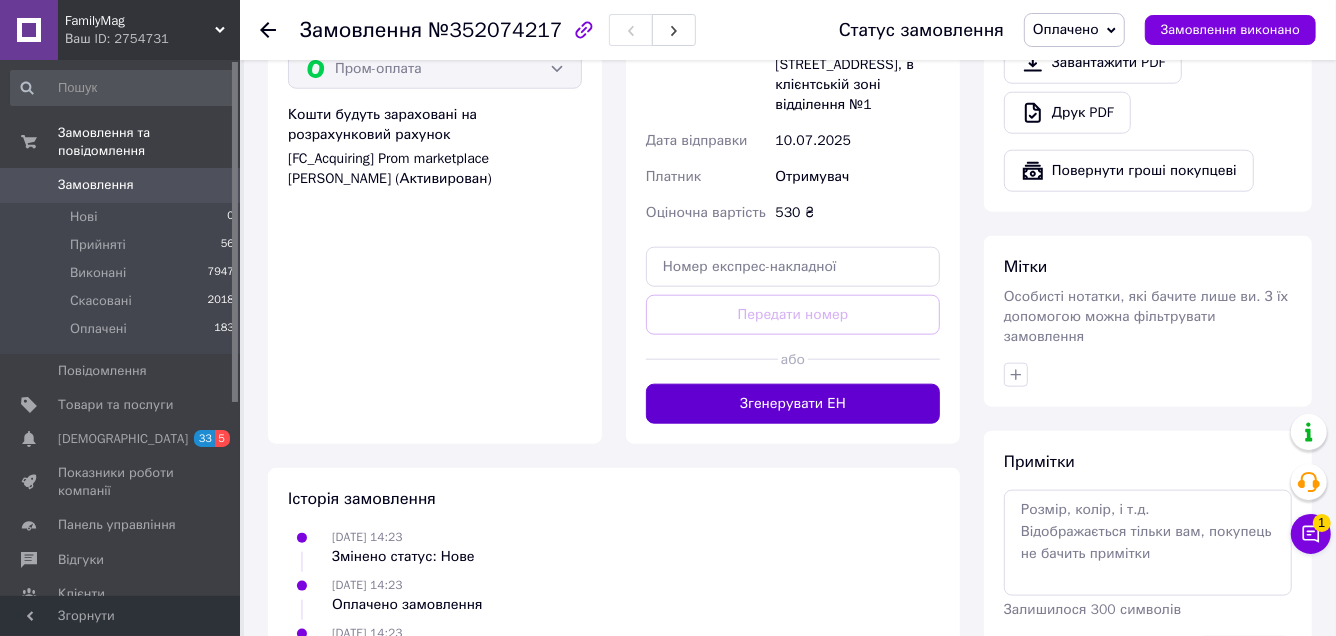 click on "Згенерувати ЕН" at bounding box center (793, 404) 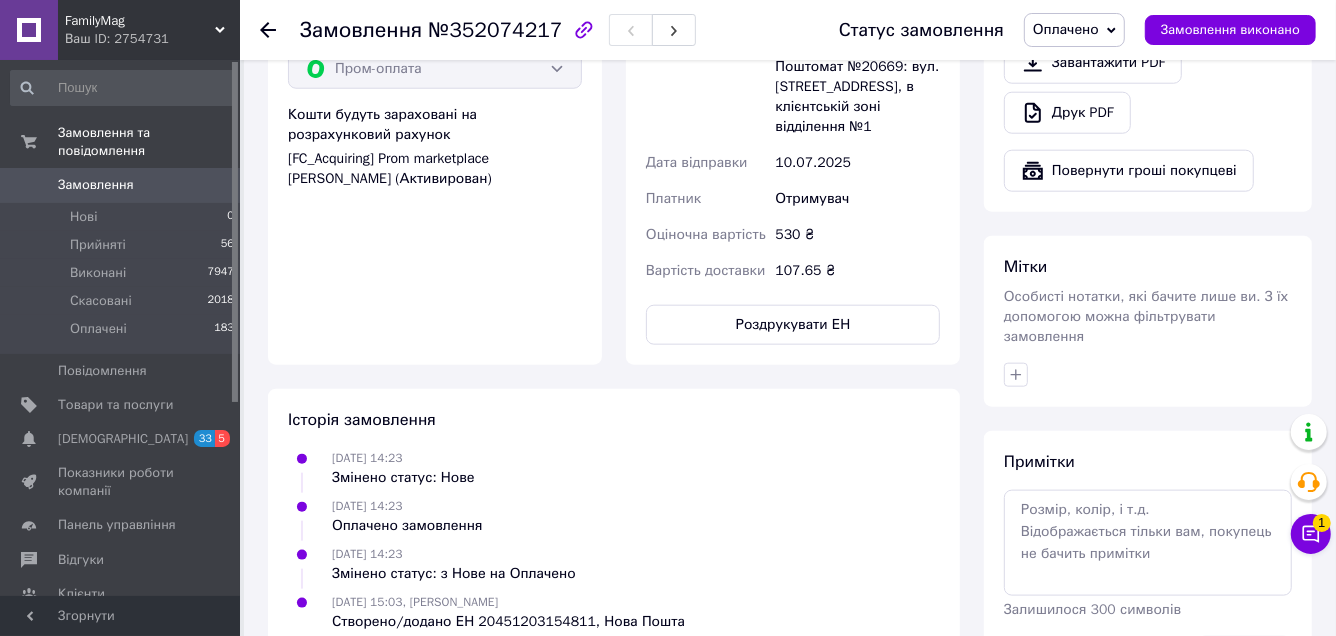 click 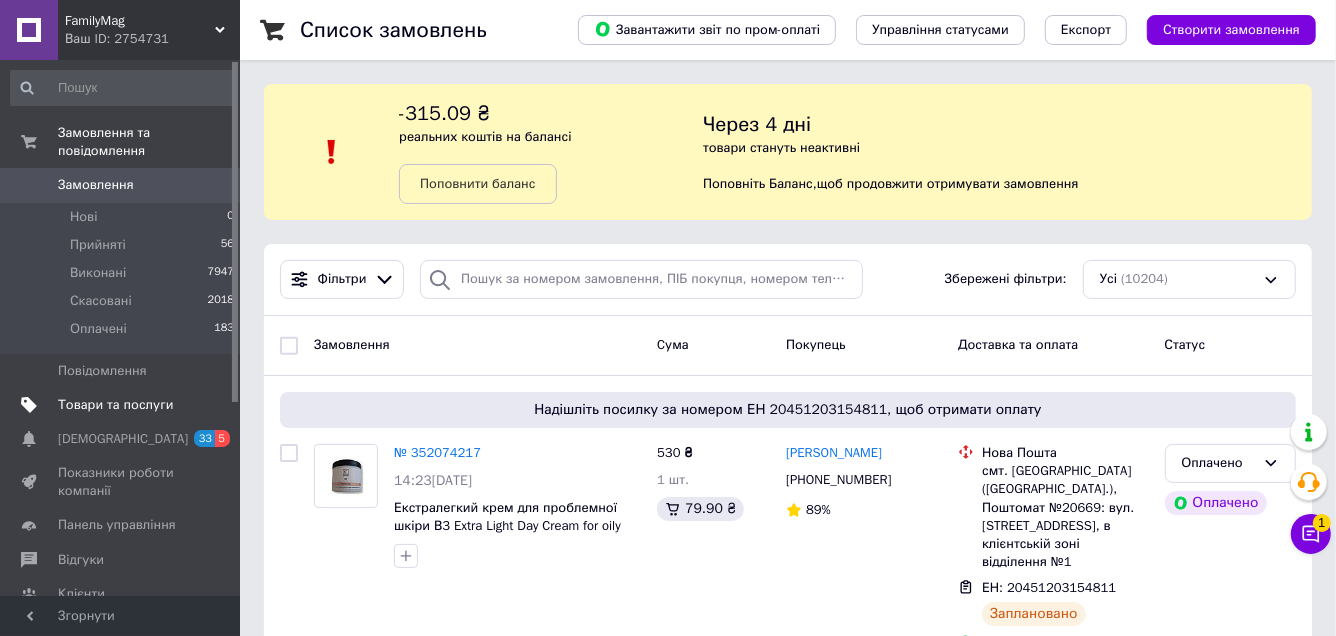 click on "Товари та послуги" at bounding box center (123, 405) 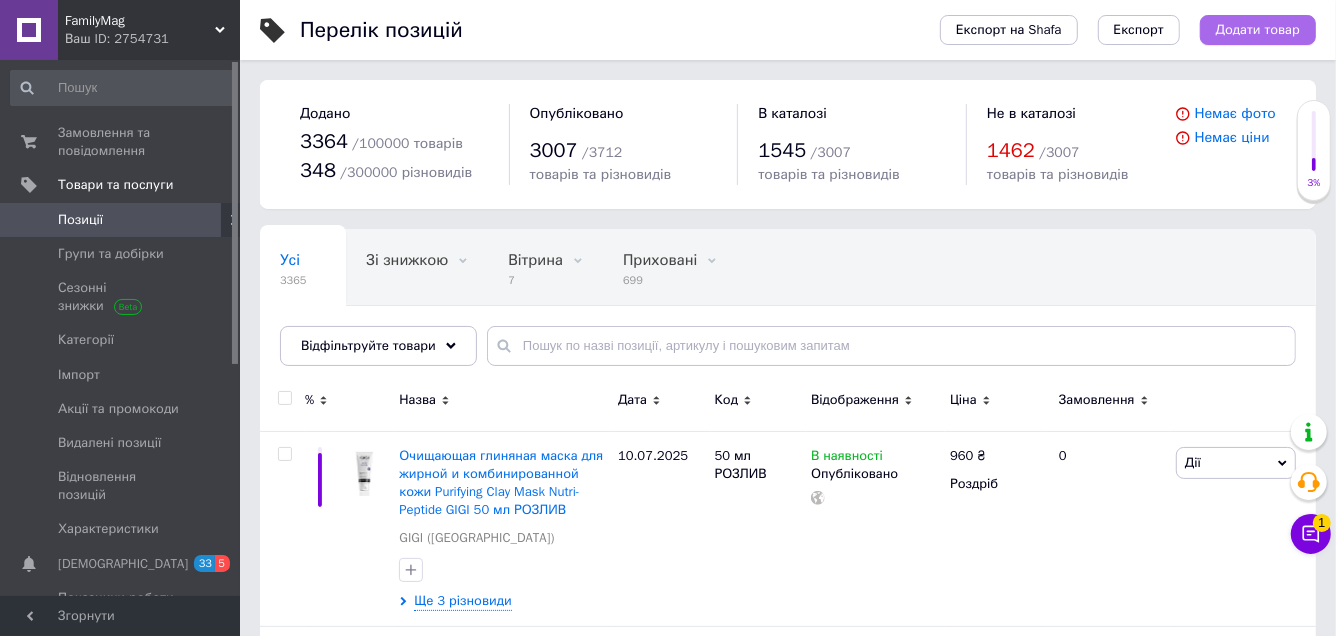 click on "Додати товар" at bounding box center (1258, 30) 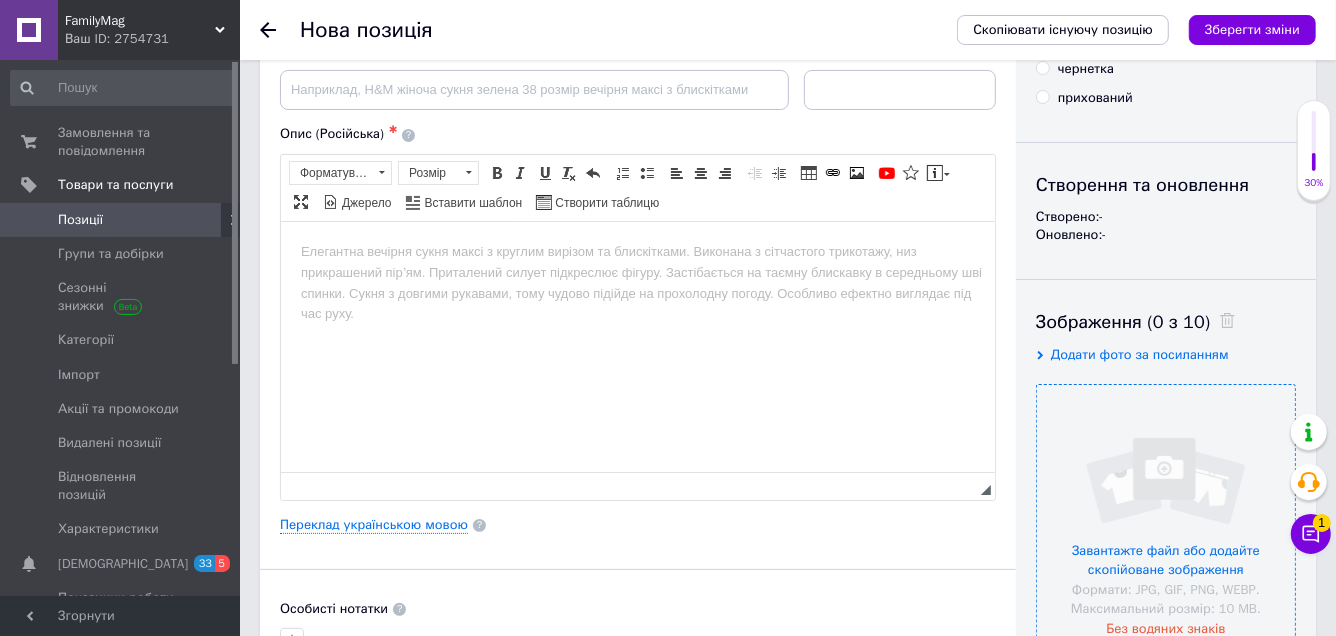scroll, scrollTop: 199, scrollLeft: 0, axis: vertical 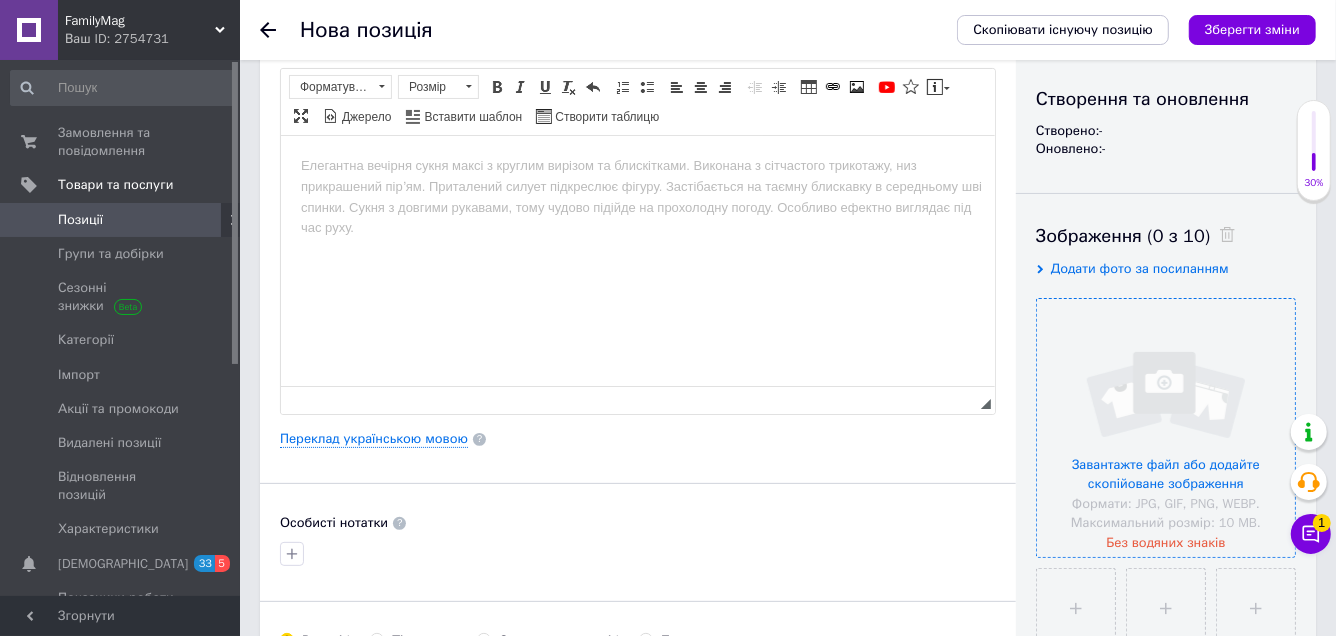 click at bounding box center [1166, 428] 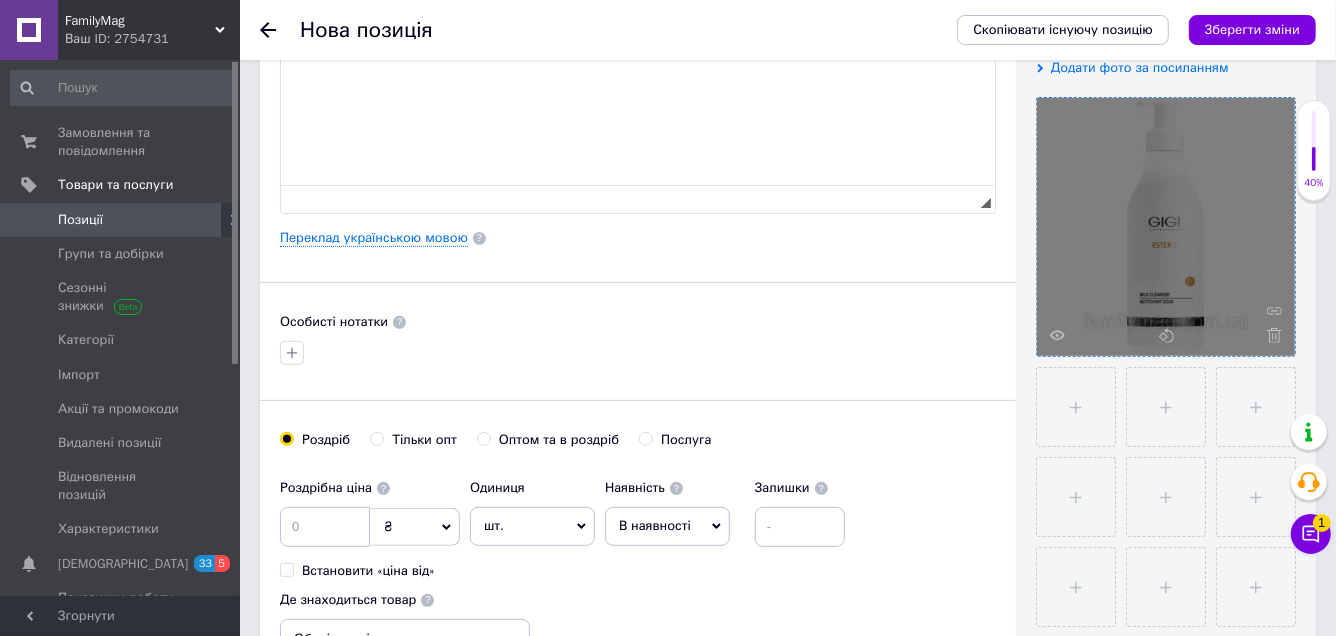 scroll, scrollTop: 599, scrollLeft: 0, axis: vertical 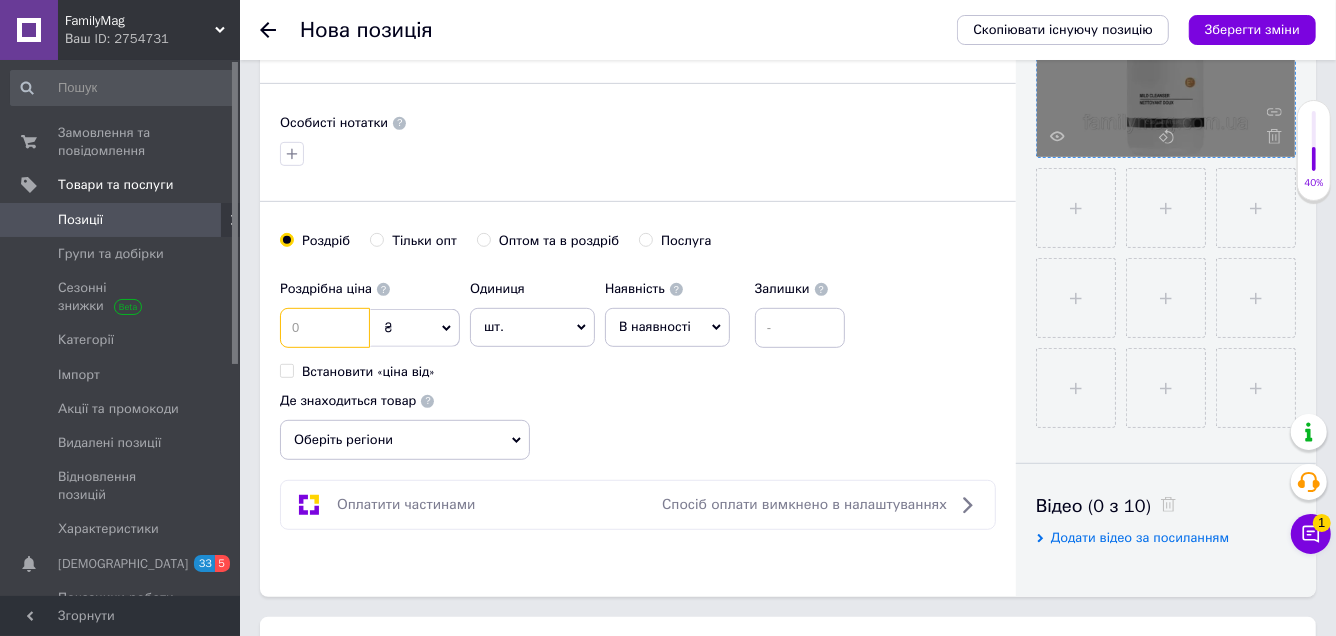 click at bounding box center [325, 328] 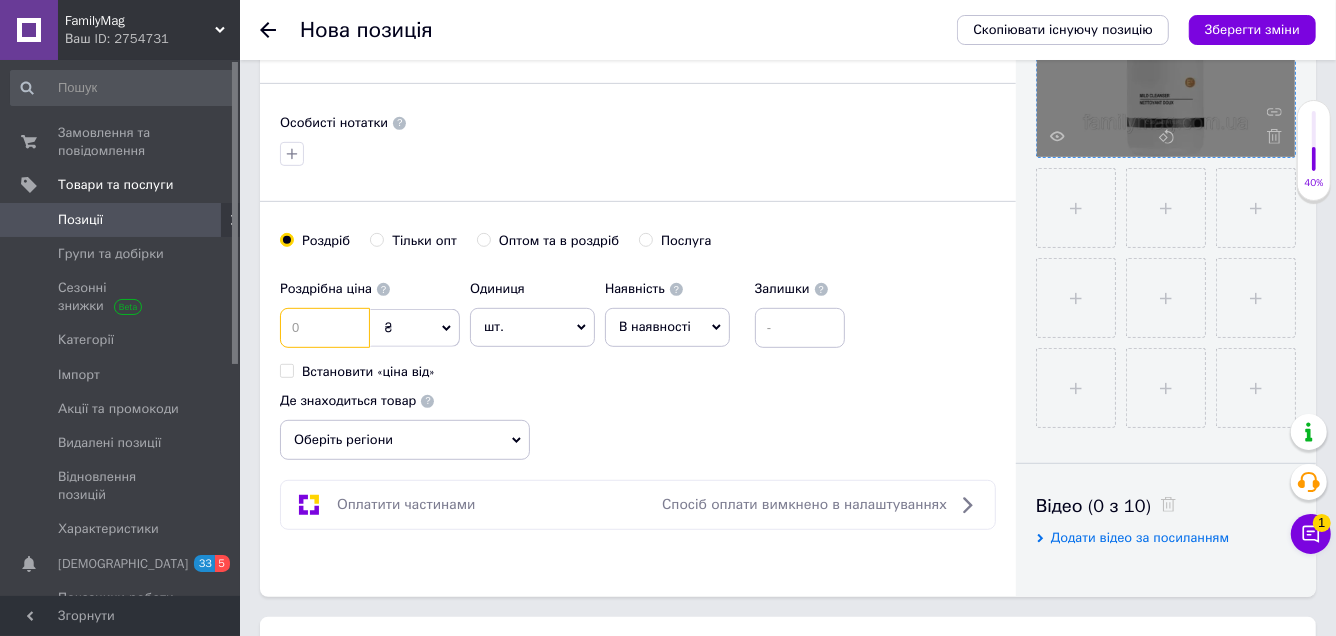 click at bounding box center [325, 328] 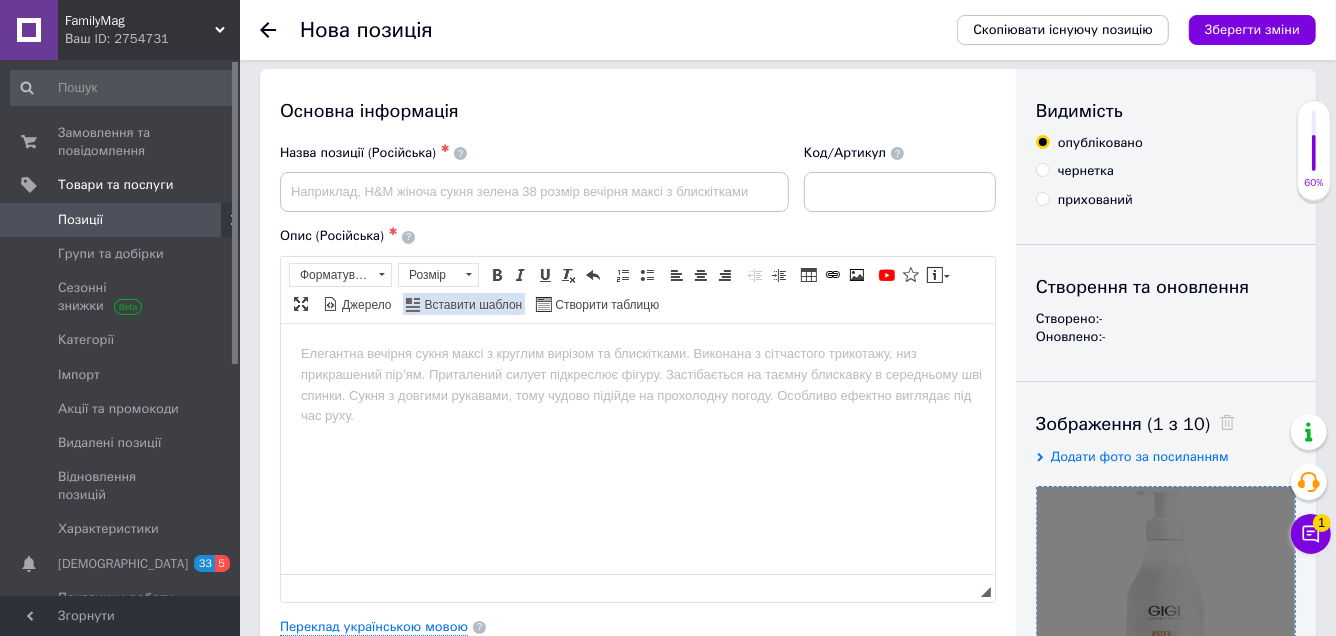 scroll, scrollTop: 0, scrollLeft: 0, axis: both 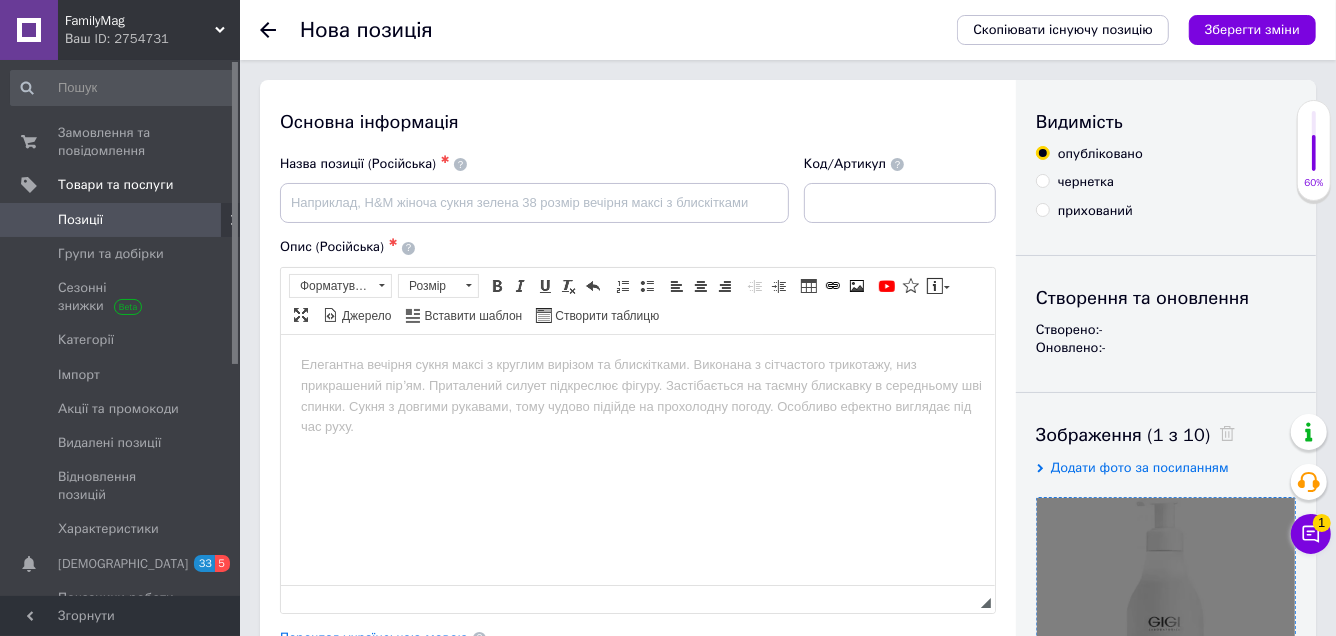 type on "770" 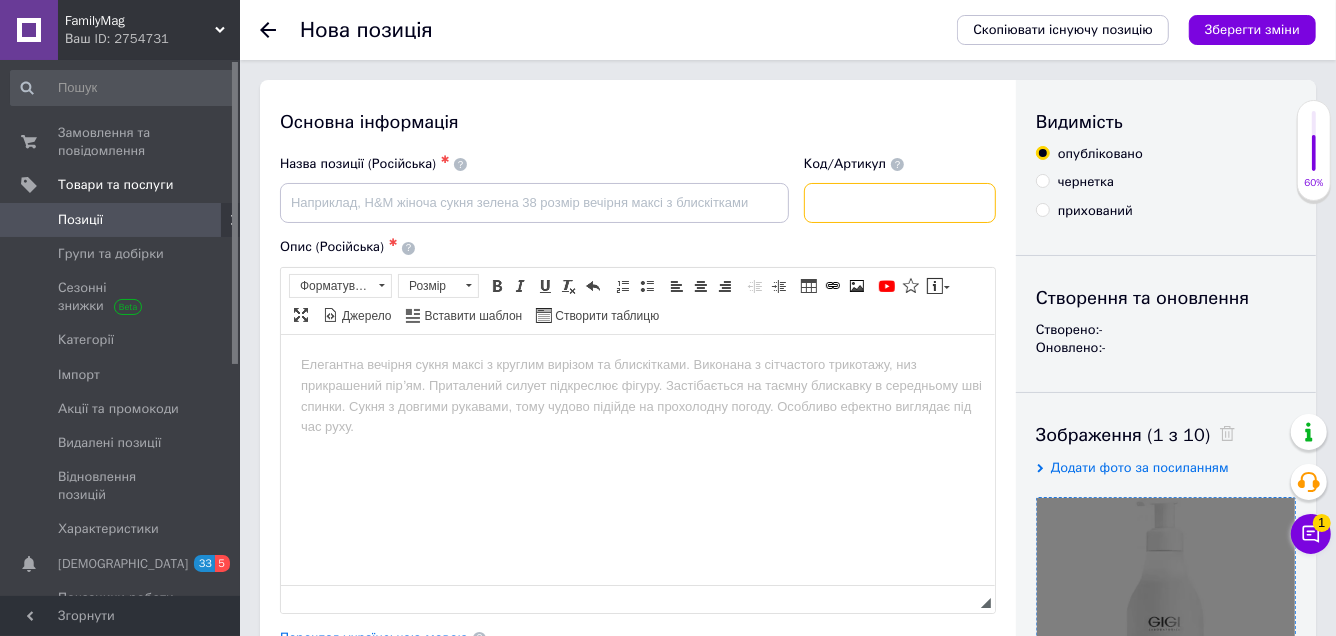 click at bounding box center (900, 203) 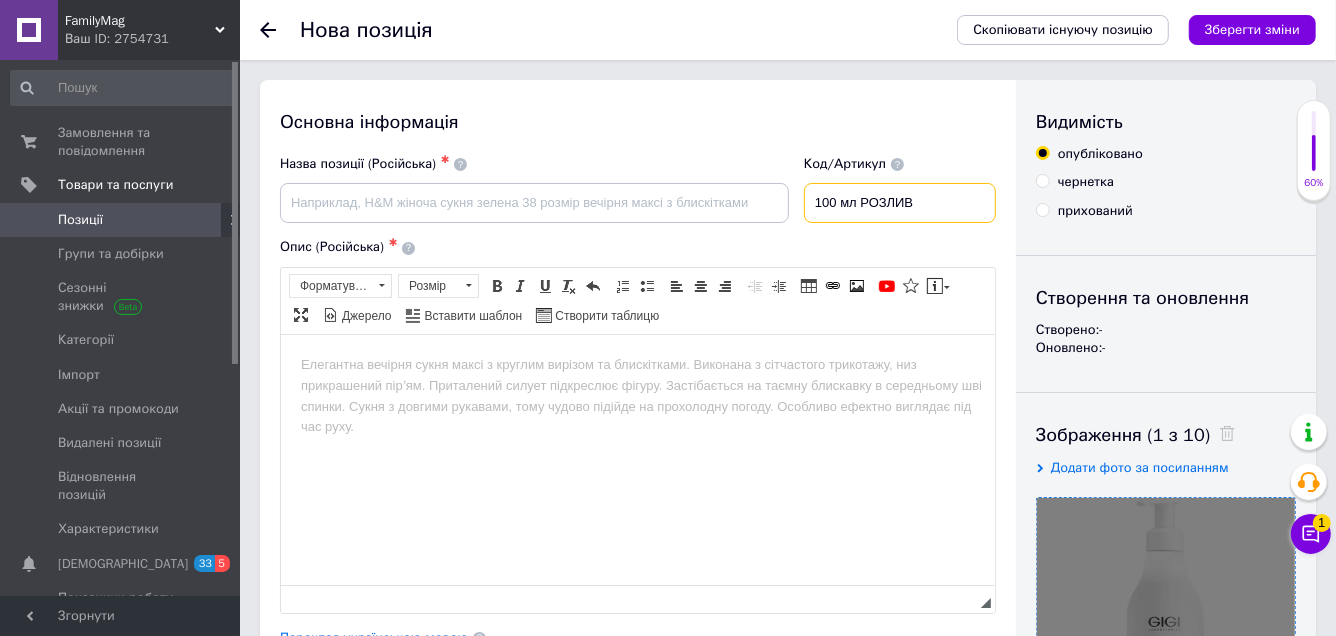 type on "100 мл РОЗЛИВ" 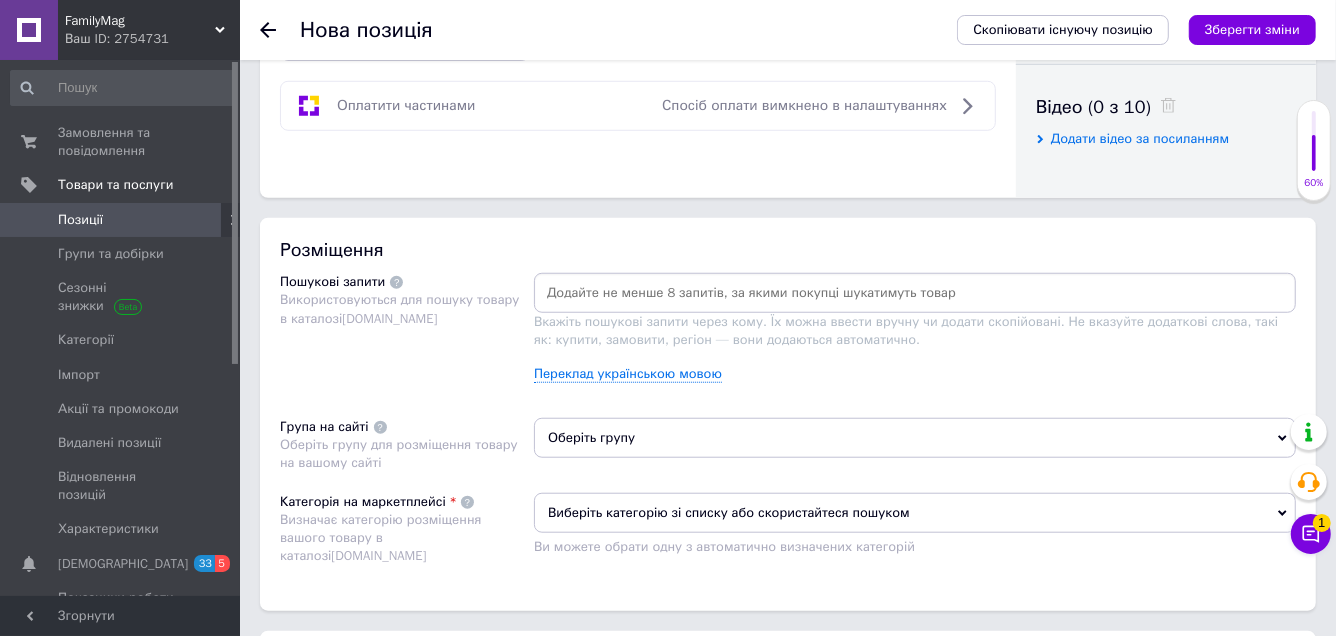 scroll, scrollTop: 1000, scrollLeft: 0, axis: vertical 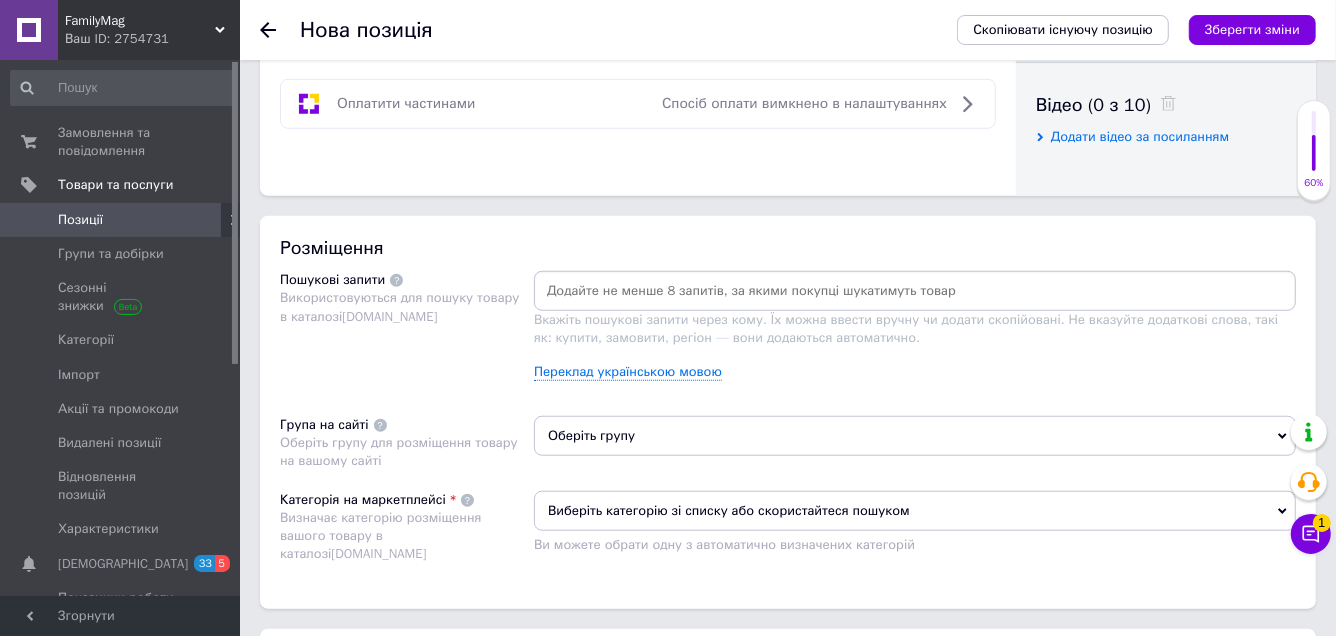 click on "Оберіть групу" at bounding box center (915, 436) 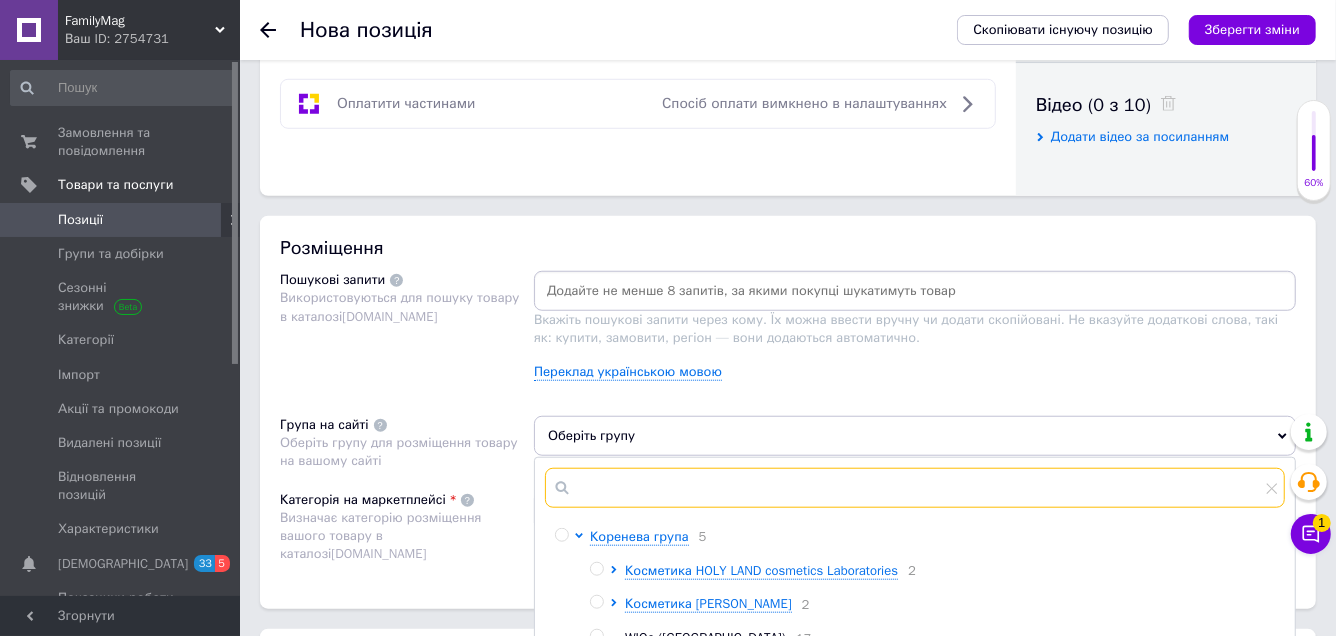 click at bounding box center [915, 488] 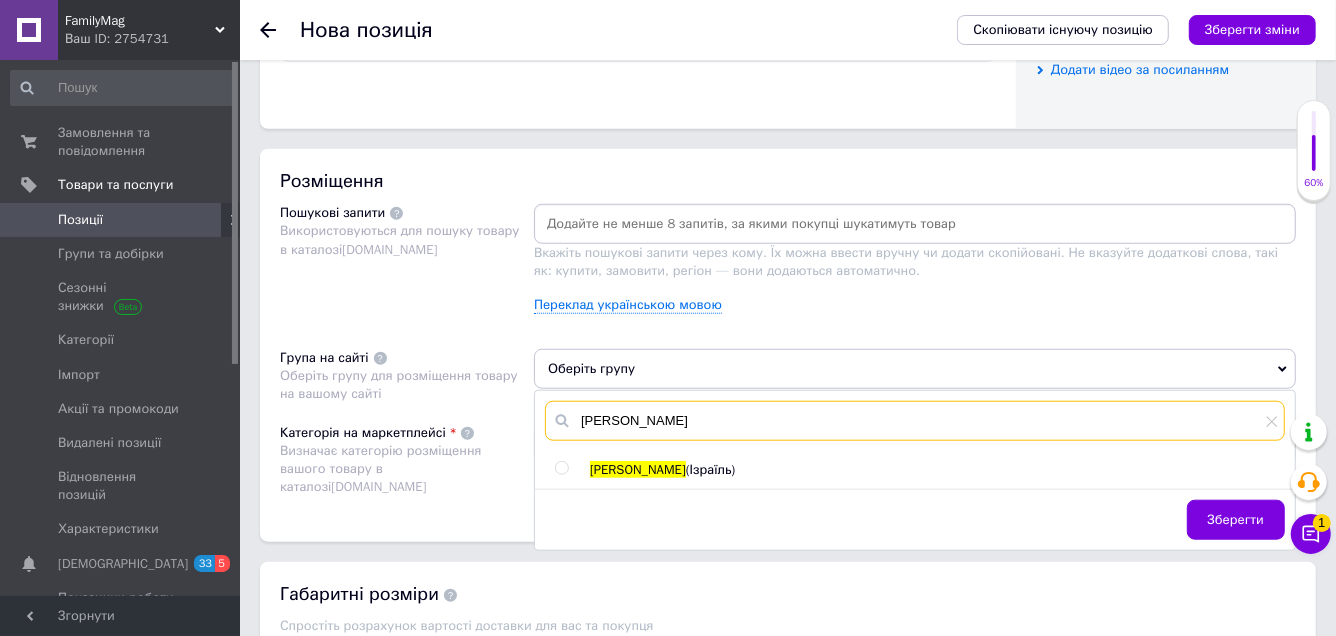 scroll, scrollTop: 1099, scrollLeft: 0, axis: vertical 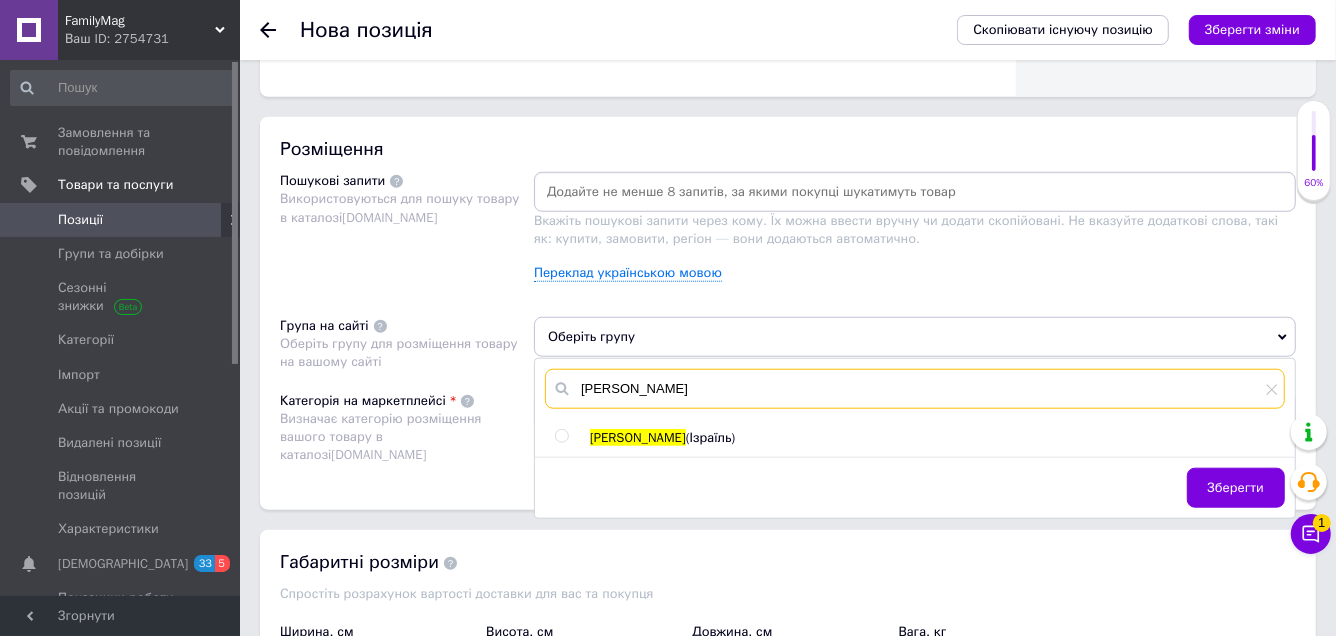type on "[PERSON_NAME]" 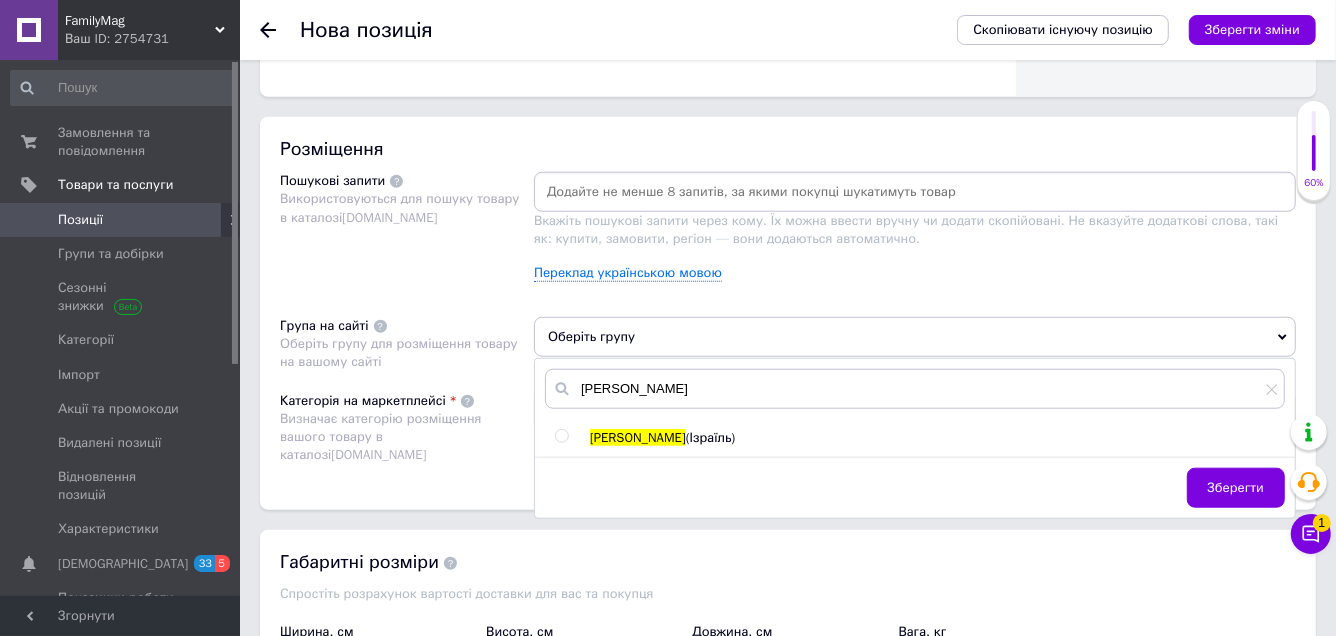 click on "(Ізраїль)" at bounding box center (711, 437) 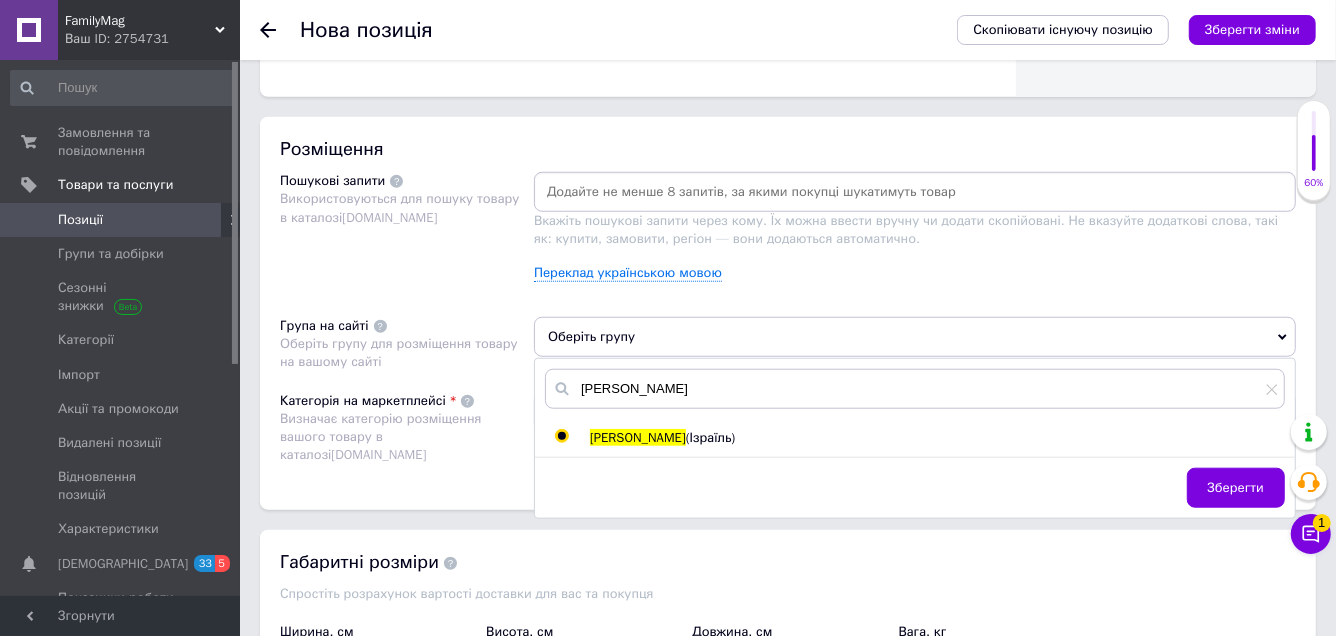 radio on "true" 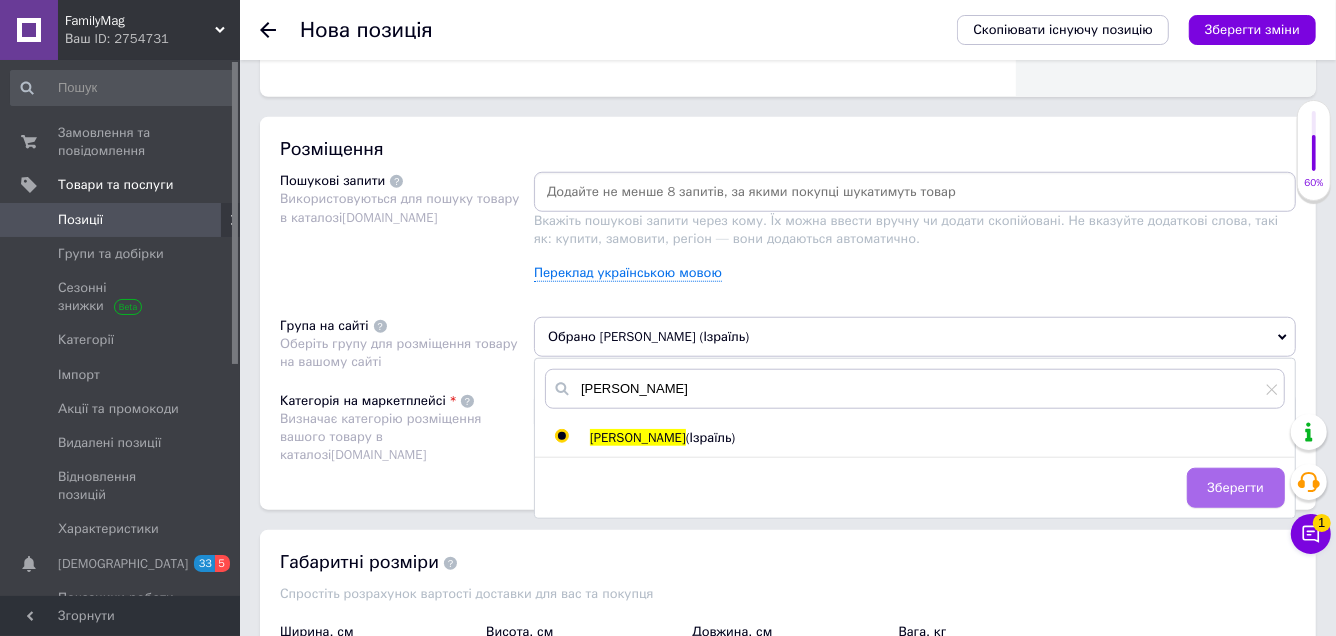 click on "Зберегти" at bounding box center [1236, 488] 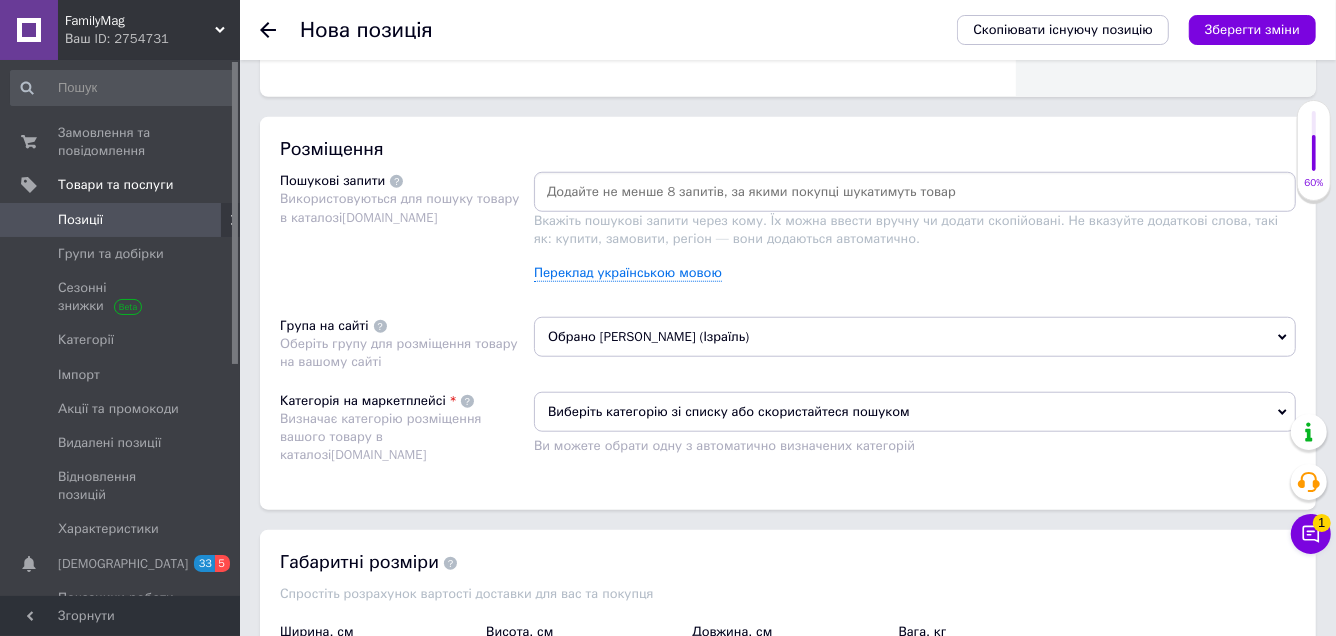 click on "Виберіть категорію зі списку або скористайтеся пошуком" at bounding box center (915, 412) 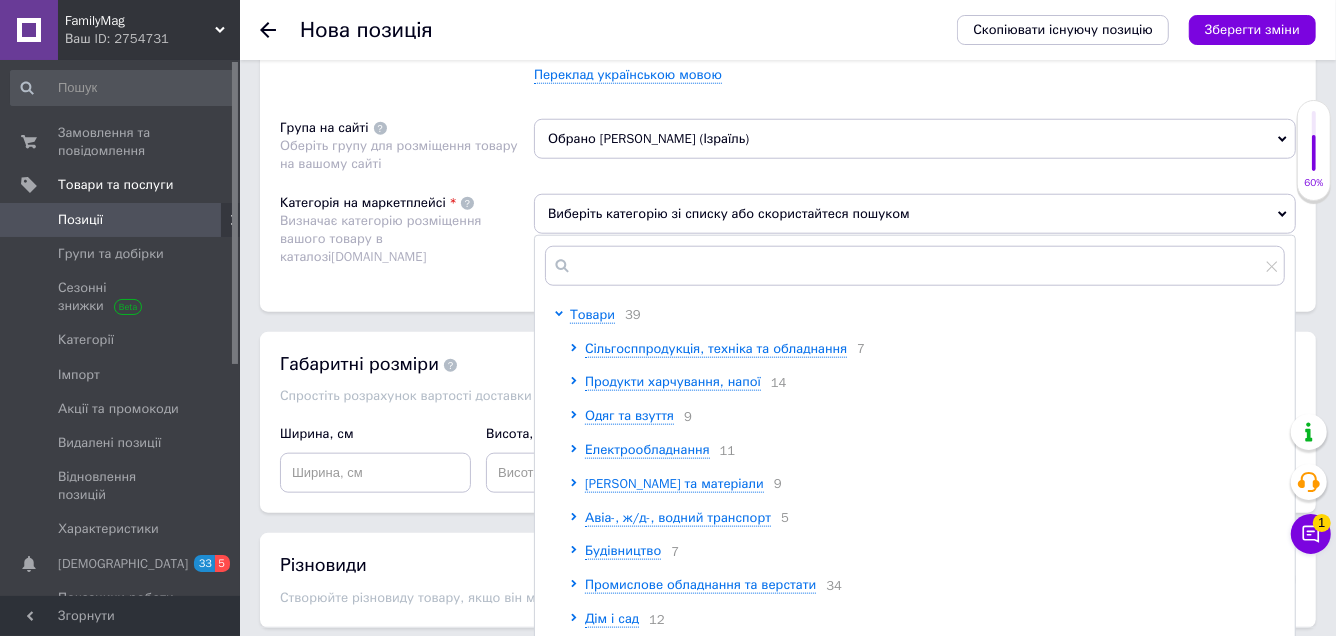 scroll, scrollTop: 1299, scrollLeft: 0, axis: vertical 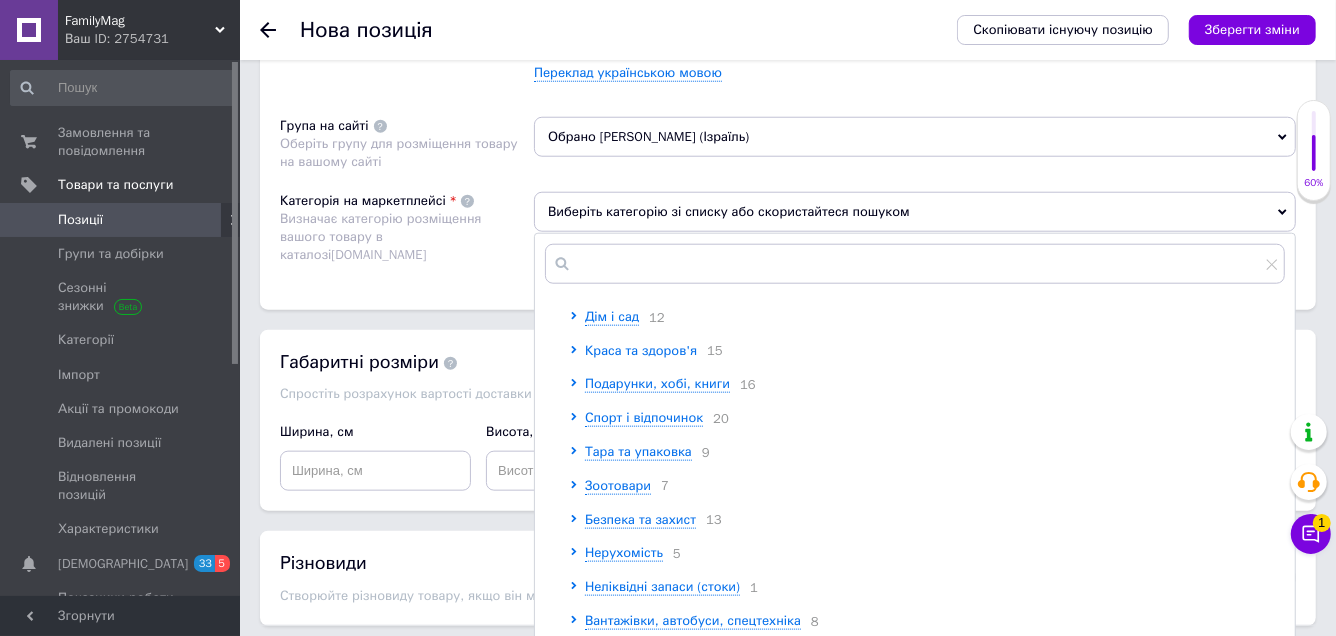 click on "Краса та здоров'я" at bounding box center [641, 350] 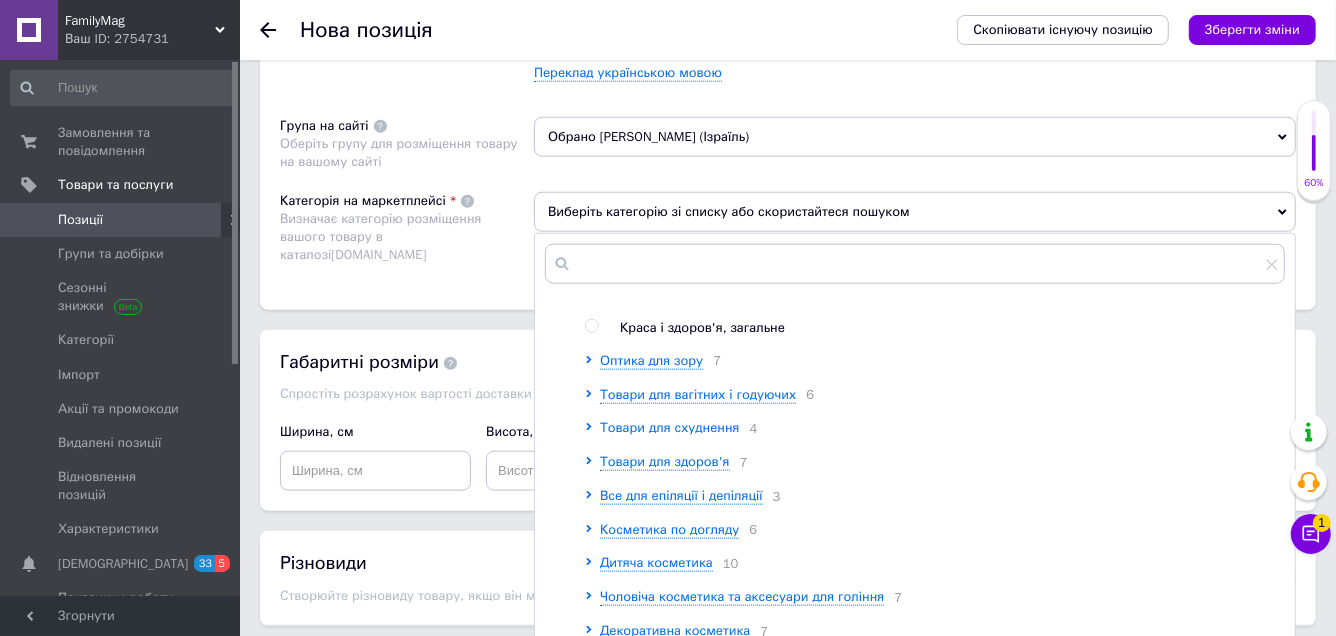 scroll, scrollTop: 500, scrollLeft: 0, axis: vertical 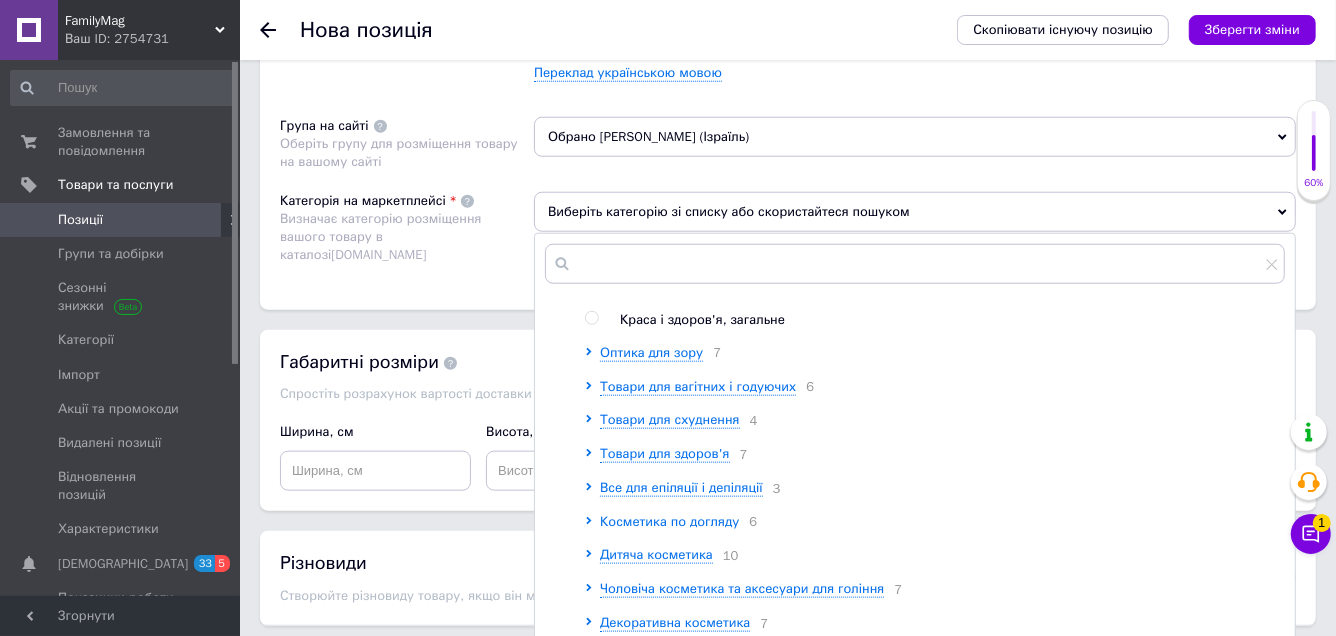 click on "Косметика по догляду" at bounding box center (669, 521) 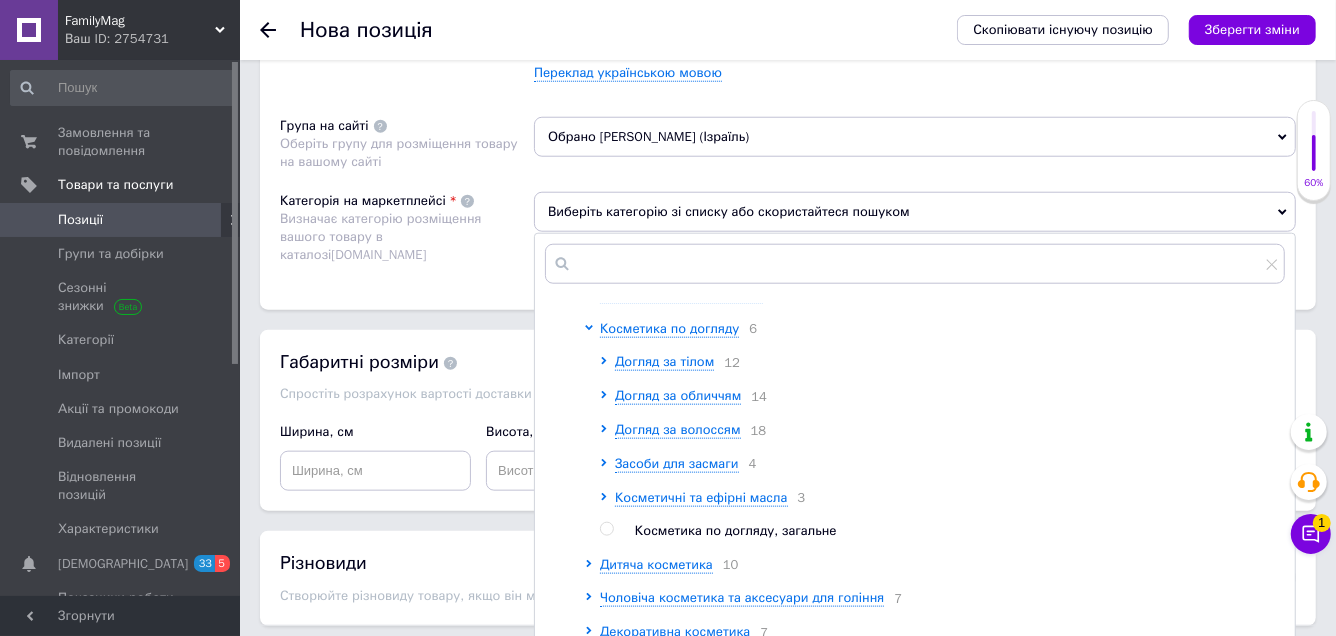 scroll, scrollTop: 699, scrollLeft: 0, axis: vertical 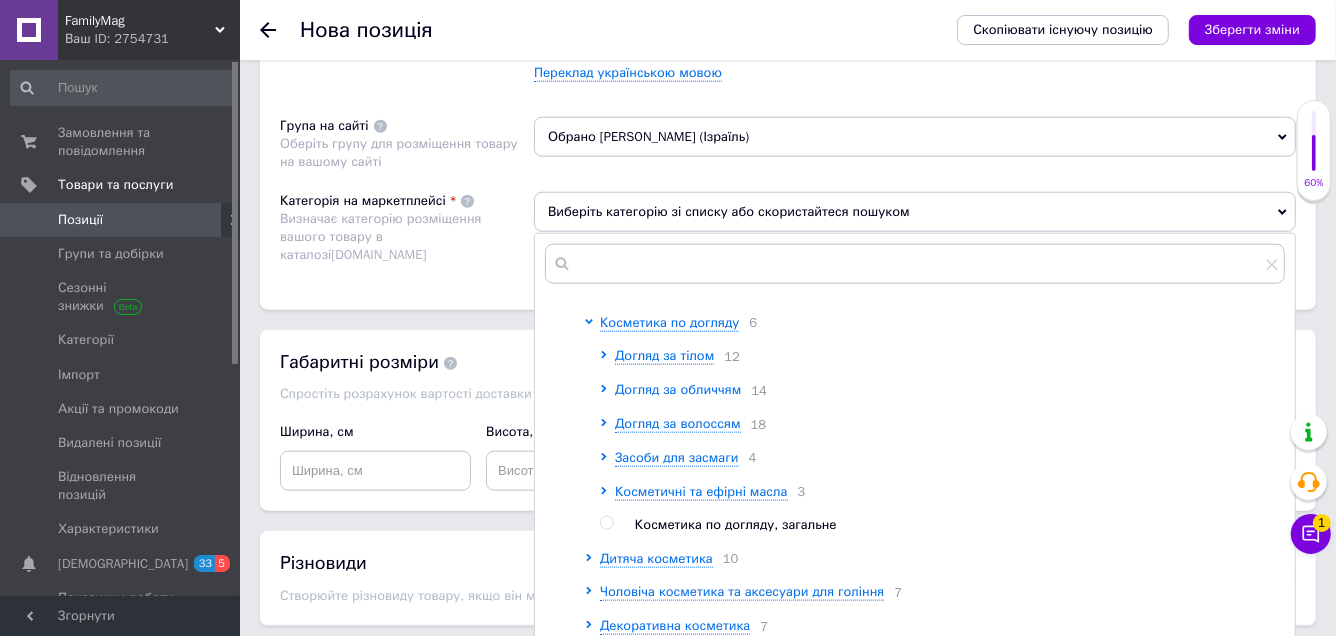click on "Догляд за обличчям" at bounding box center (678, 389) 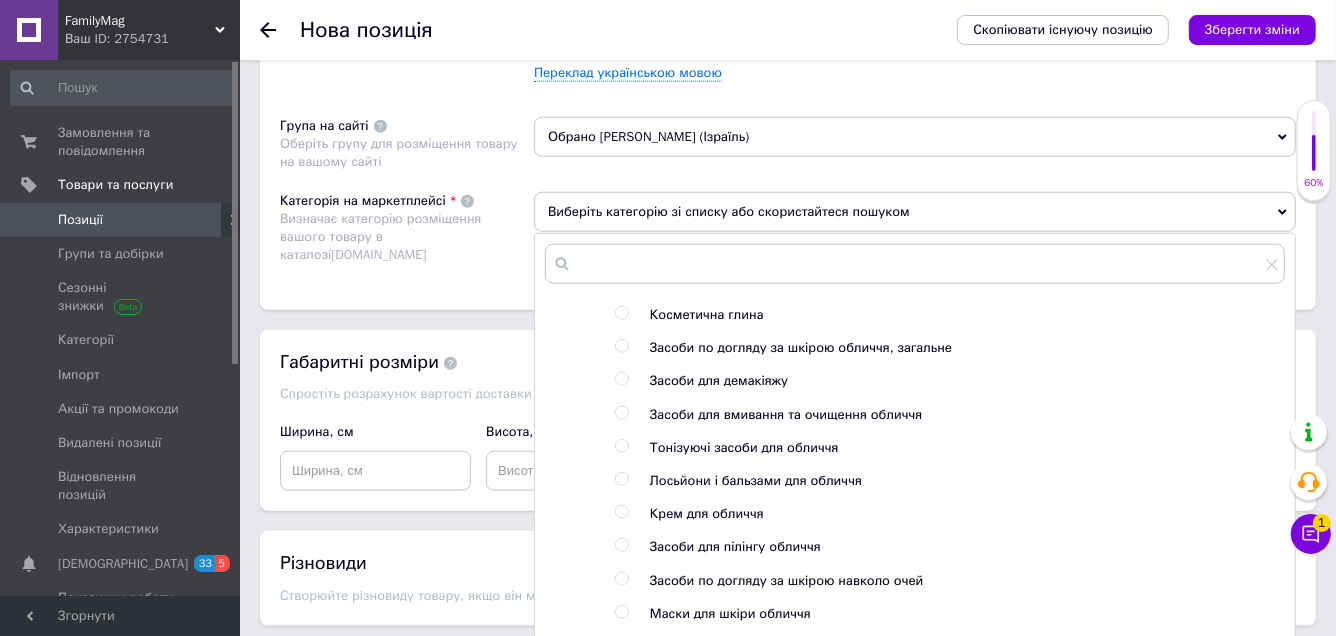scroll, scrollTop: 799, scrollLeft: 0, axis: vertical 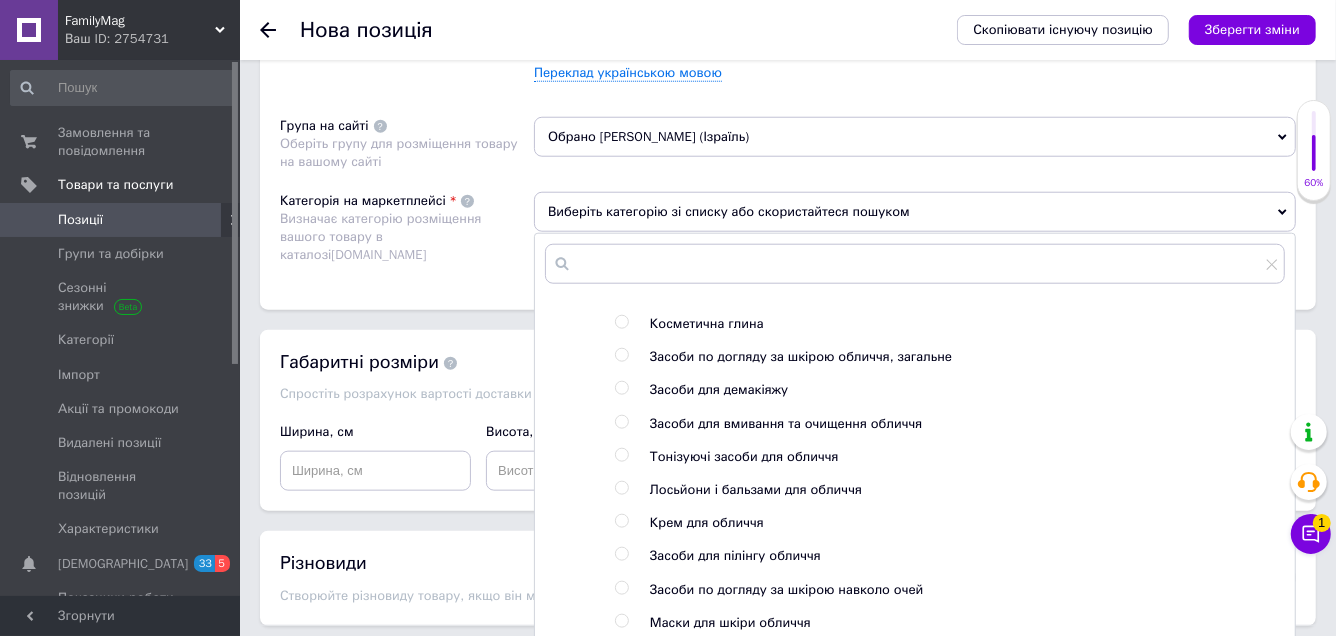 click on "Засоби для вмивання та очищення обличчя" at bounding box center [786, 423] 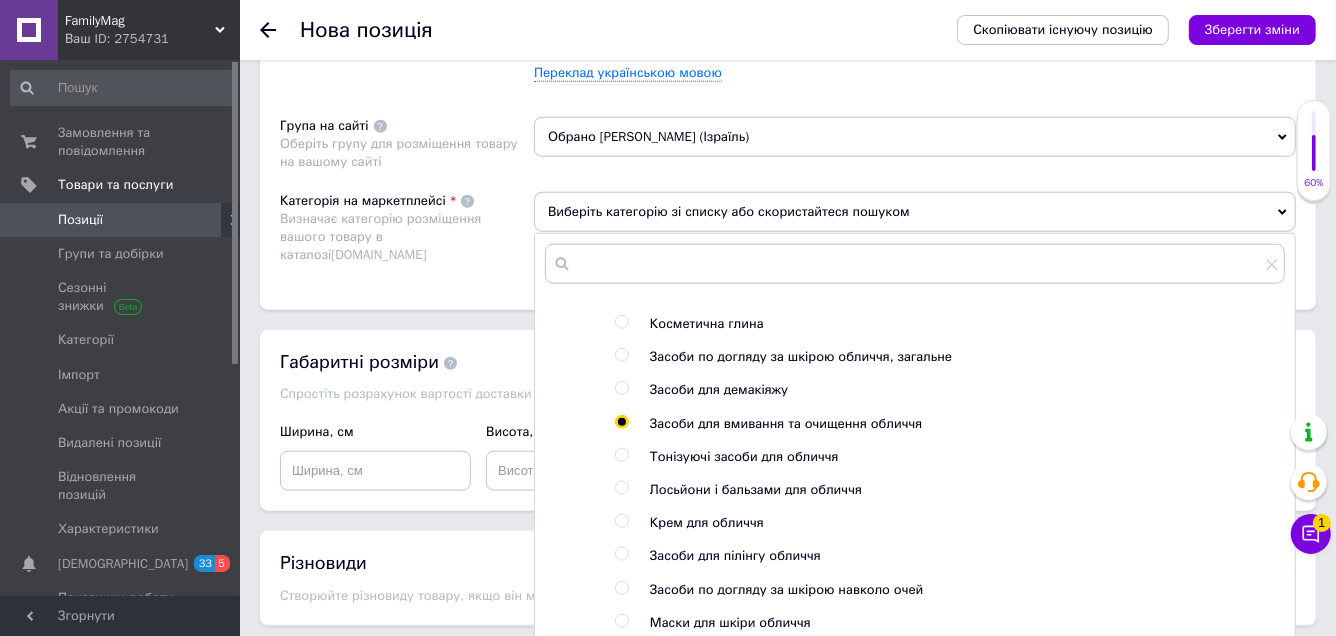 radio on "true" 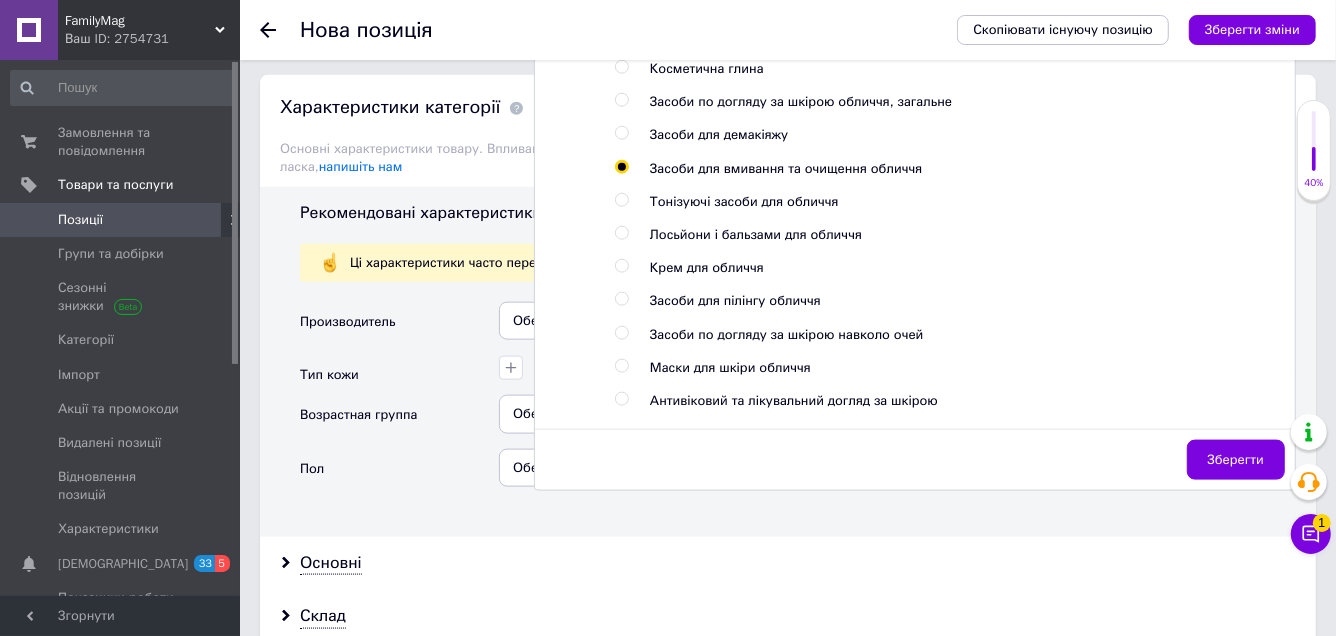 scroll, scrollTop: 1600, scrollLeft: 0, axis: vertical 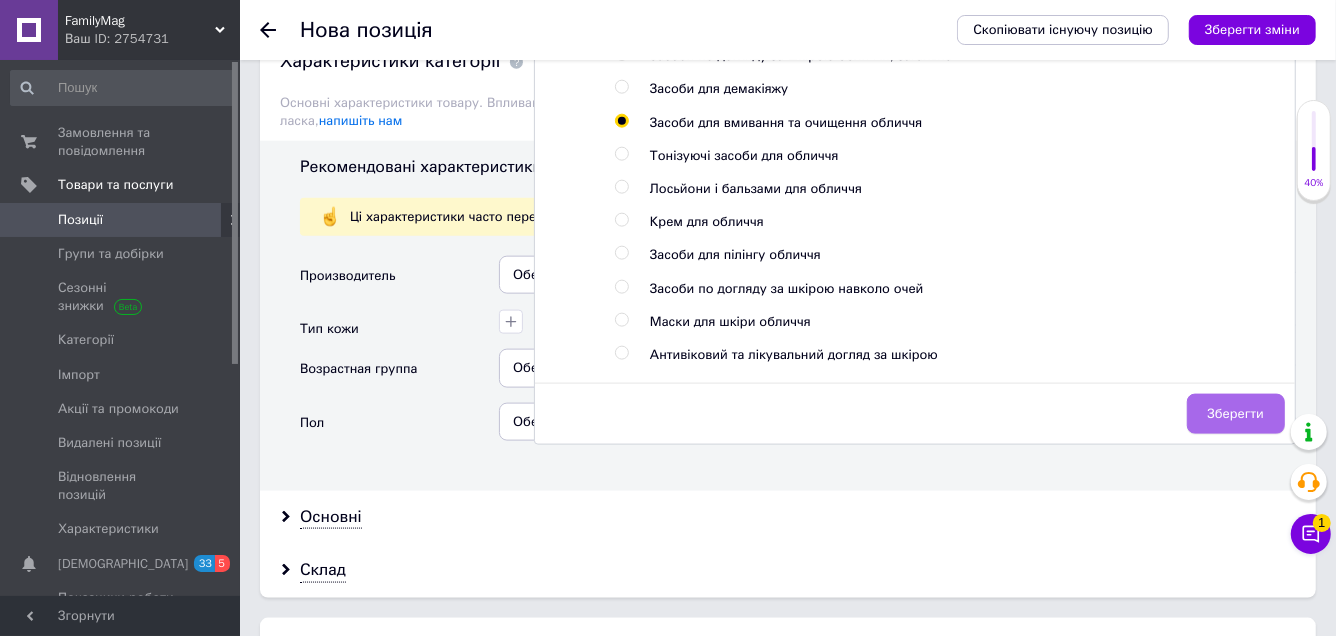 click on "Зберегти" at bounding box center [1236, 414] 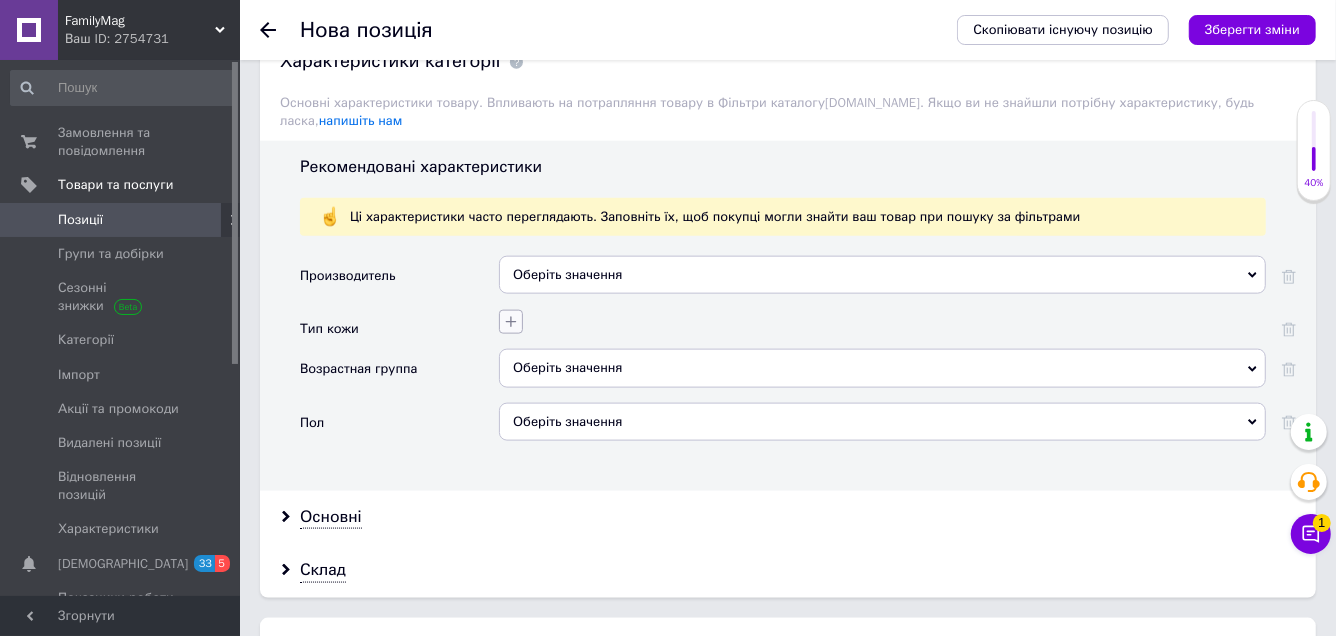 click 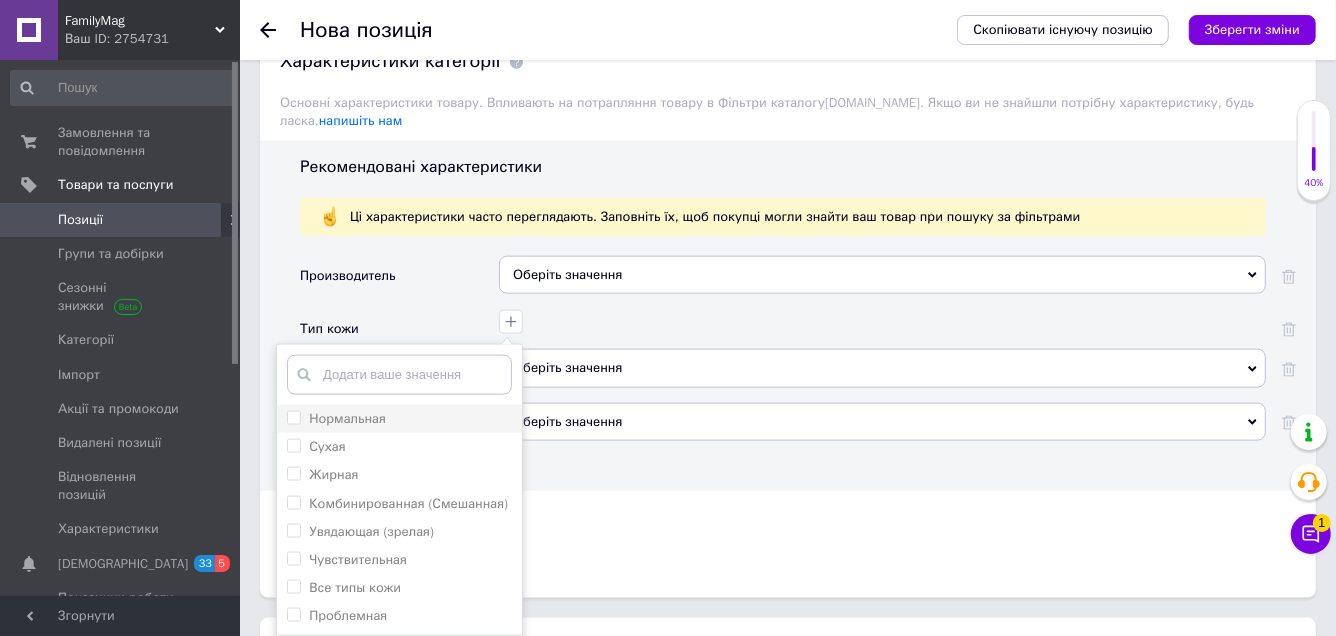 click on "Нормальная" at bounding box center (347, 418) 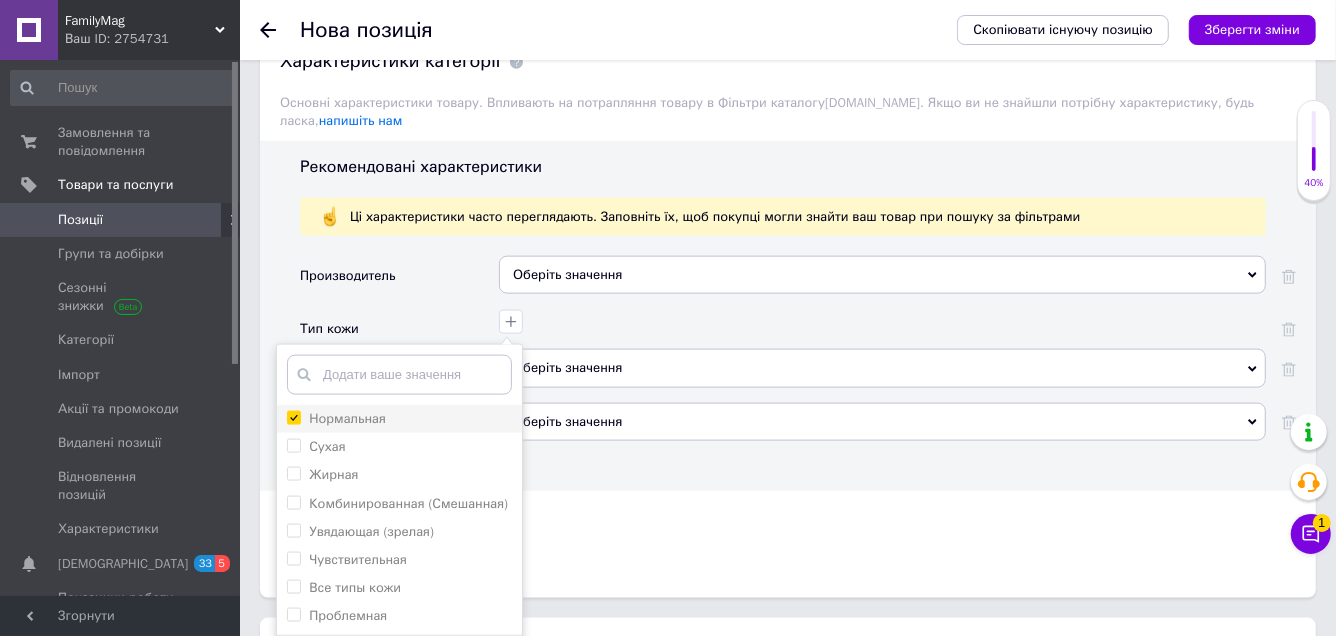 checkbox on "true" 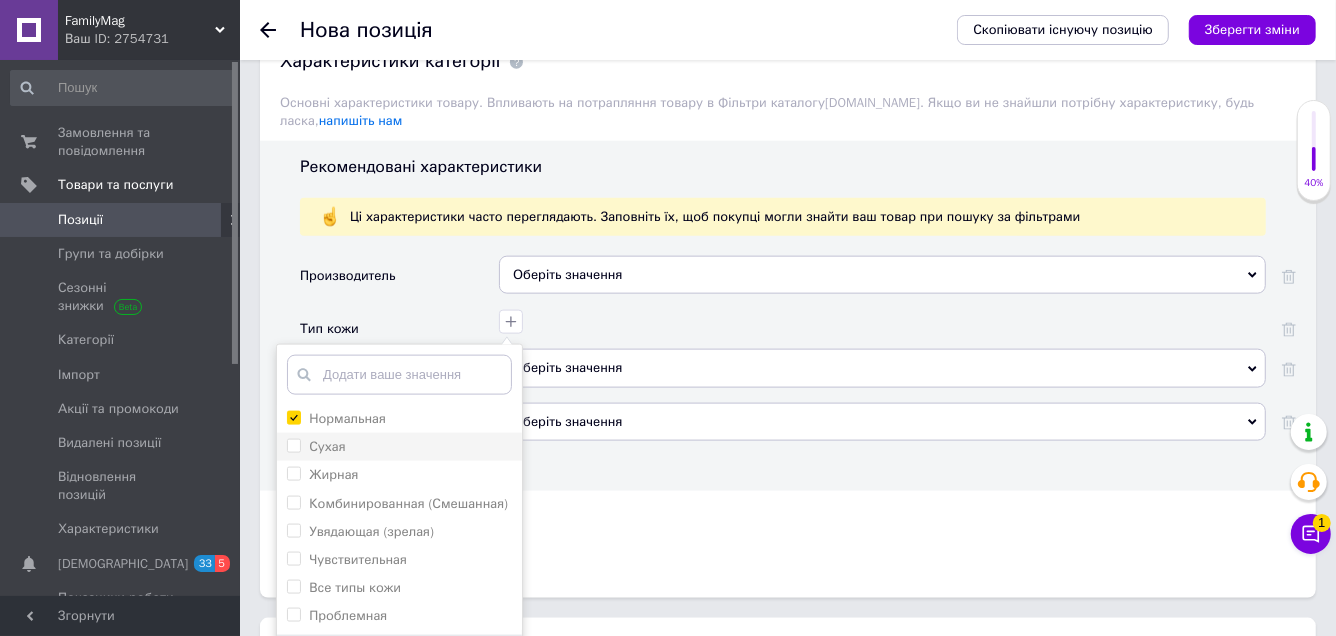 click on "Сухая" at bounding box center (327, 446) 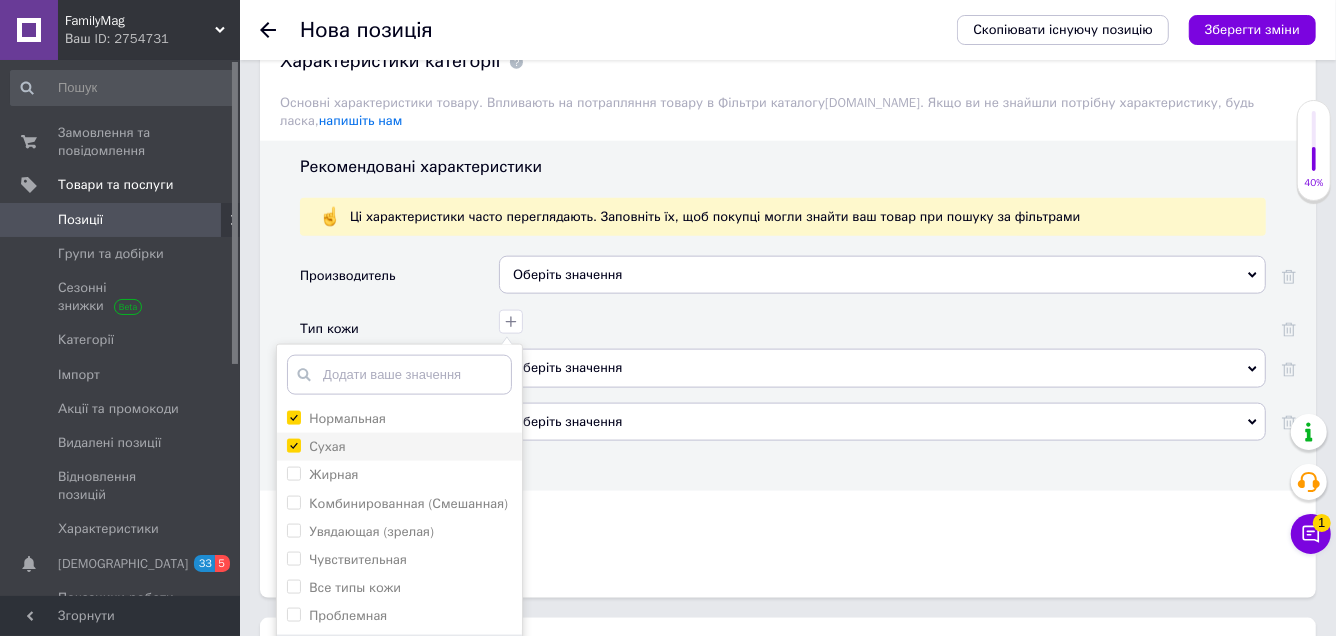 checkbox on "true" 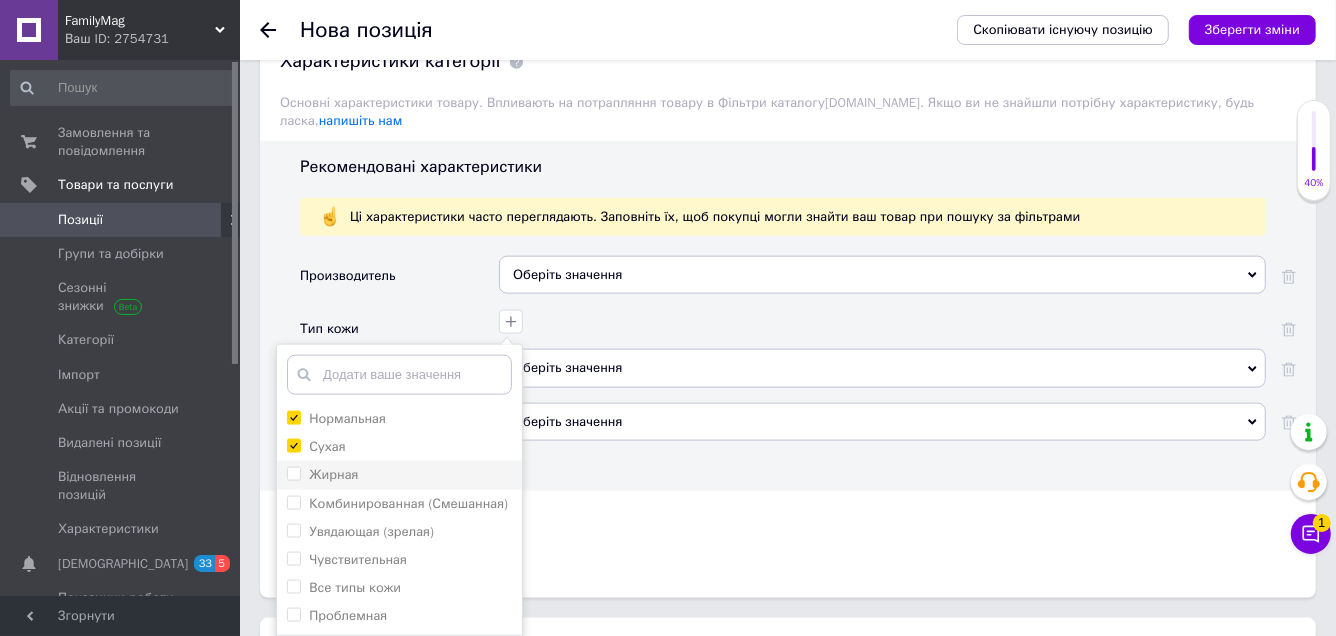 click on "Жирная" at bounding box center (333, 474) 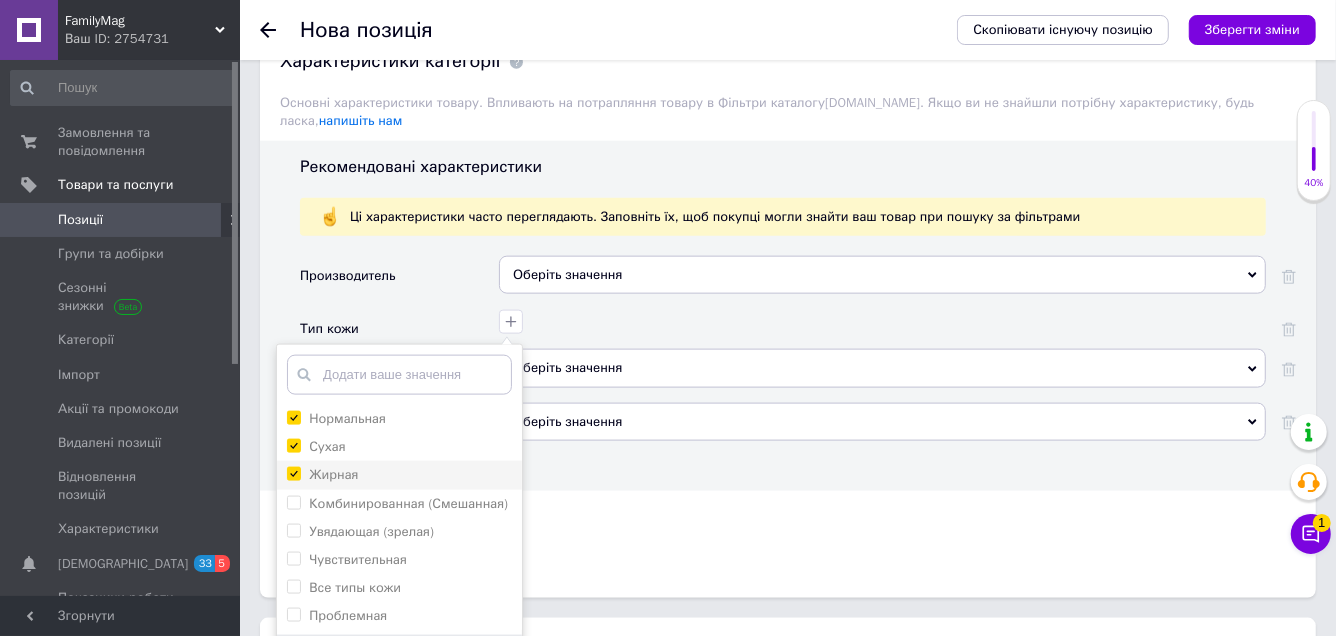 checkbox on "true" 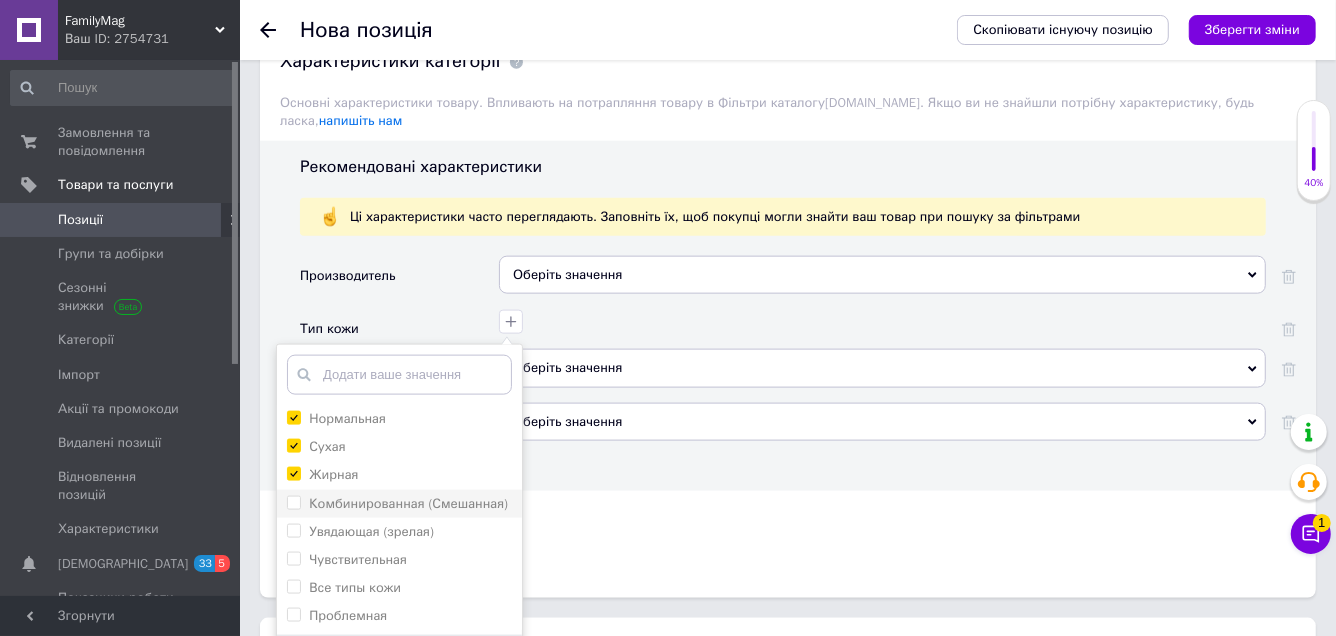 click on "Комбинированная (Смешанная)" at bounding box center [408, 503] 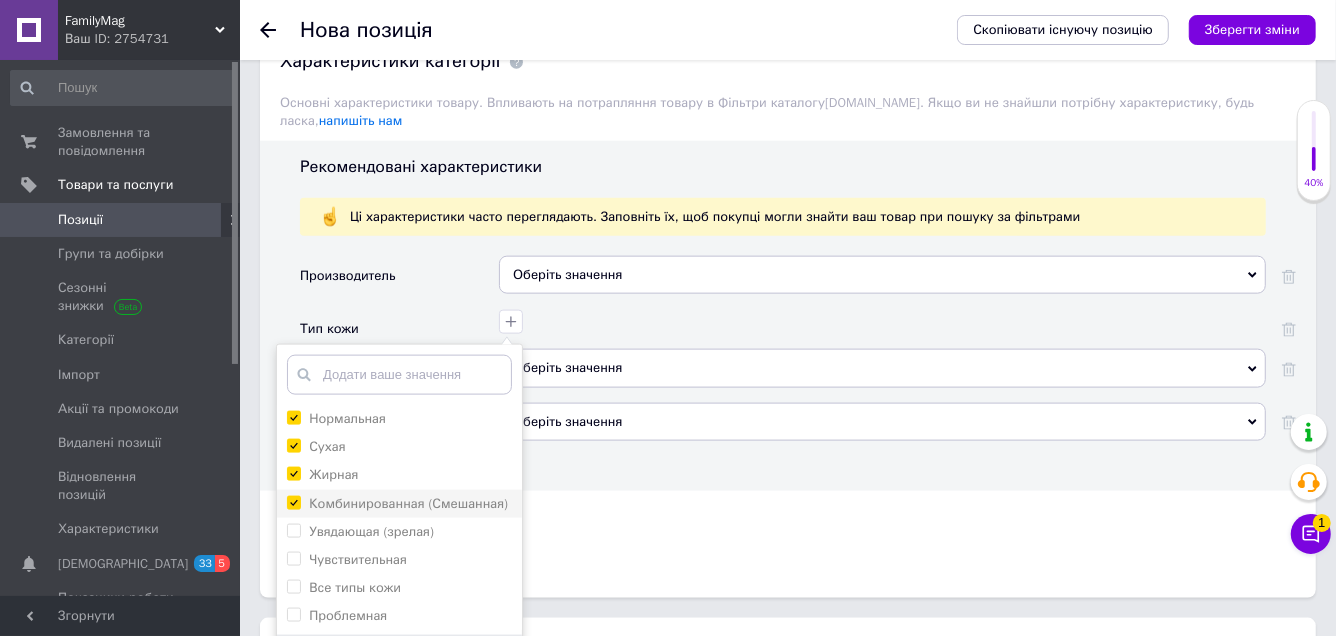 checkbox on "true" 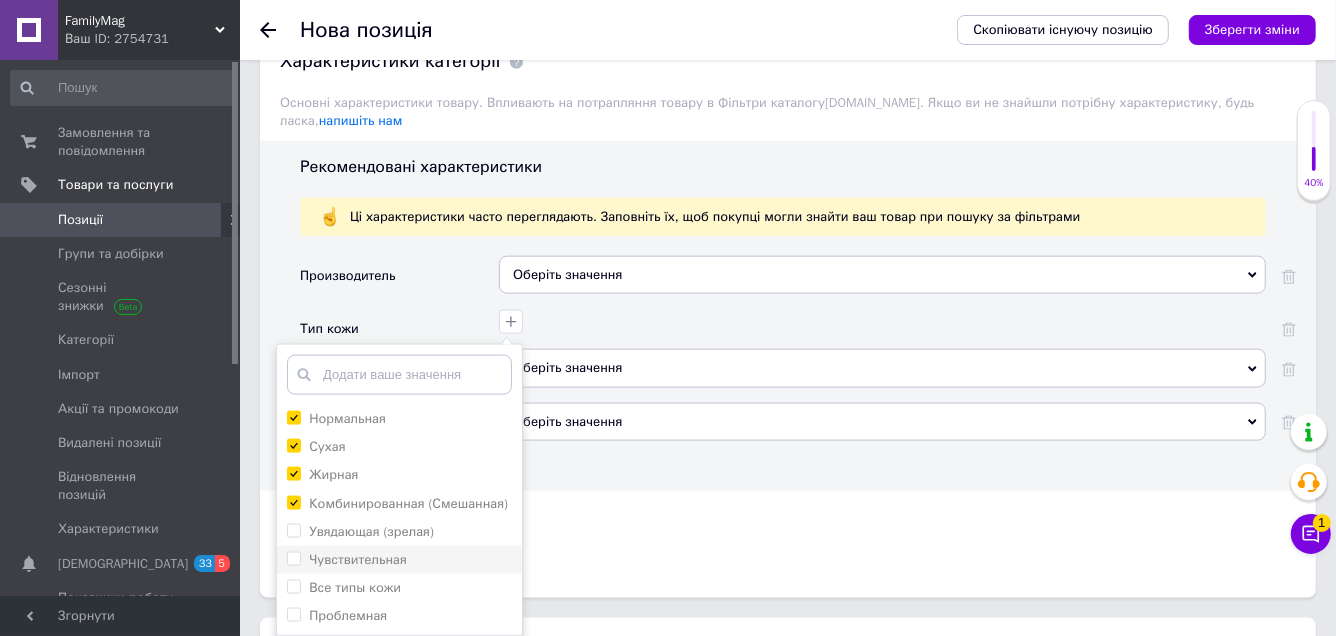 click on "Чувствительная" at bounding box center [358, 559] 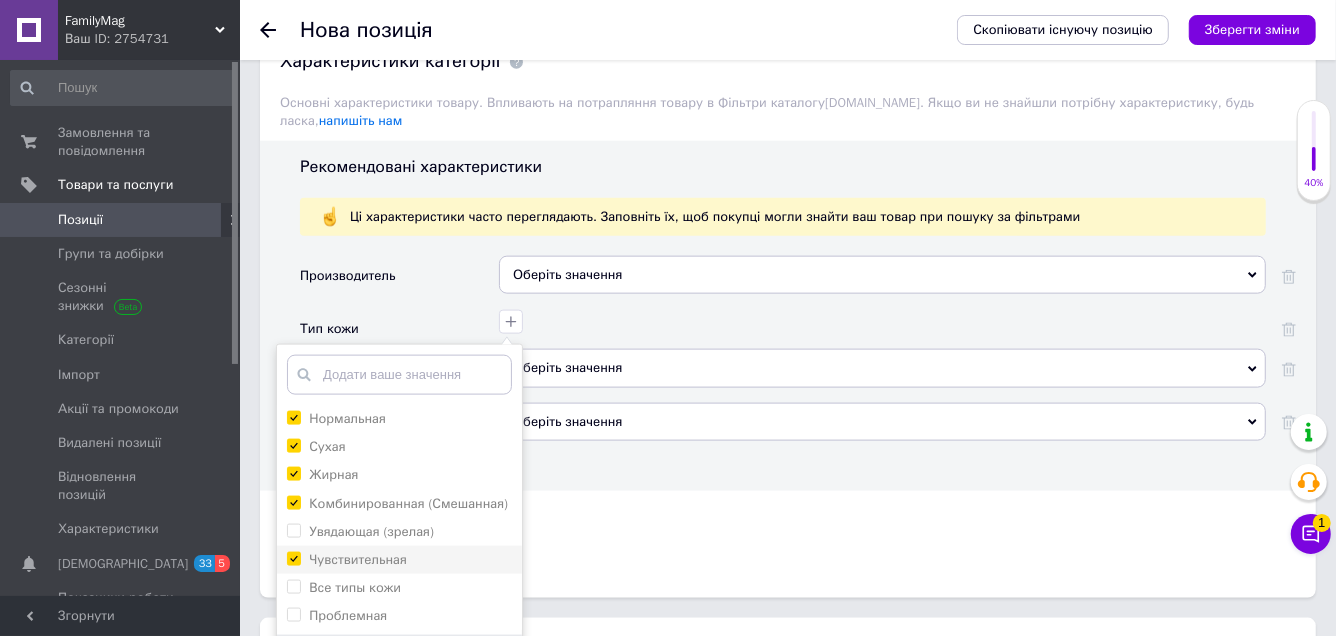checkbox on "true" 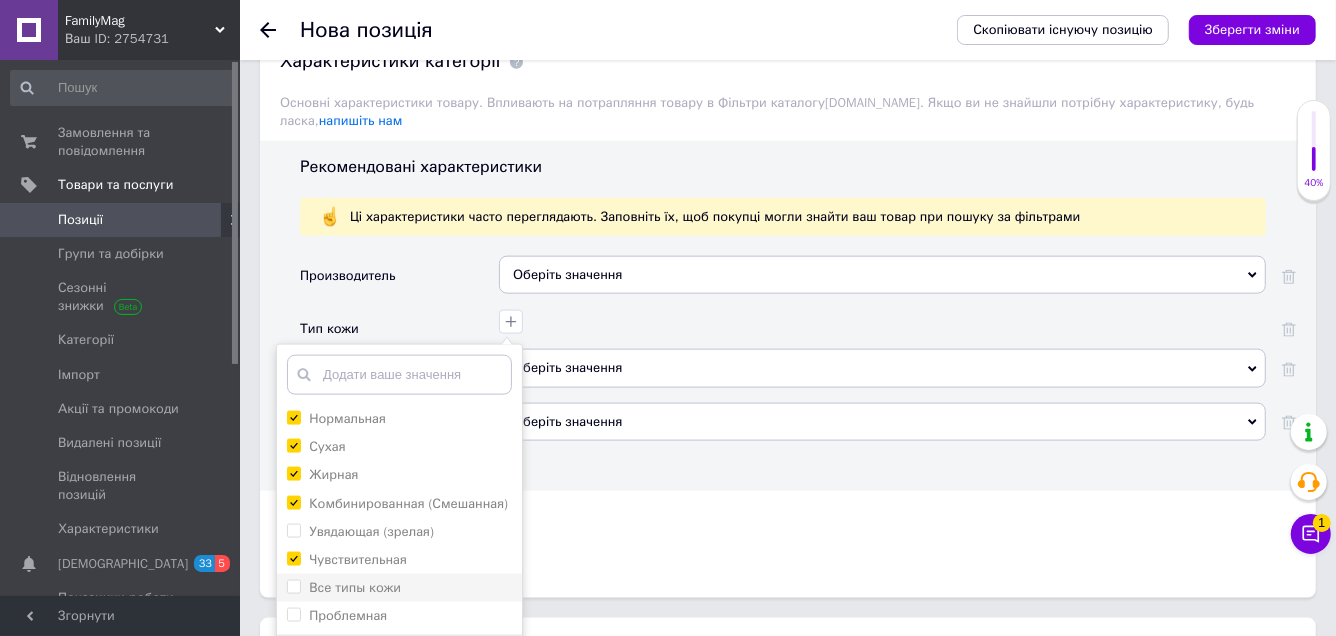 click on "Все типы кожи" at bounding box center (355, 587) 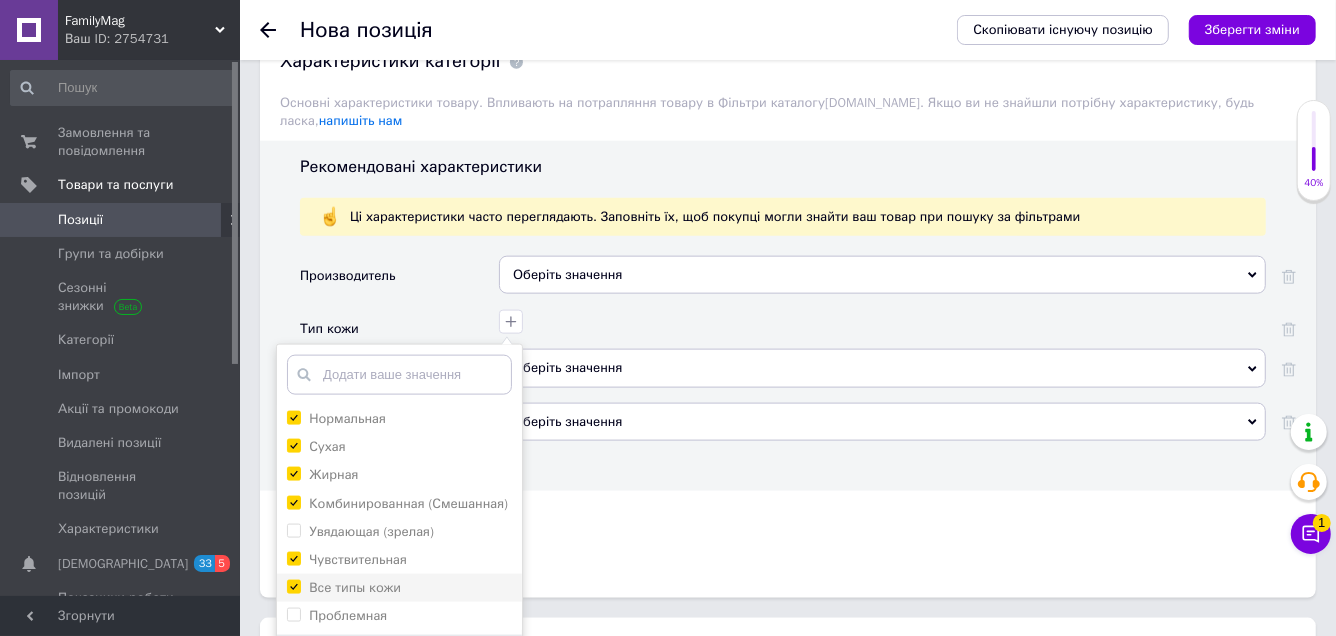 checkbox on "true" 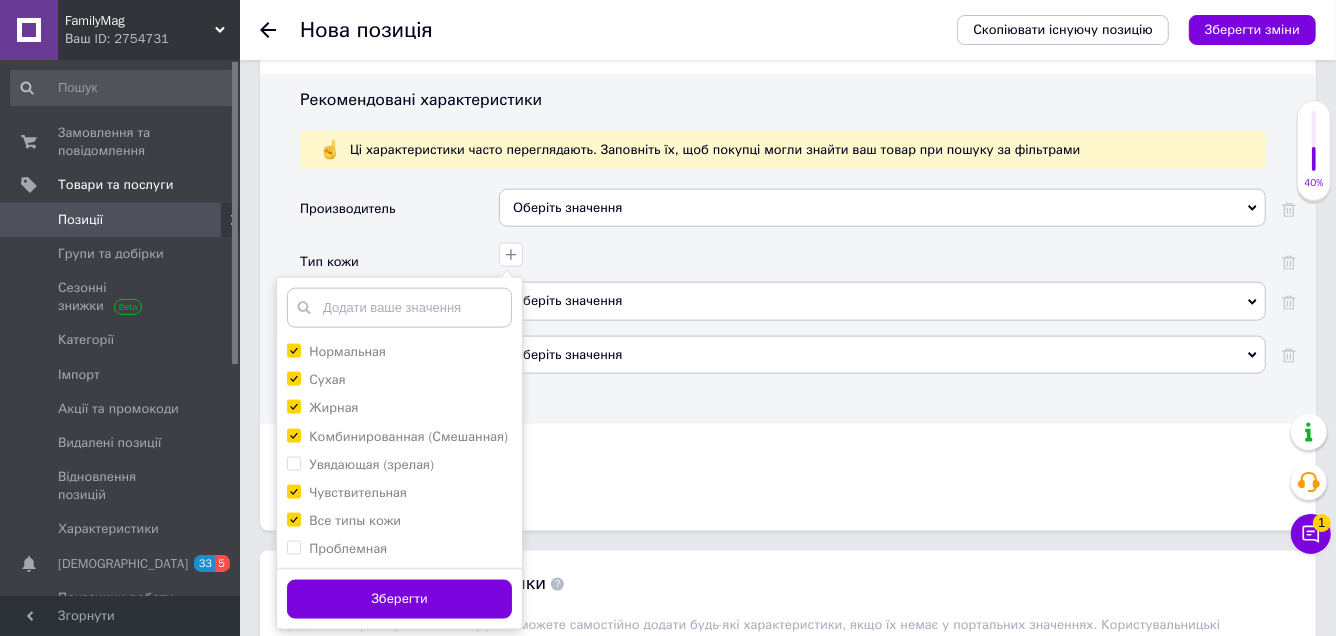 scroll, scrollTop: 1699, scrollLeft: 0, axis: vertical 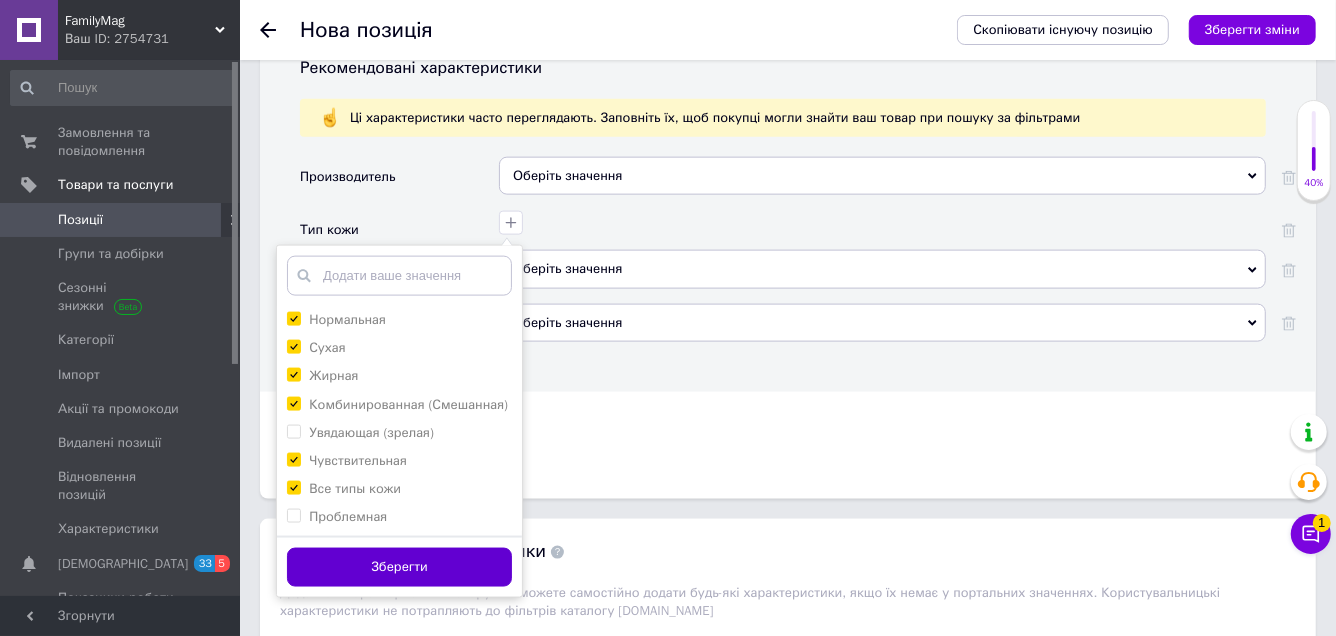 click on "Зберегти" at bounding box center [399, 567] 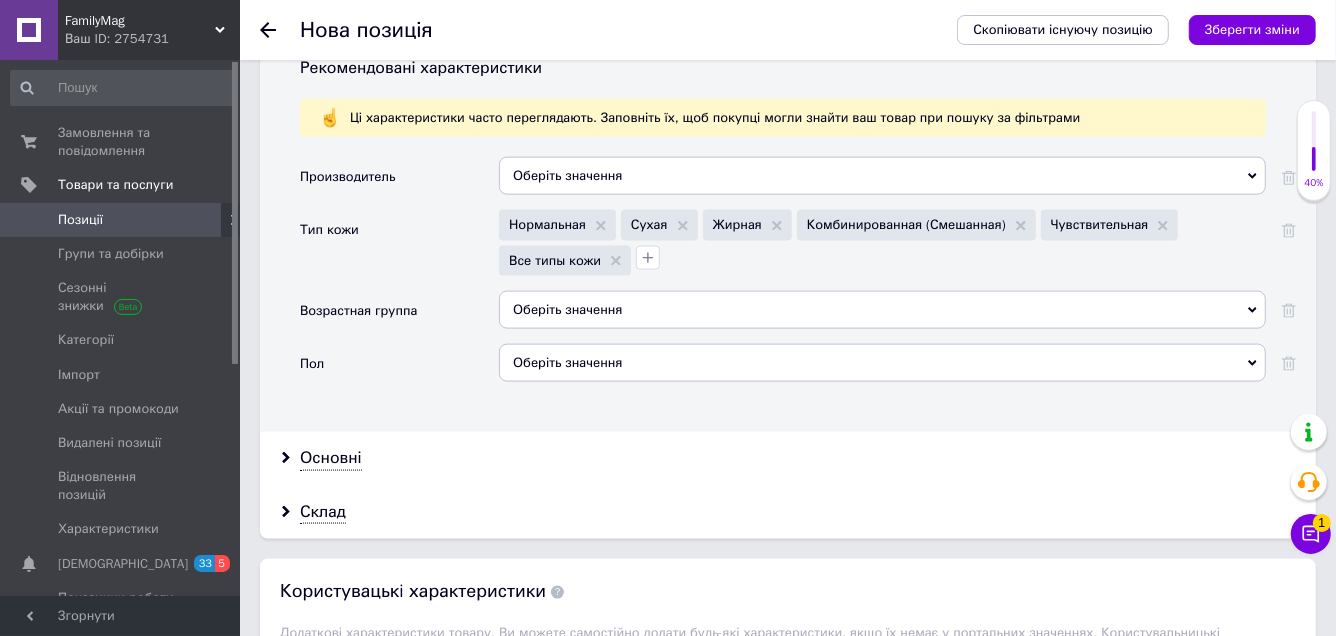 click on "Оберіть значення" at bounding box center [882, 310] 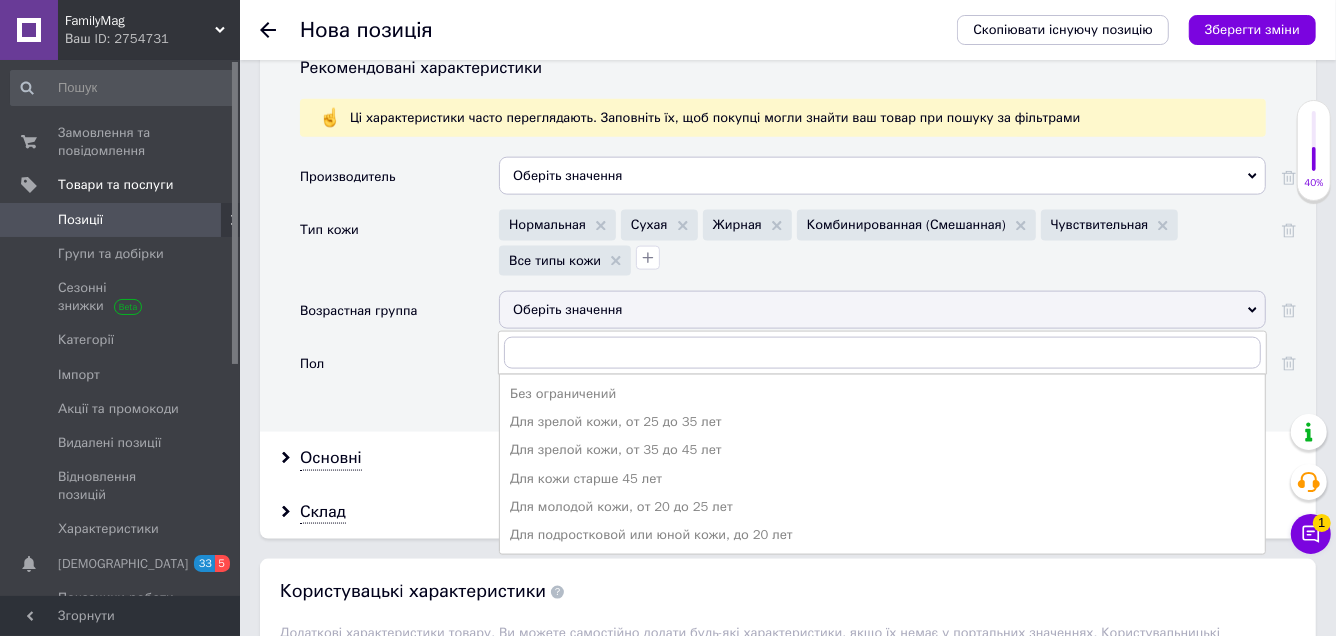 click on "Возрастная группа" at bounding box center (399, 317) 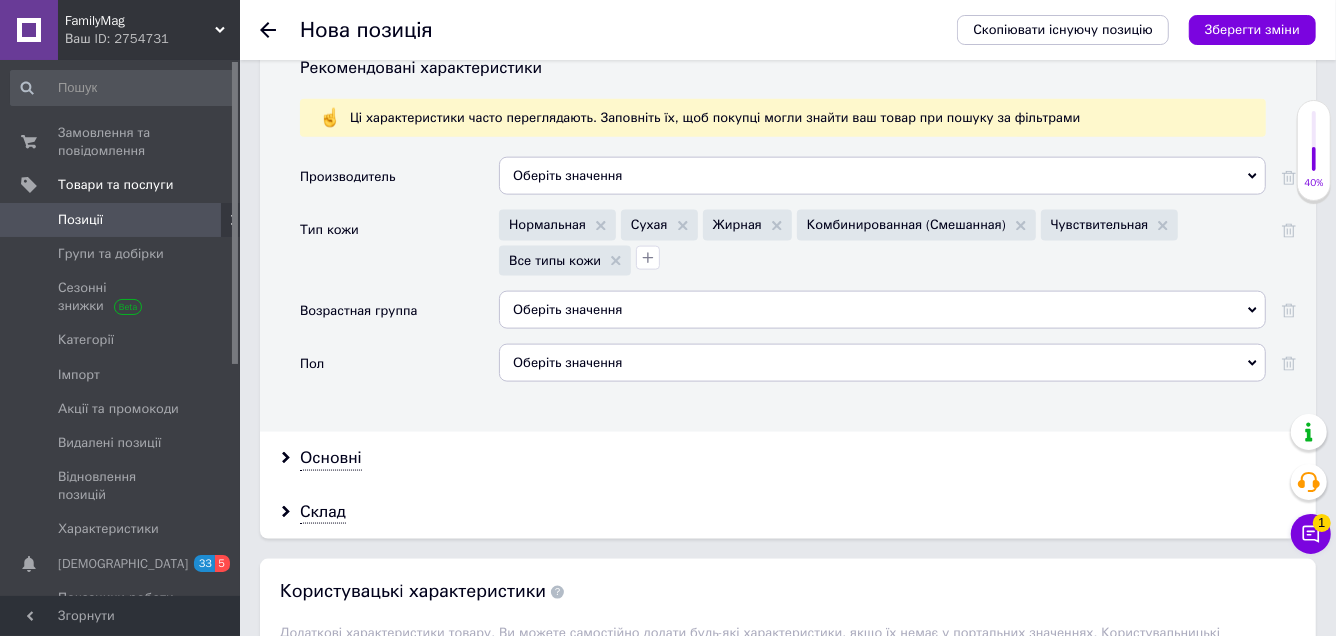 click on "Оберіть значення" at bounding box center [882, 310] 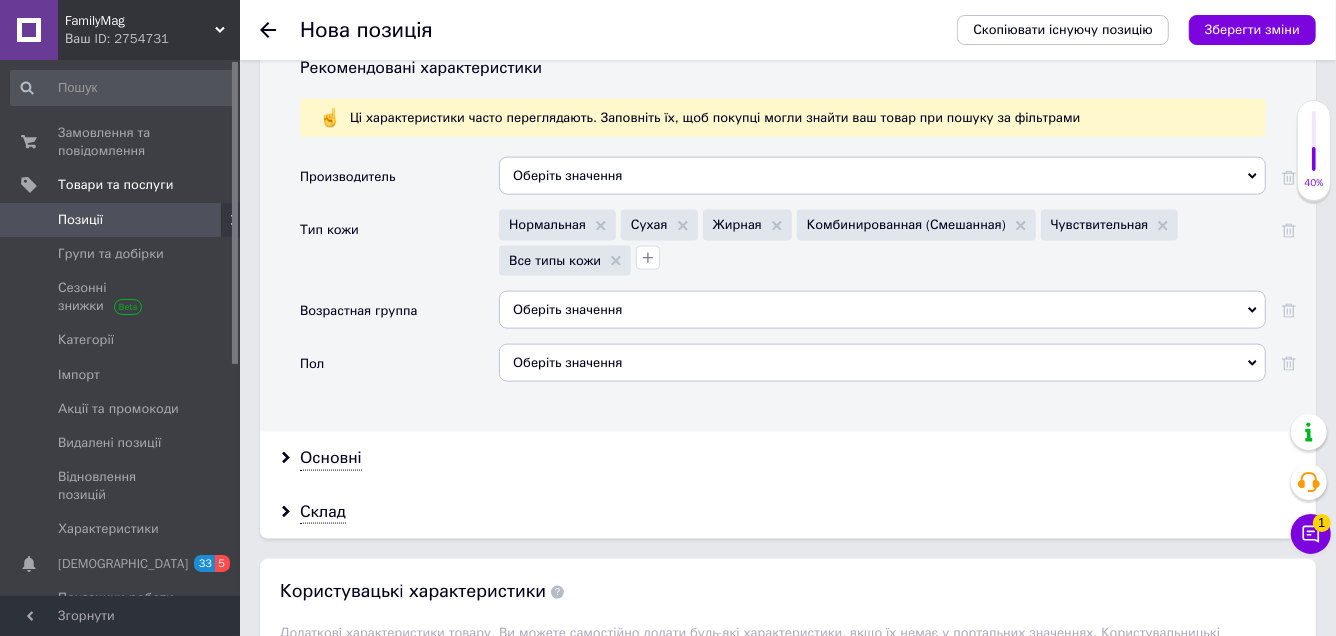 click on "Тип кожи" at bounding box center [399, 250] 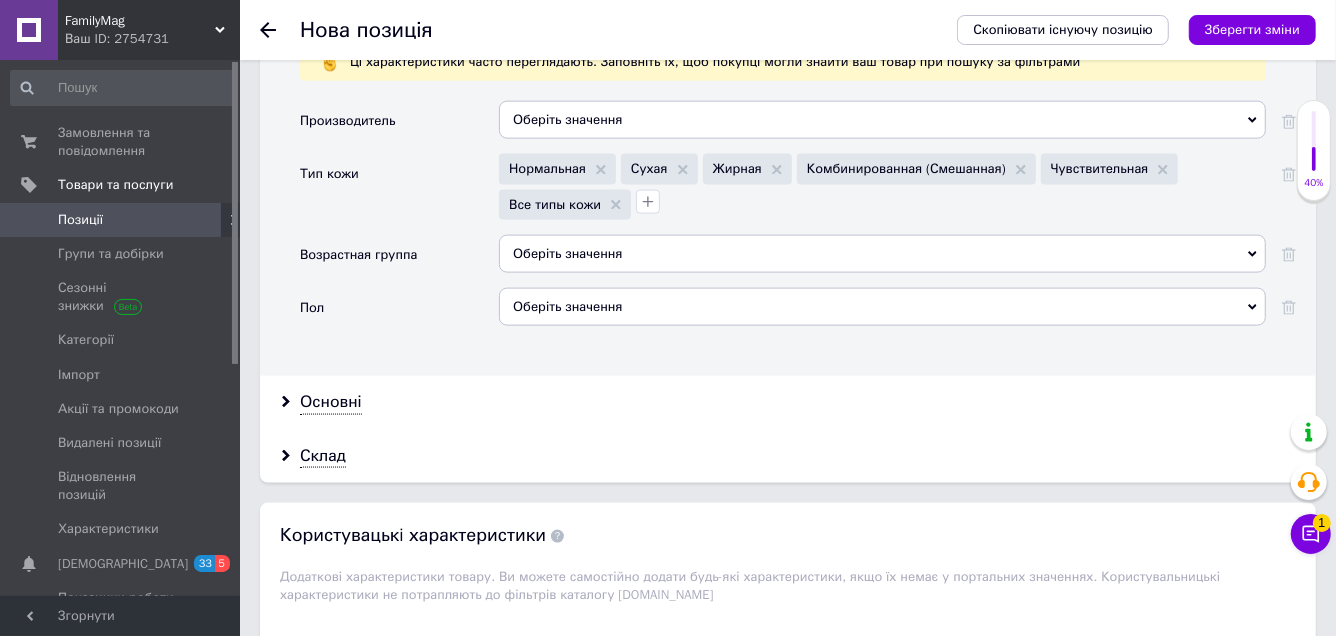 scroll, scrollTop: 1799, scrollLeft: 0, axis: vertical 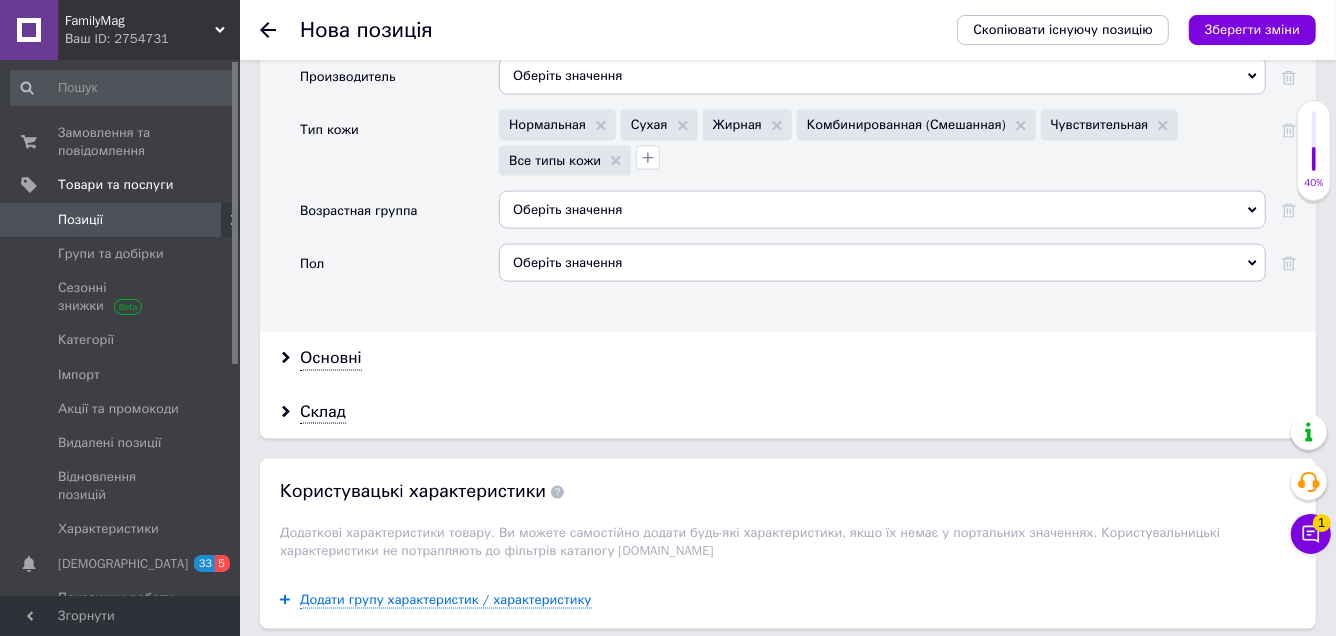 drag, startPoint x: 332, startPoint y: 330, endPoint x: 367, endPoint y: 330, distance: 35 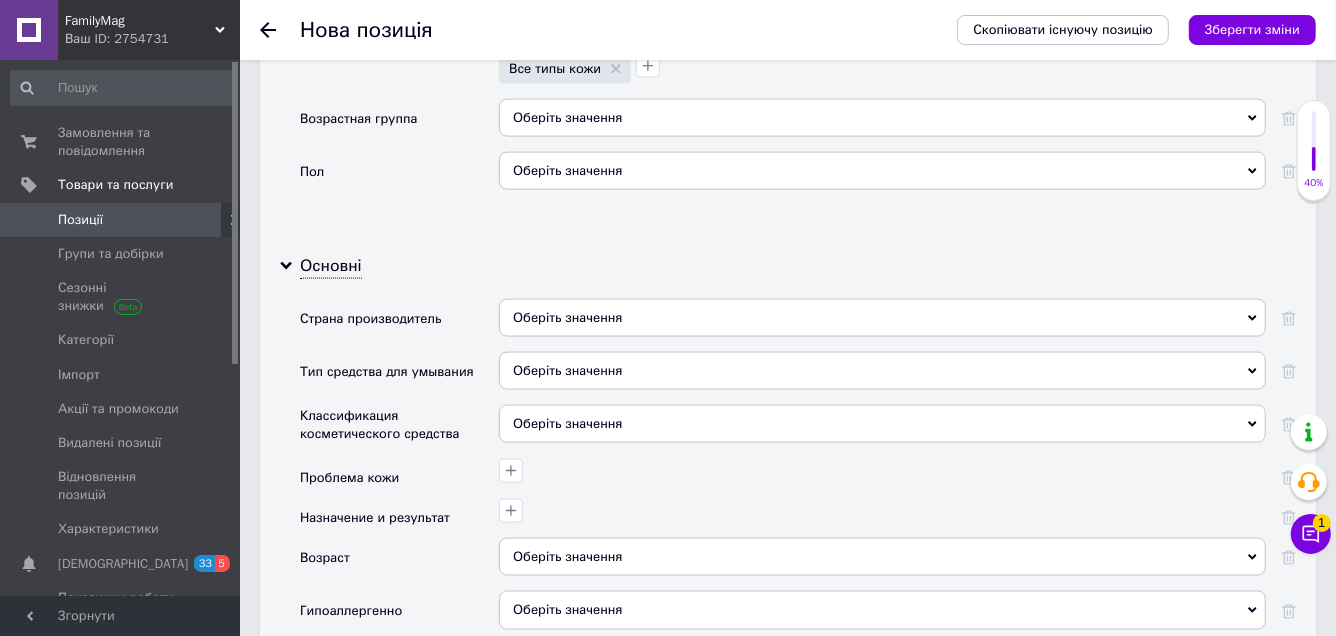 scroll, scrollTop: 2000, scrollLeft: 0, axis: vertical 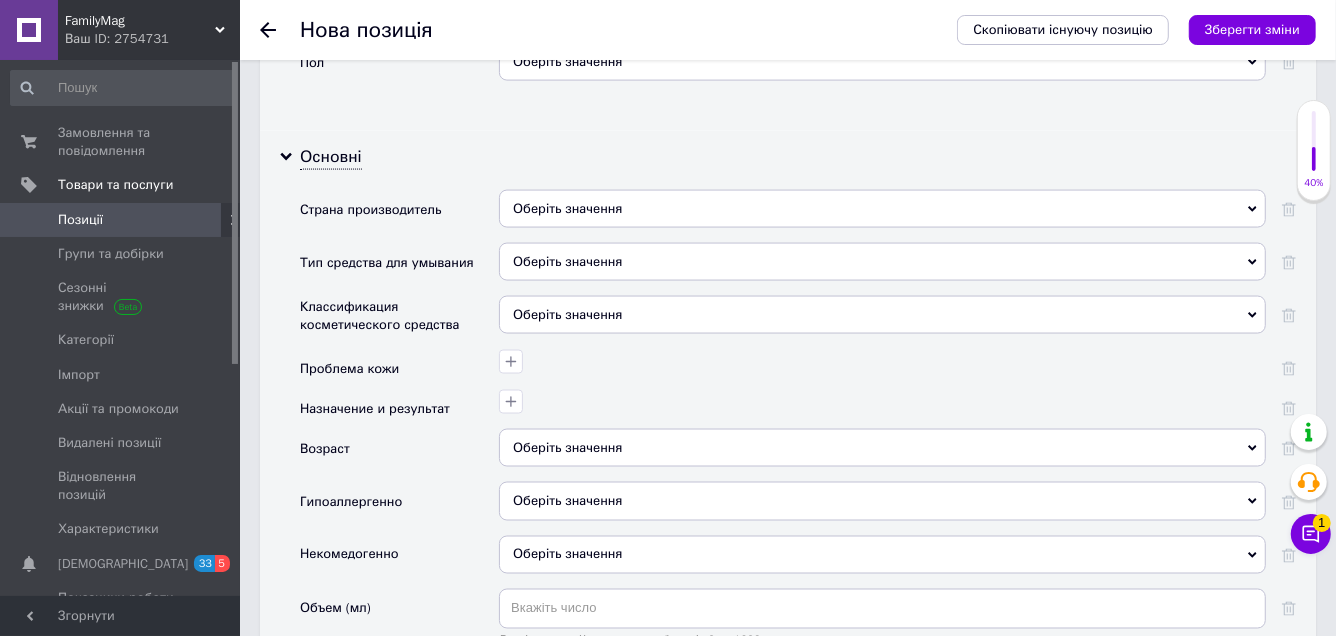 click on "Оберіть значення" at bounding box center [882, 209] 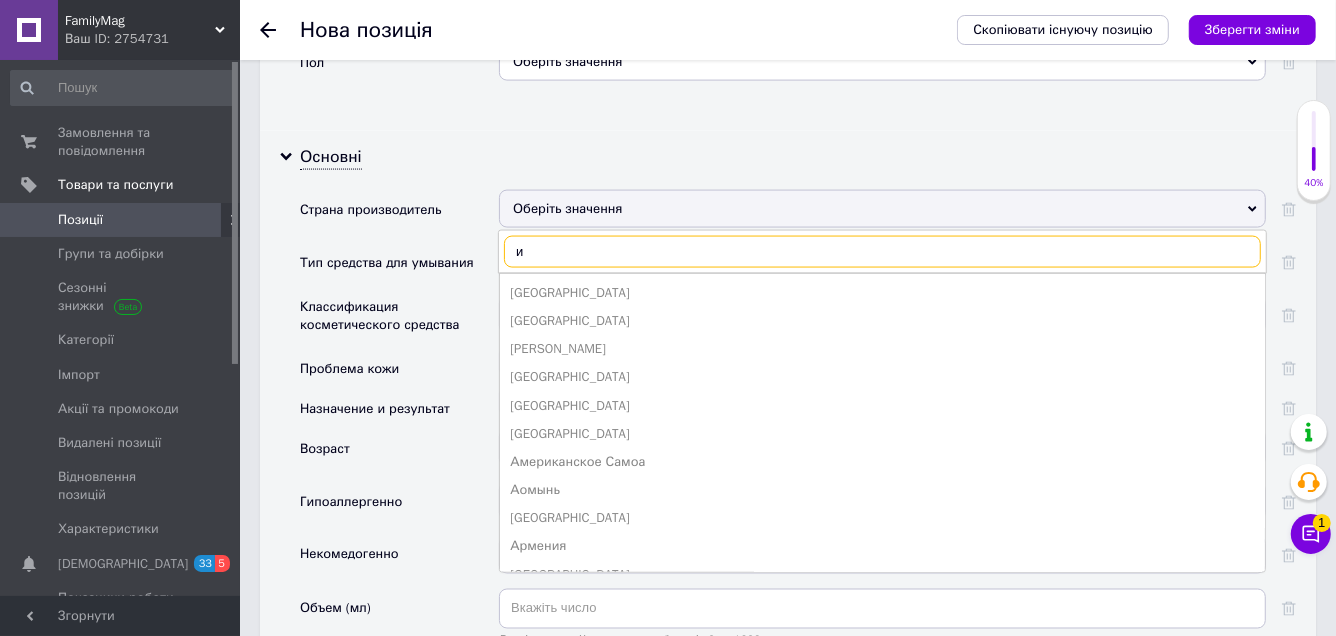 click on "и" at bounding box center [882, 252] 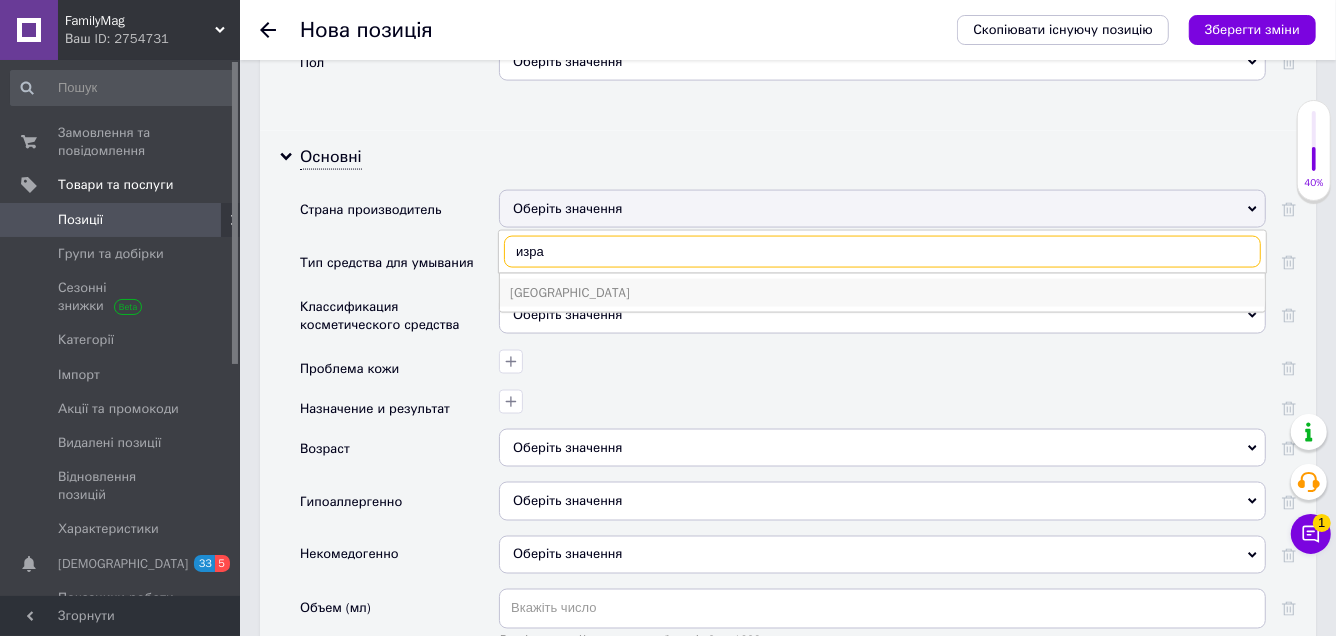 type on "изра" 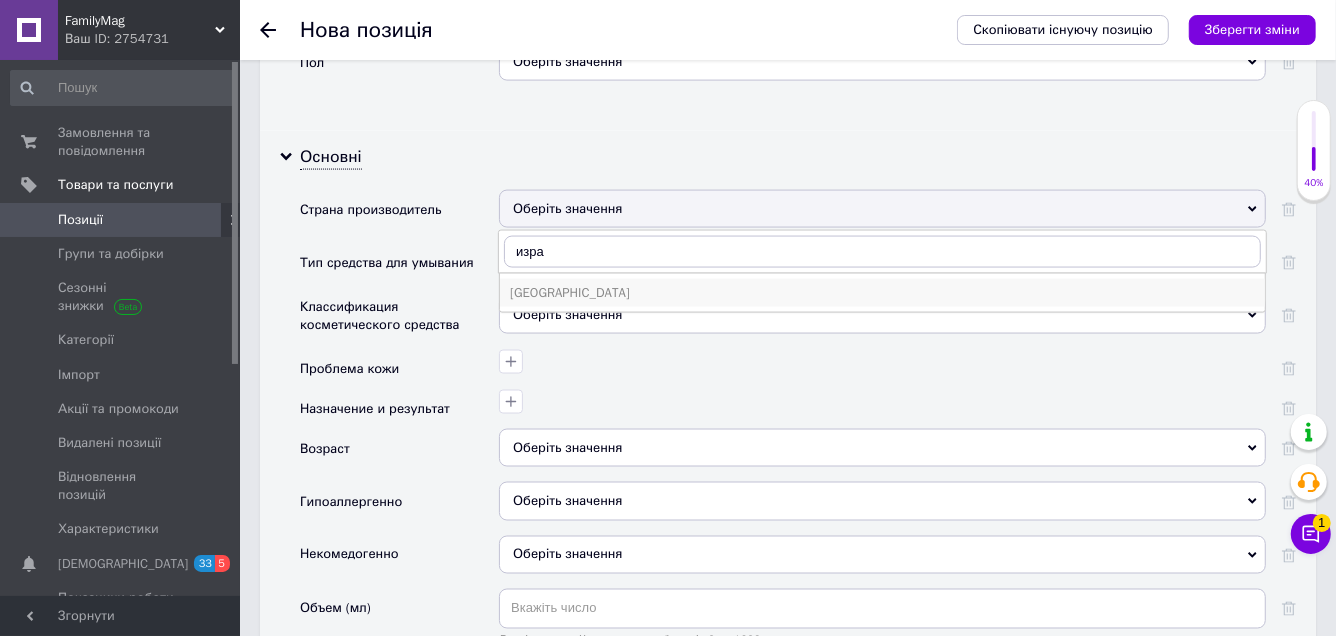 click on "[GEOGRAPHIC_DATA]" at bounding box center [882, 293] 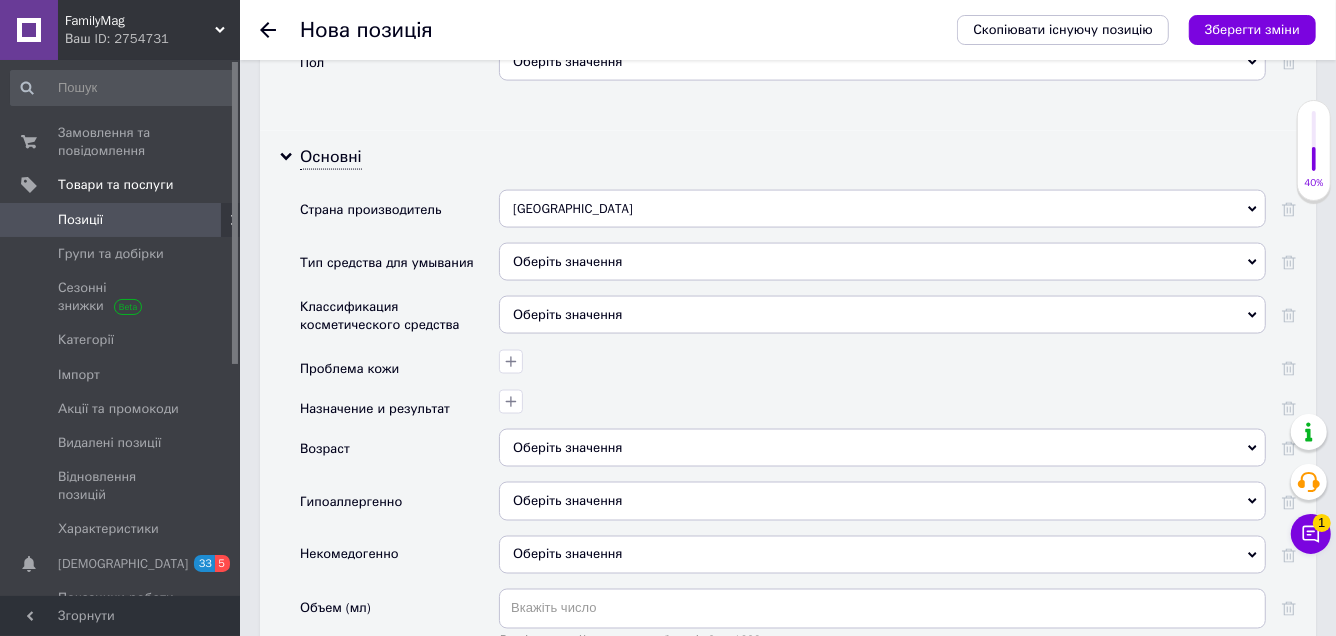 click on "Оберіть значення" at bounding box center [882, 262] 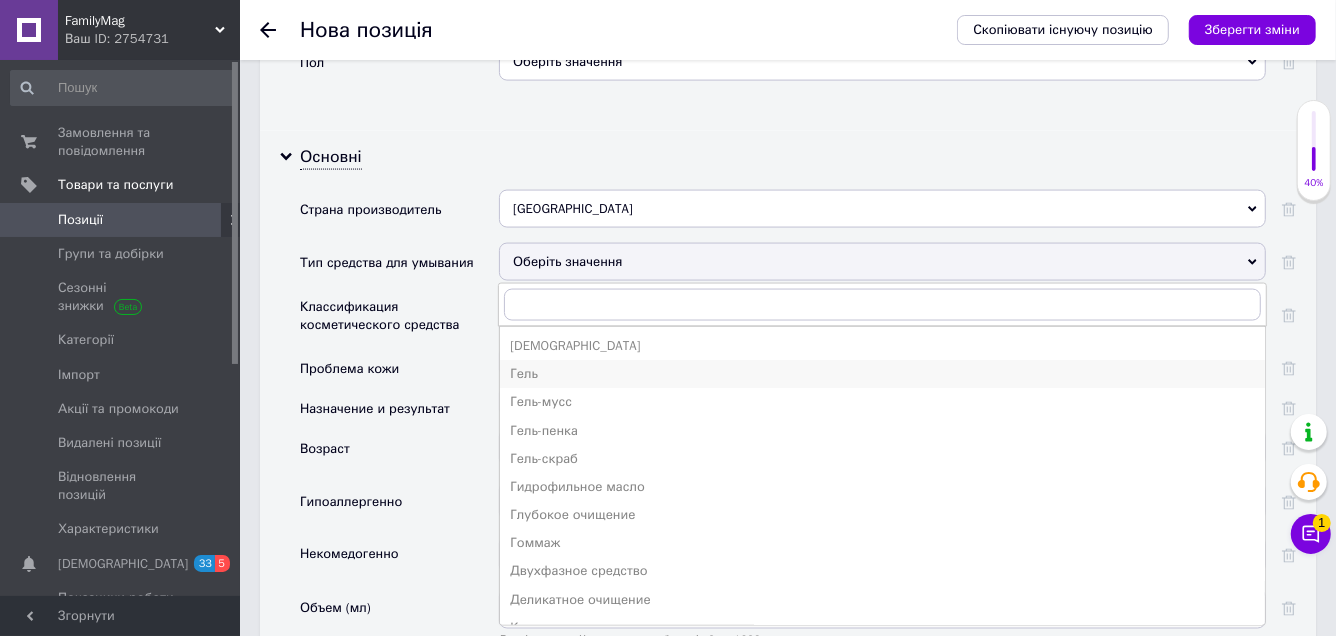 click on "Гель" at bounding box center [882, 374] 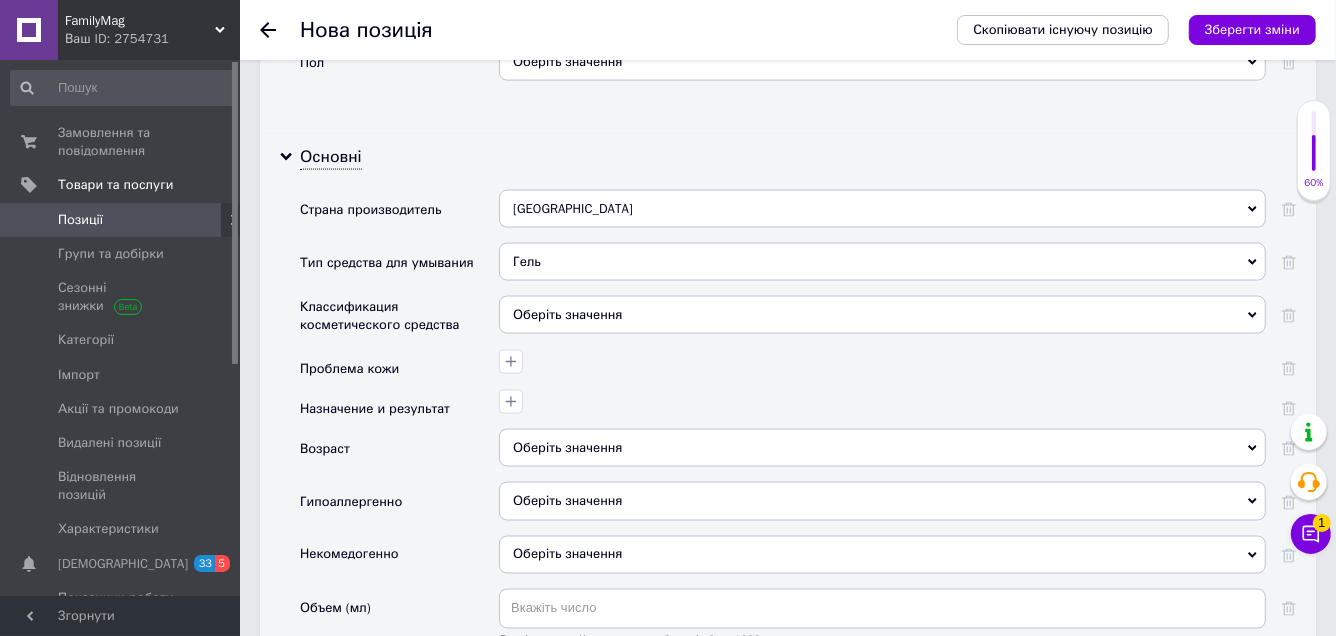 click on "Оберіть значення" at bounding box center [882, 315] 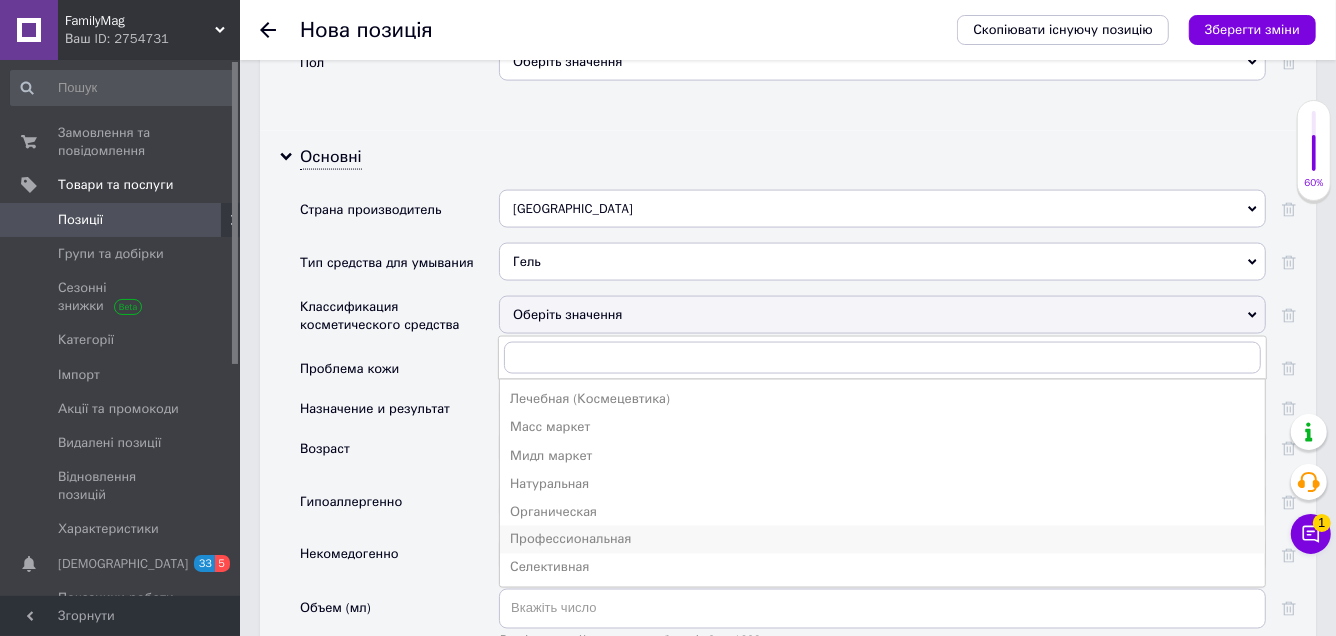 click on "Профессиональная" at bounding box center [882, 540] 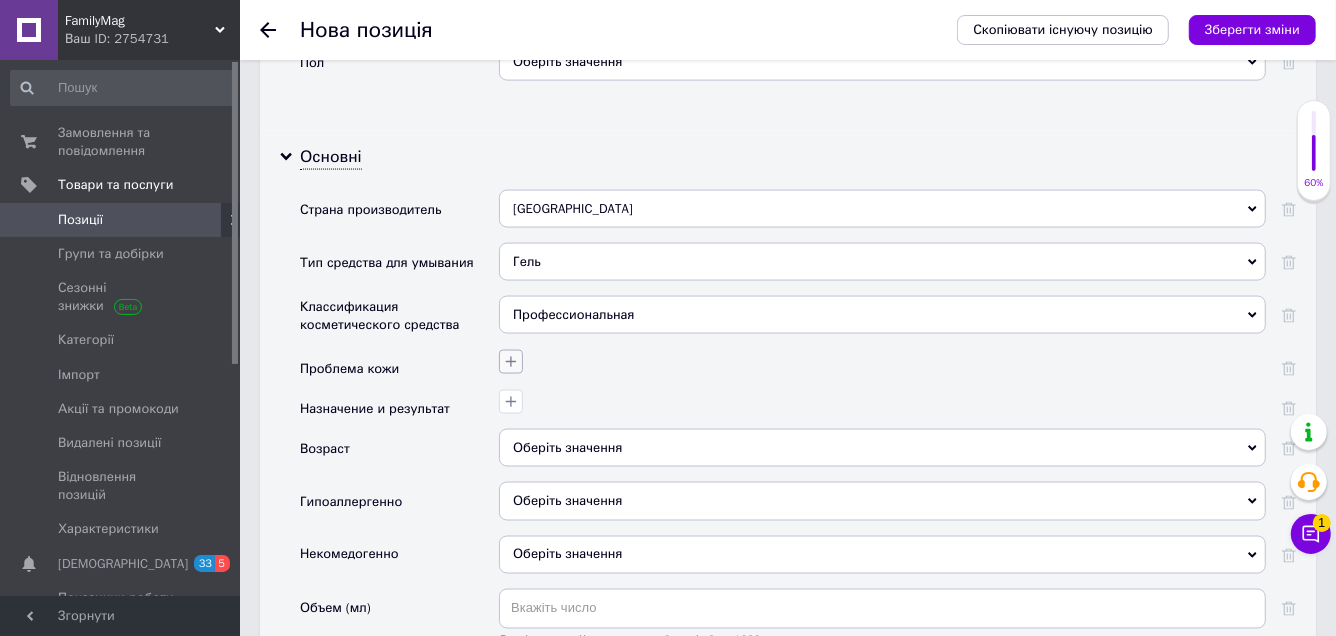 click 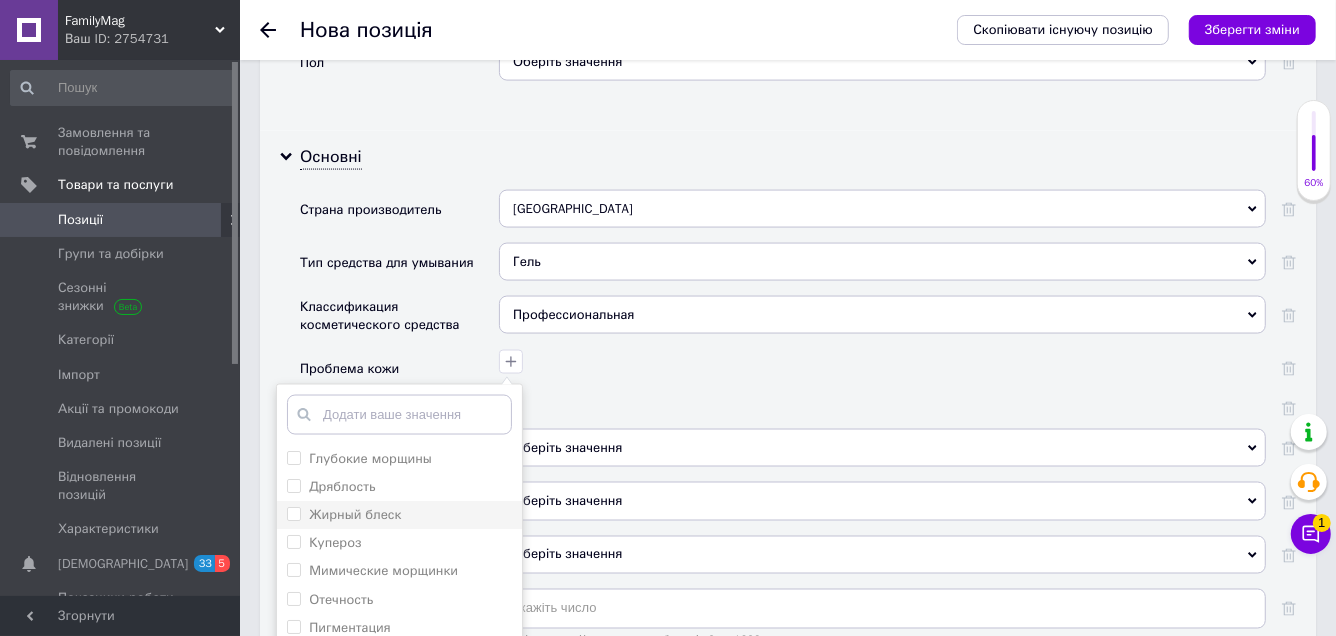 click on "Жирный блеск" at bounding box center [355, 514] 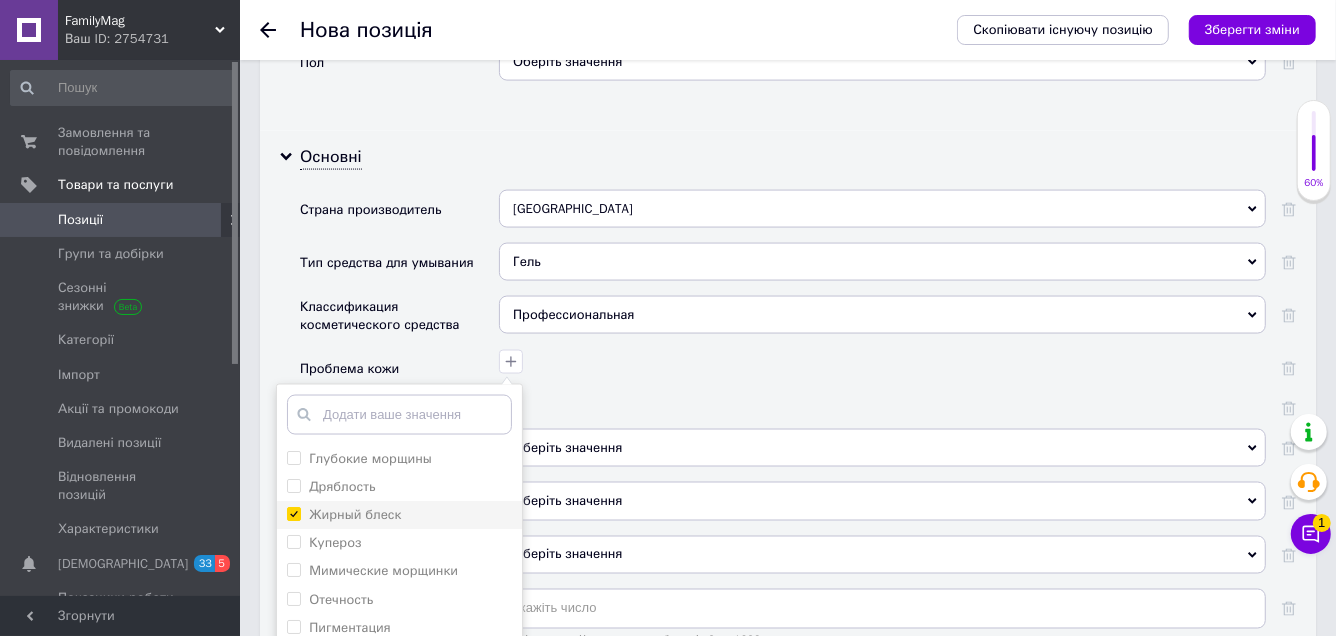 checkbox on "true" 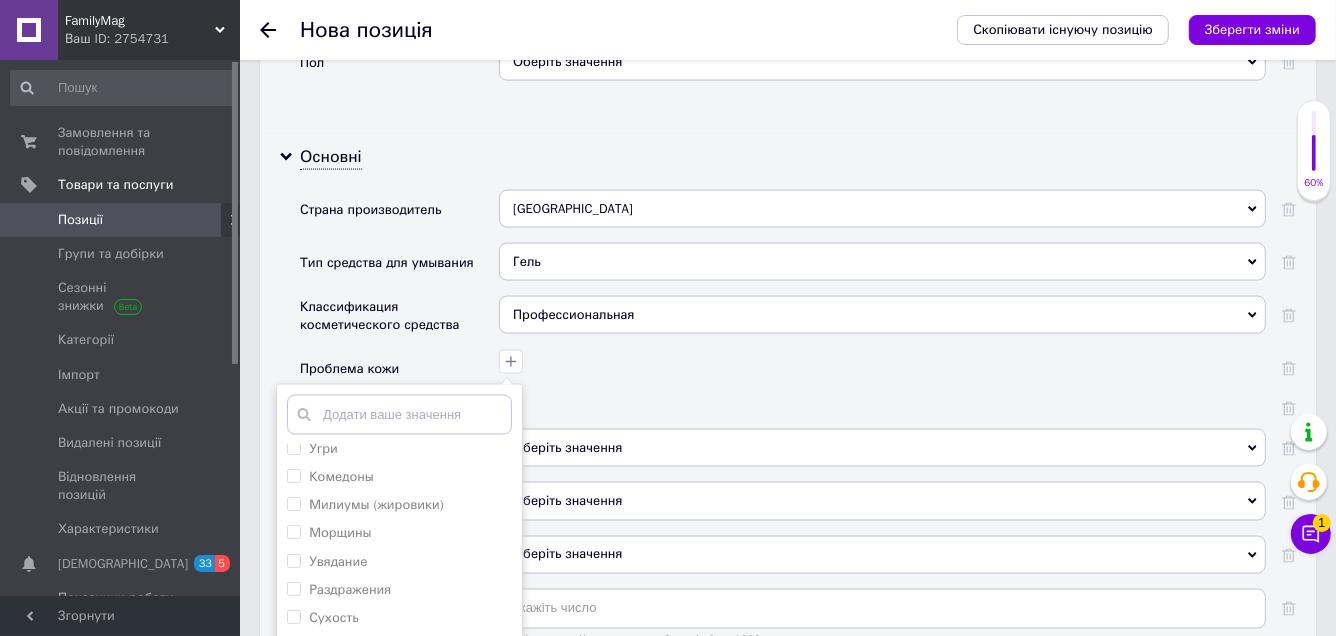 scroll, scrollTop: 376, scrollLeft: 0, axis: vertical 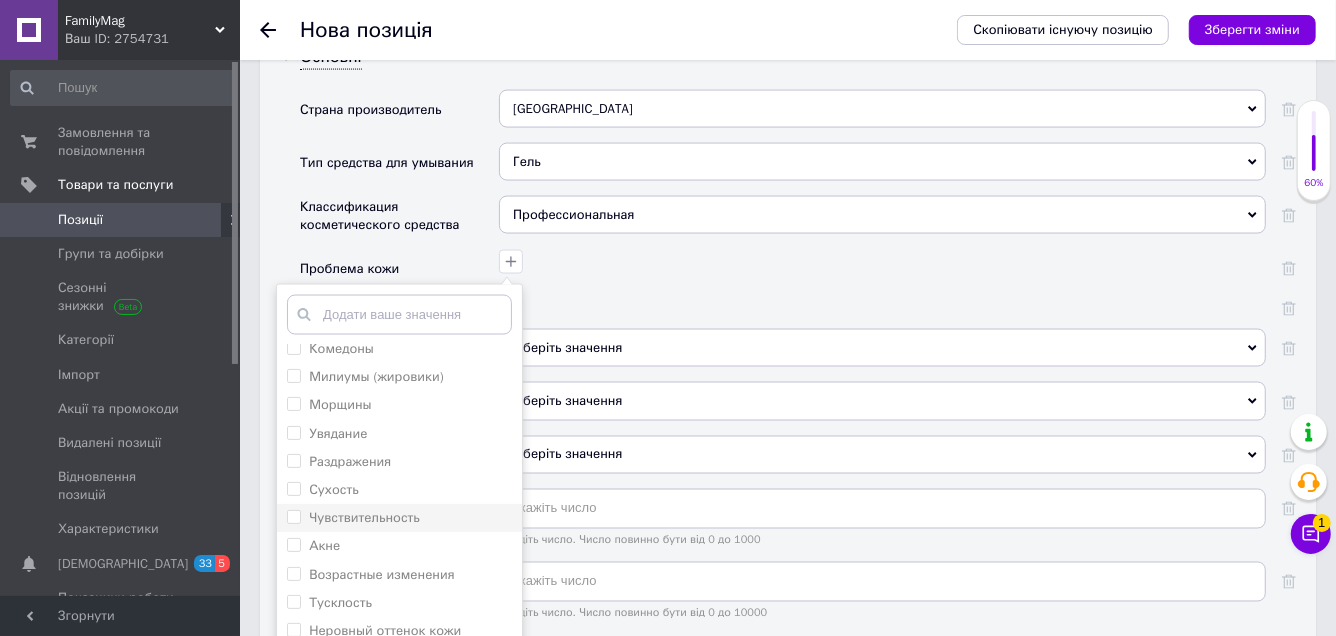 click on "Чувствительность" at bounding box center (364, 517) 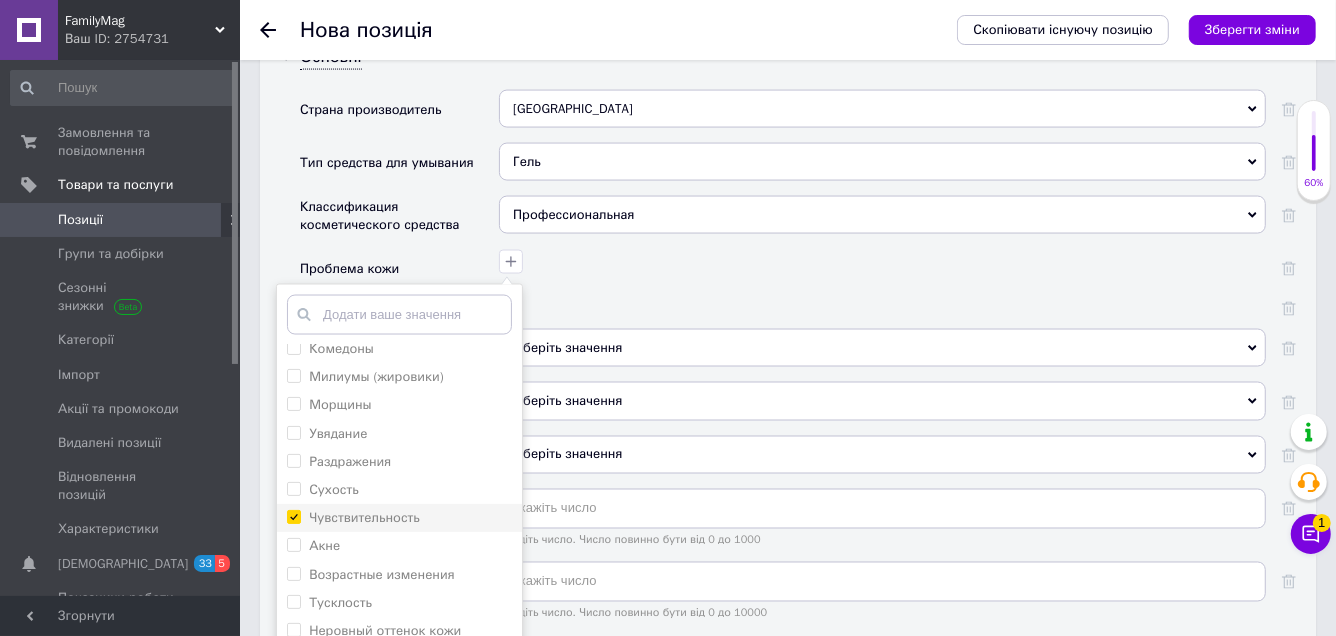 checkbox on "true" 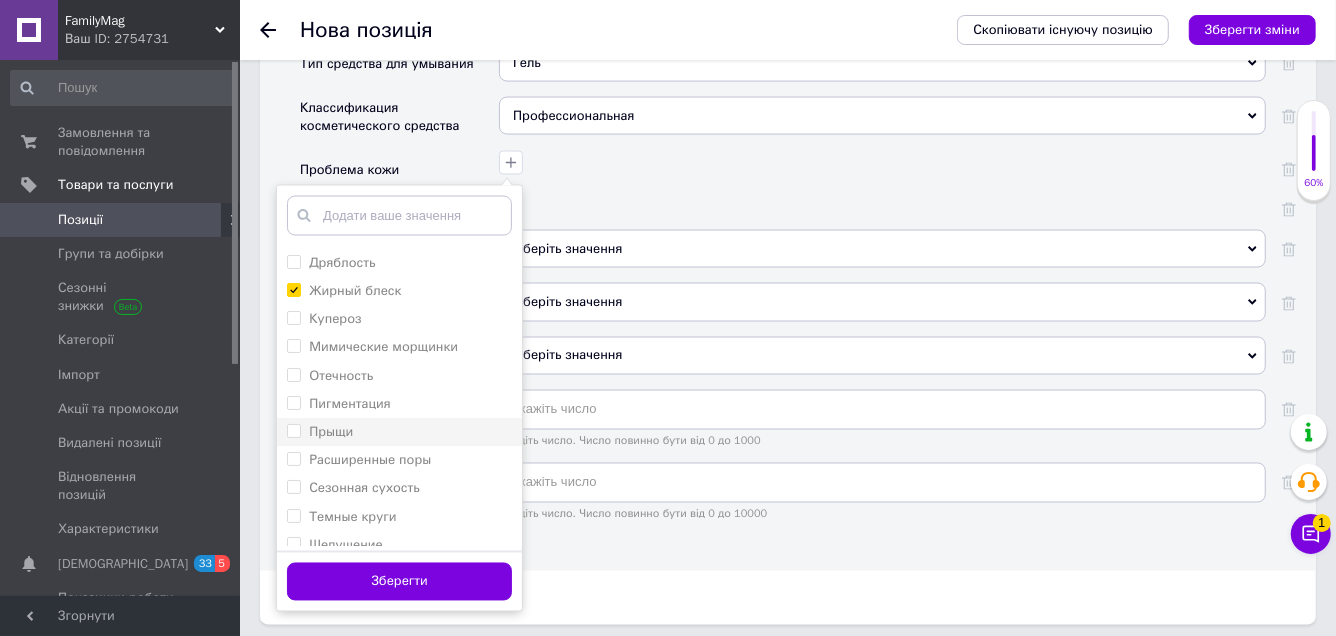 scroll, scrollTop: 0, scrollLeft: 0, axis: both 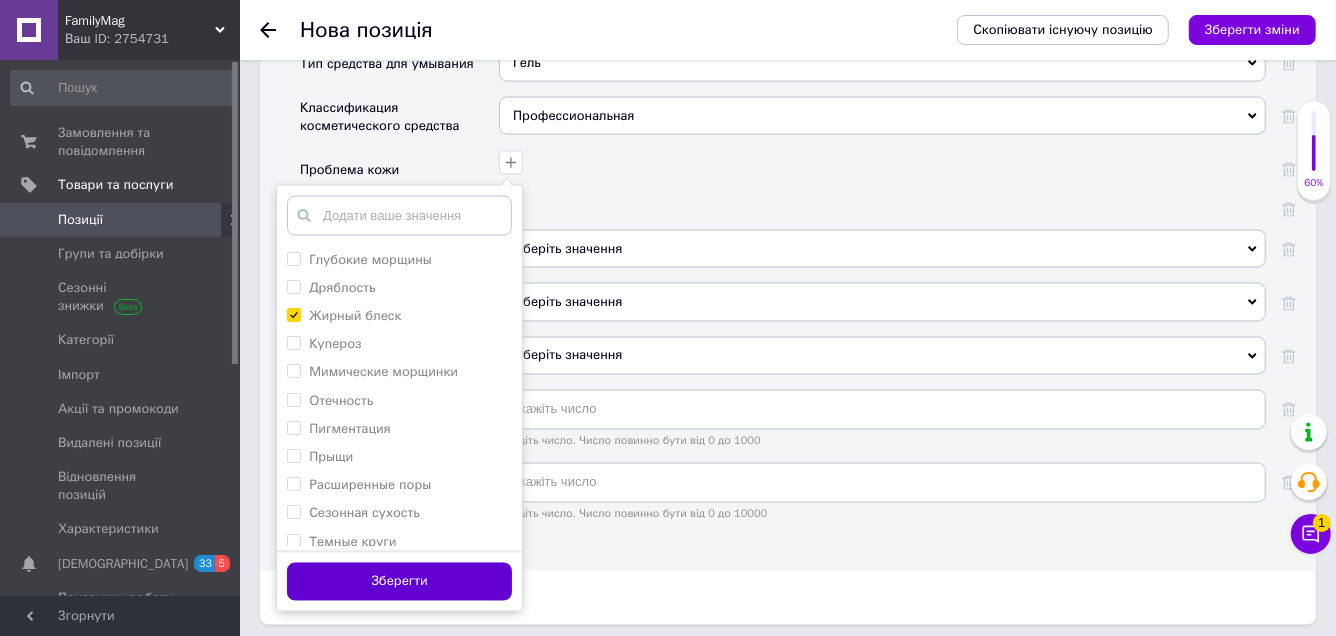 click on "Зберегти" at bounding box center [399, 582] 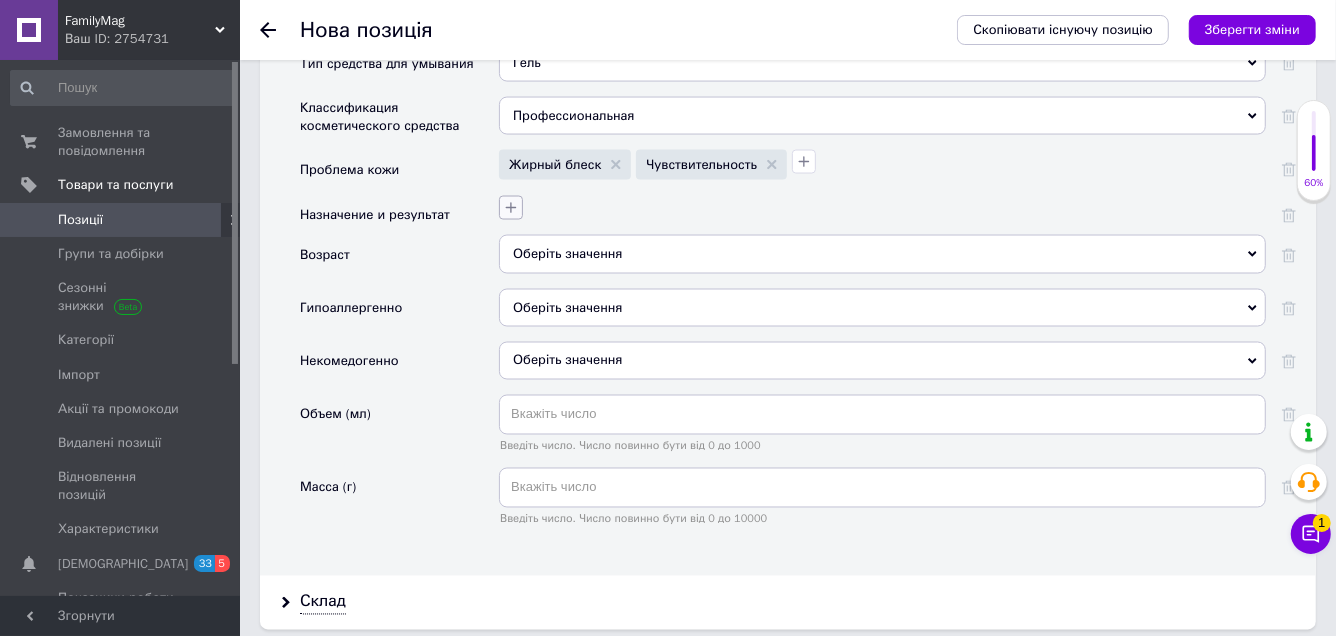 click 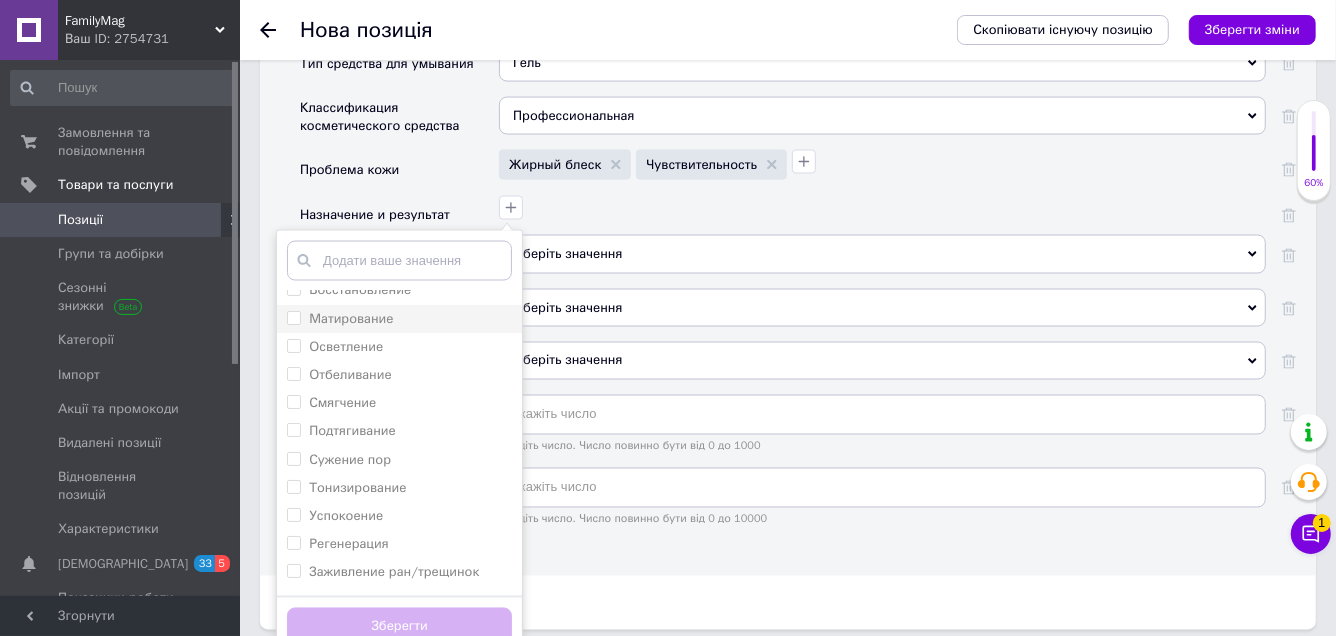 scroll, scrollTop: 199, scrollLeft: 0, axis: vertical 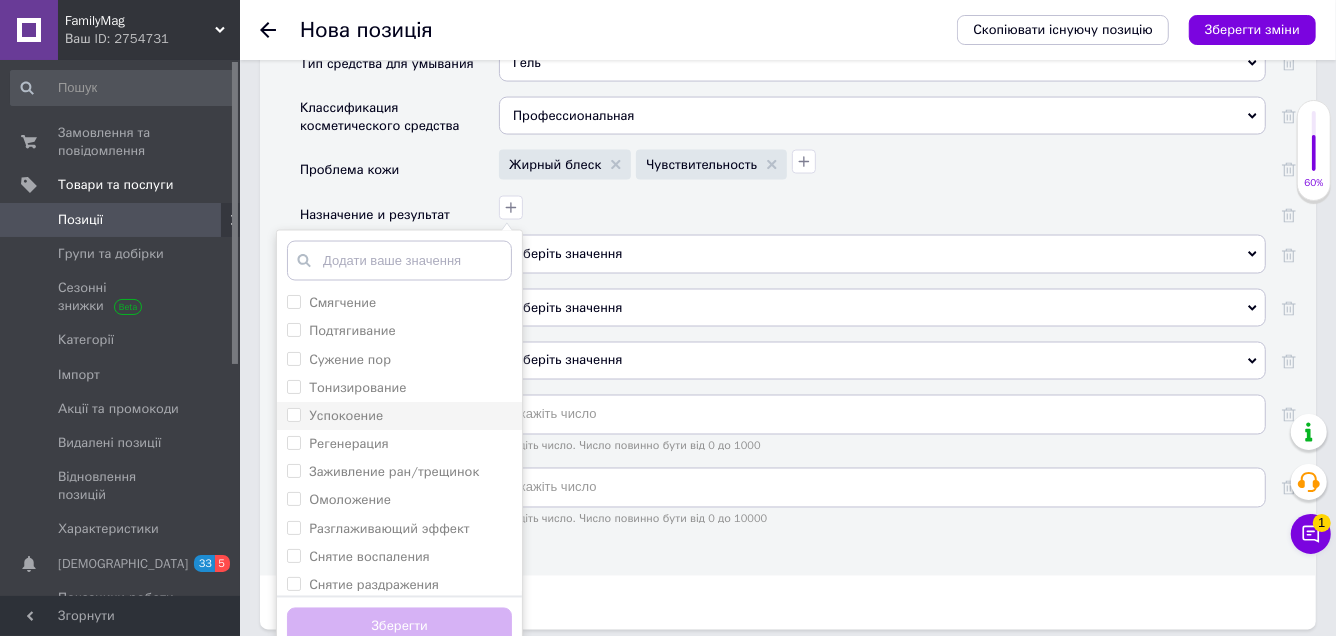 click on "Успокоение" at bounding box center (346, 415) 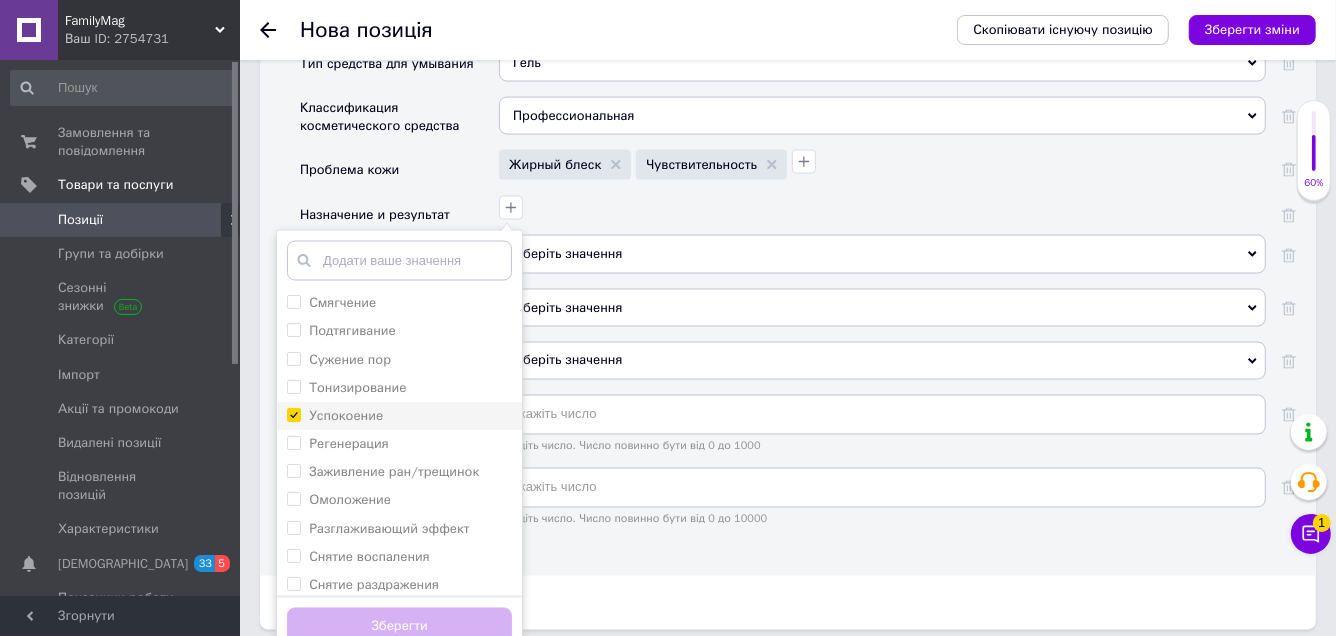 checkbox on "true" 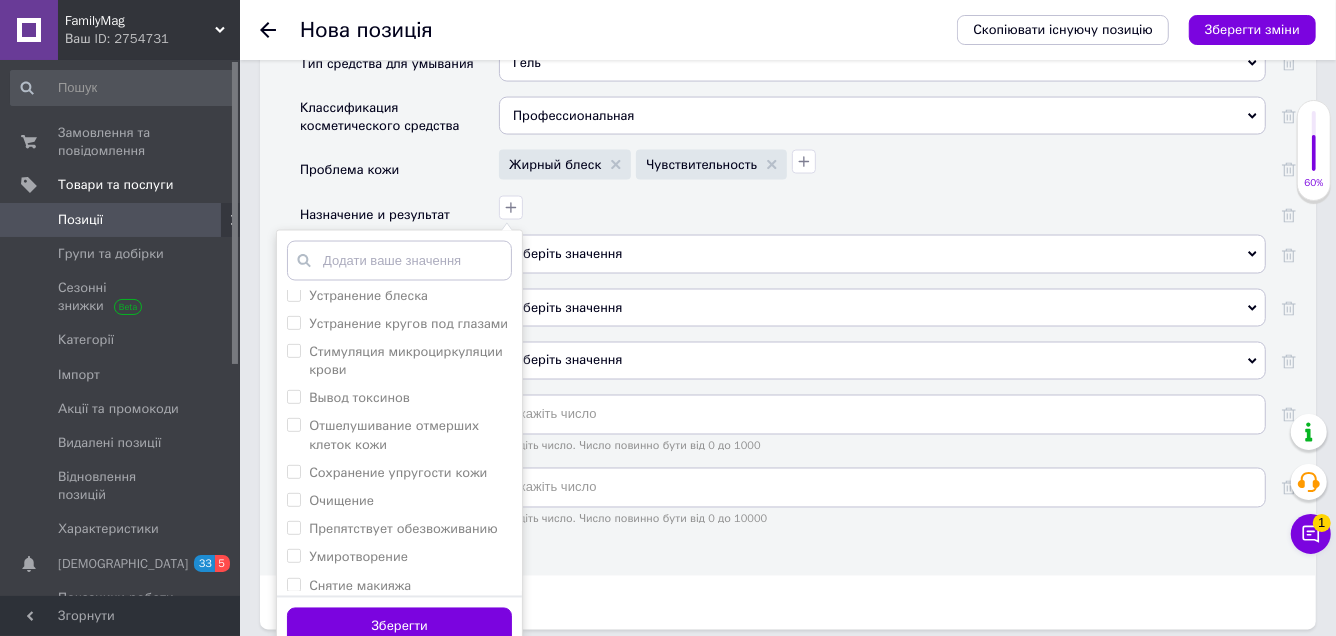 scroll, scrollTop: 712, scrollLeft: 0, axis: vertical 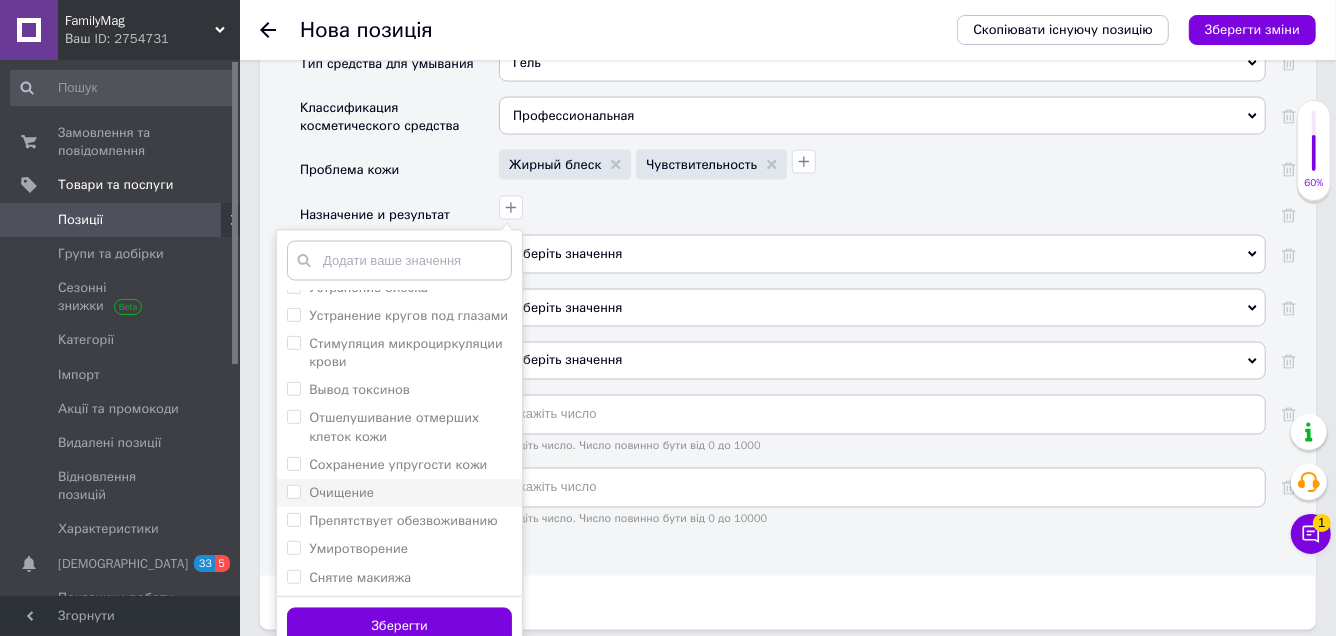 click on "Очищение" at bounding box center [341, 492] 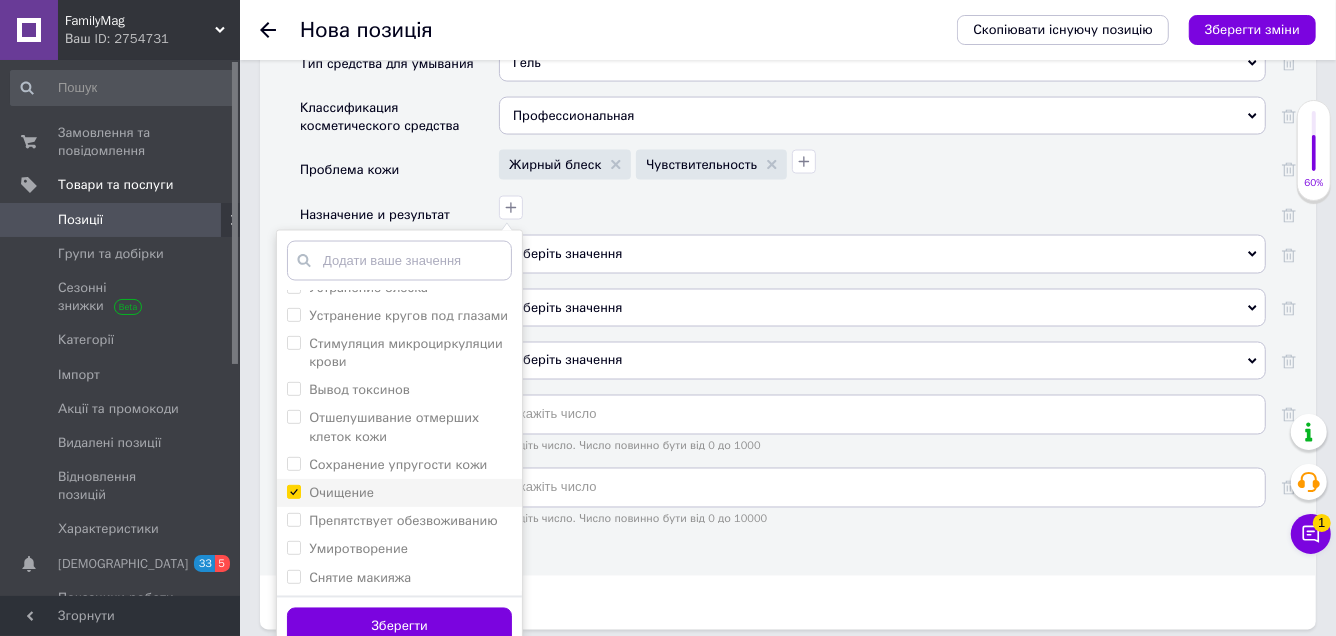 checkbox on "true" 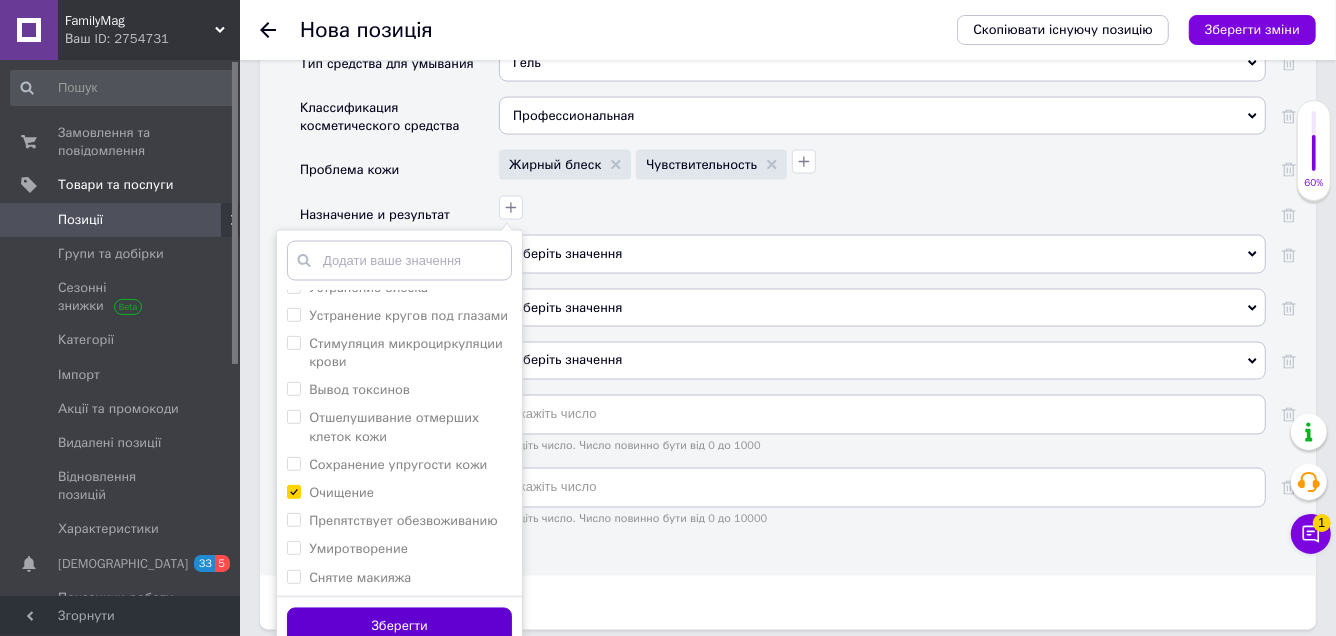 click on "Зберегти" at bounding box center (399, 627) 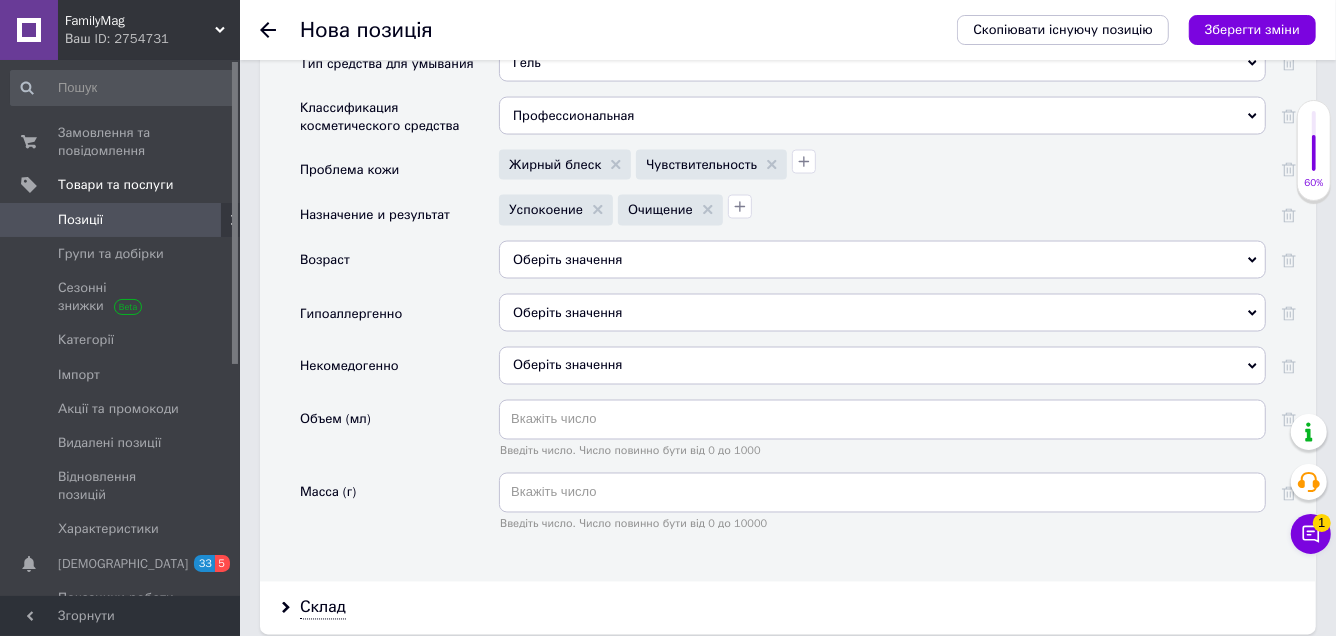click on "Оберіть значення" at bounding box center [882, 260] 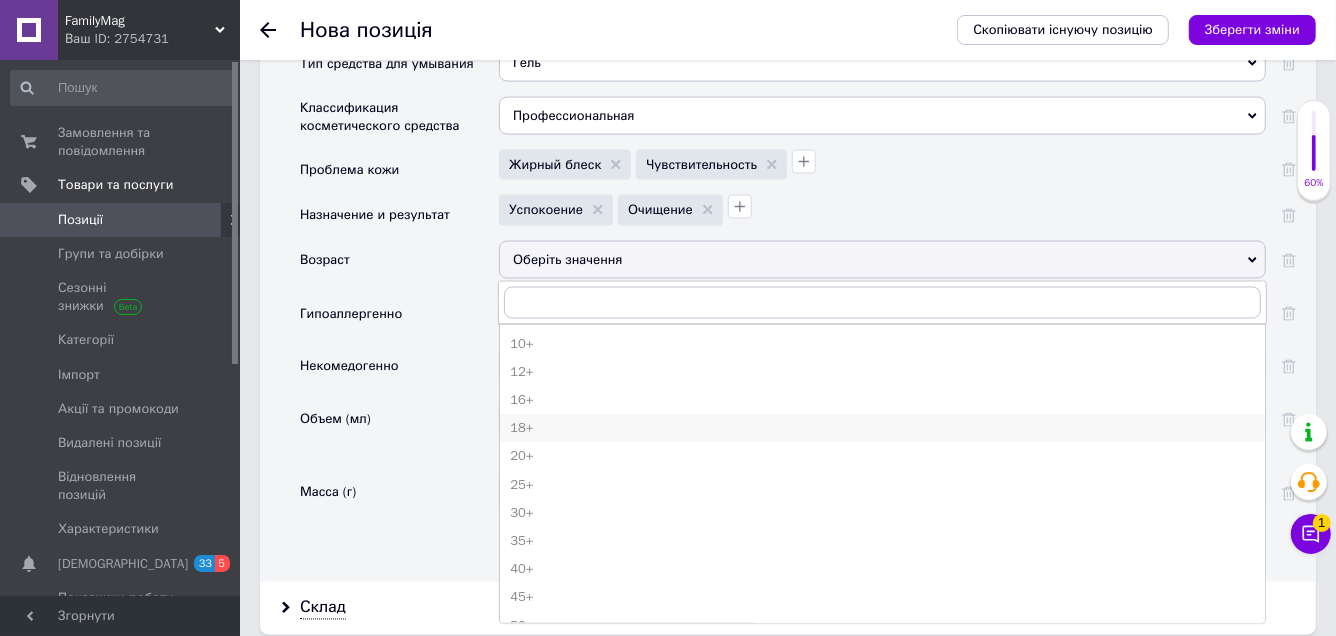 click on "18+" at bounding box center [882, 428] 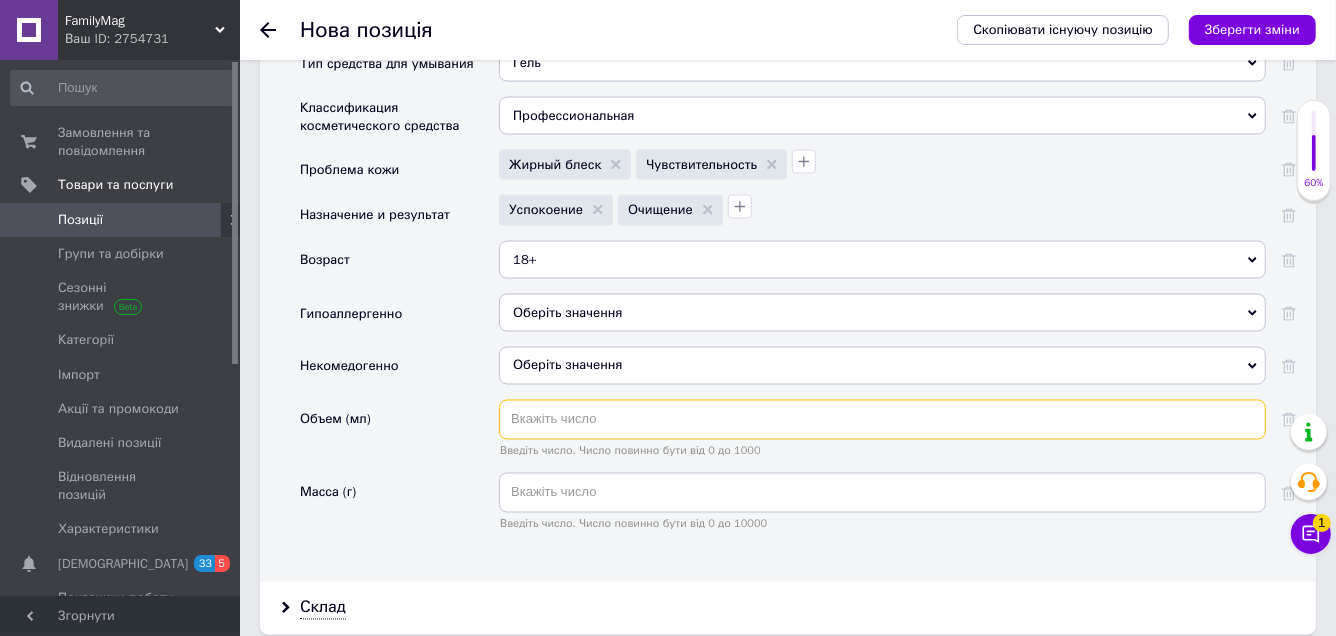 click at bounding box center (882, 420) 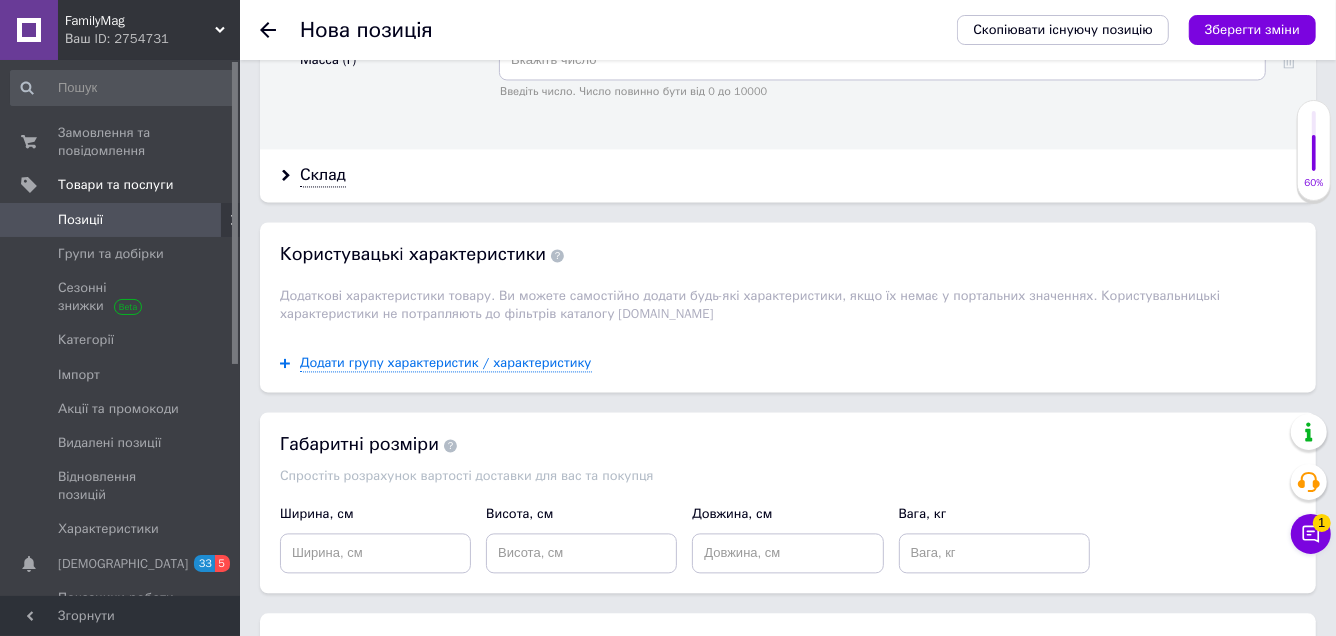 scroll, scrollTop: 2600, scrollLeft: 0, axis: vertical 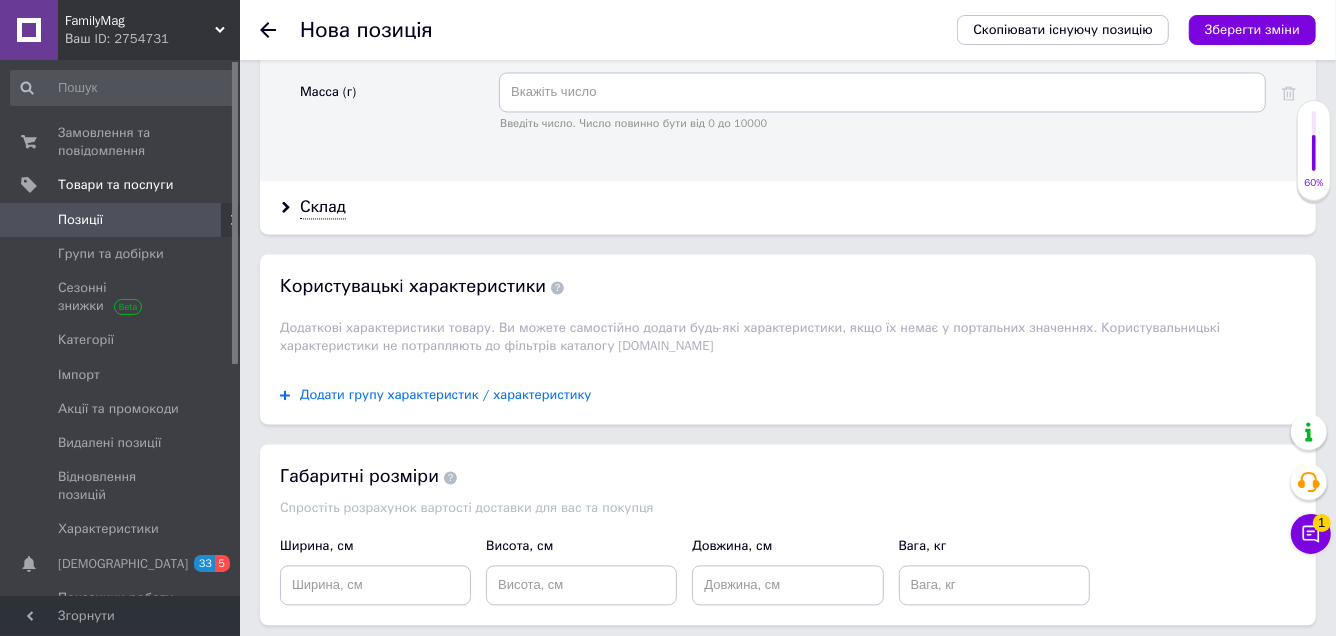 type on "100" 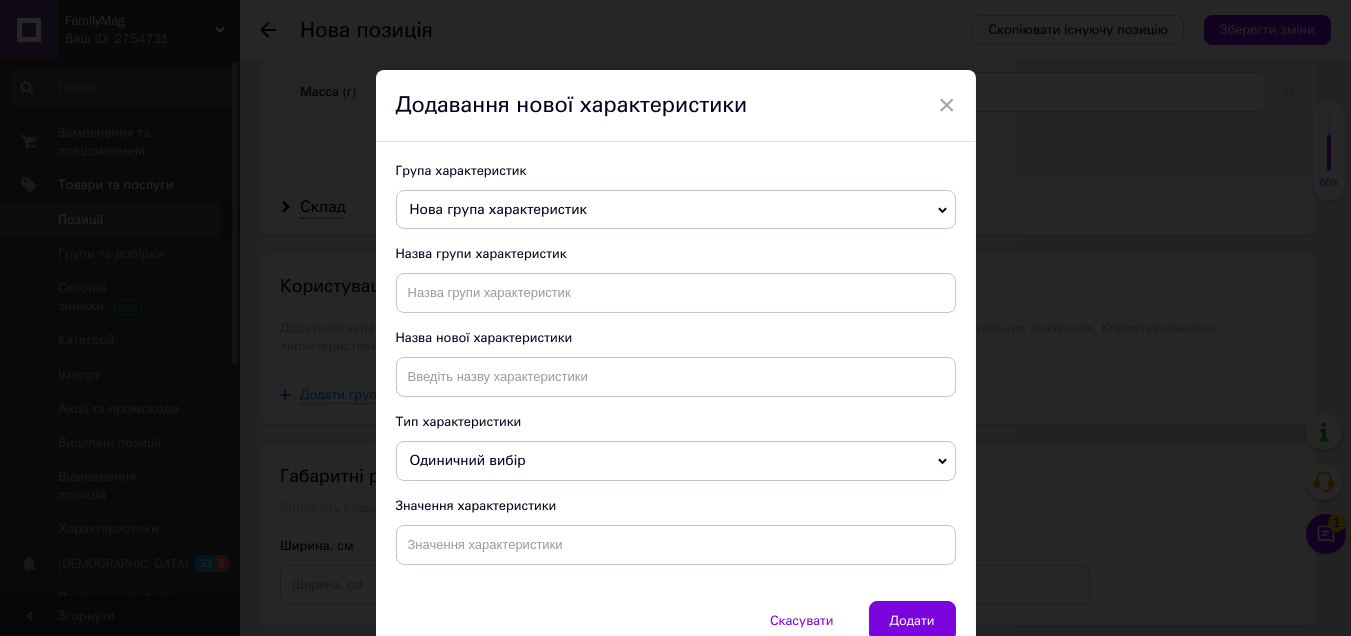 click on "Нова група характеристик" at bounding box center (498, 209) 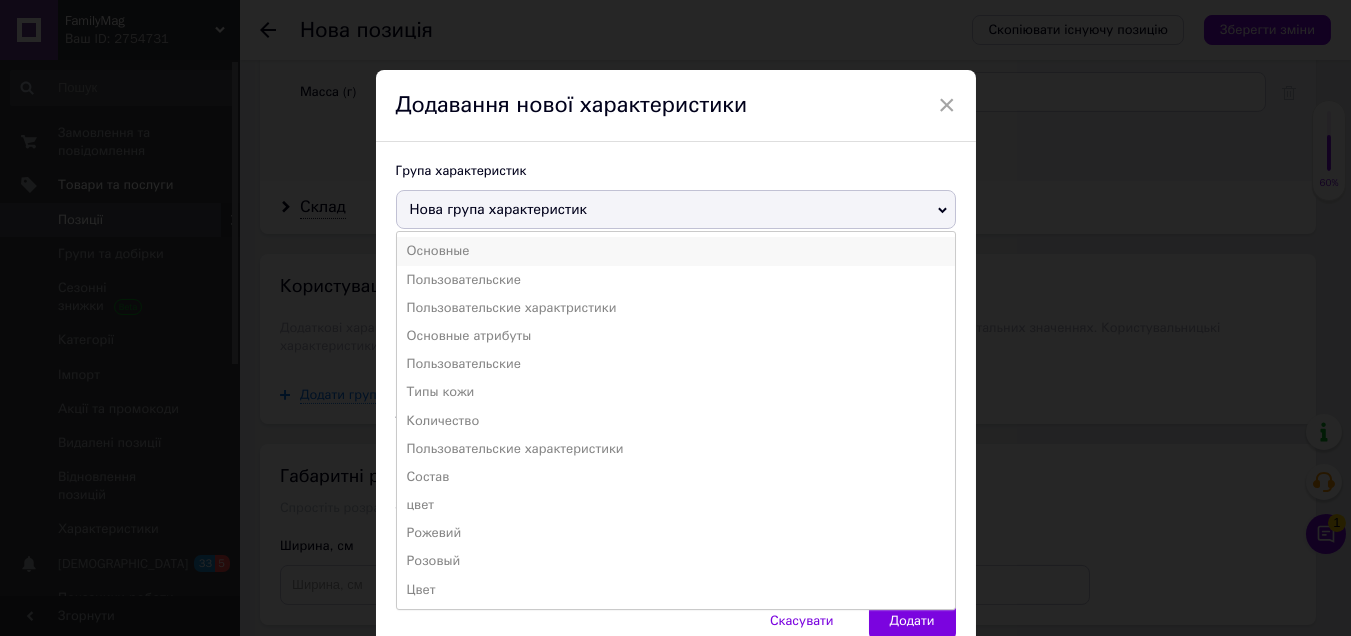 click on "Основные" at bounding box center (676, 251) 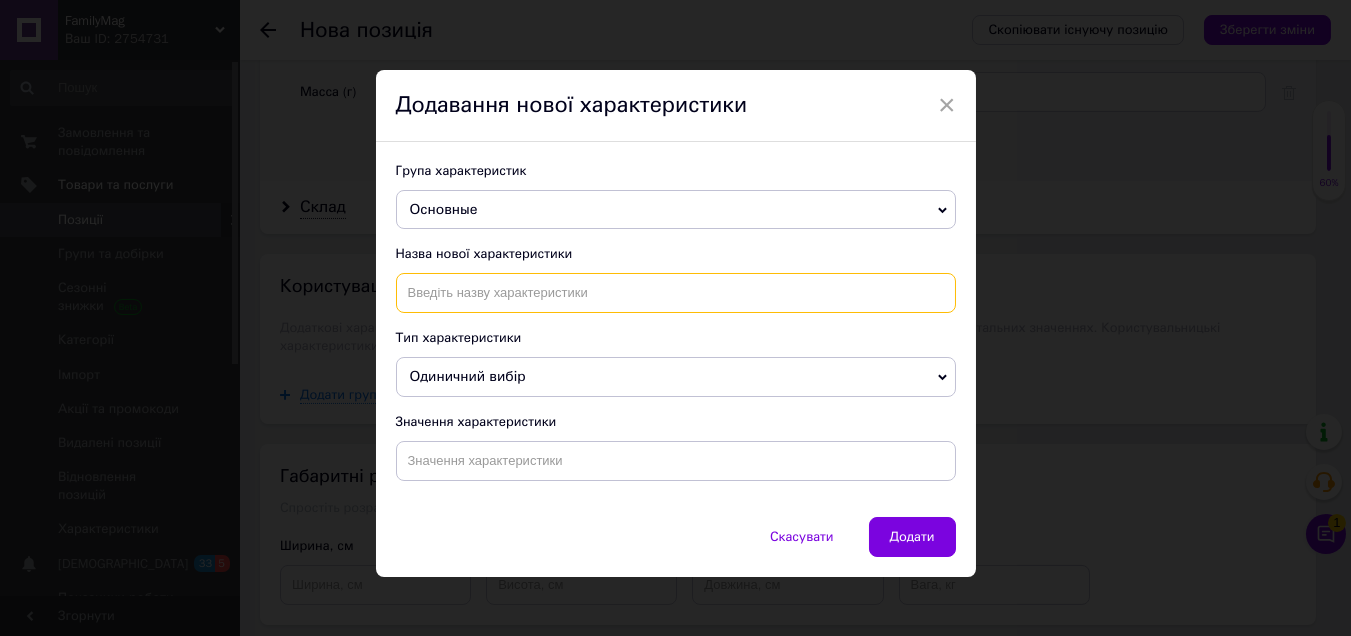 click at bounding box center [676, 293] 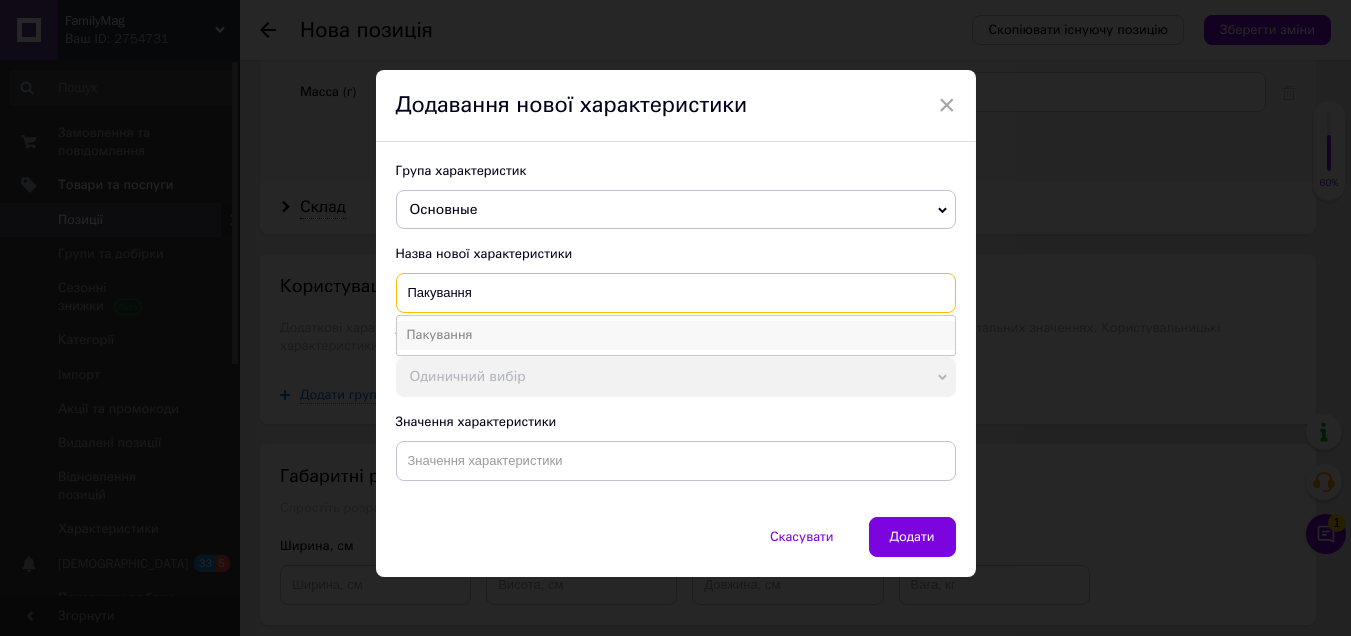 type on "Пакування" 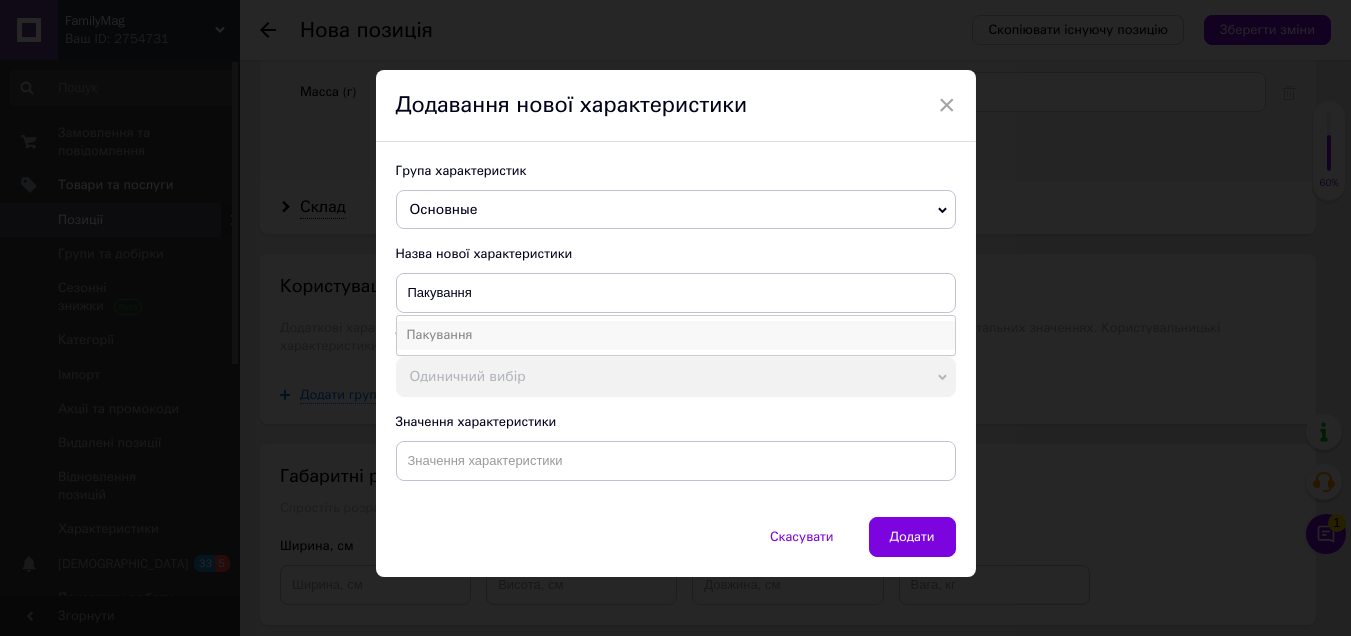click on "Пакування" at bounding box center [676, 335] 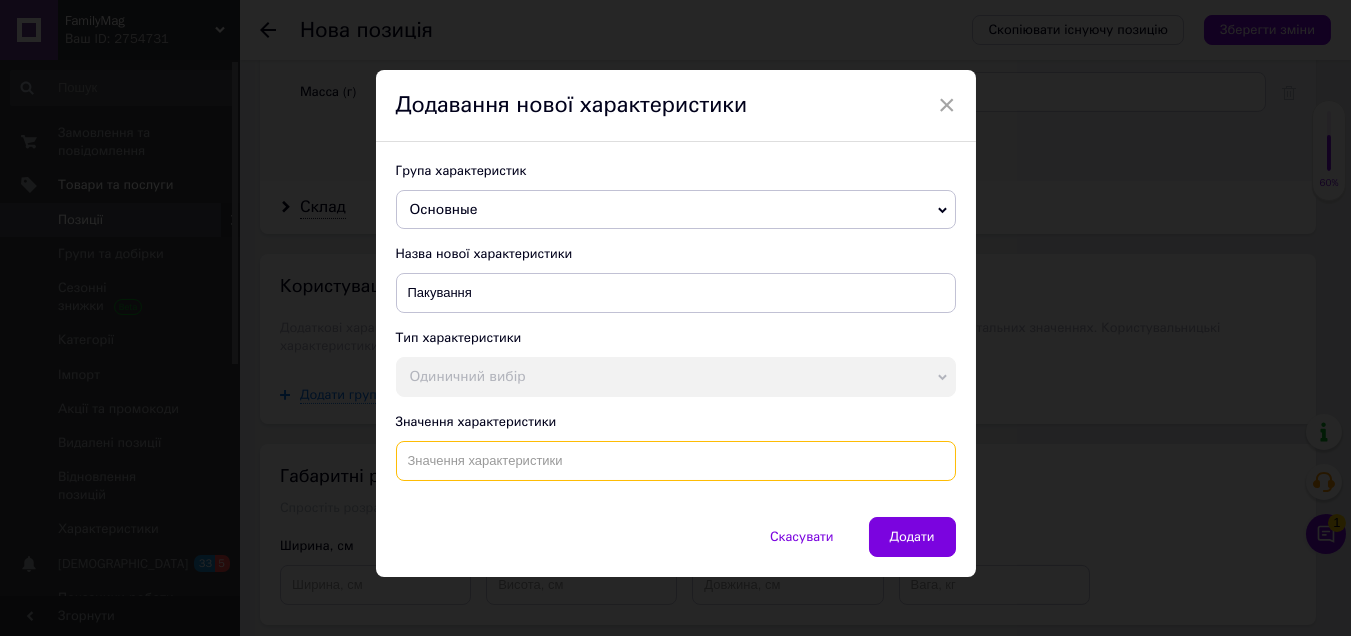 click at bounding box center (676, 461) 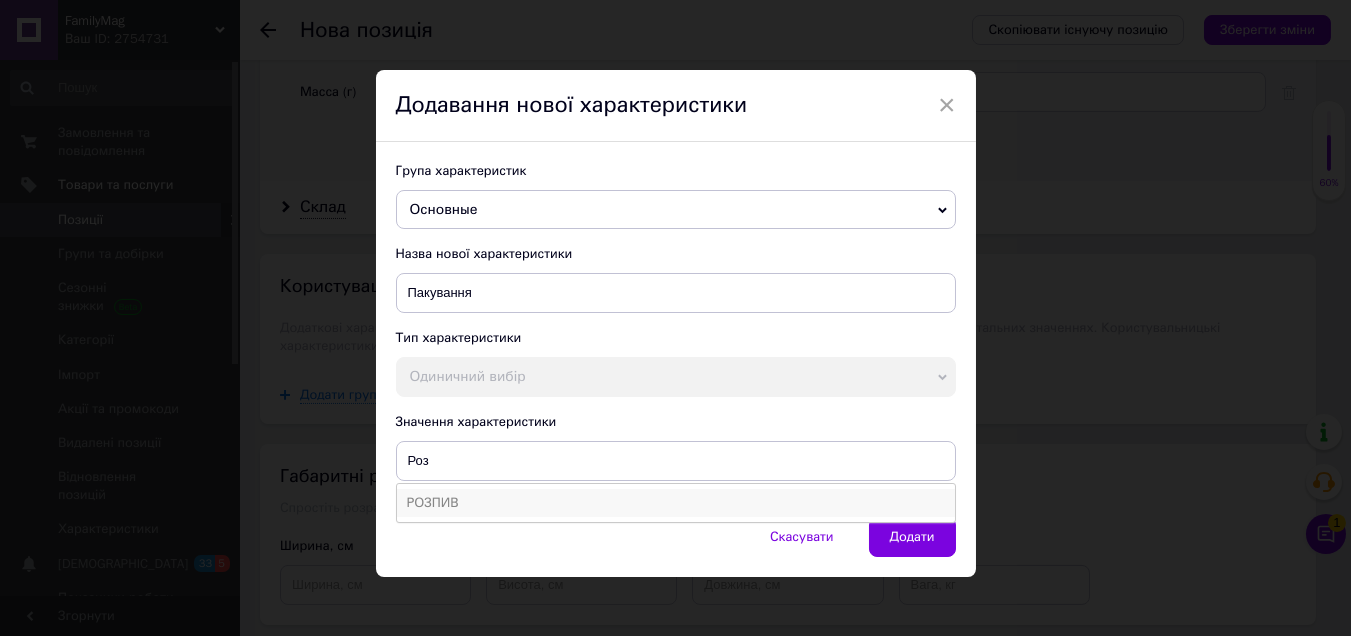click on "РОЗПИВ" at bounding box center (676, 503) 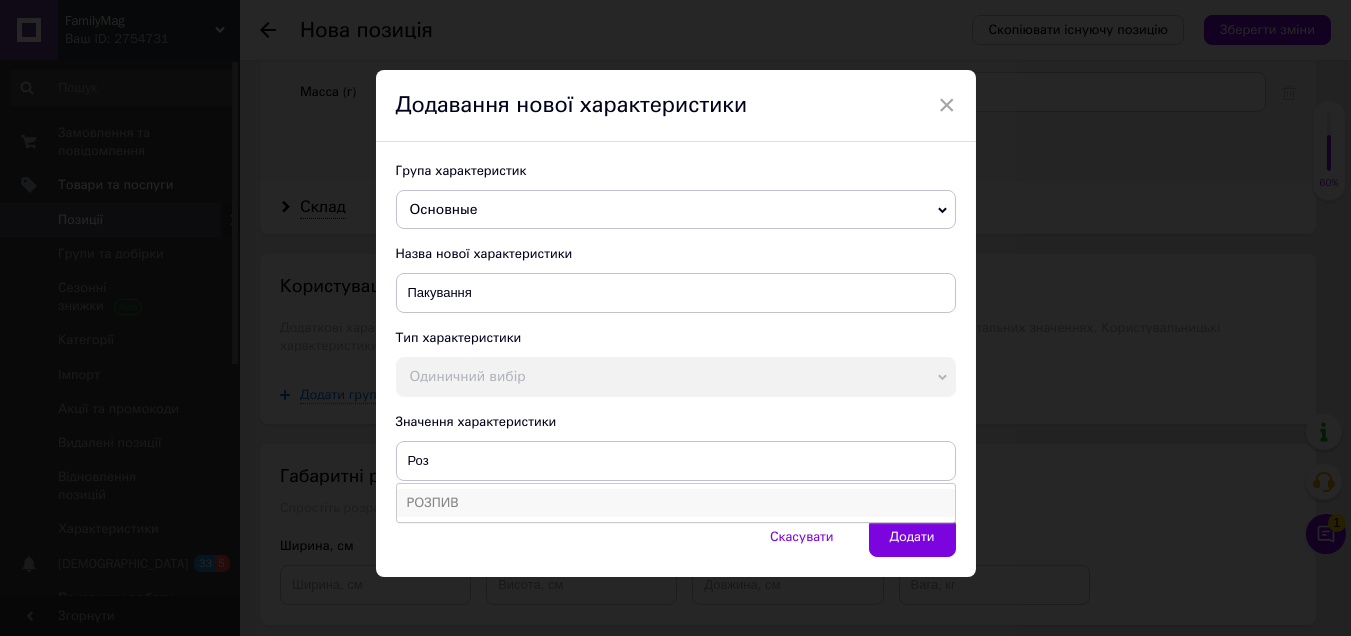 type on "РОЗПИВ" 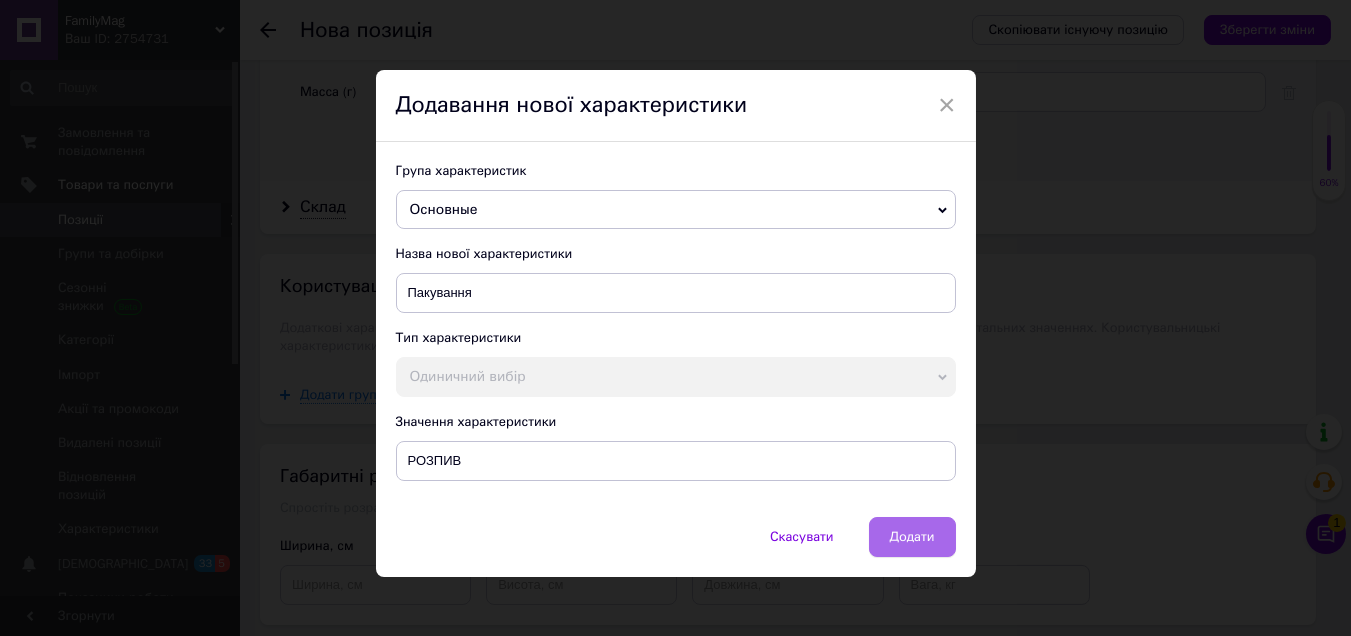 click on "Додати" at bounding box center (912, 537) 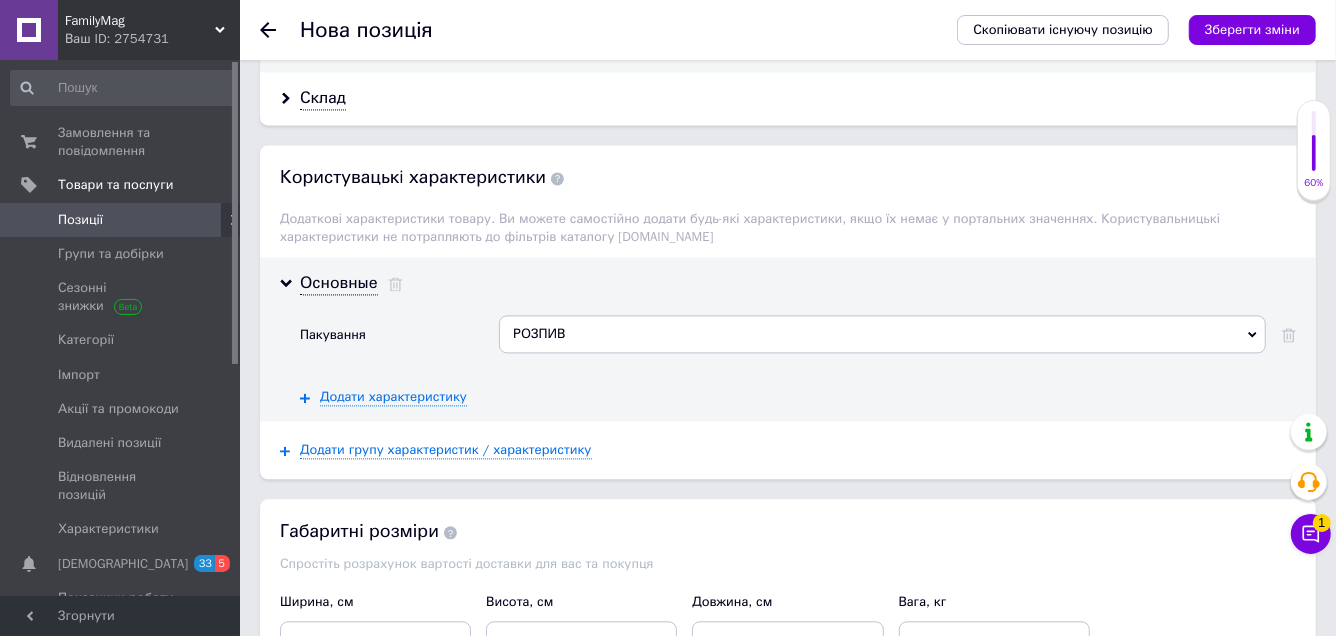 scroll, scrollTop: 2799, scrollLeft: 0, axis: vertical 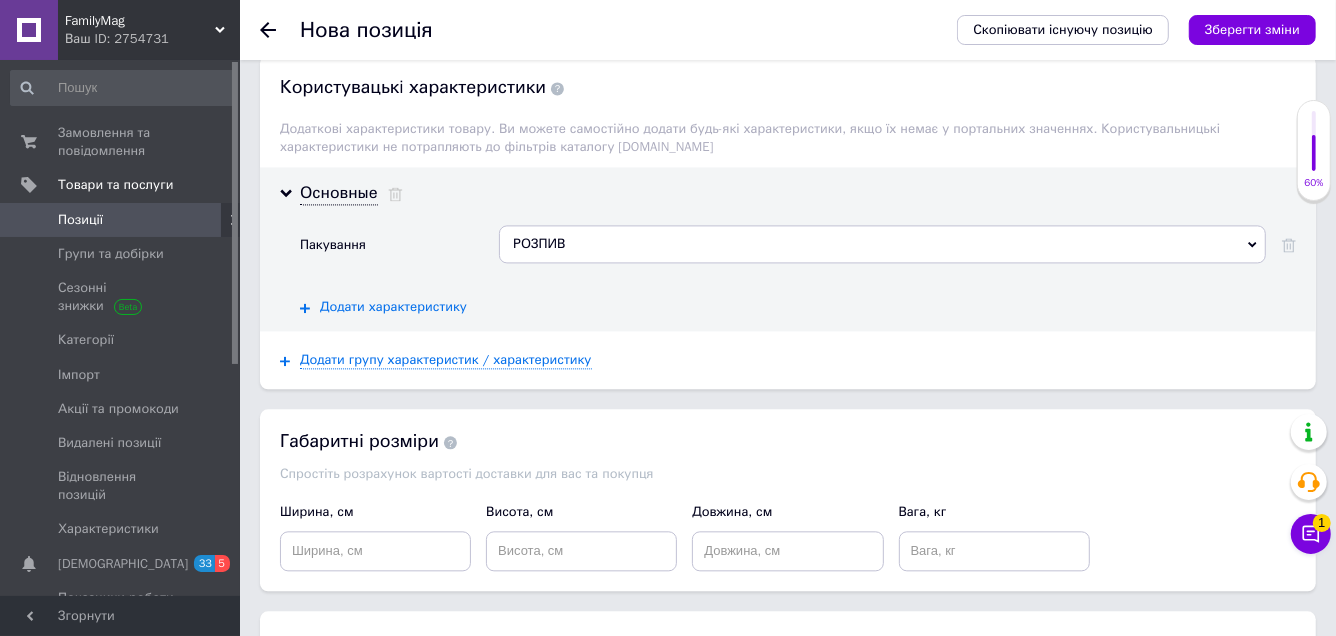click on "Додати характеристику" at bounding box center (393, 307) 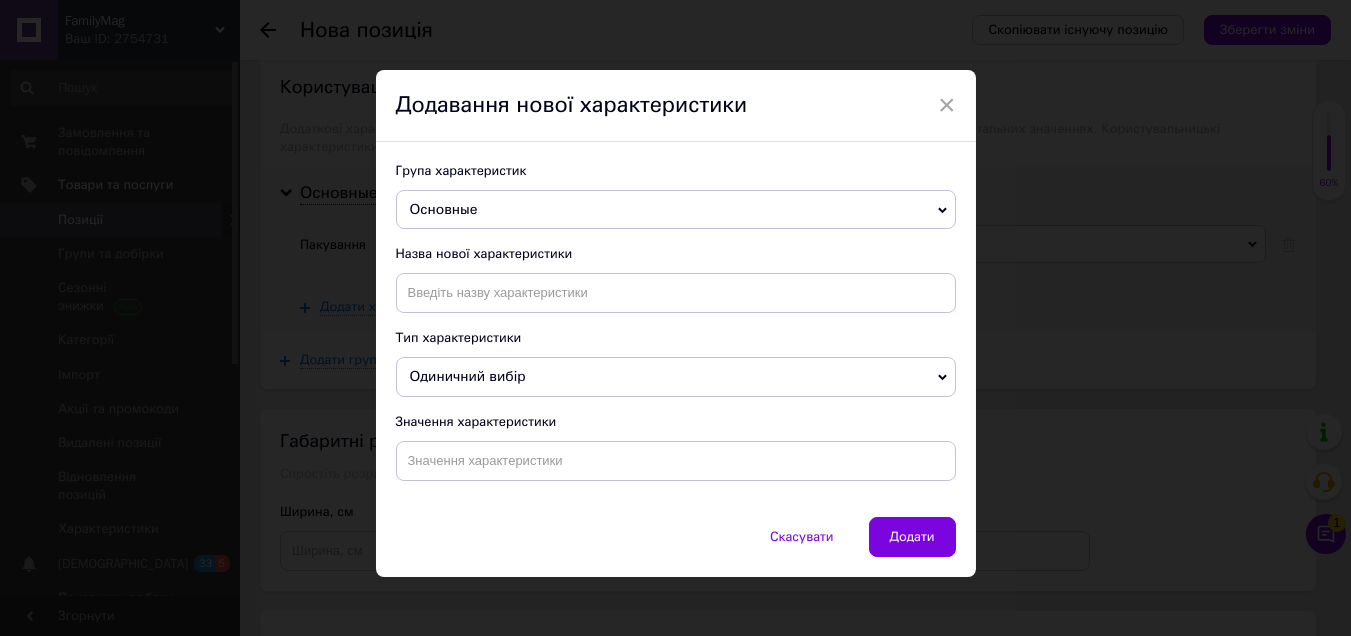 click on "×" at bounding box center (947, 105) 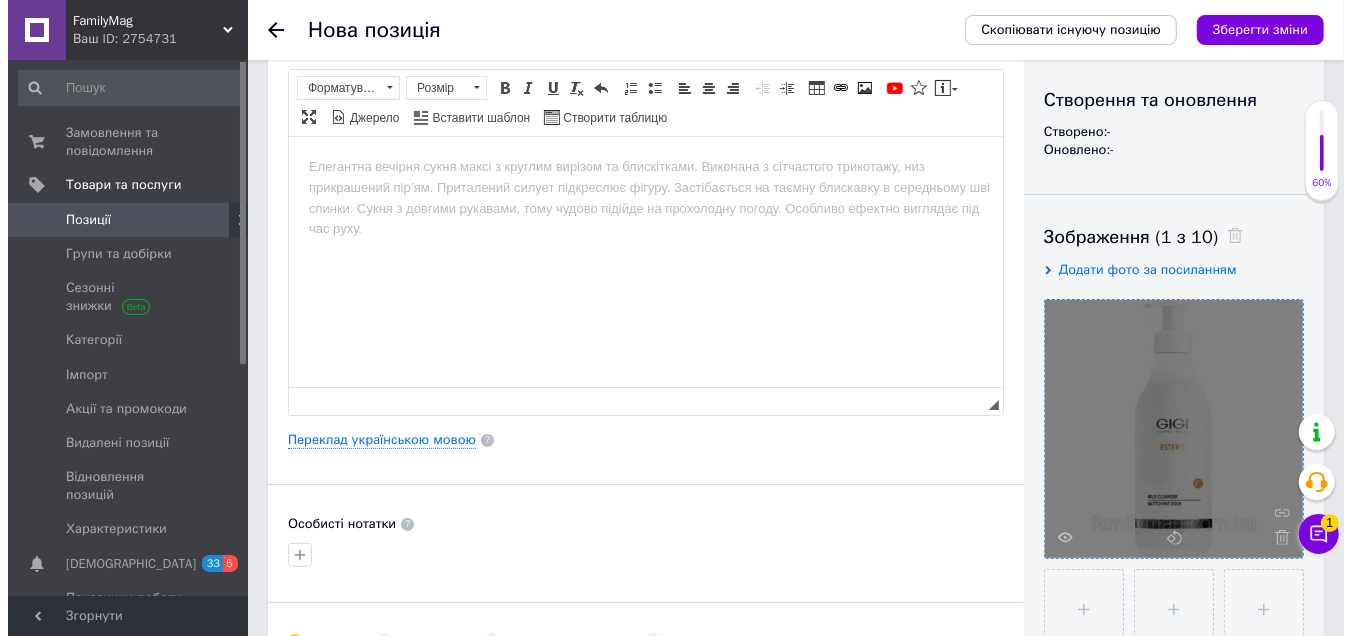 scroll, scrollTop: 300, scrollLeft: 0, axis: vertical 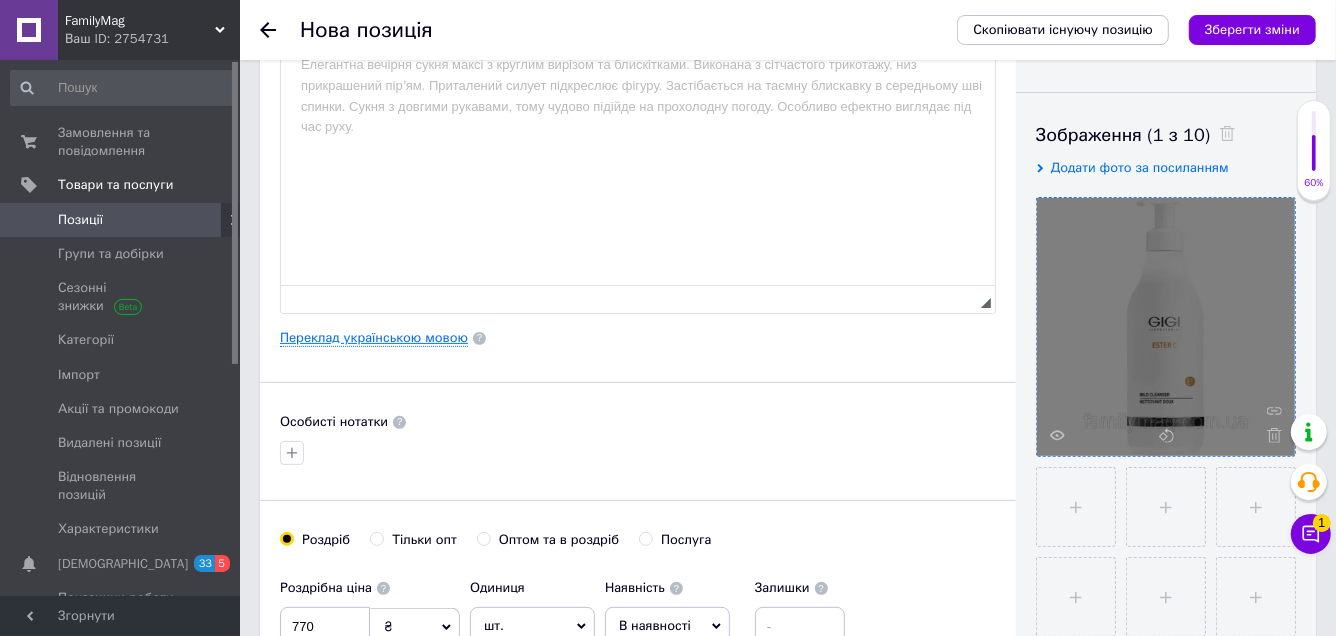 click on "Переклад українською мовою" at bounding box center (374, 338) 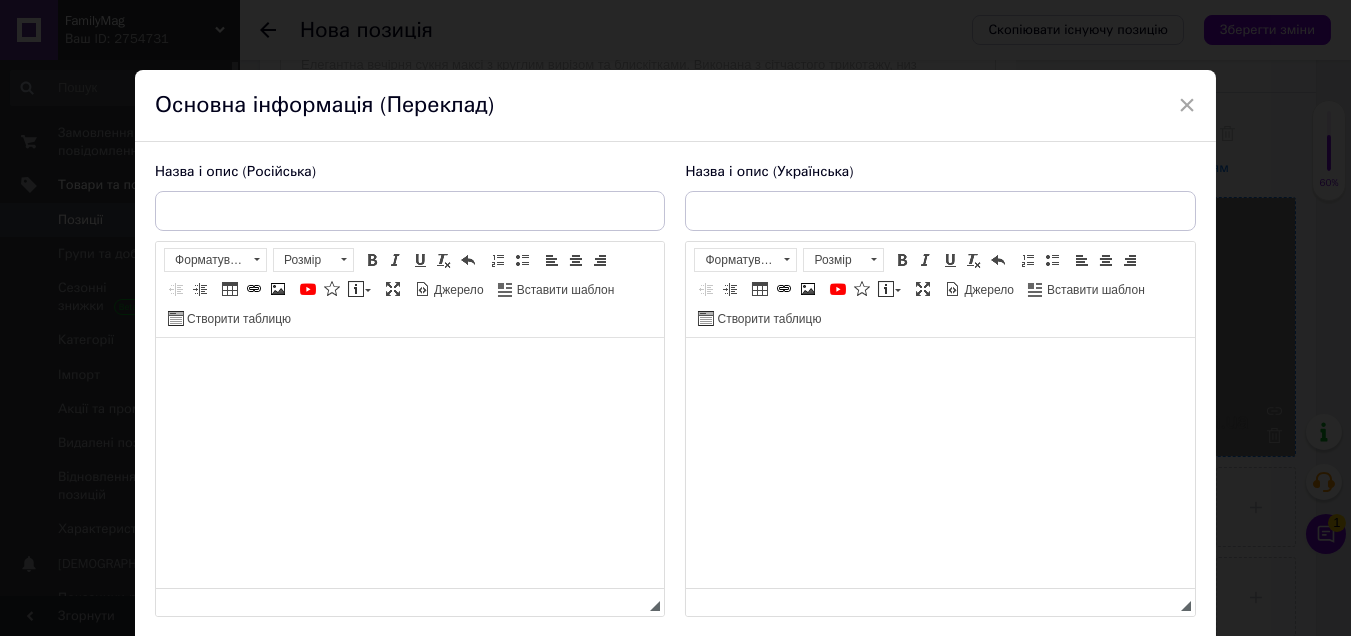 scroll, scrollTop: 0, scrollLeft: 0, axis: both 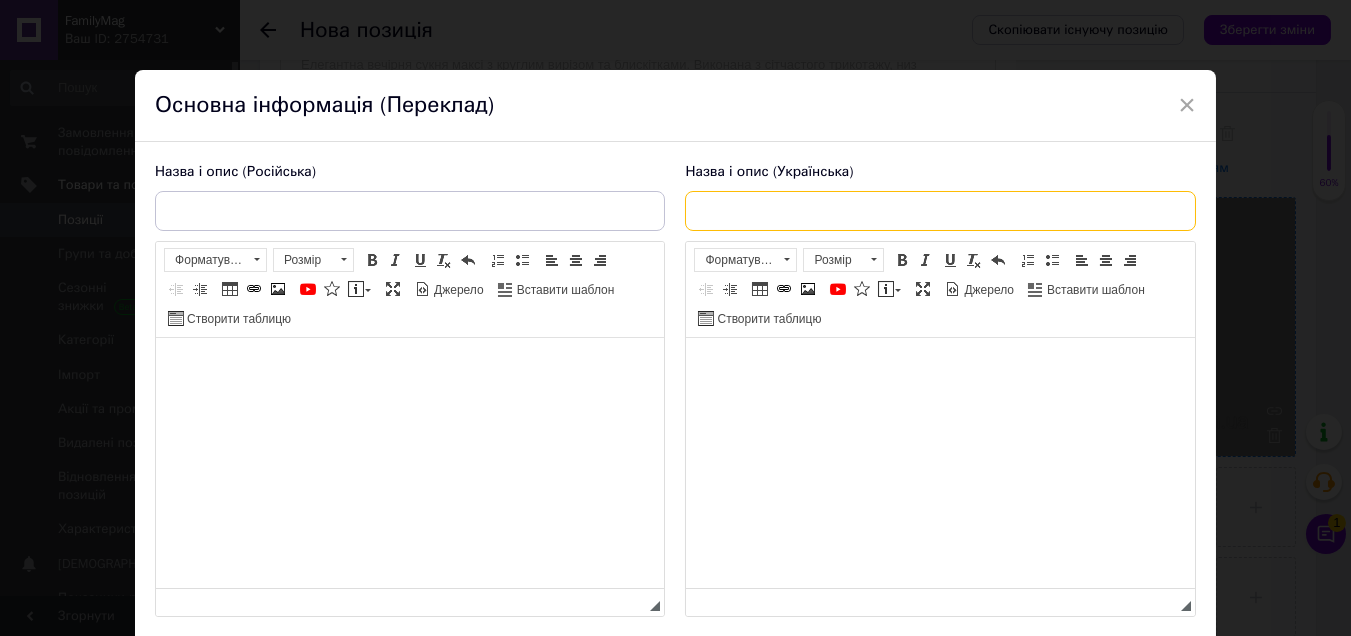 click at bounding box center [940, 211] 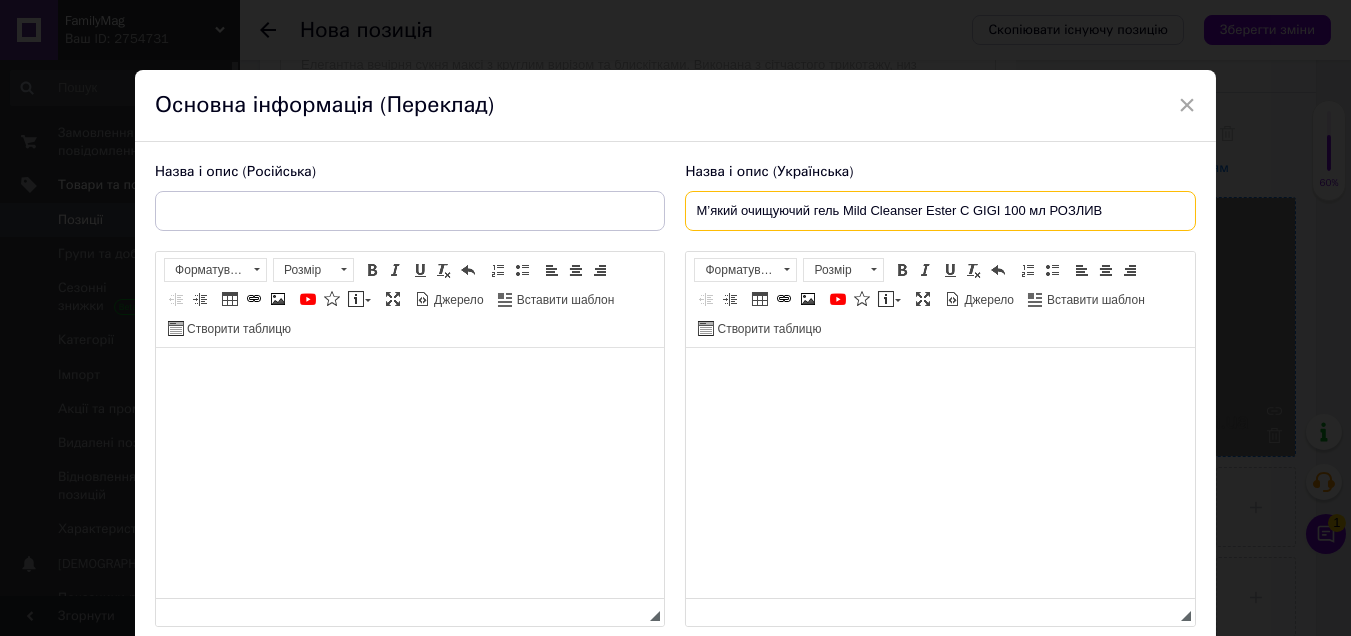 type on "М’який очищуючий гель Mild Cleanser Ester C GIGI 100 мл РОЗЛИВ" 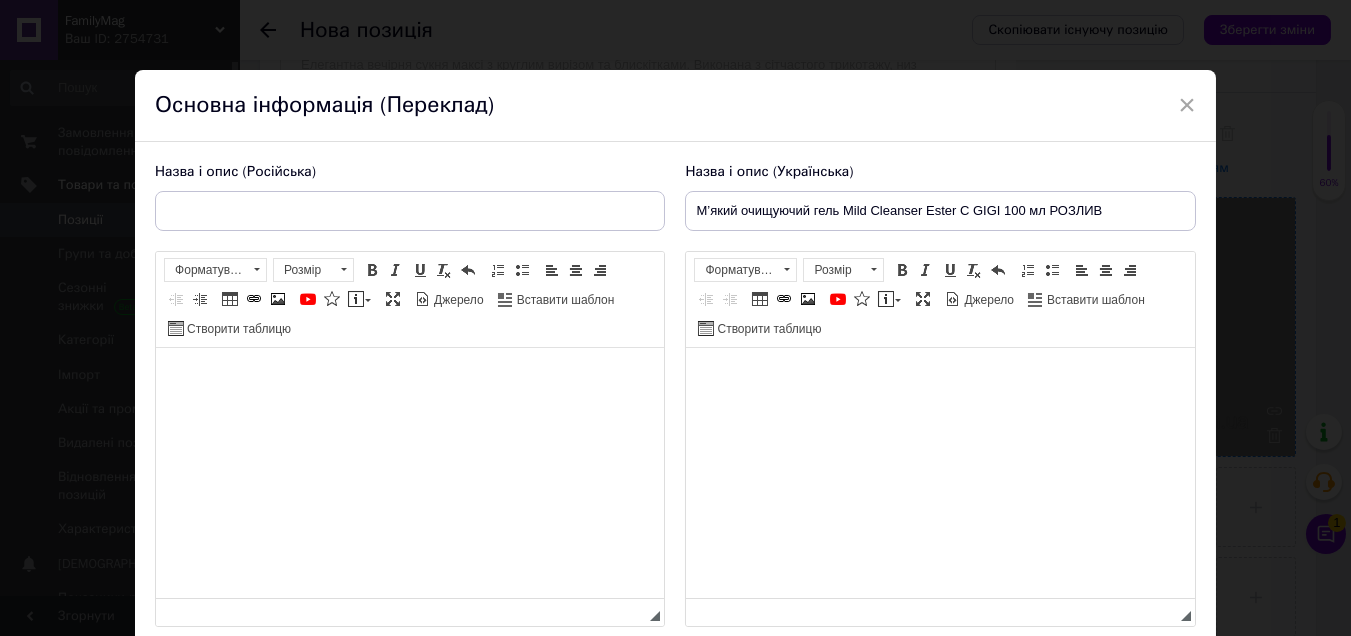 click at bounding box center (940, 378) 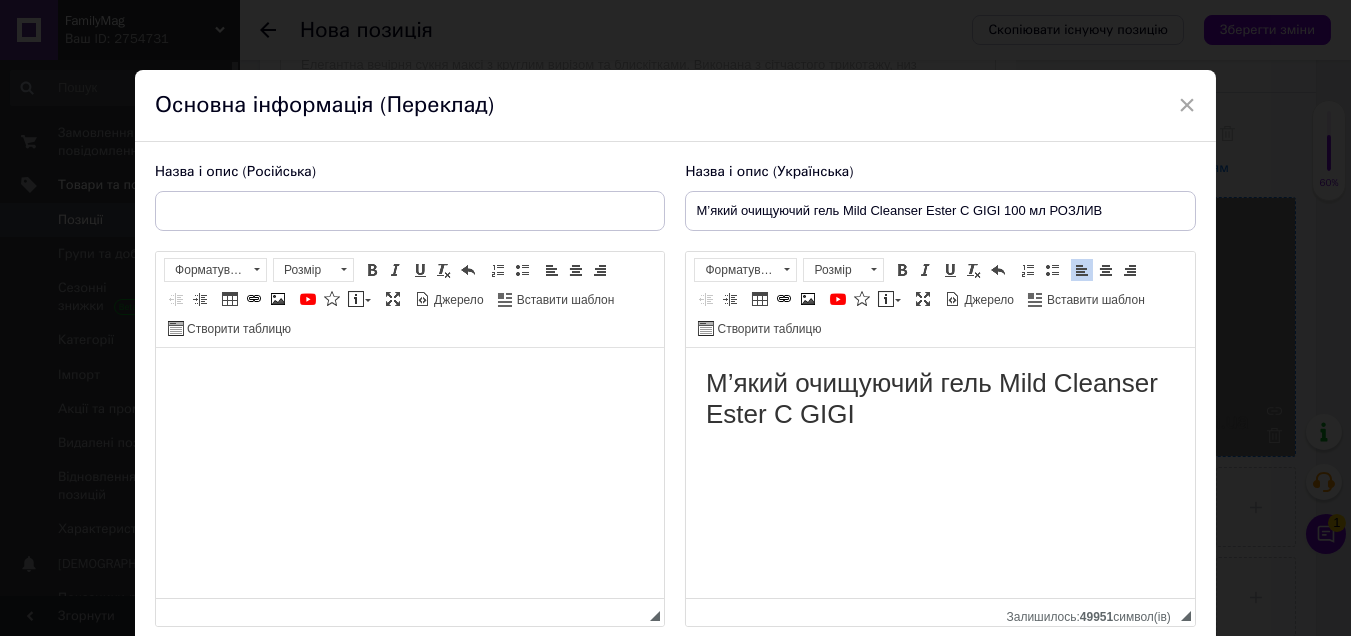 drag, startPoint x: 812, startPoint y: 404, endPoint x: 1356, endPoint y: 723, distance: 630.6322 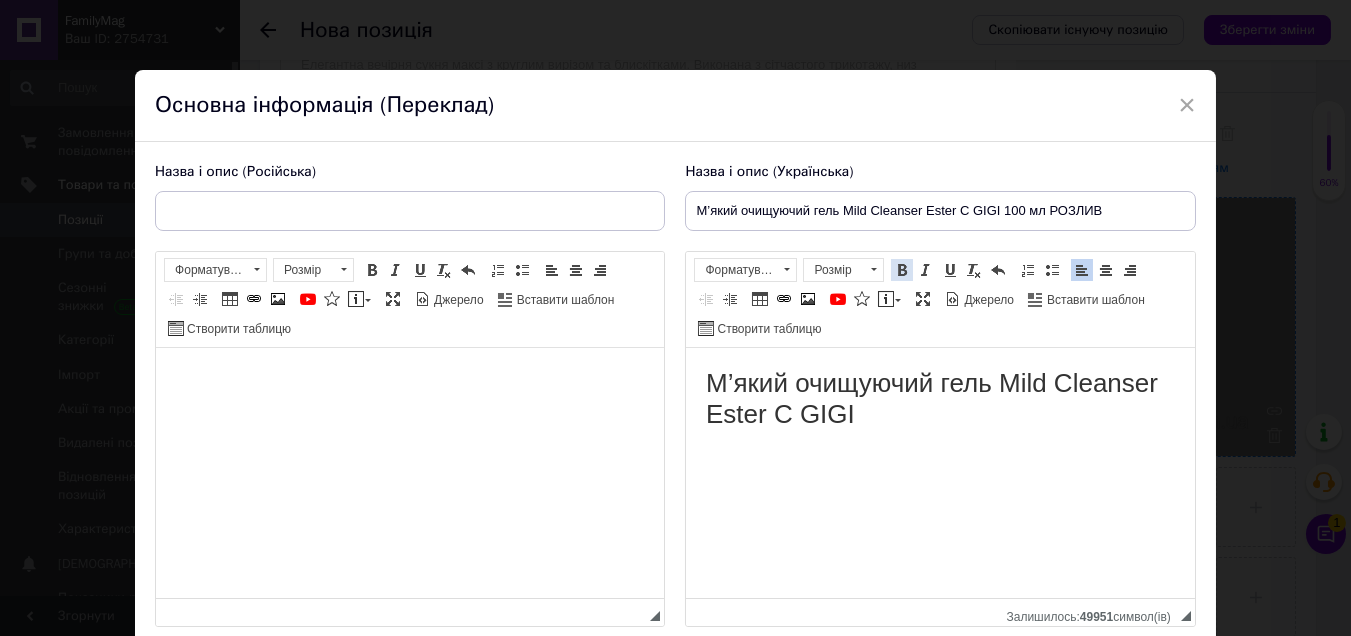 click at bounding box center (902, 270) 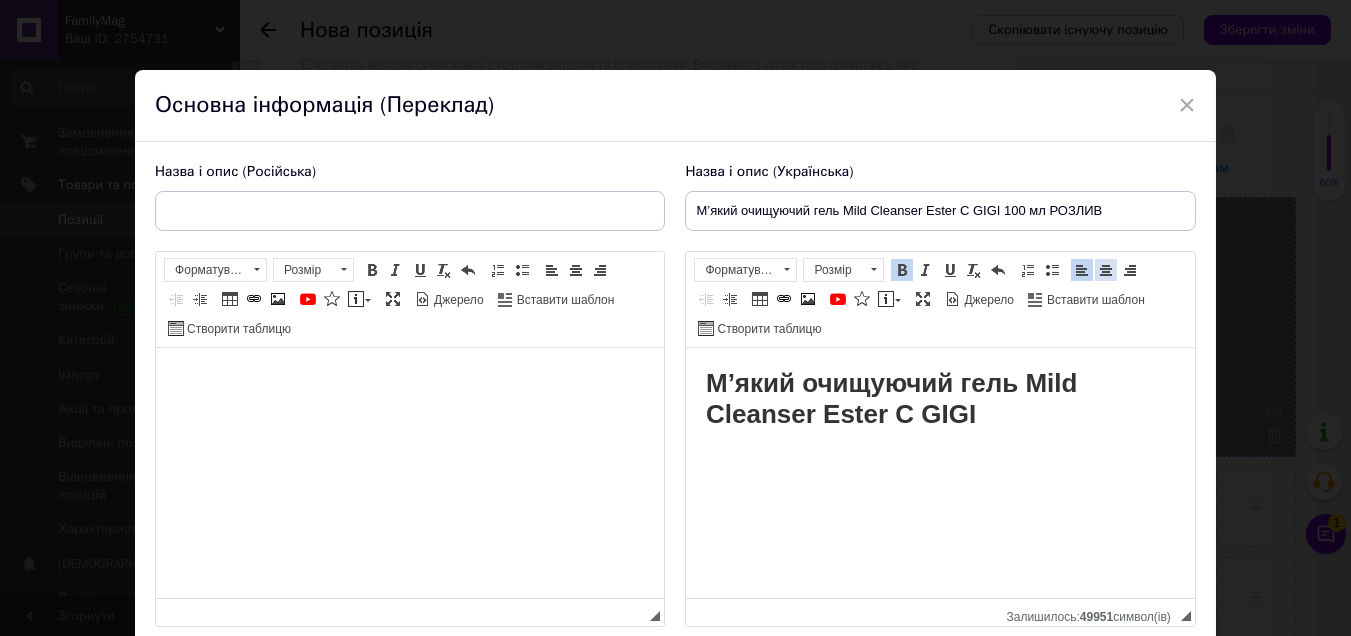 click at bounding box center (1106, 270) 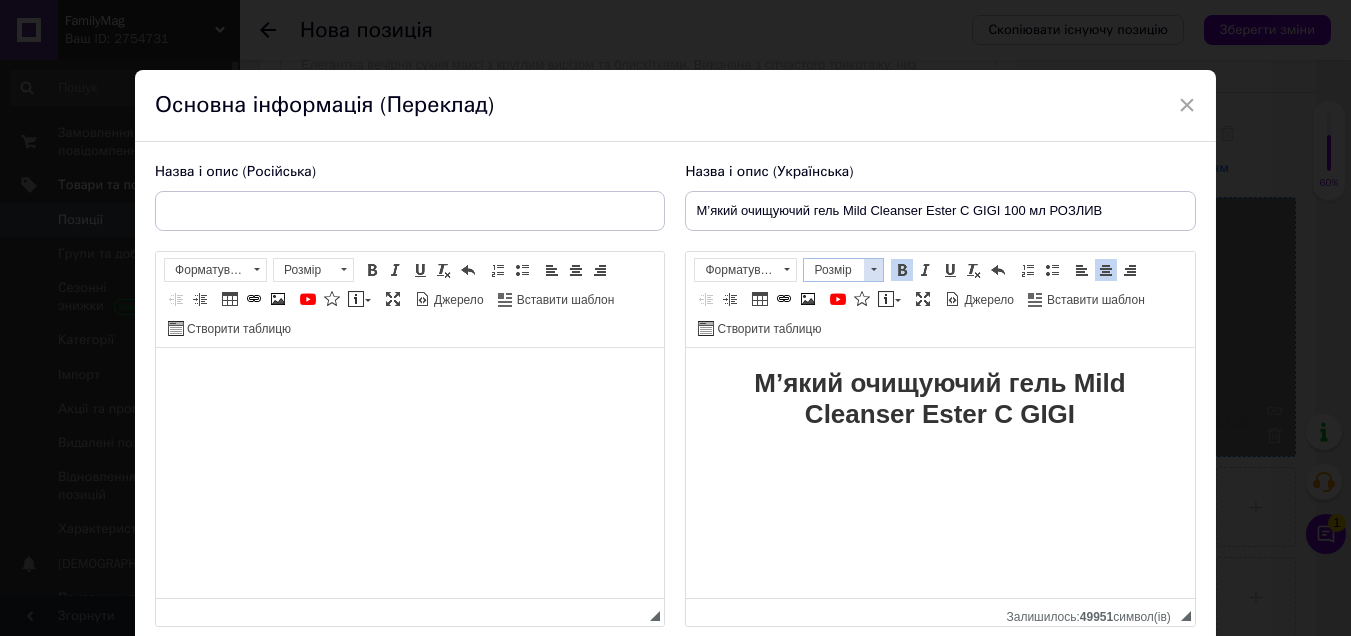 click on "Розмір" at bounding box center [834, 270] 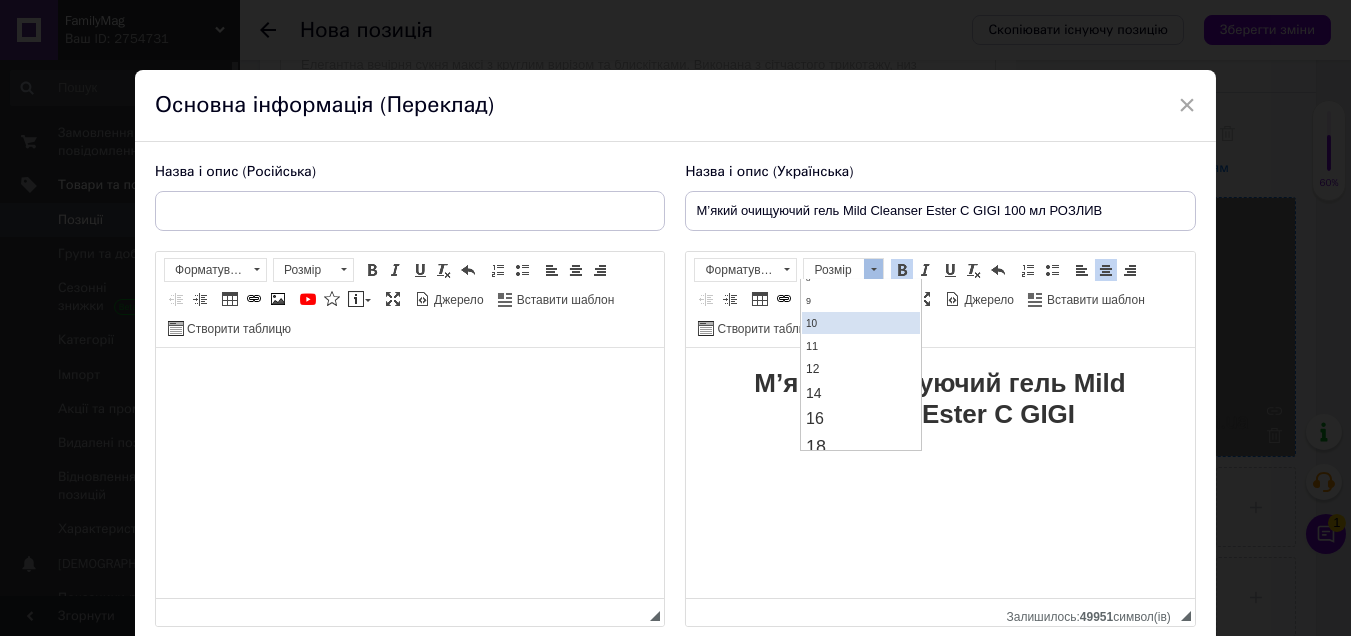 scroll, scrollTop: 99, scrollLeft: 0, axis: vertical 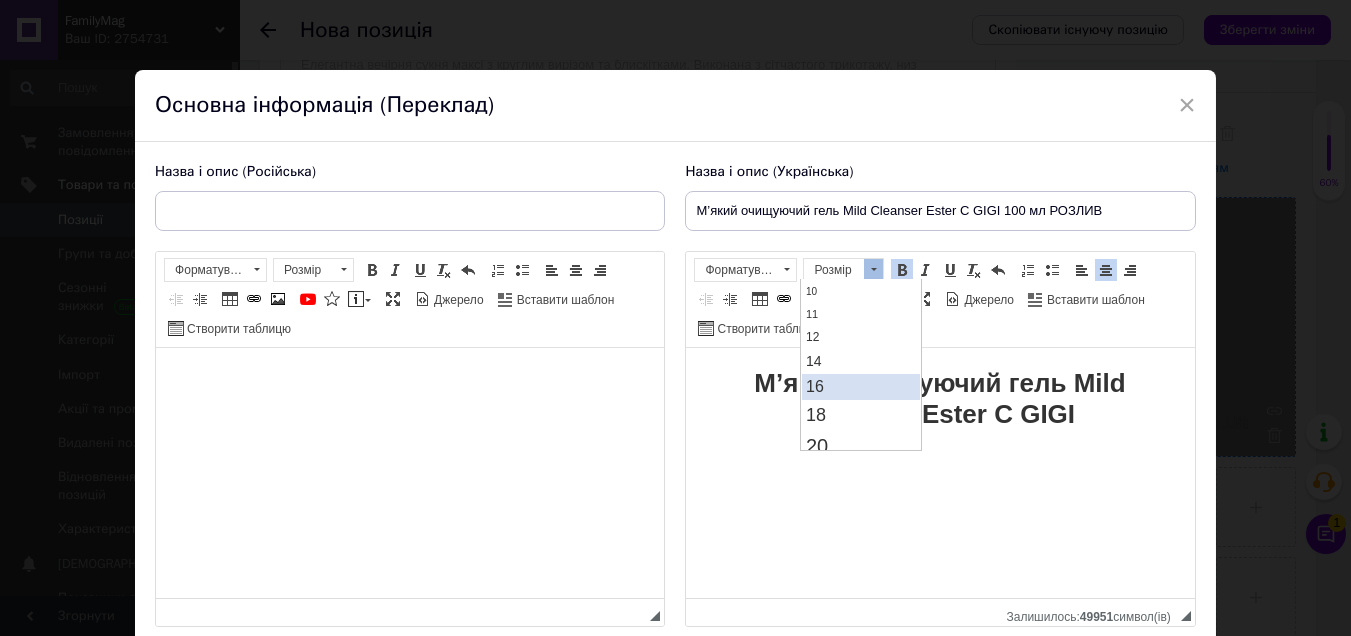 click on "16" at bounding box center [860, 387] 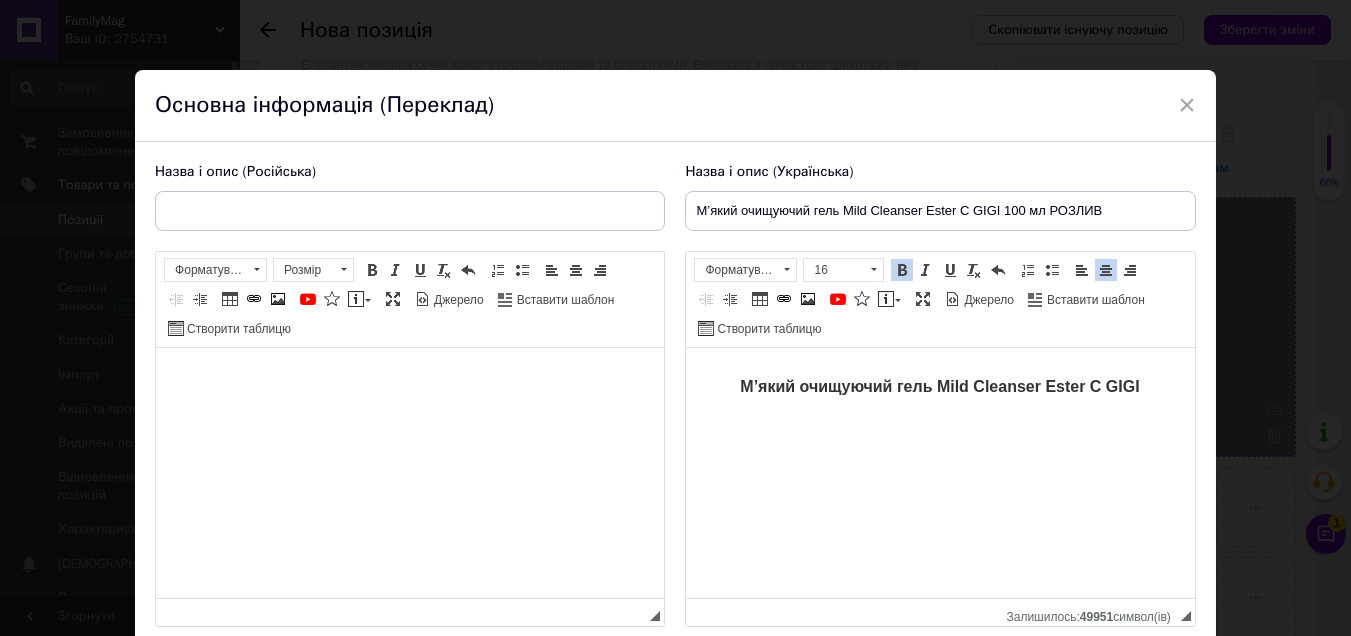 click on "М’який очищуючий гель Mild Cleanser Ester C GIGI" at bounding box center [940, 385] 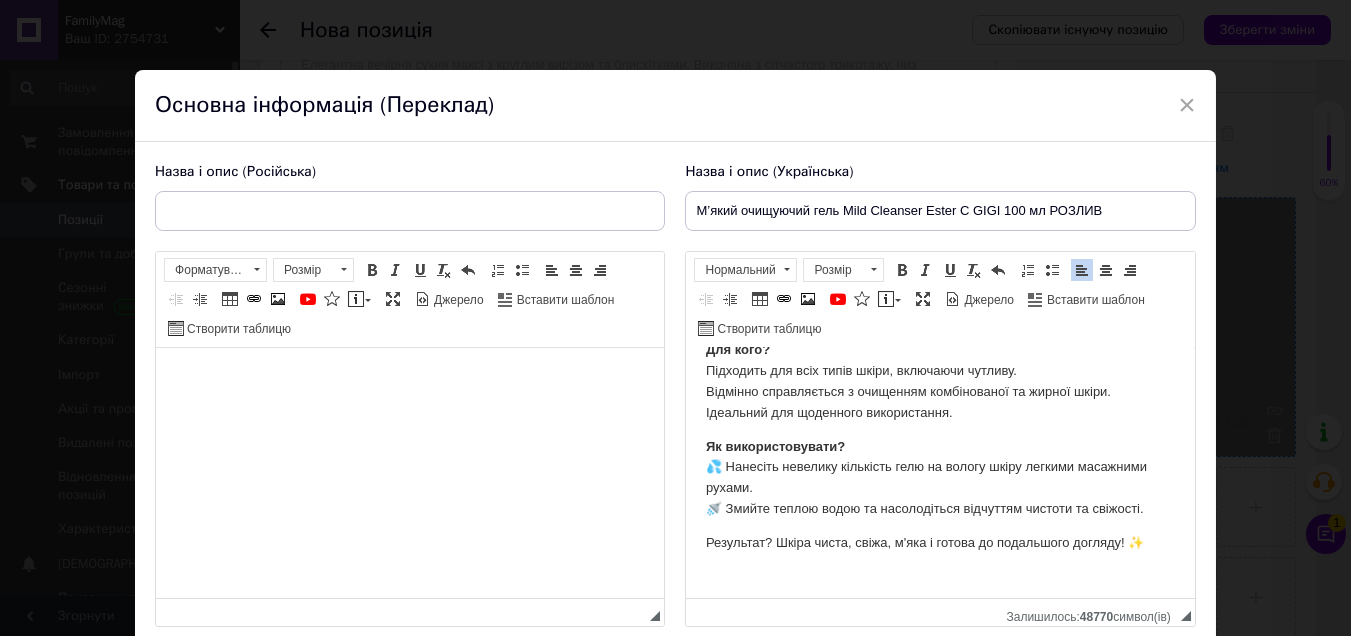 scroll, scrollTop: 464, scrollLeft: 0, axis: vertical 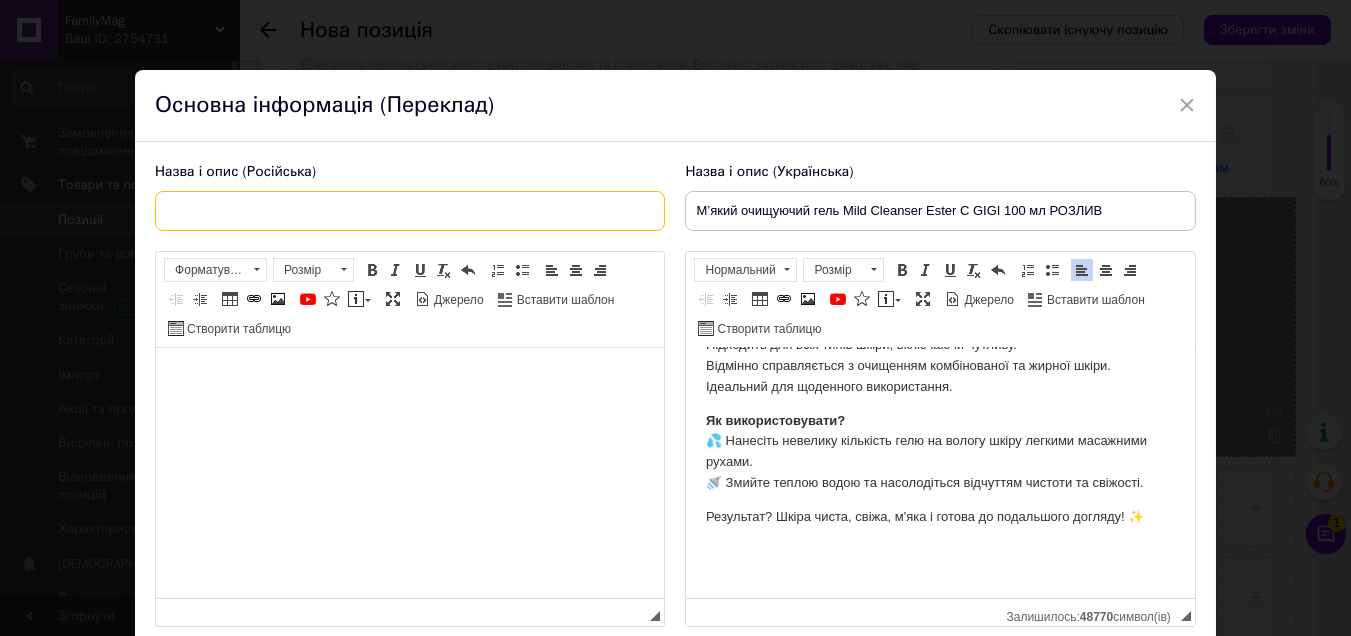 click at bounding box center [410, 211] 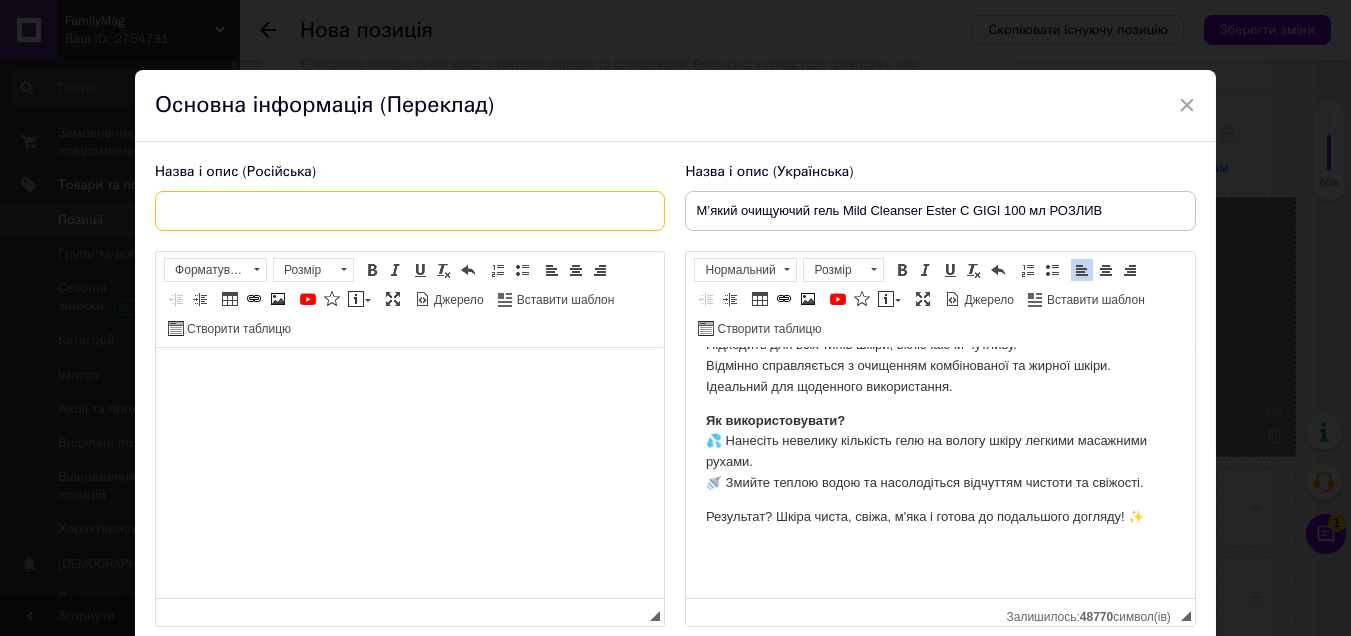 paste on "Мягкий очищающий гель Mild Cleanser [PERSON_NAME]" 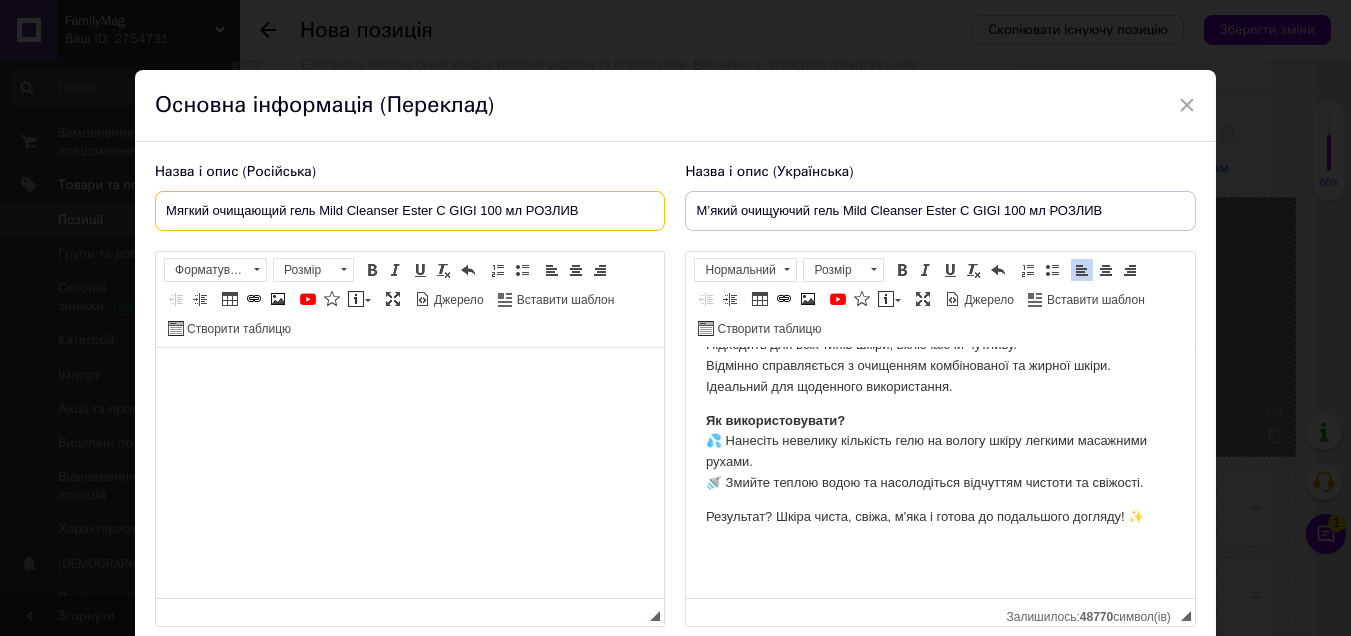 type on "Мягкий очищающий гель Mild Cleanser Ester C GIGI 100 мл РОЗЛИВ" 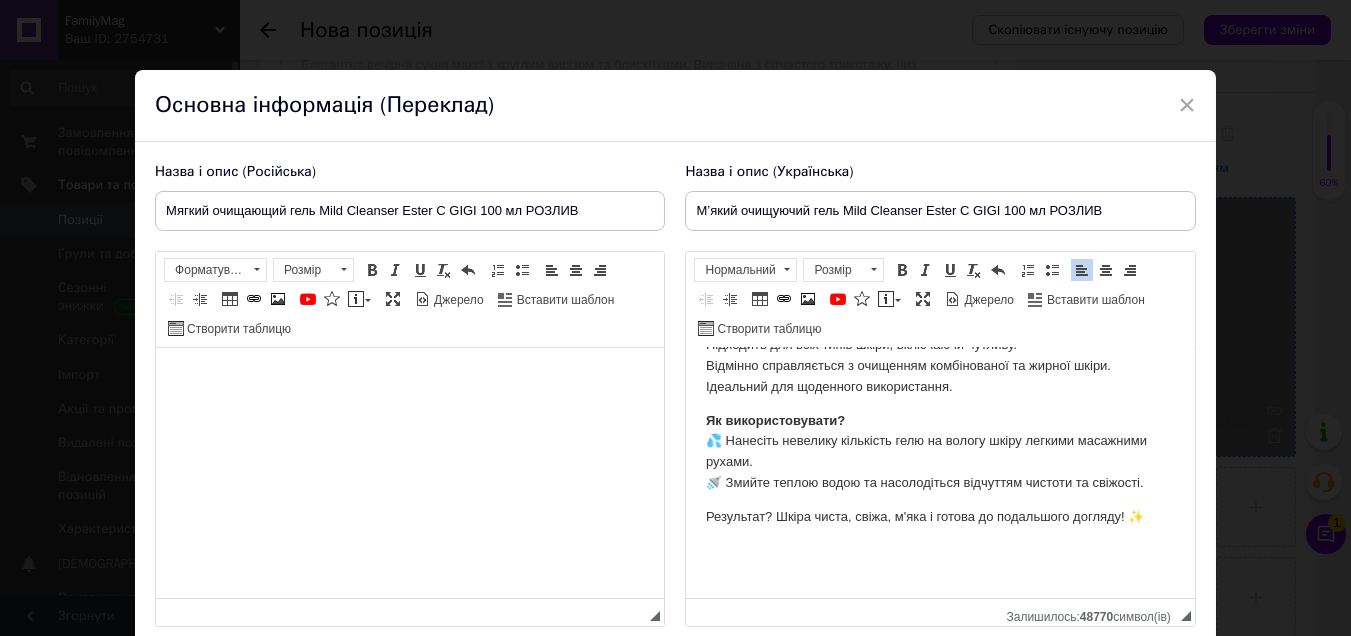 click at bounding box center (410, 378) 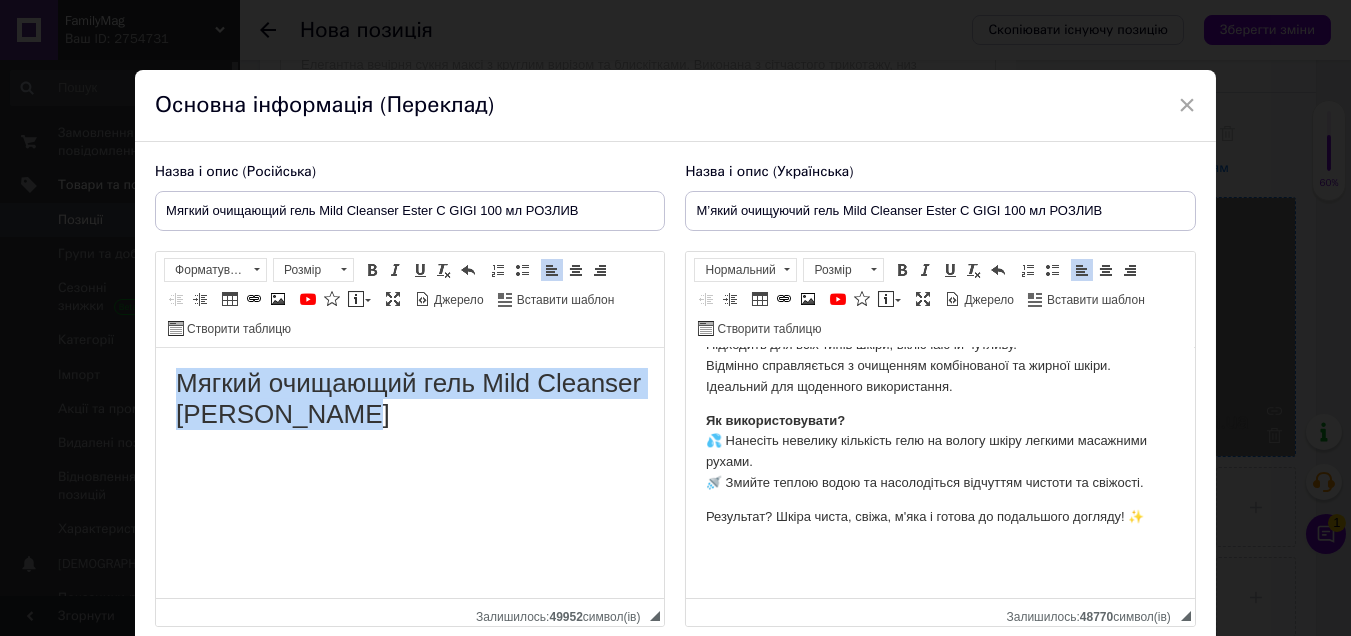 drag, startPoint x: 328, startPoint y: 414, endPoint x: 392, endPoint y: 663, distance: 257.09335 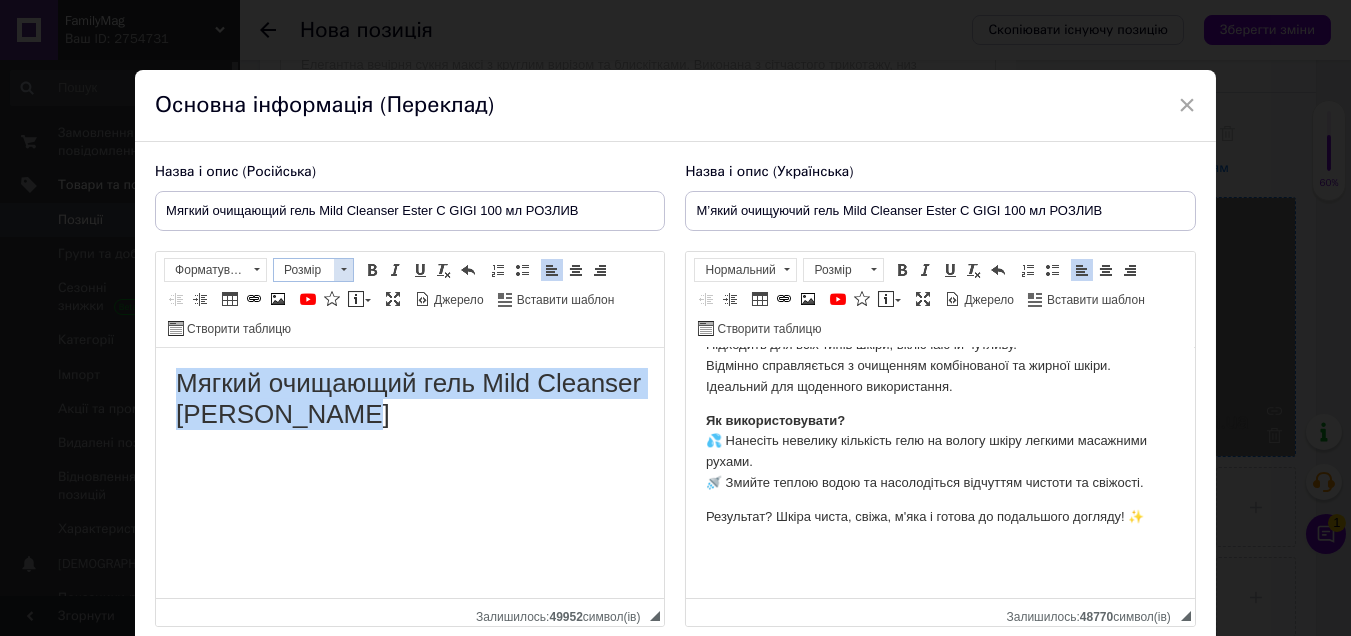 click at bounding box center (343, 270) 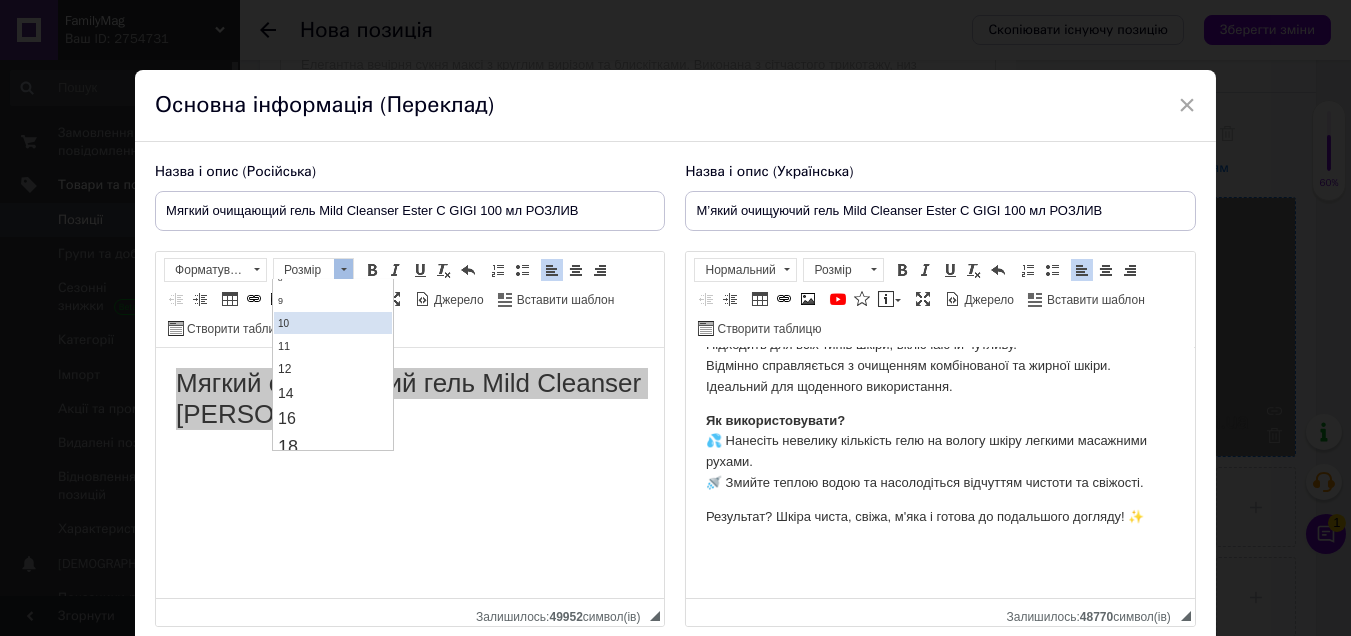 scroll, scrollTop: 99, scrollLeft: 0, axis: vertical 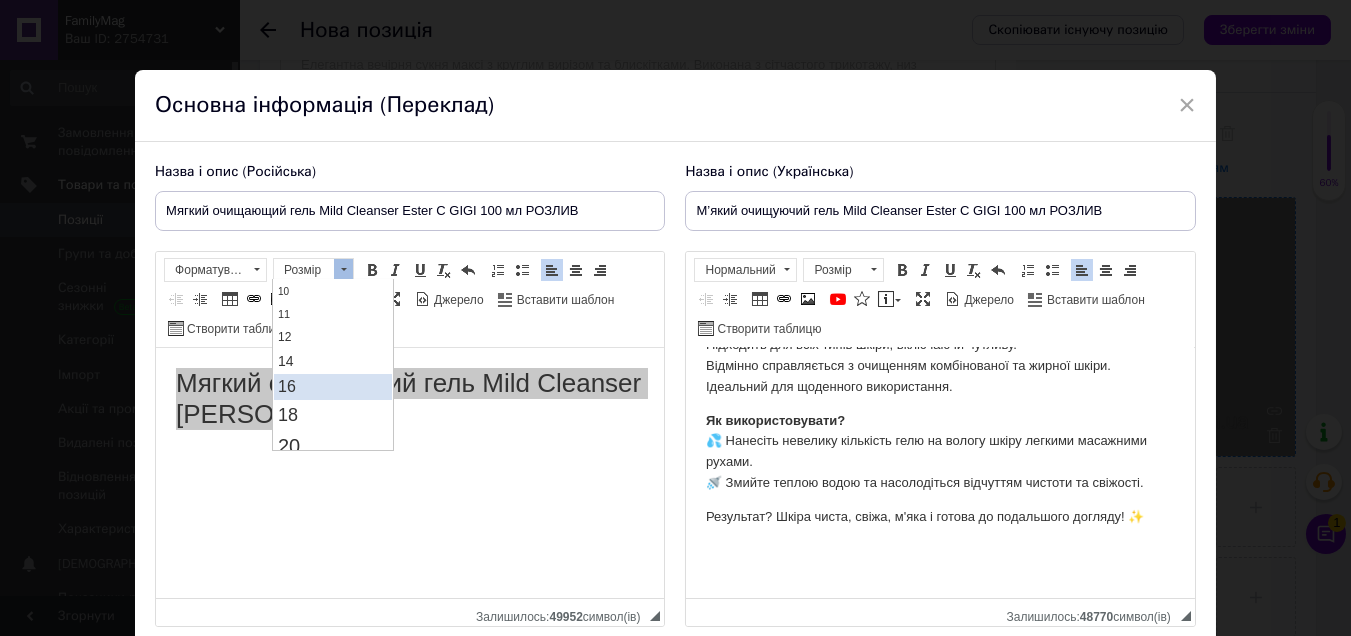drag, startPoint x: 312, startPoint y: 387, endPoint x: 473, endPoint y: 282, distance: 192.21342 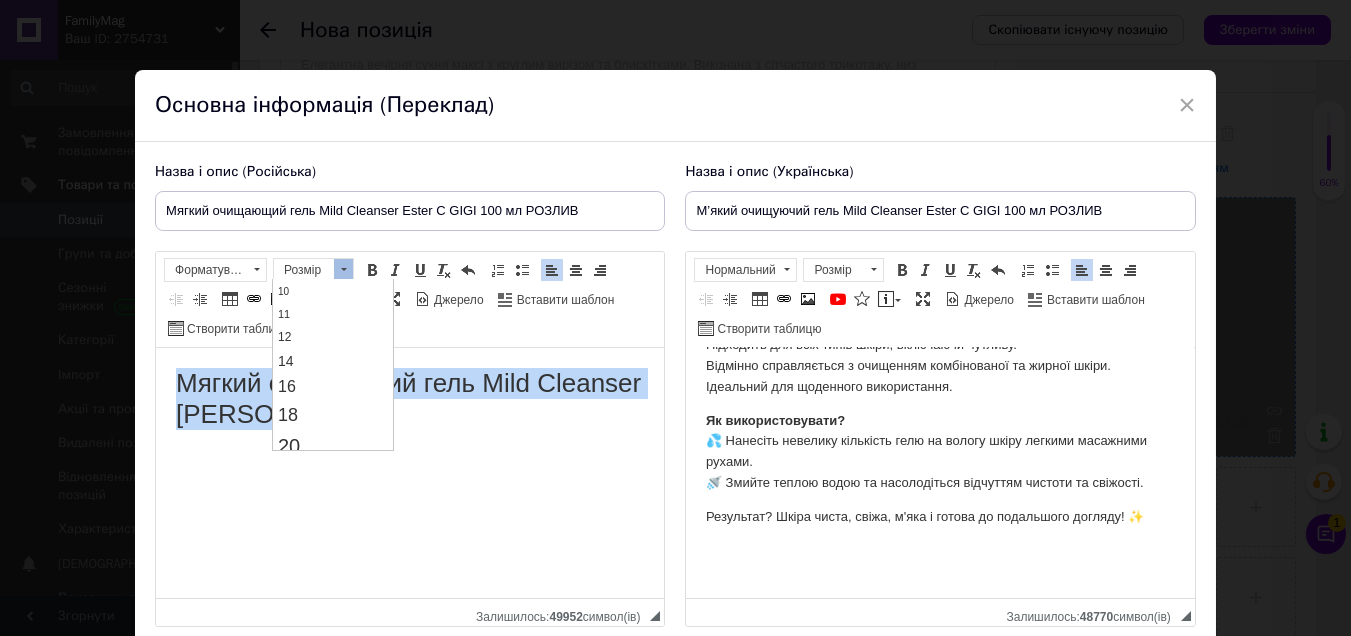 scroll, scrollTop: 0, scrollLeft: 0, axis: both 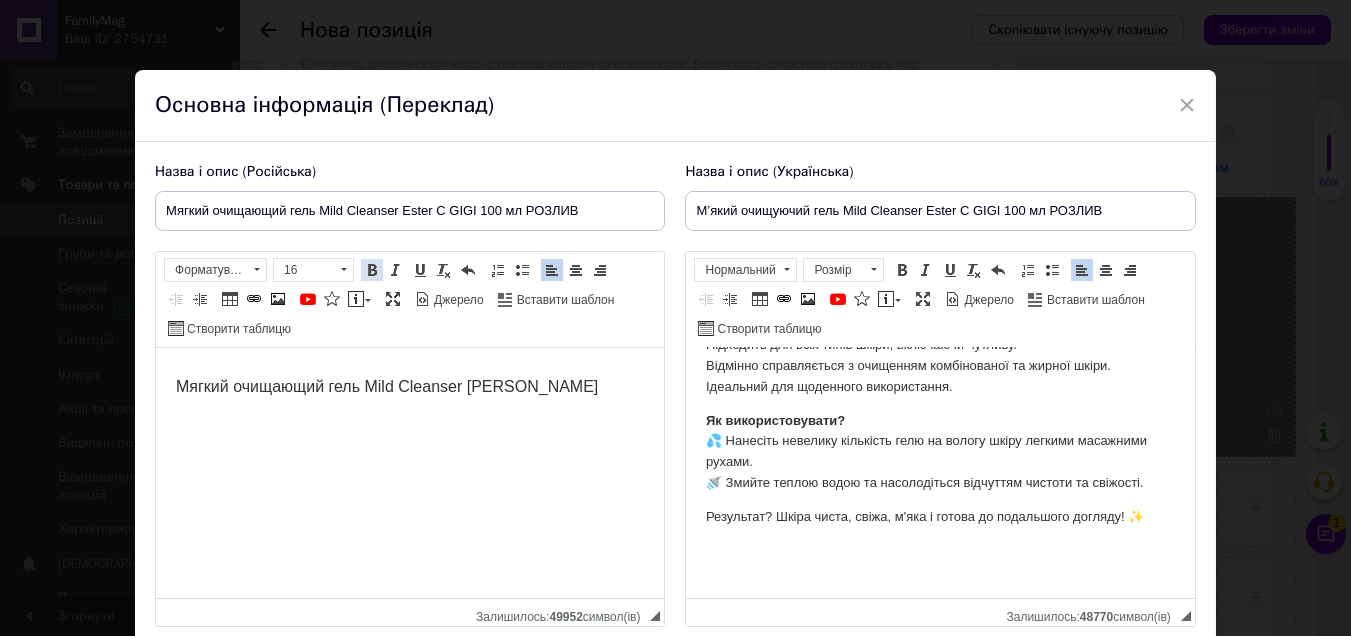 click at bounding box center (372, 270) 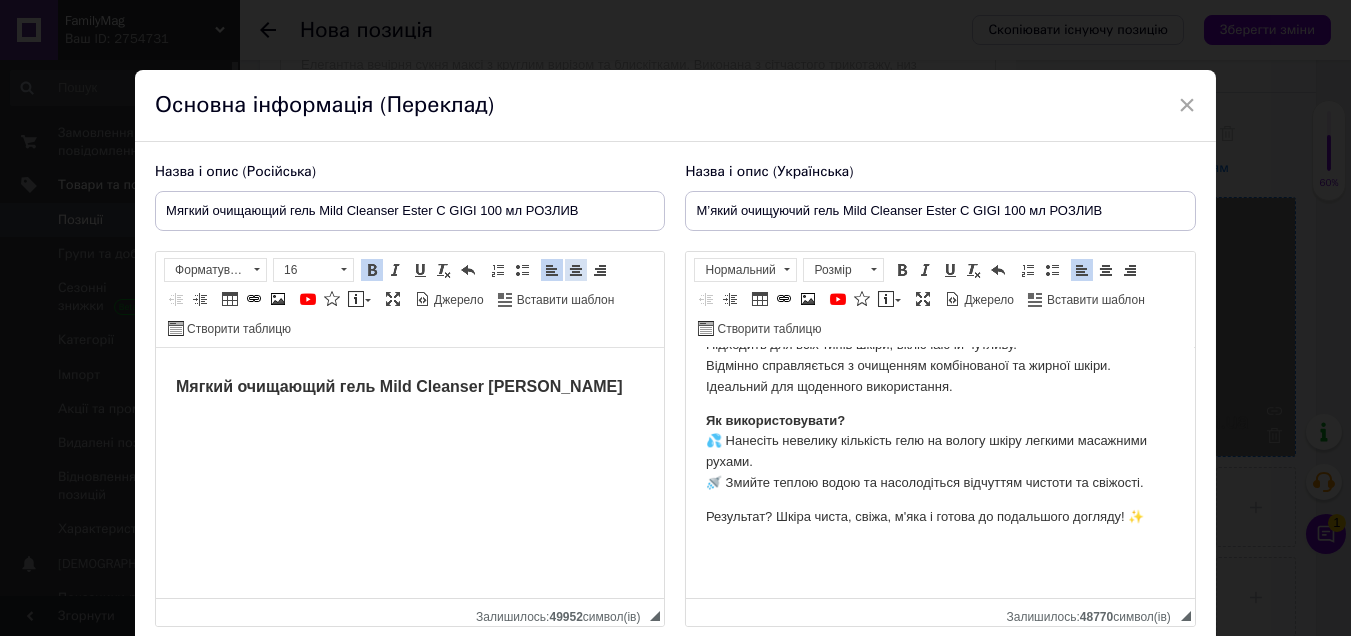 click at bounding box center [576, 270] 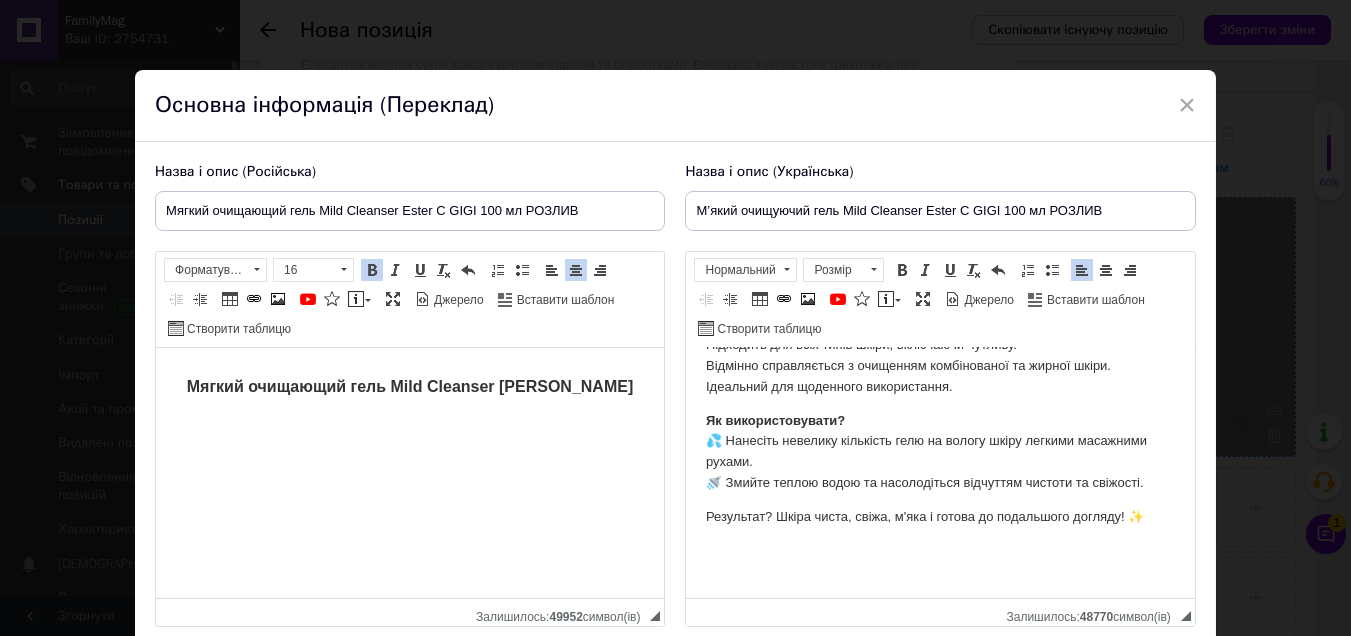 click on "Мягкий очищающий гель Mild Cleanser [PERSON_NAME]" at bounding box center [410, 386] 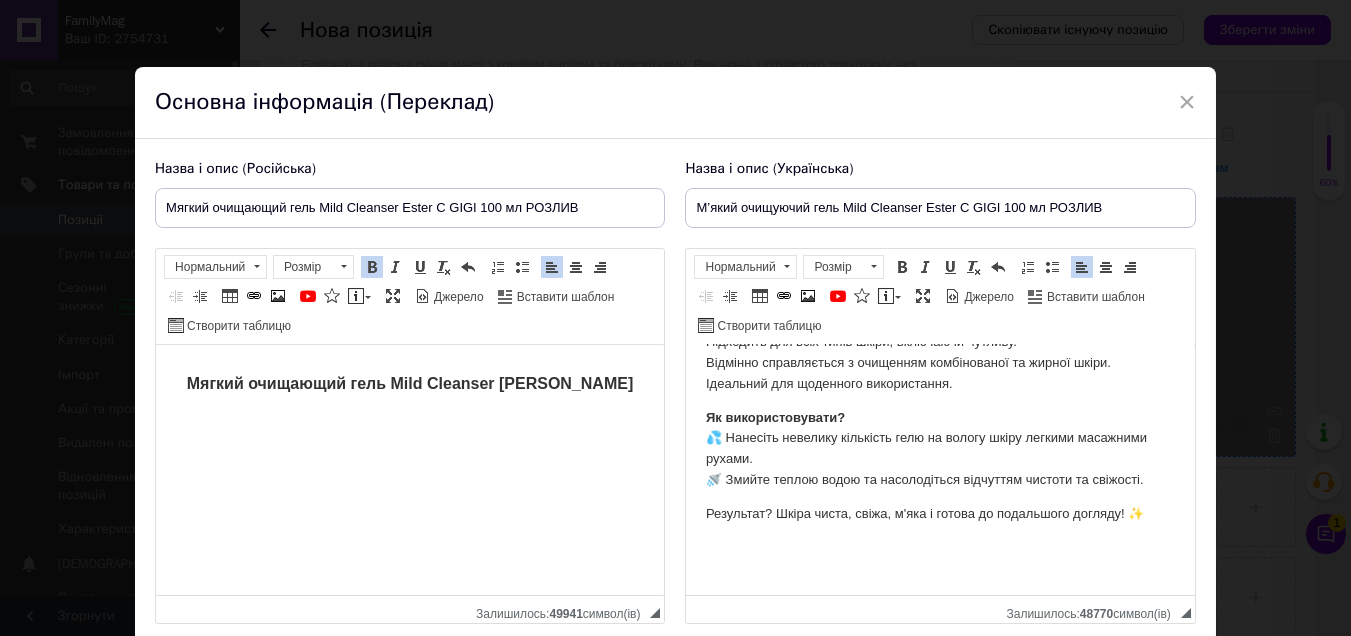 scroll, scrollTop: 0, scrollLeft: 0, axis: both 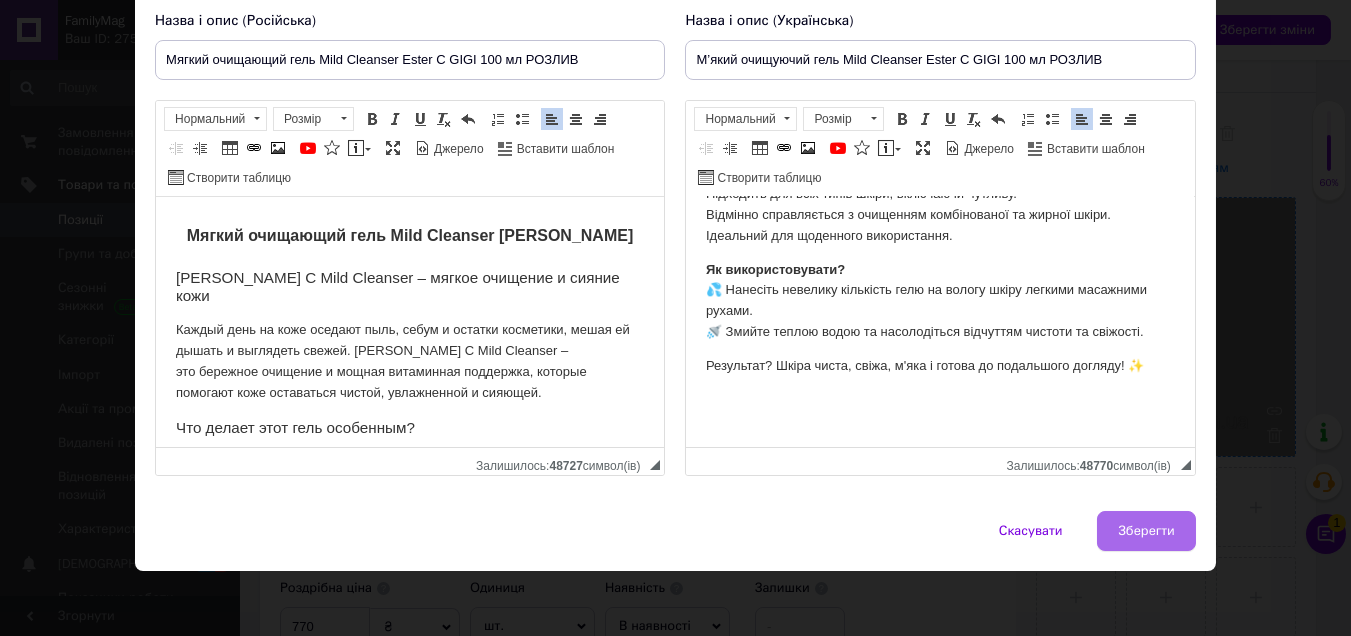 click on "Зберегти" at bounding box center (1146, 531) 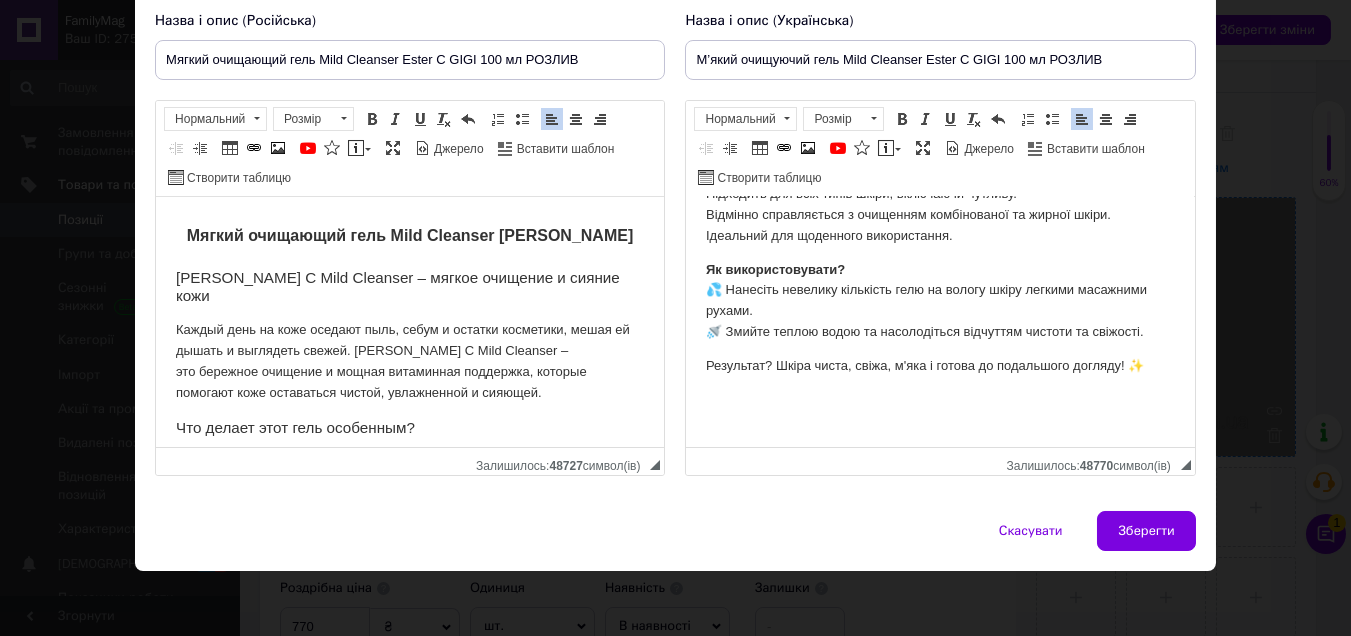 type on "Мягкий очищающий гель Mild Cleanser Ester C GIGI 100 мл РОЗЛИВ" 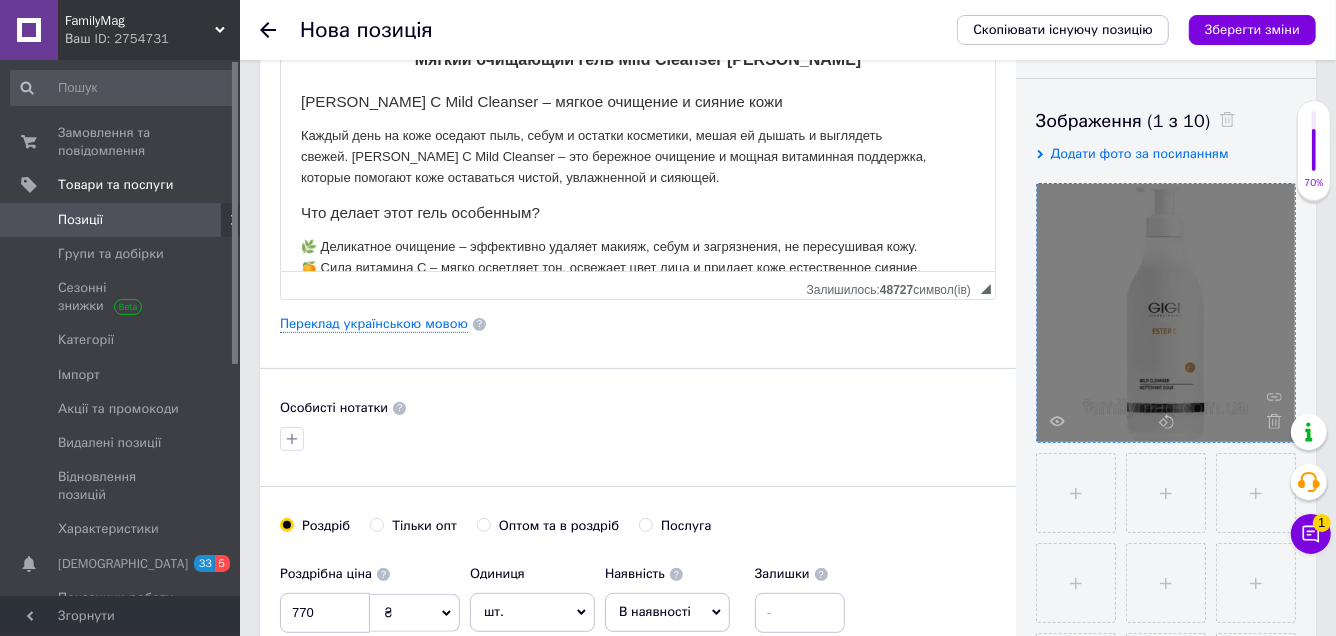 scroll, scrollTop: 500, scrollLeft: 0, axis: vertical 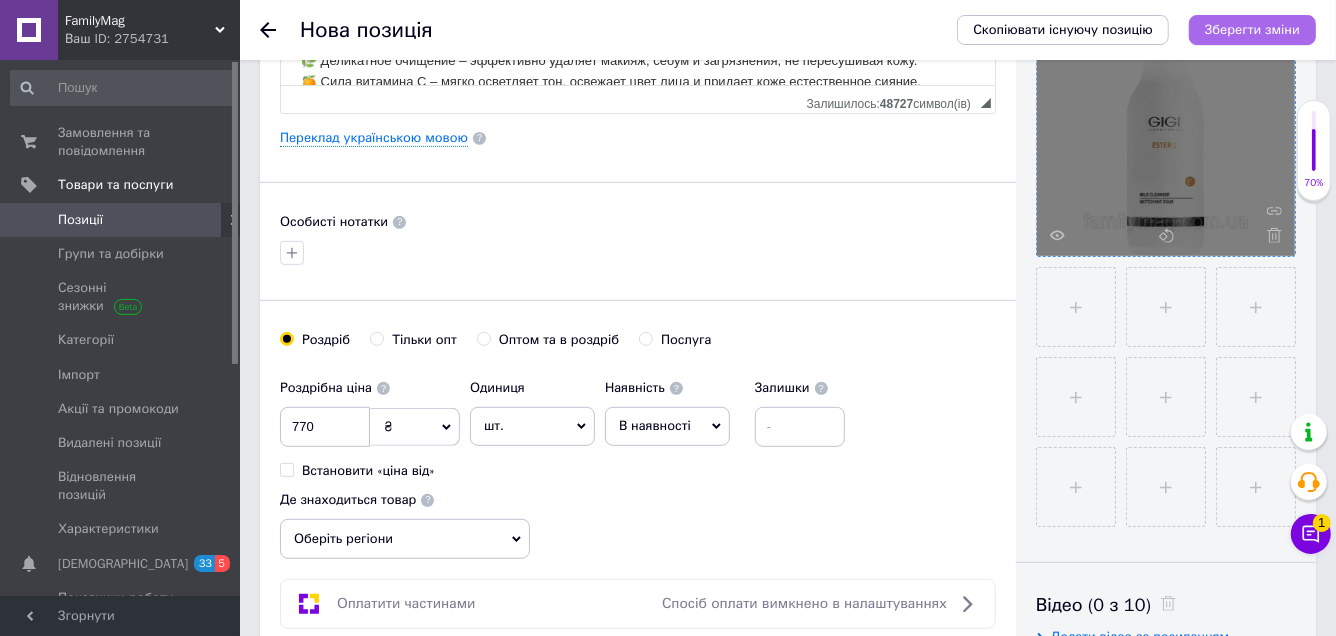 click on "Зберегти зміни" at bounding box center (1252, 29) 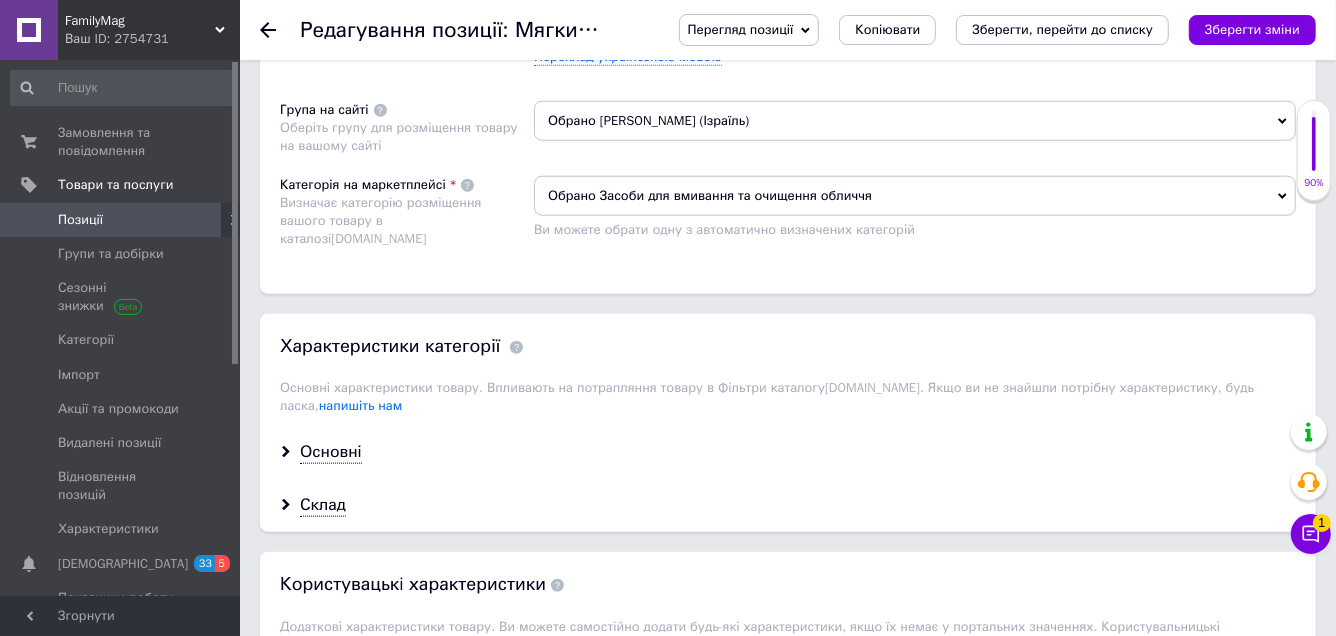scroll, scrollTop: 1199, scrollLeft: 0, axis: vertical 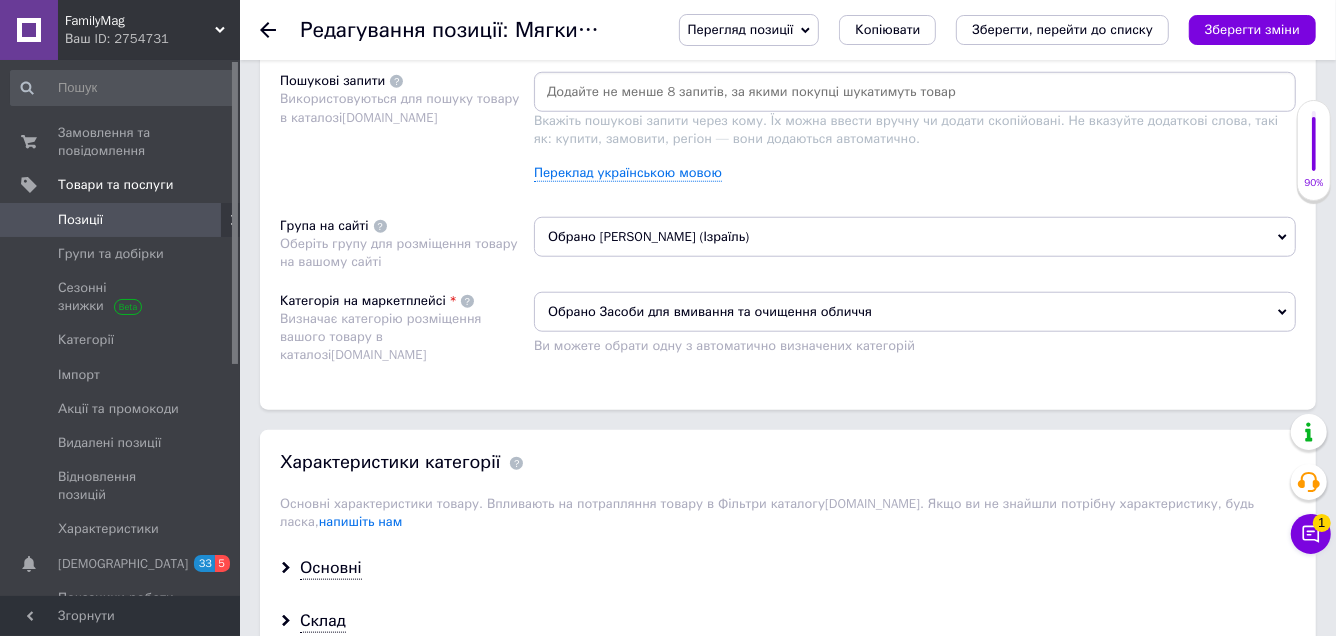 click on "Обрано [PERSON_NAME] (Ізраїль)" at bounding box center (915, 237) 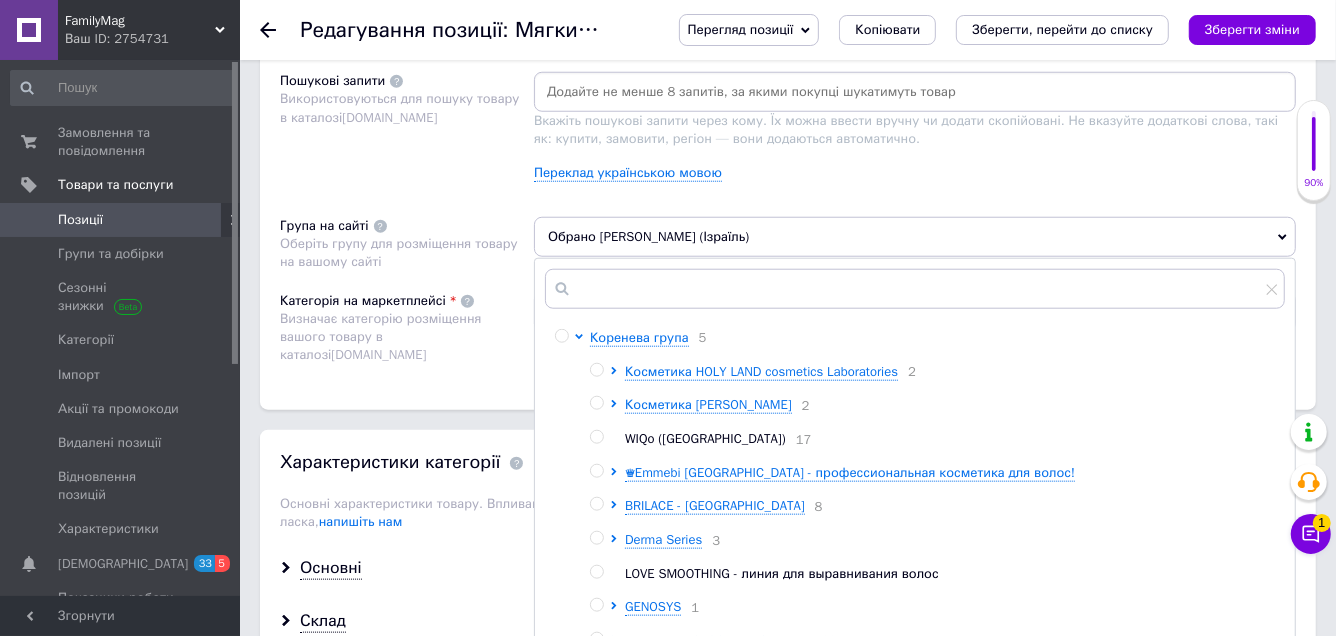 click on "Пошукові запити Використовуються для пошуку товару в каталозі  [DOMAIN_NAME]" at bounding box center (407, 134) 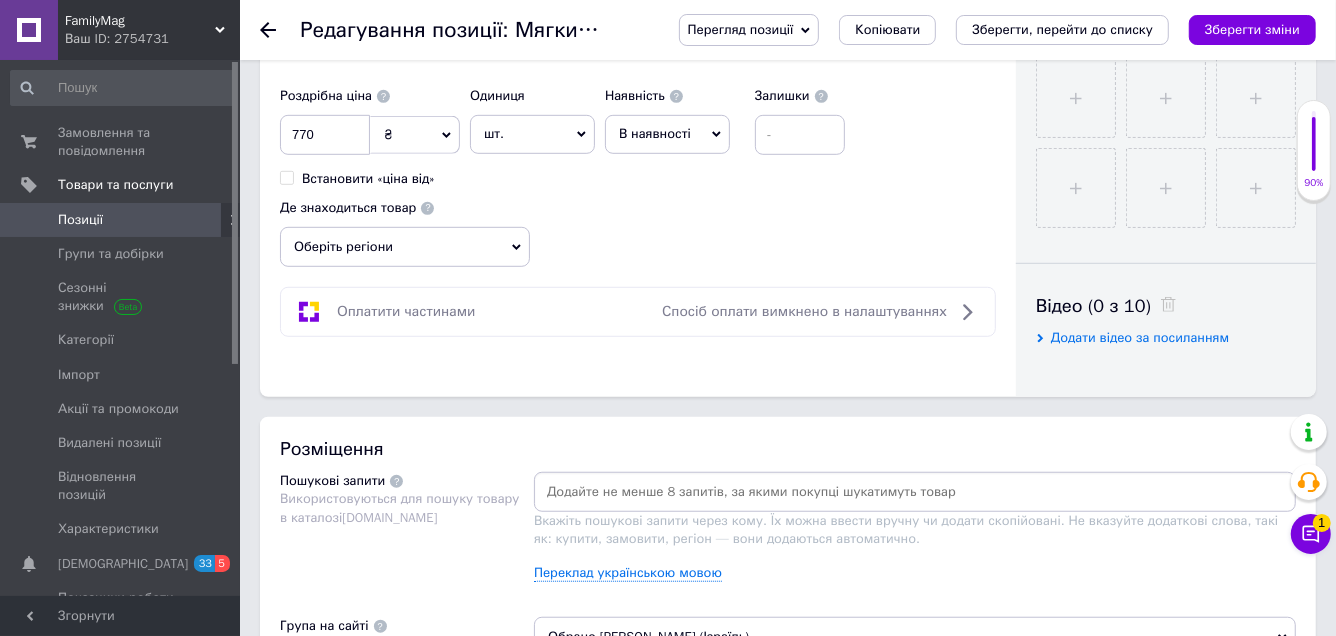 scroll, scrollTop: 900, scrollLeft: 0, axis: vertical 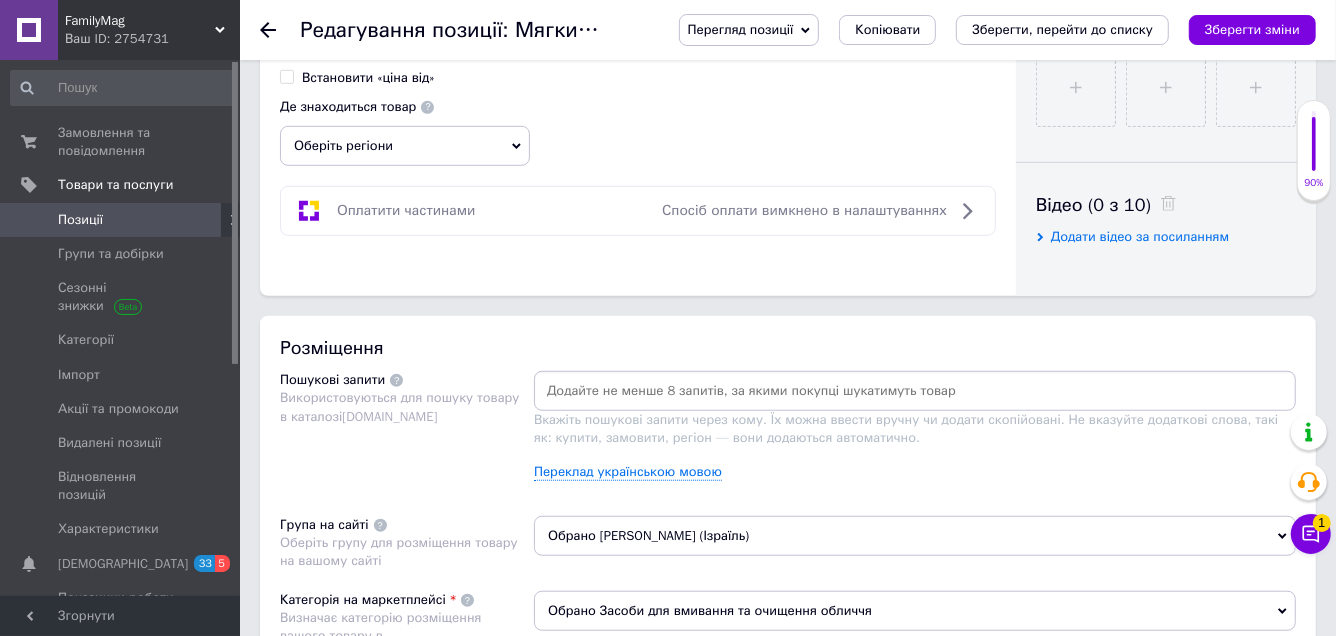 click at bounding box center [915, 391] 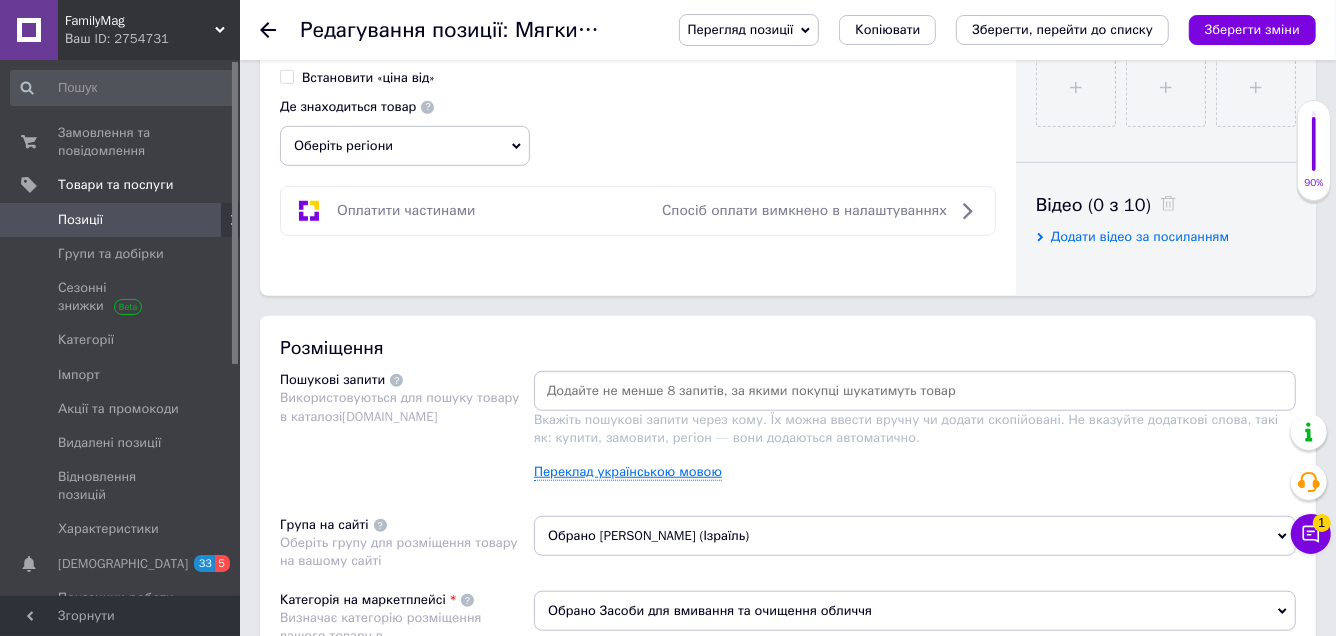 click on "Переклад українською мовою" at bounding box center (628, 472) 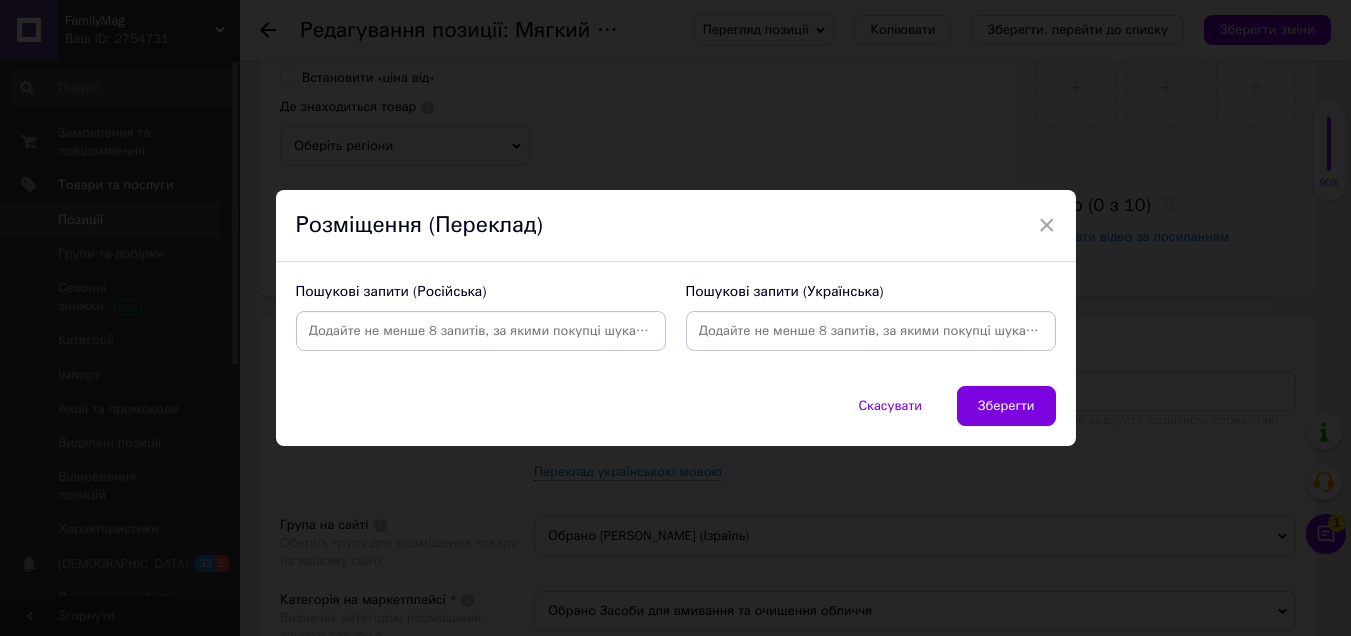 click at bounding box center (481, 331) 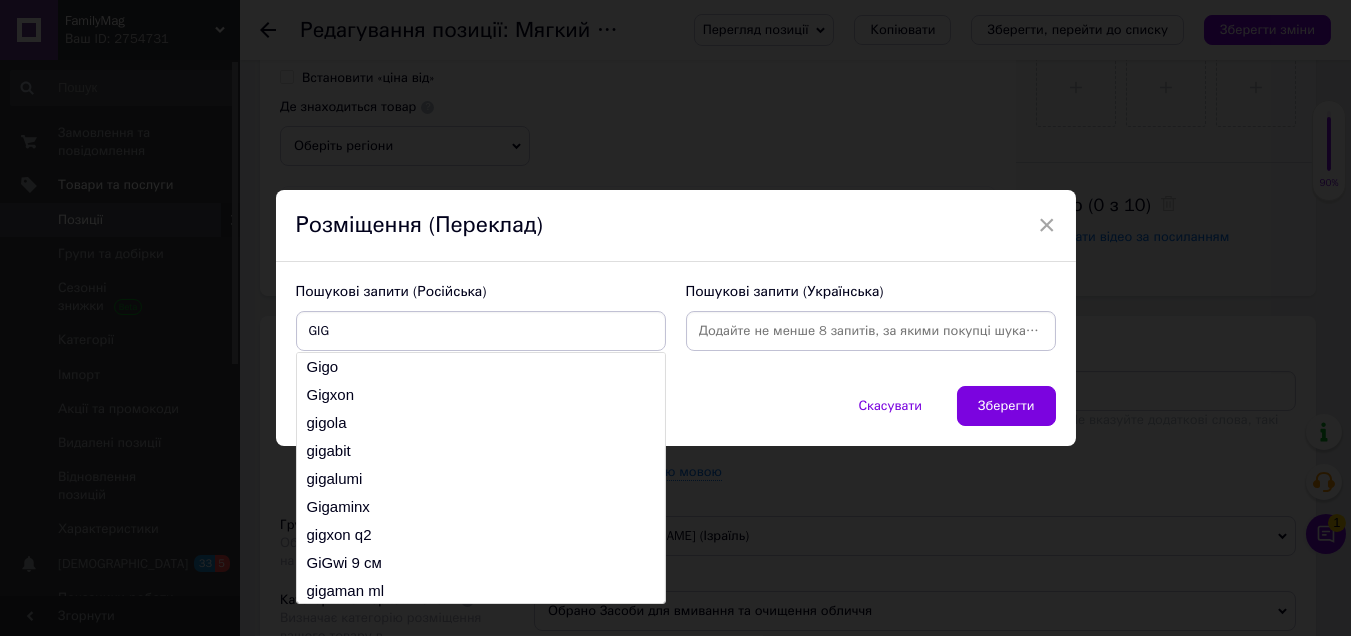 type on "[PERSON_NAME]" 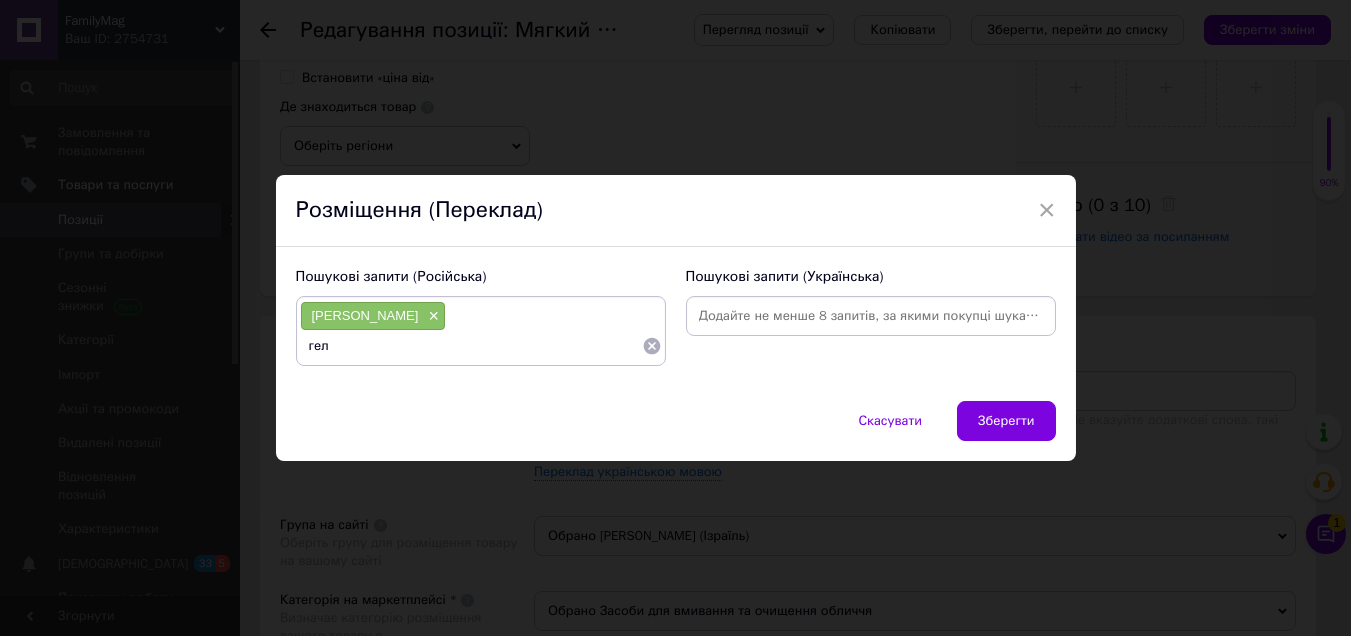 type on "гель" 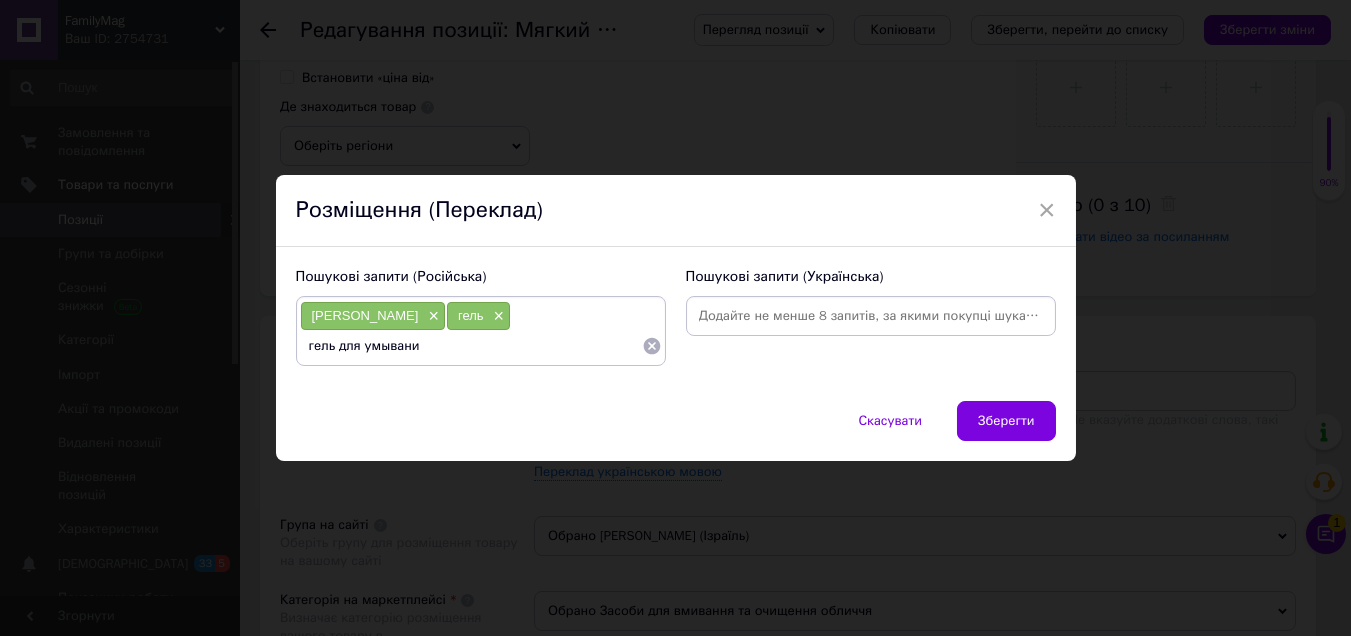 type on "гель для умывания" 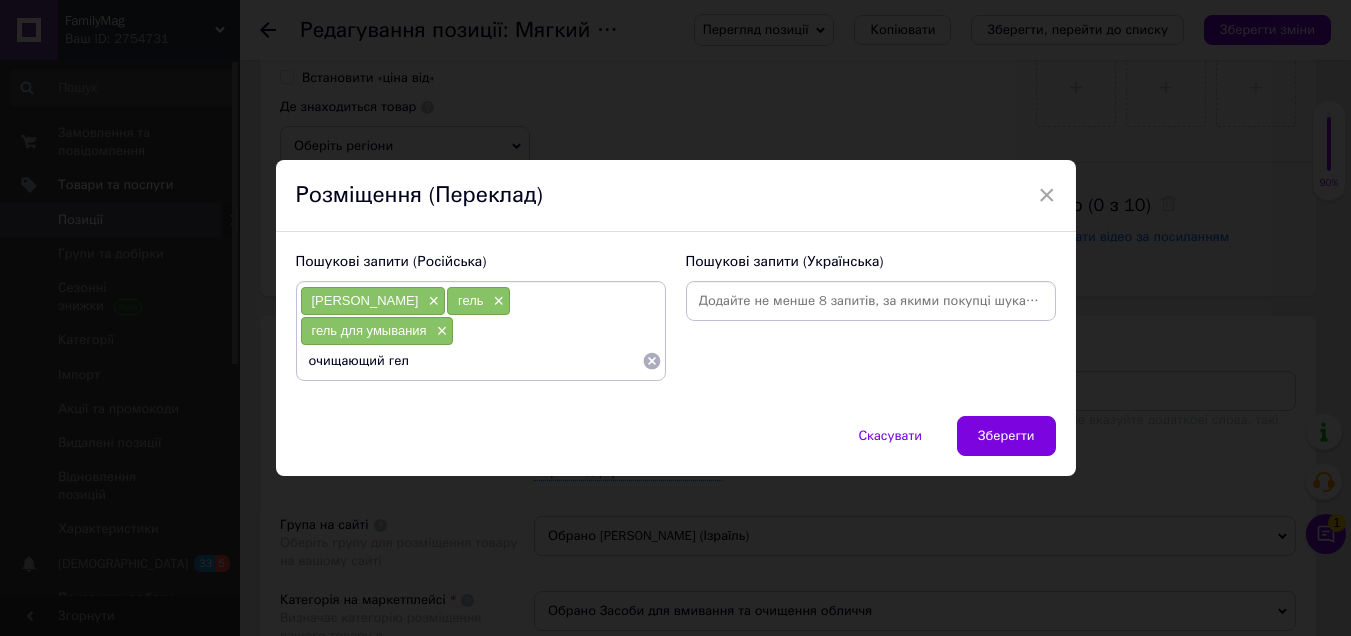 type on "очищающий гель" 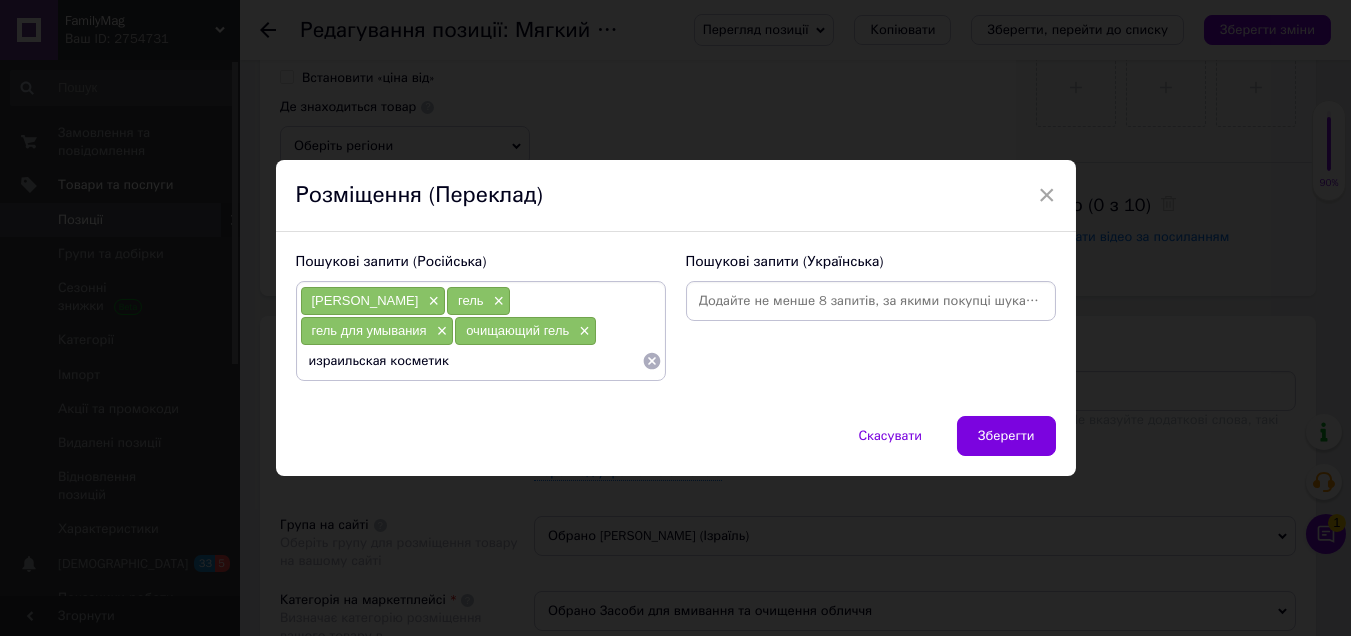 type on "израильская косметика" 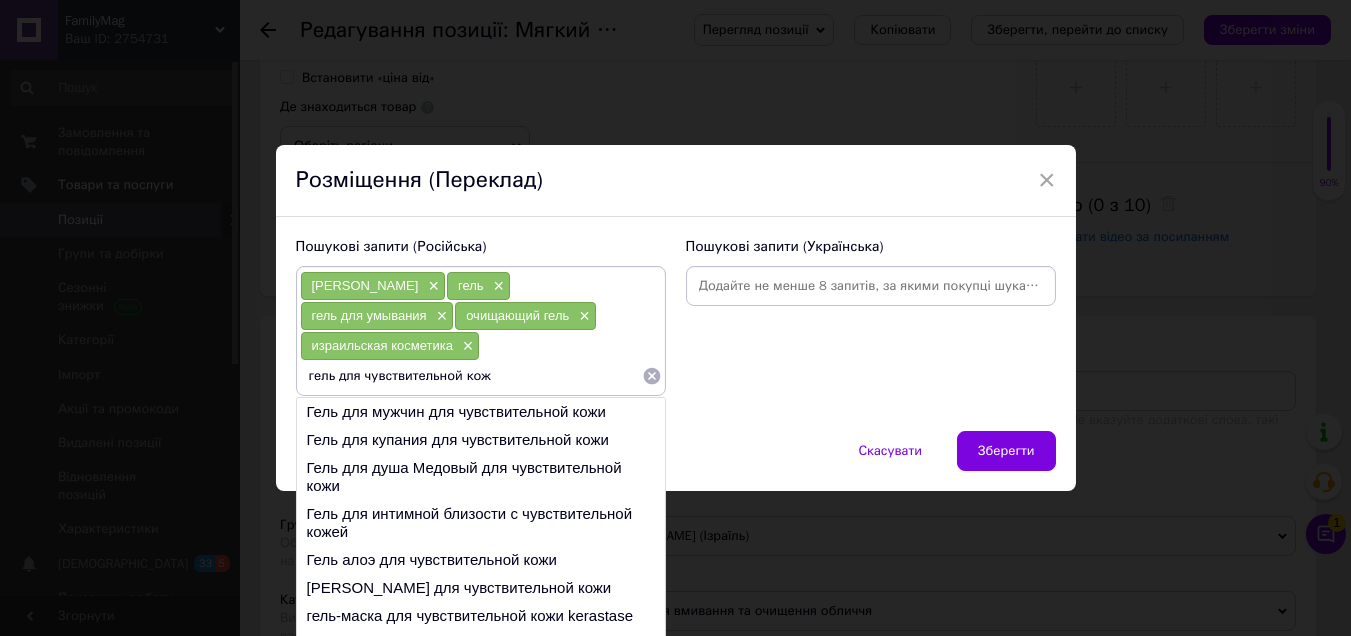 type on "гель для чувствительной кожи" 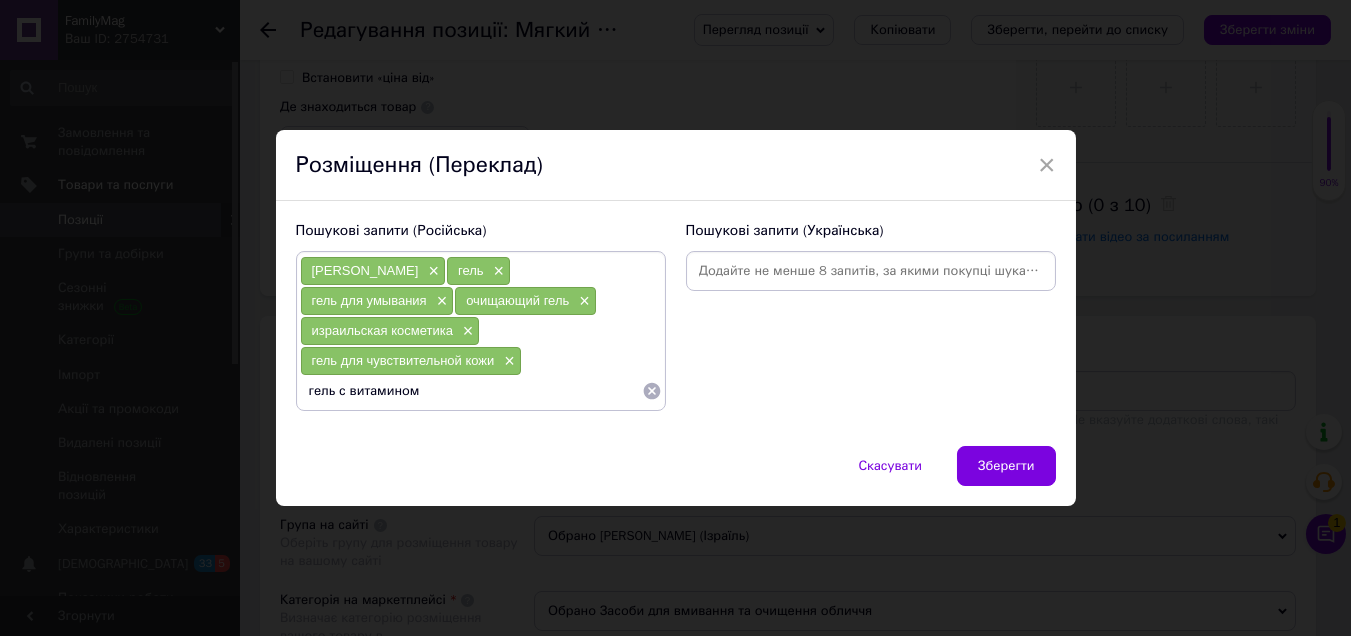 type on "гель с витамином С" 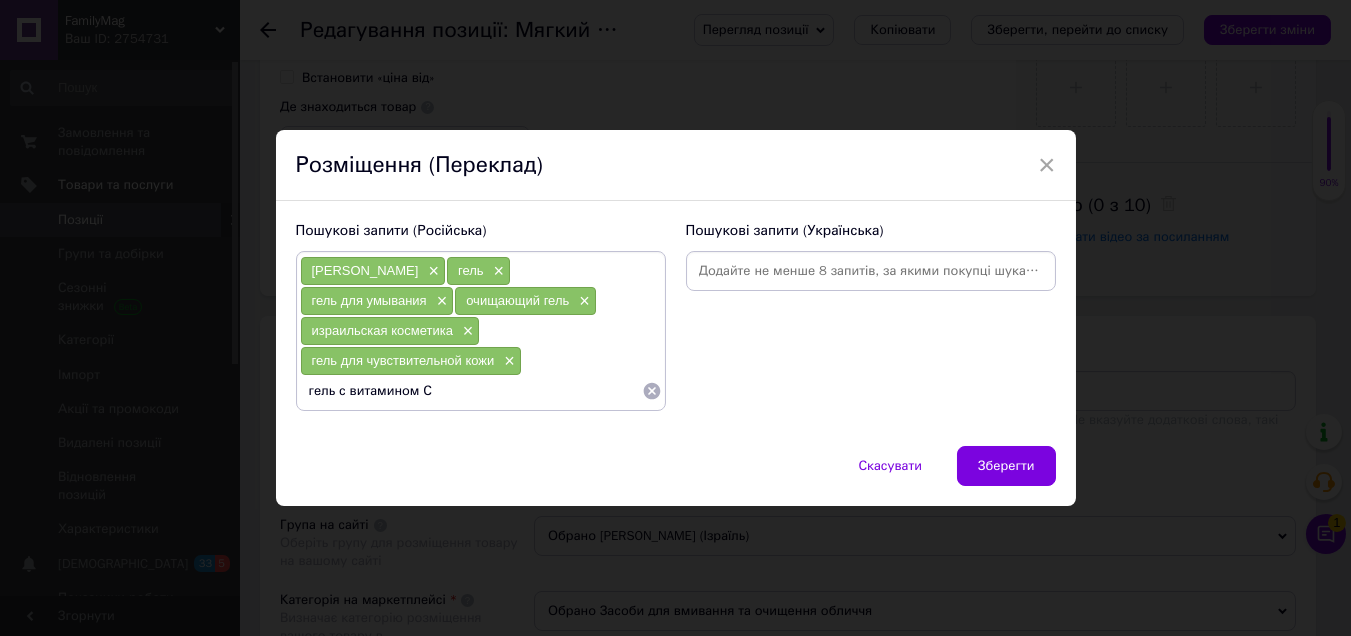 type 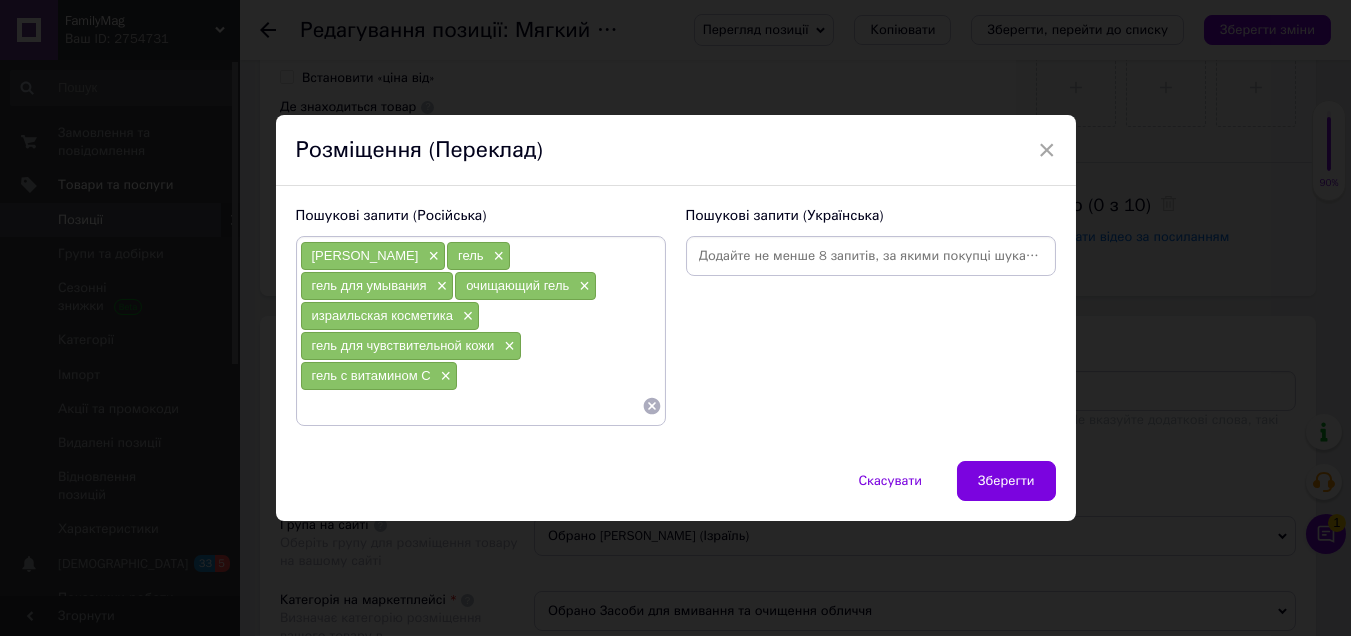 click at bounding box center [871, 256] 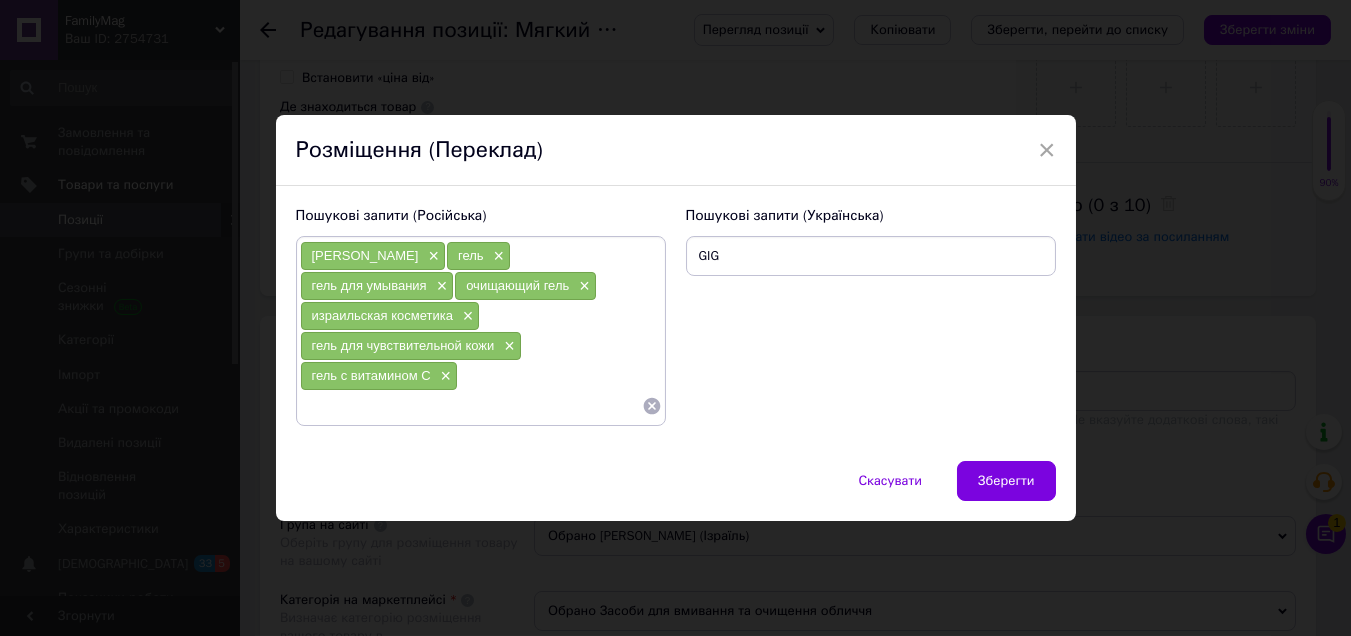 type on "[PERSON_NAME]" 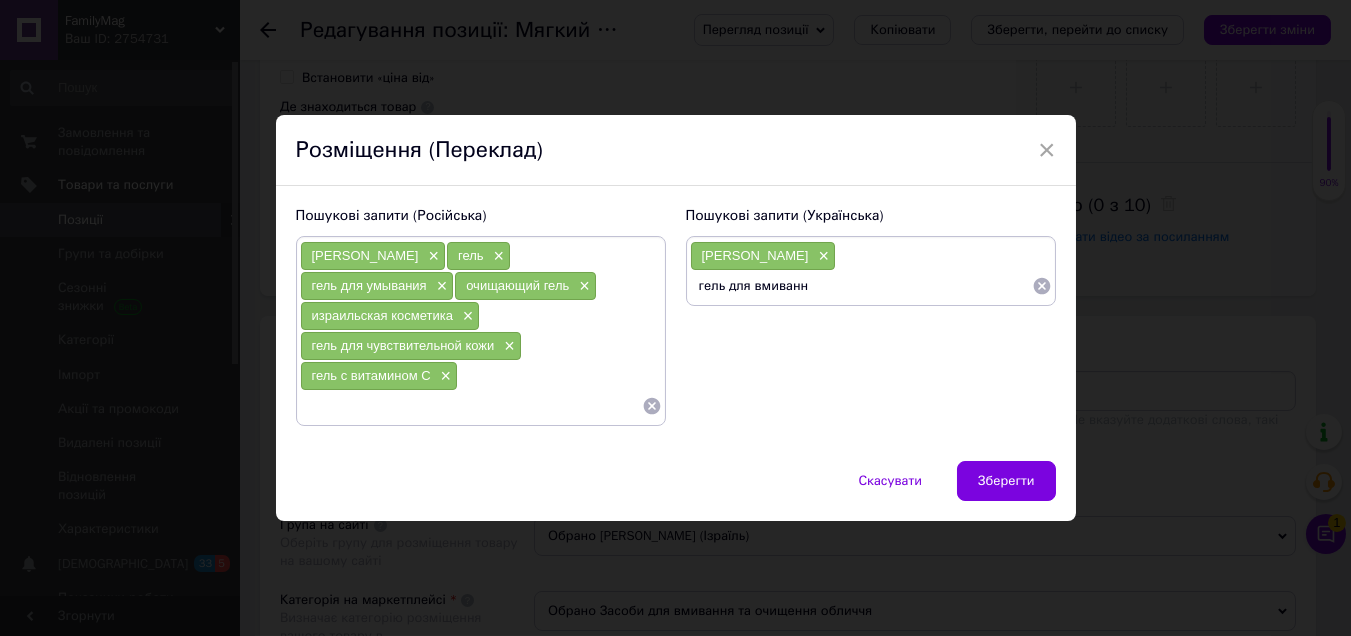 type on "гель для вмивання" 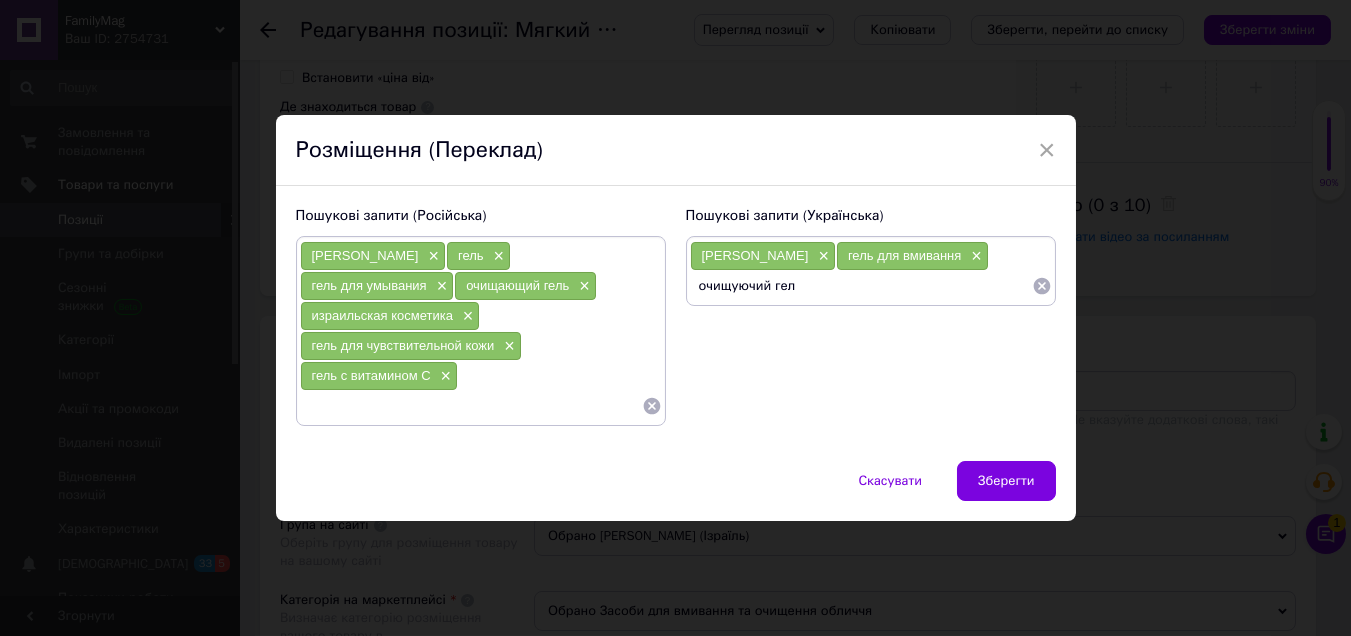 type on "очищуючий гель" 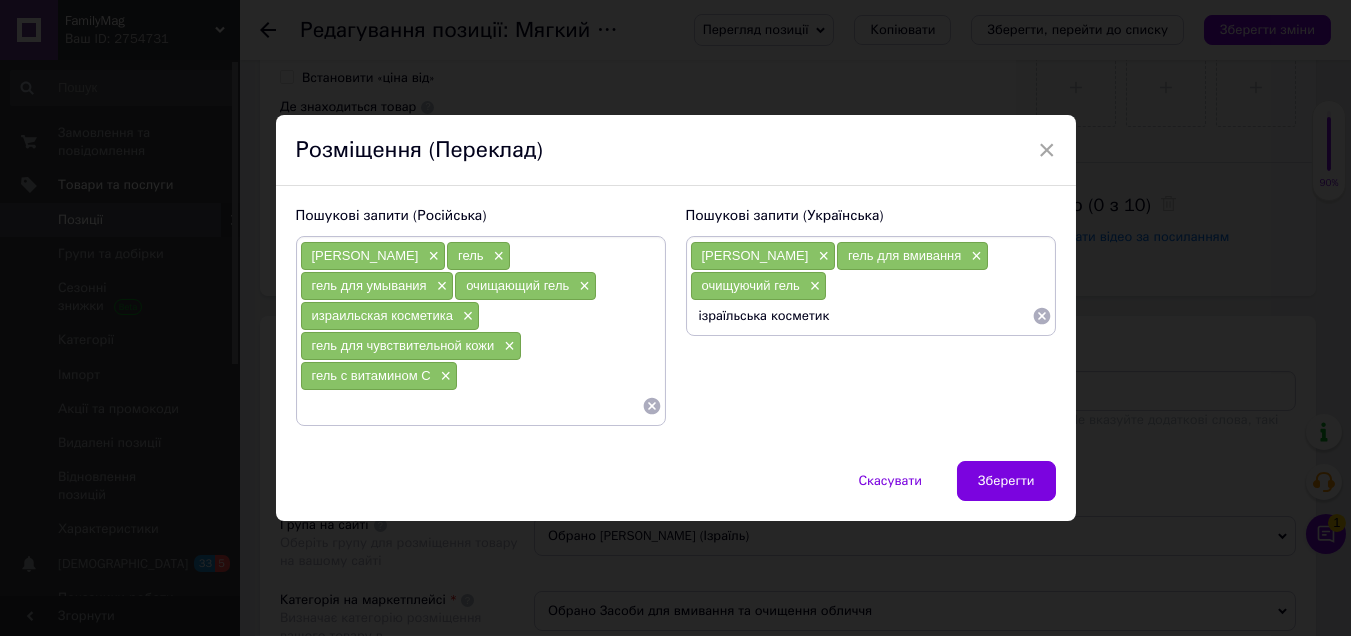 type on "ізраїльська косметика" 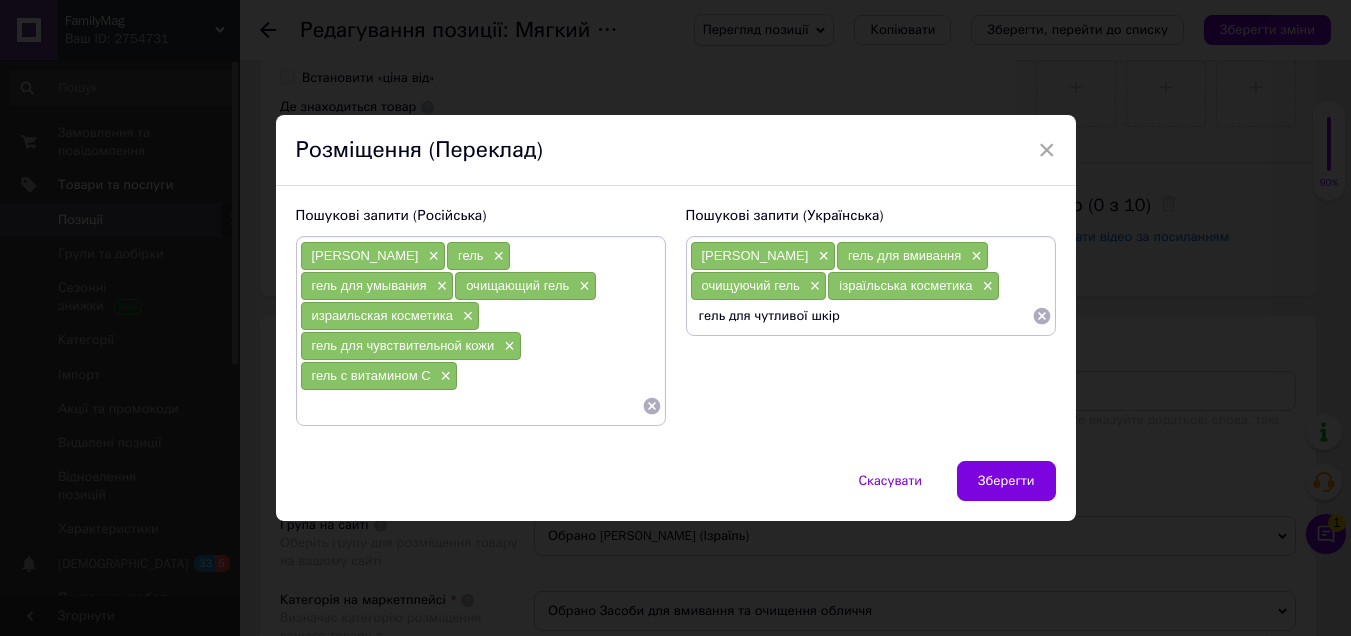 type on "гель для чутливої шкіри" 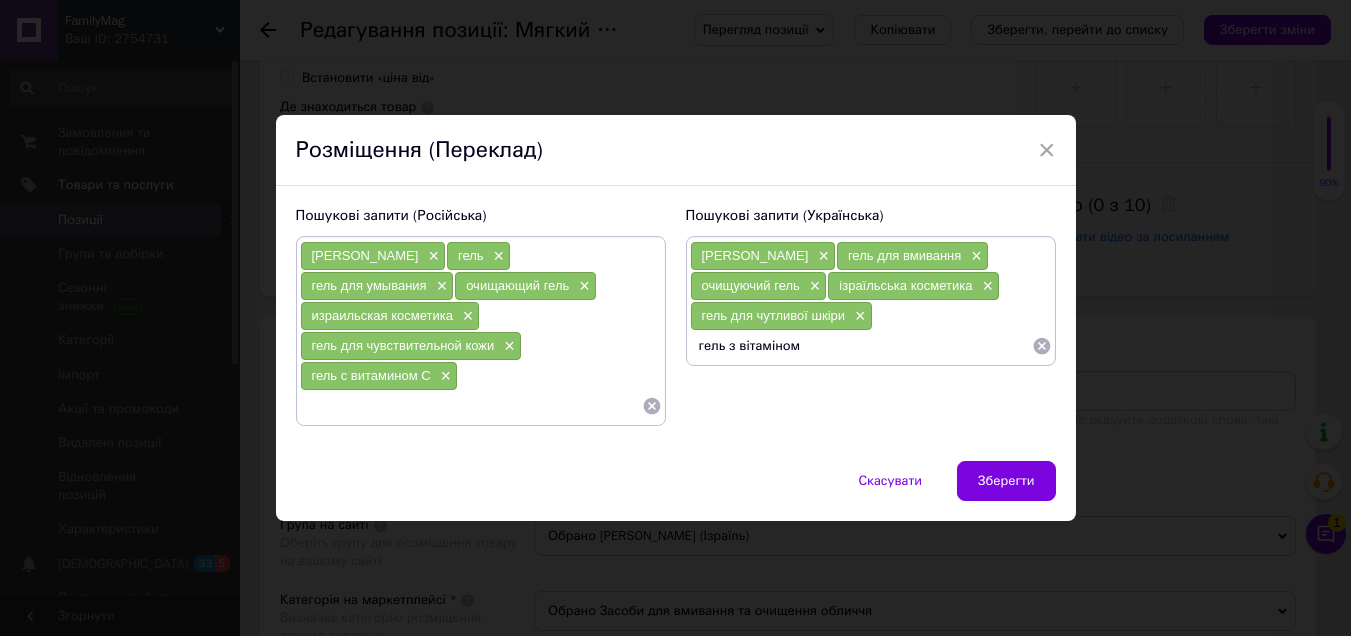type on "гель з вітаміном С" 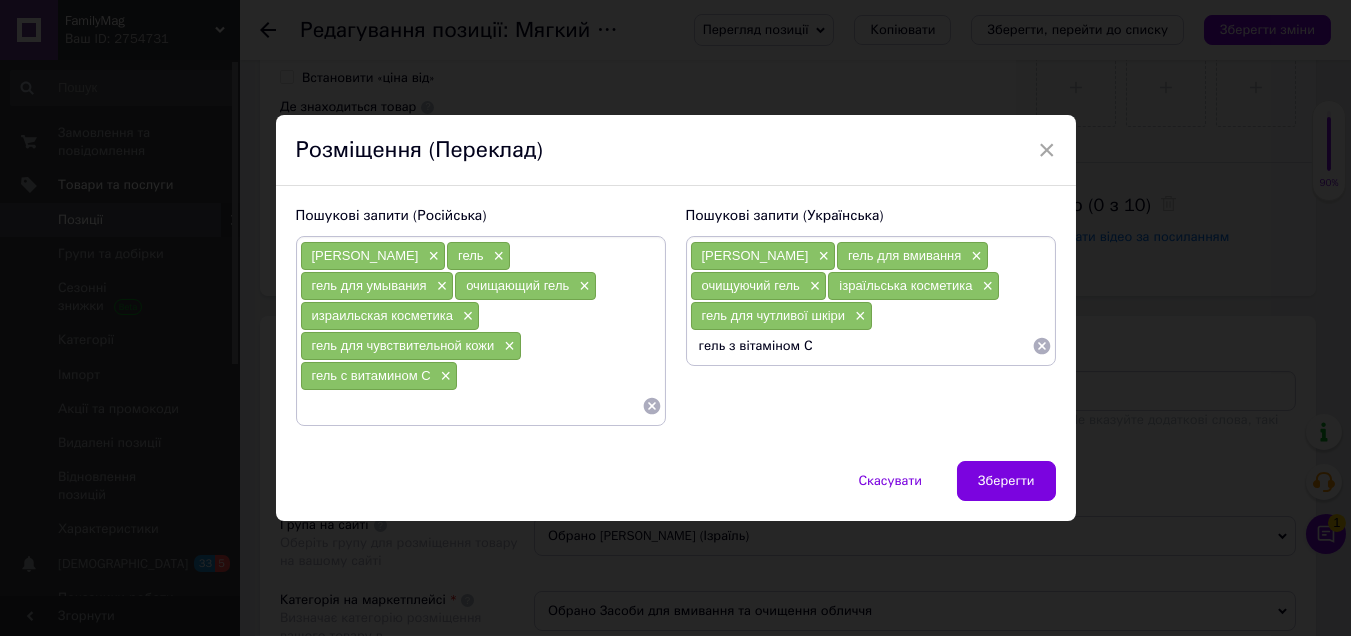 type 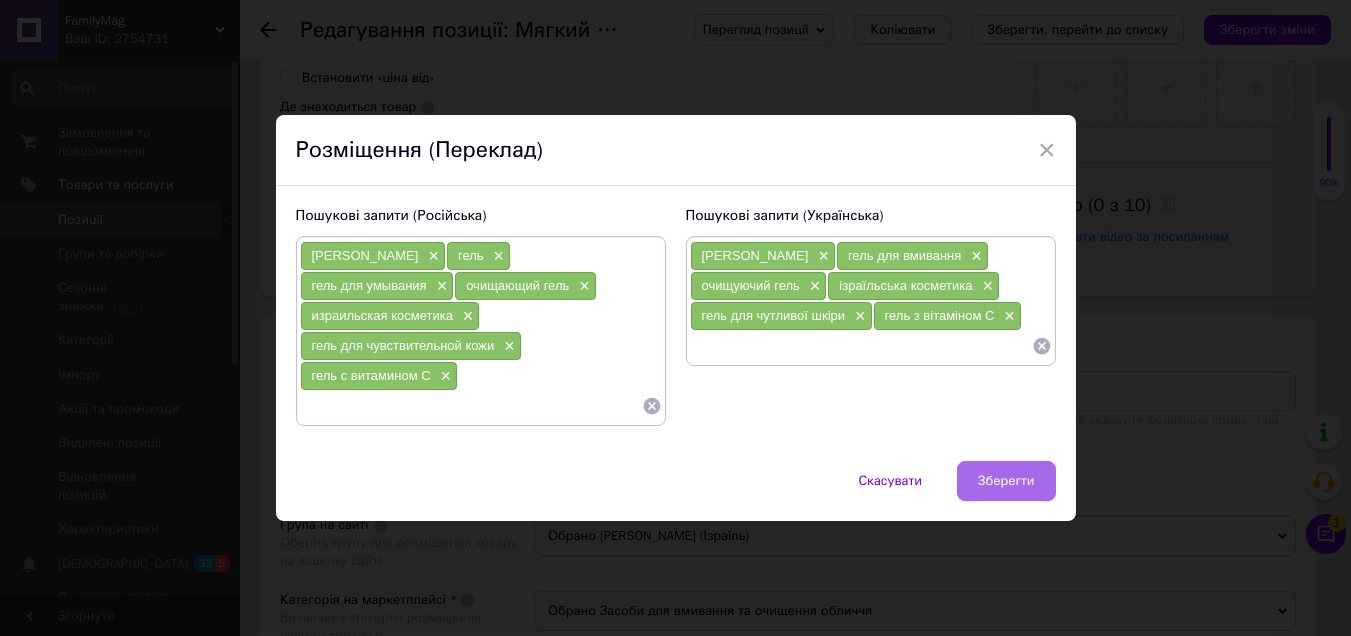 click on "Зберегти" at bounding box center (1006, 481) 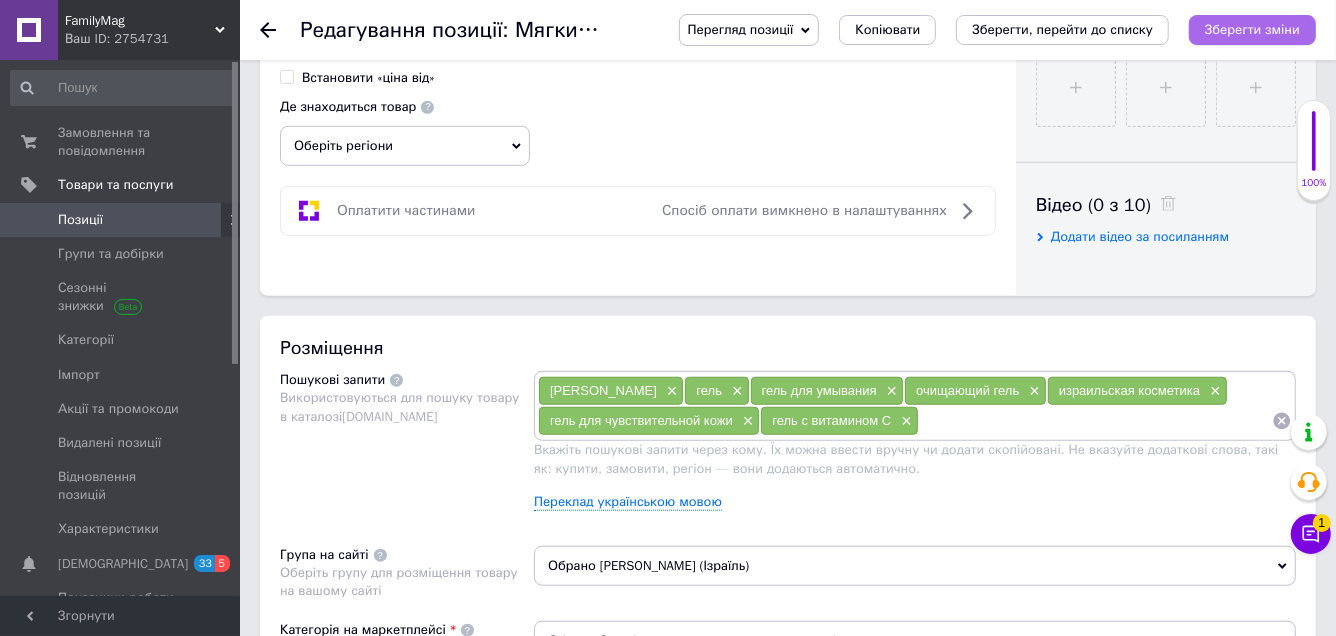 click on "Зберегти зміни" at bounding box center [1252, 29] 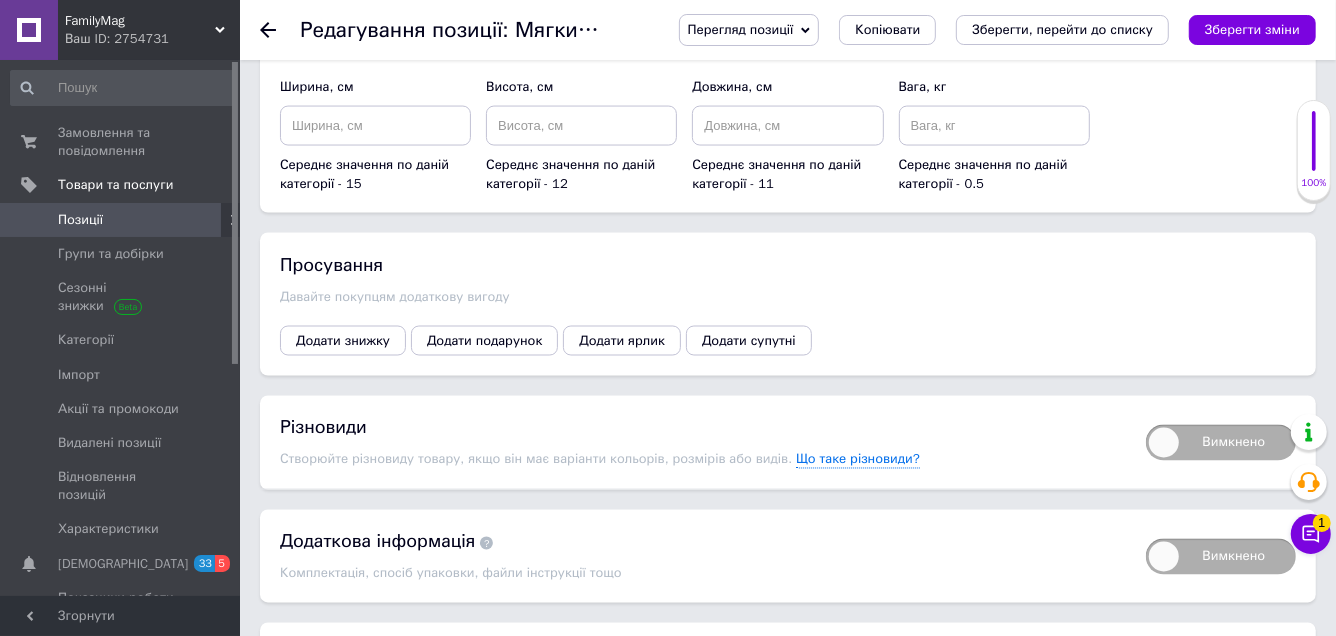 scroll, scrollTop: 2299, scrollLeft: 0, axis: vertical 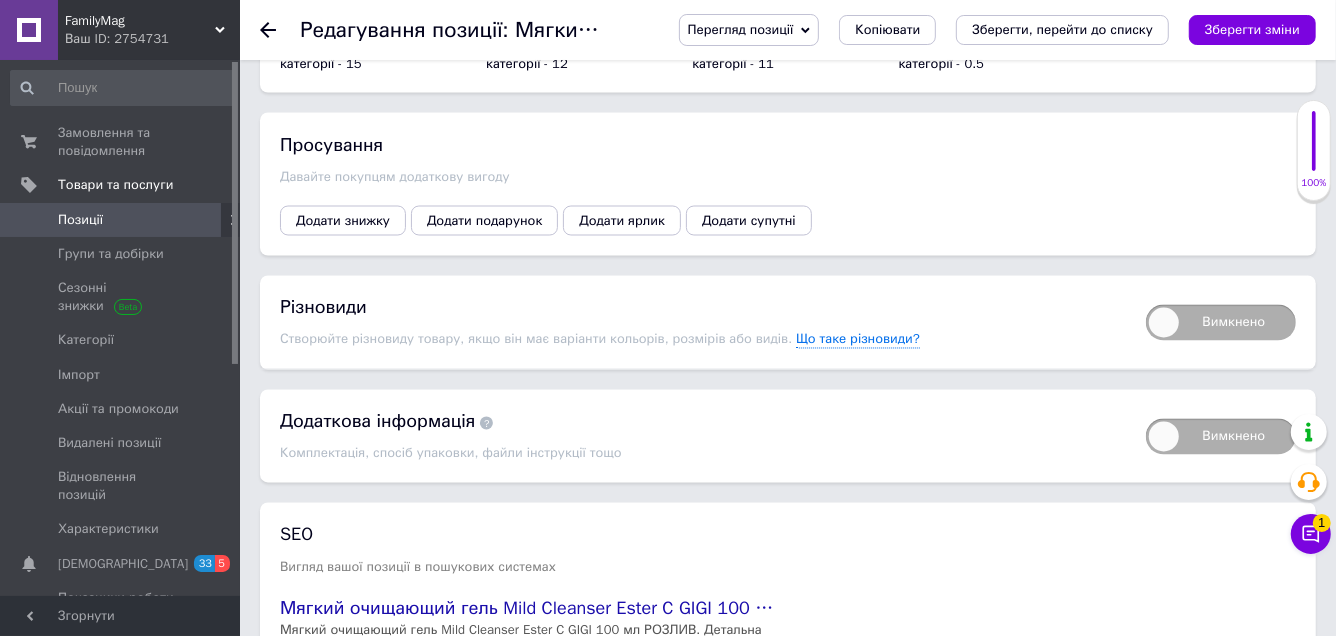 click on "Вимкнено" at bounding box center (1221, 323) 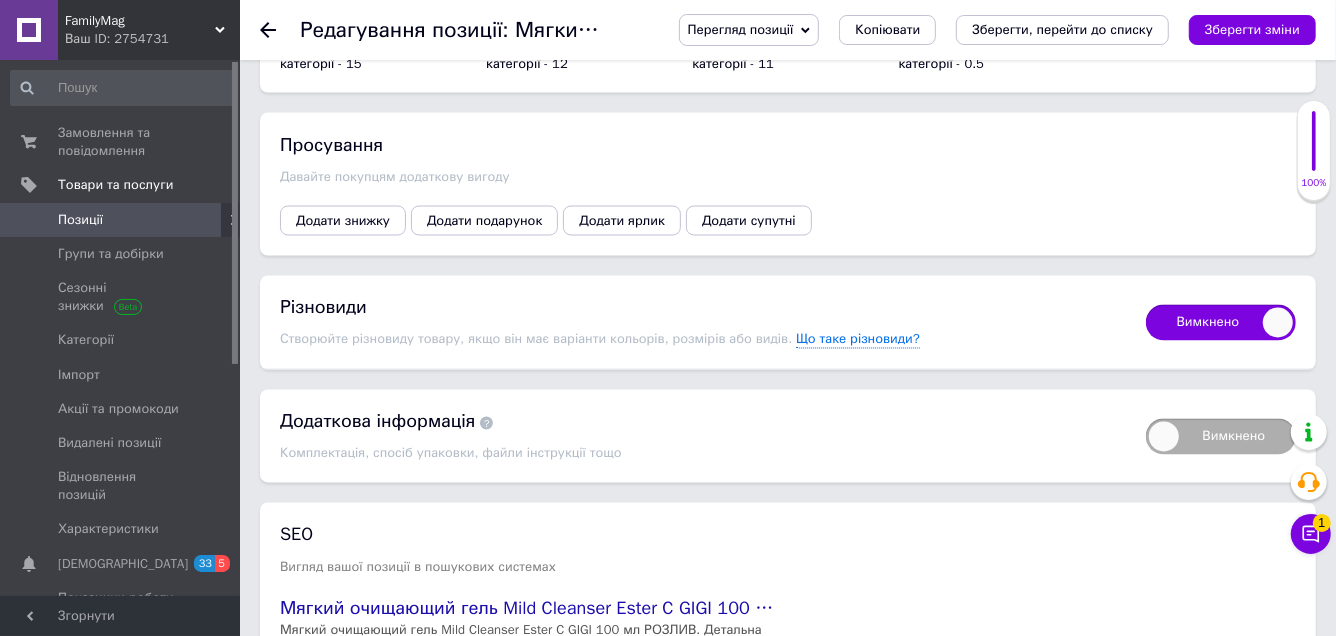 checkbox on "true" 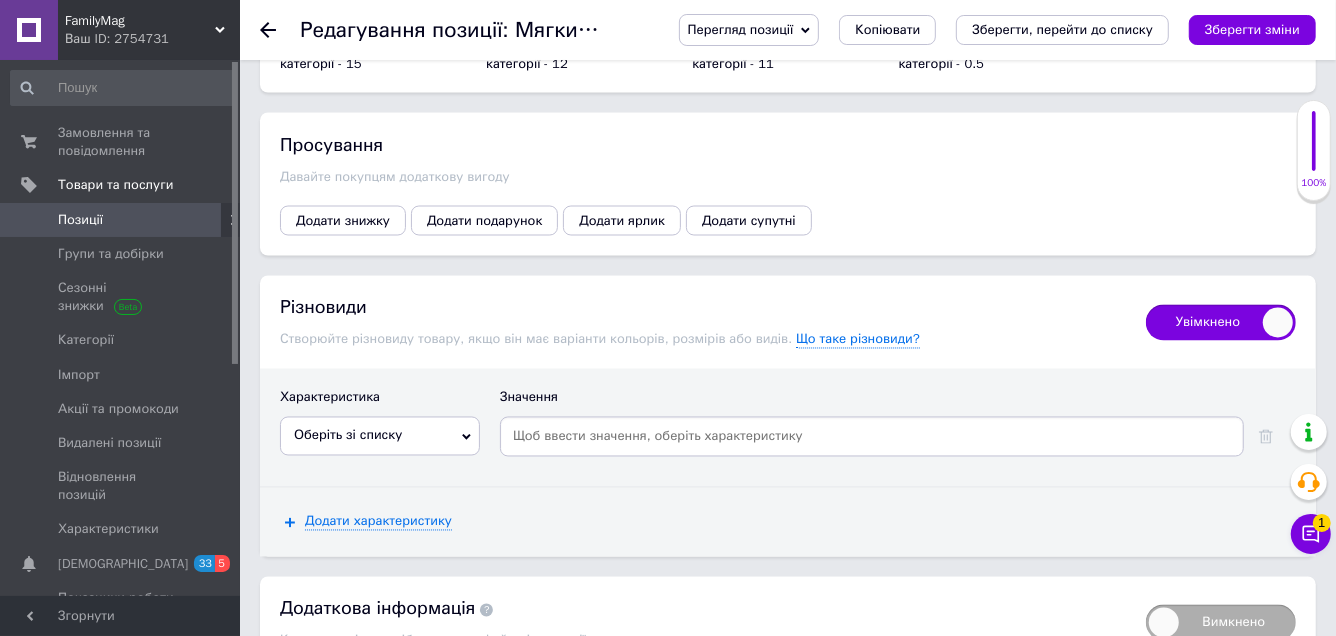 click on "Оберіть зі списку" at bounding box center [380, 436] 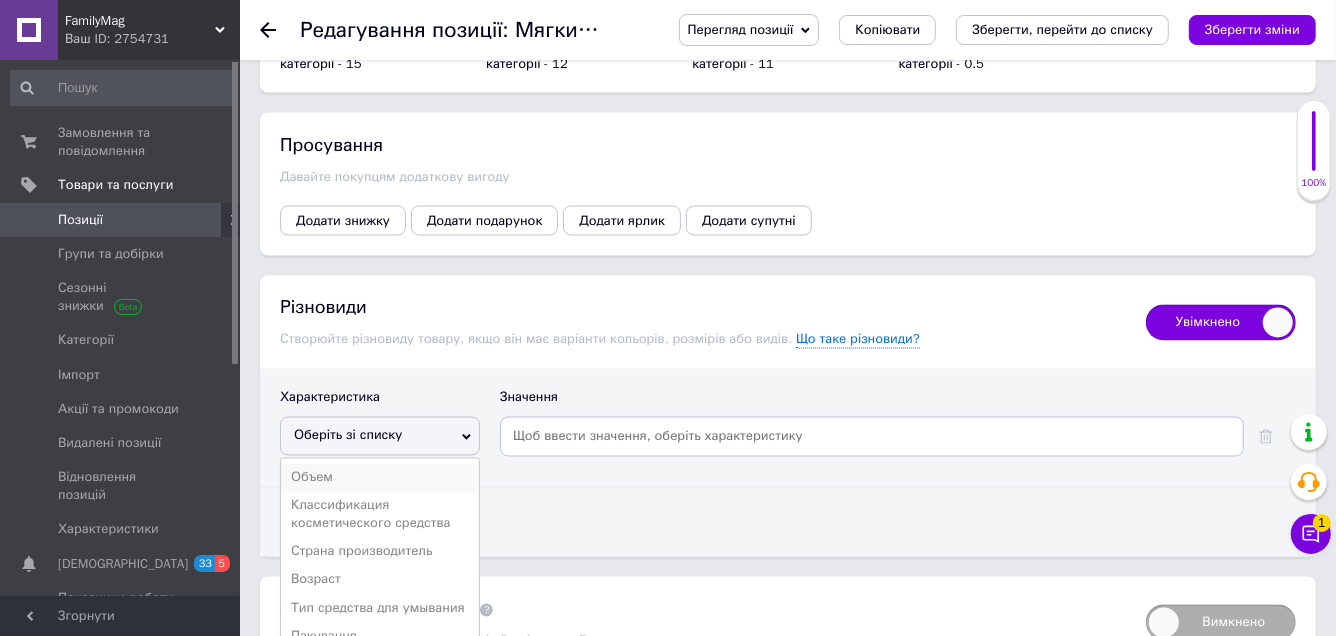 click on "Объем" at bounding box center (380, 478) 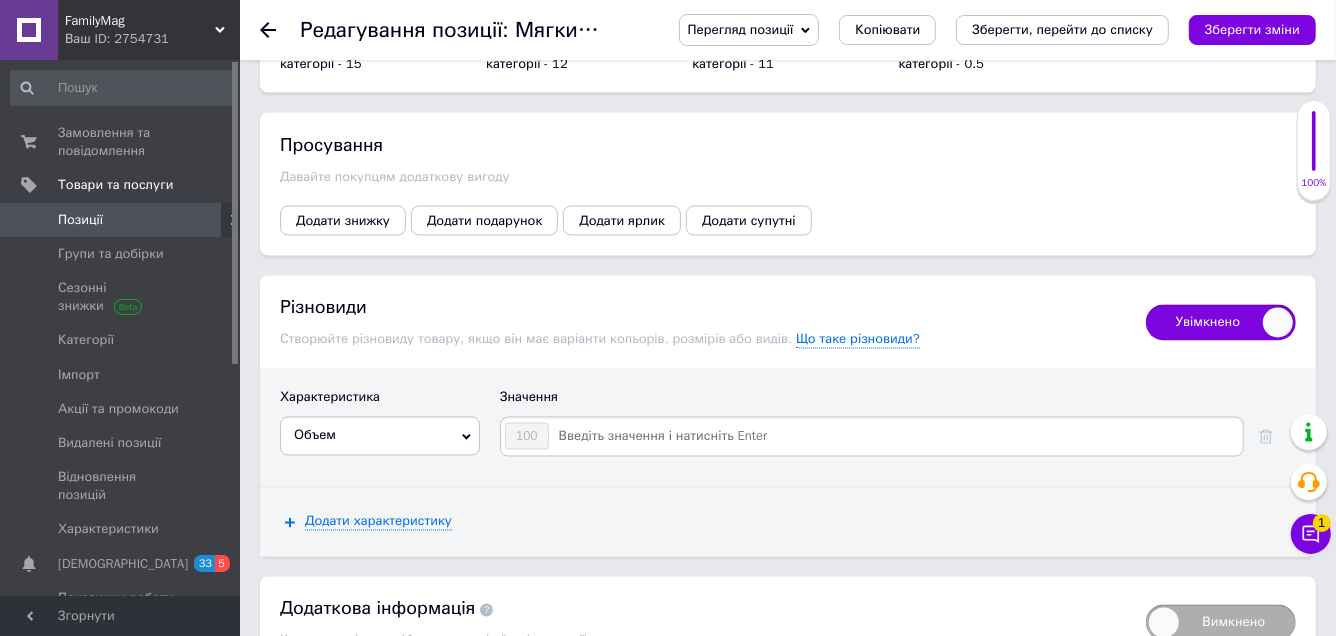 click at bounding box center (895, 437) 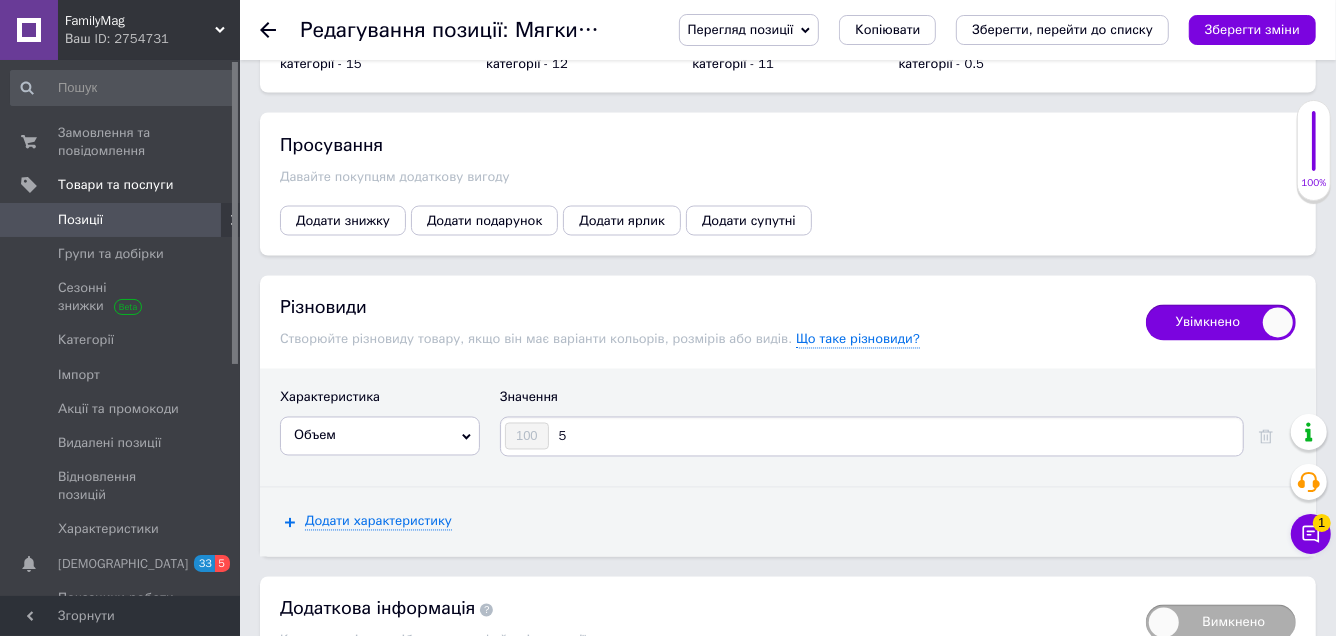 type on "50" 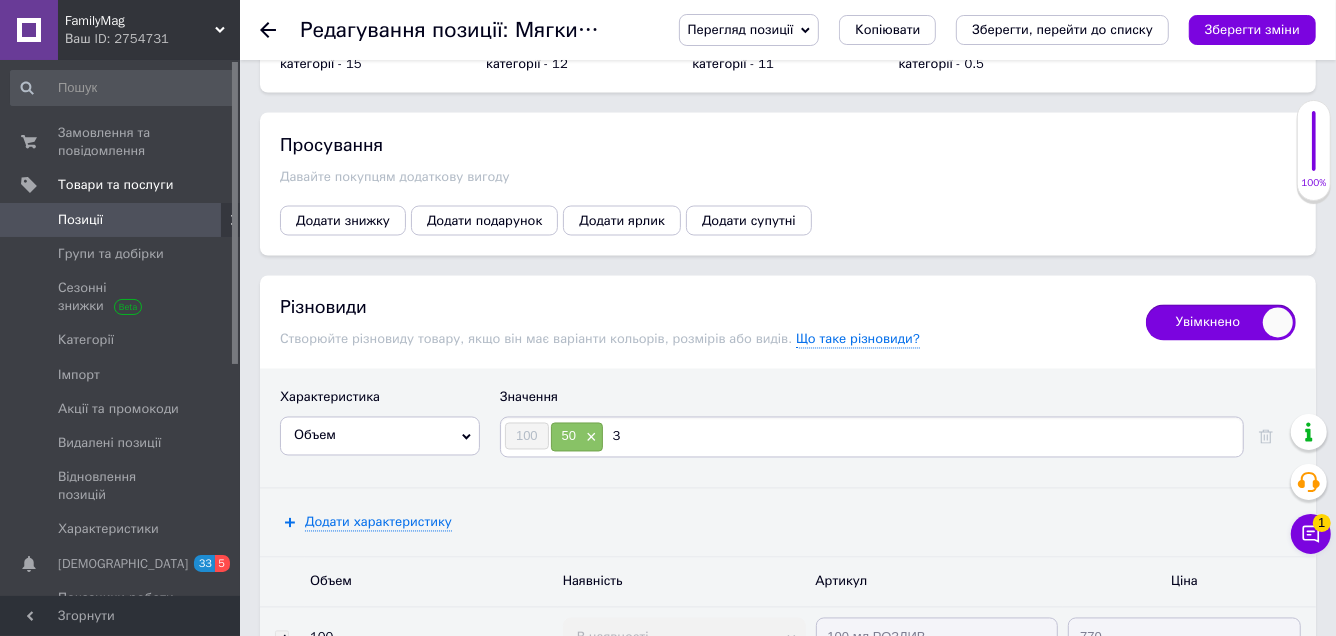 type on "30" 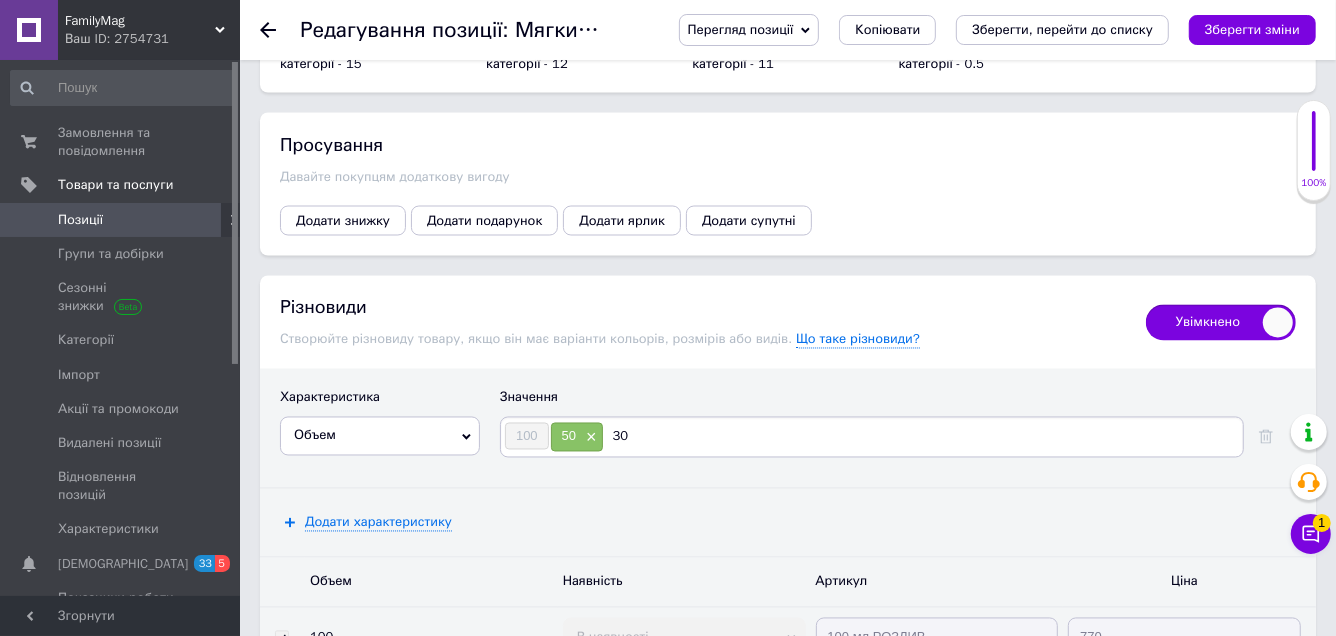 type 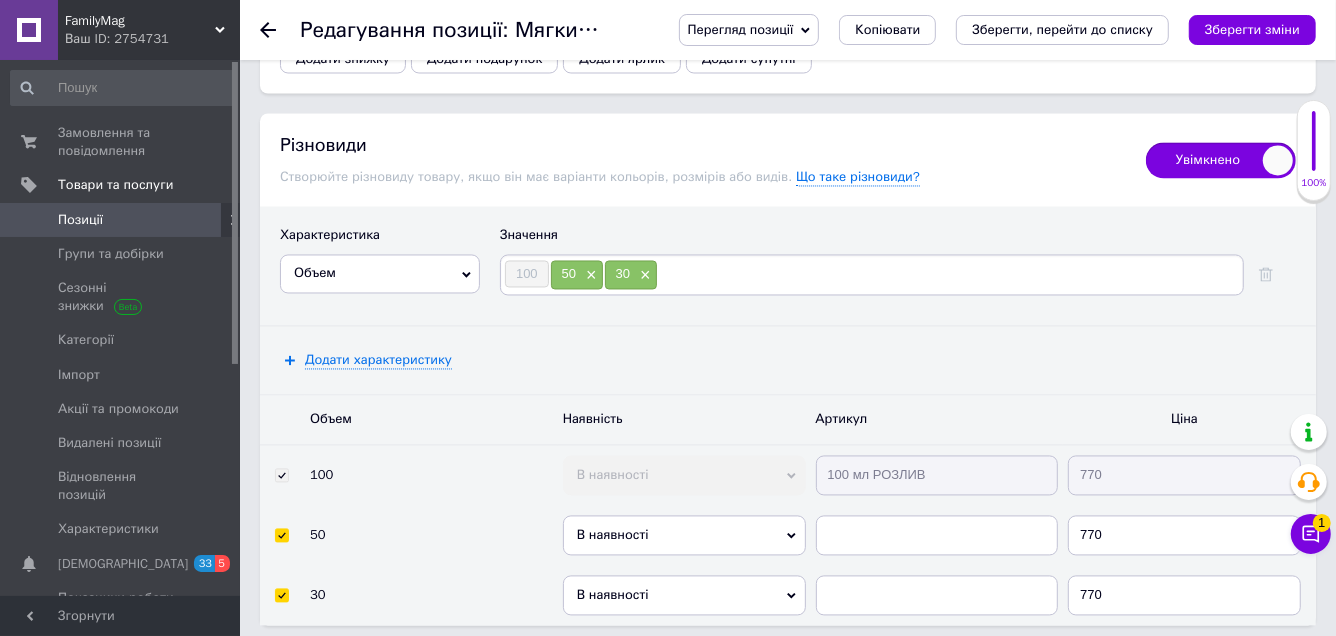 scroll, scrollTop: 2600, scrollLeft: 0, axis: vertical 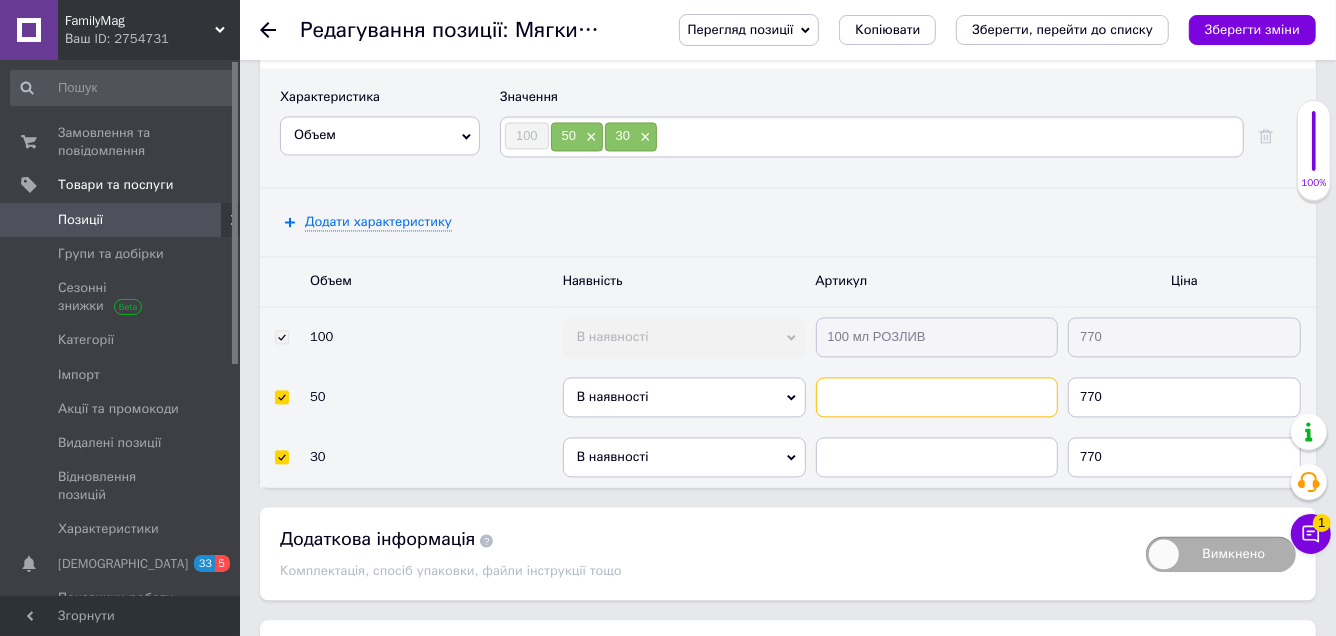 click at bounding box center [937, 397] 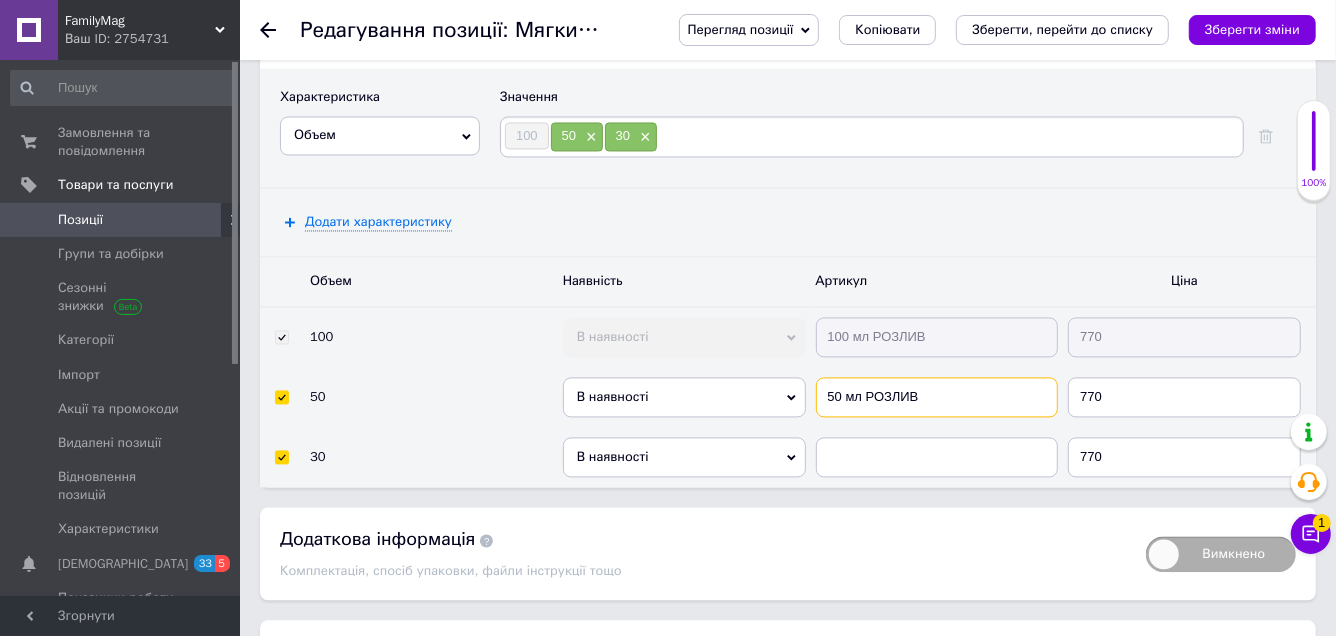 type on "50 мл РОЗЛИВ" 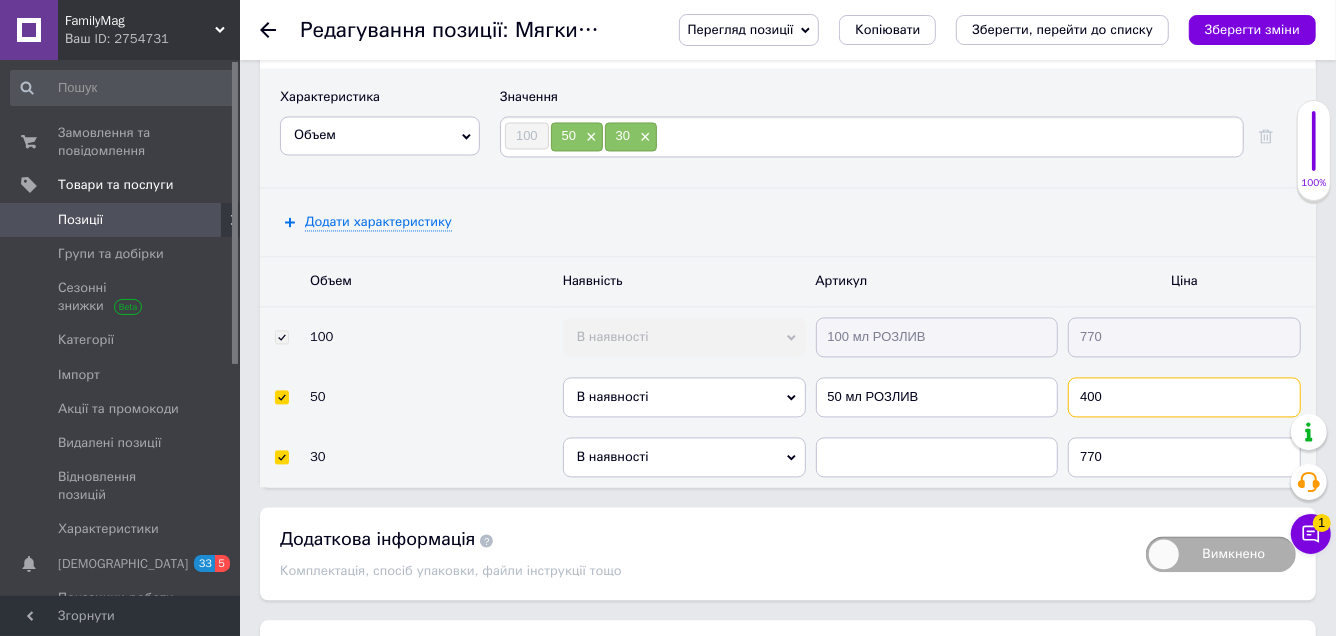 type on "400" 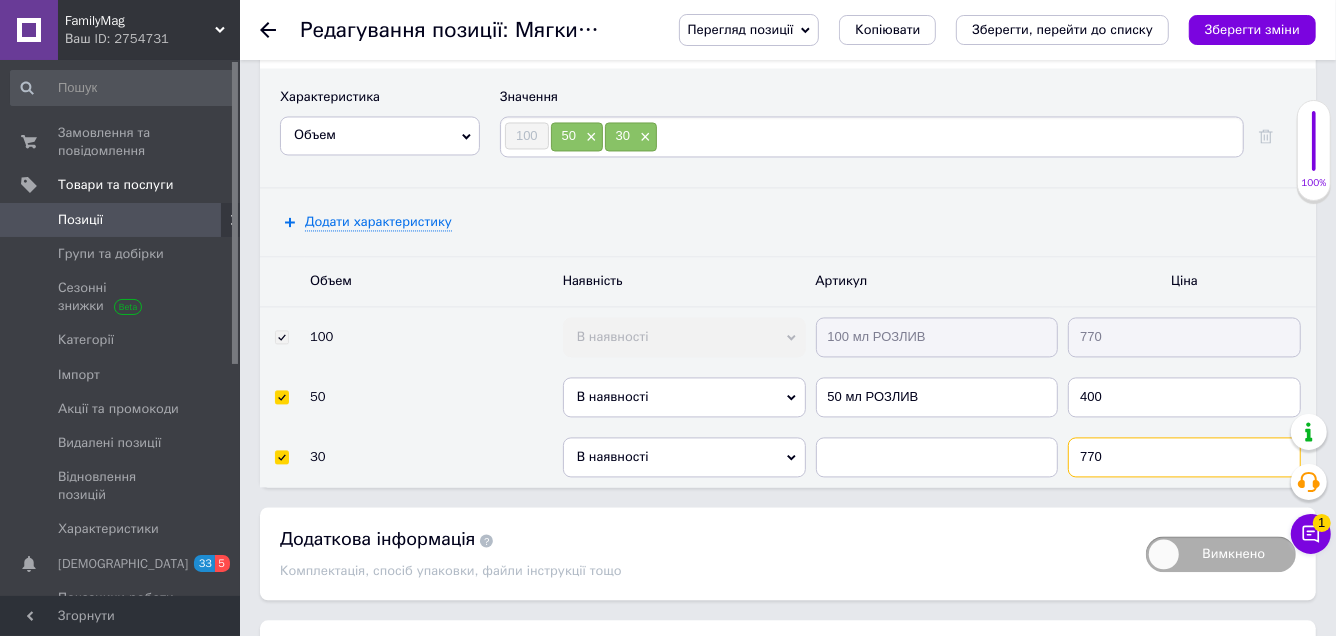 click on "770" at bounding box center (1184, 457) 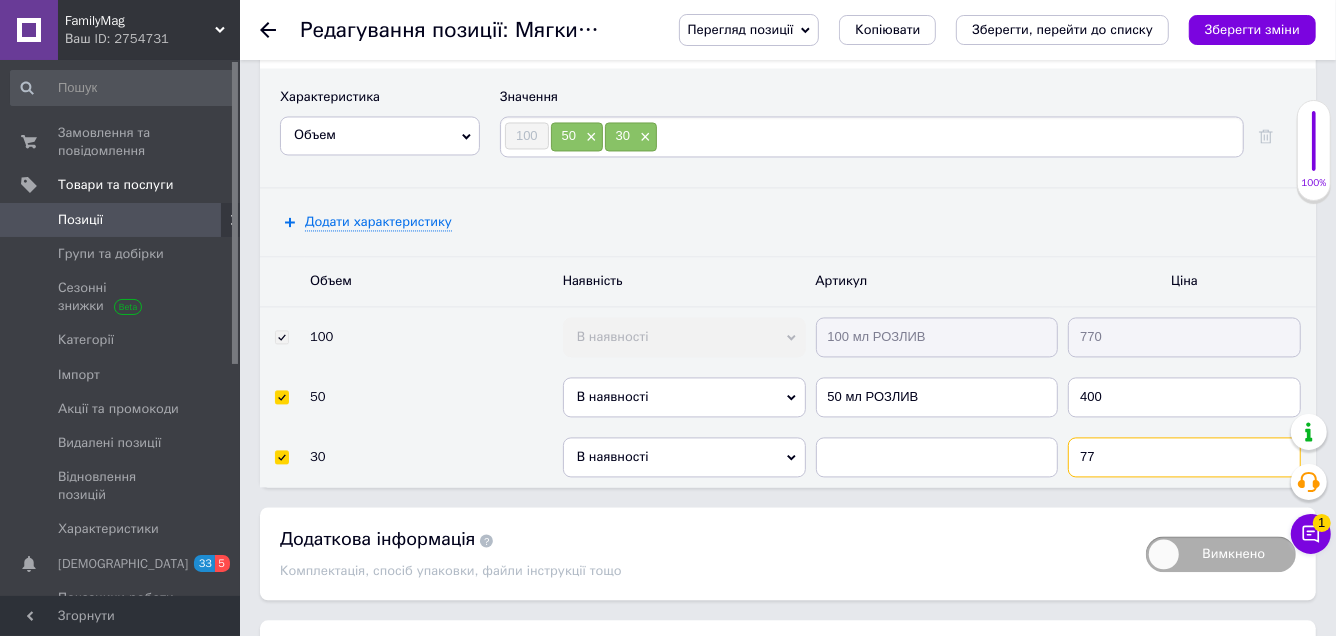 type on "7" 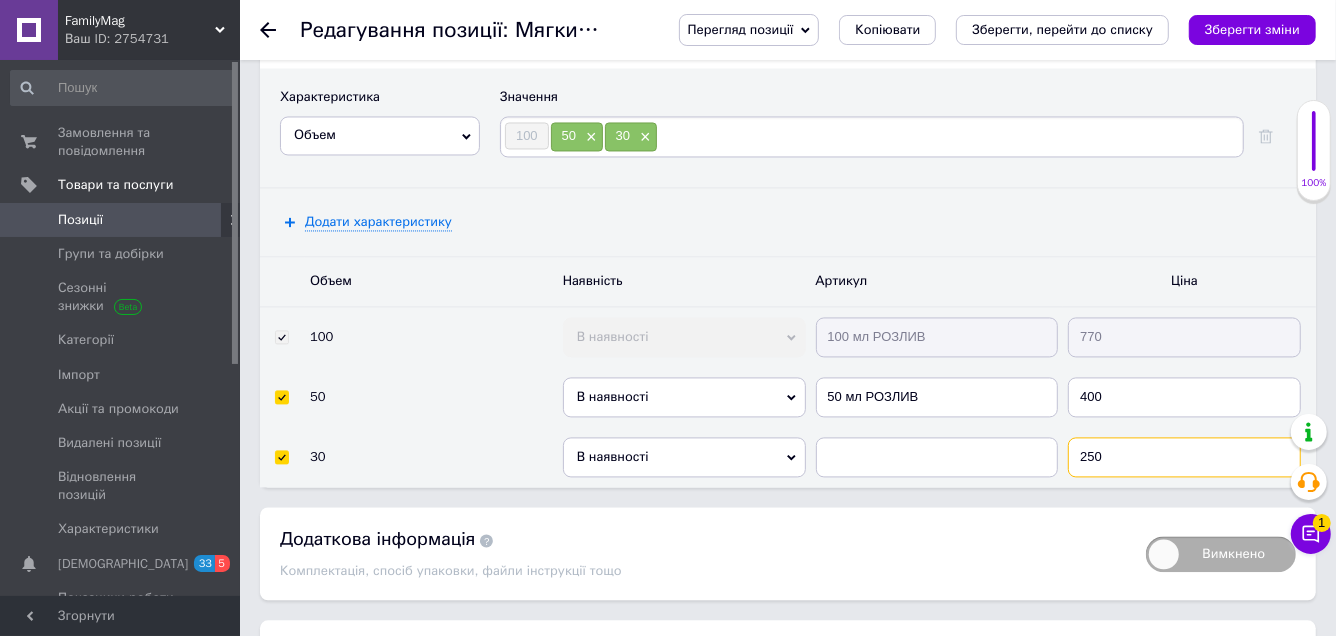 type on "250" 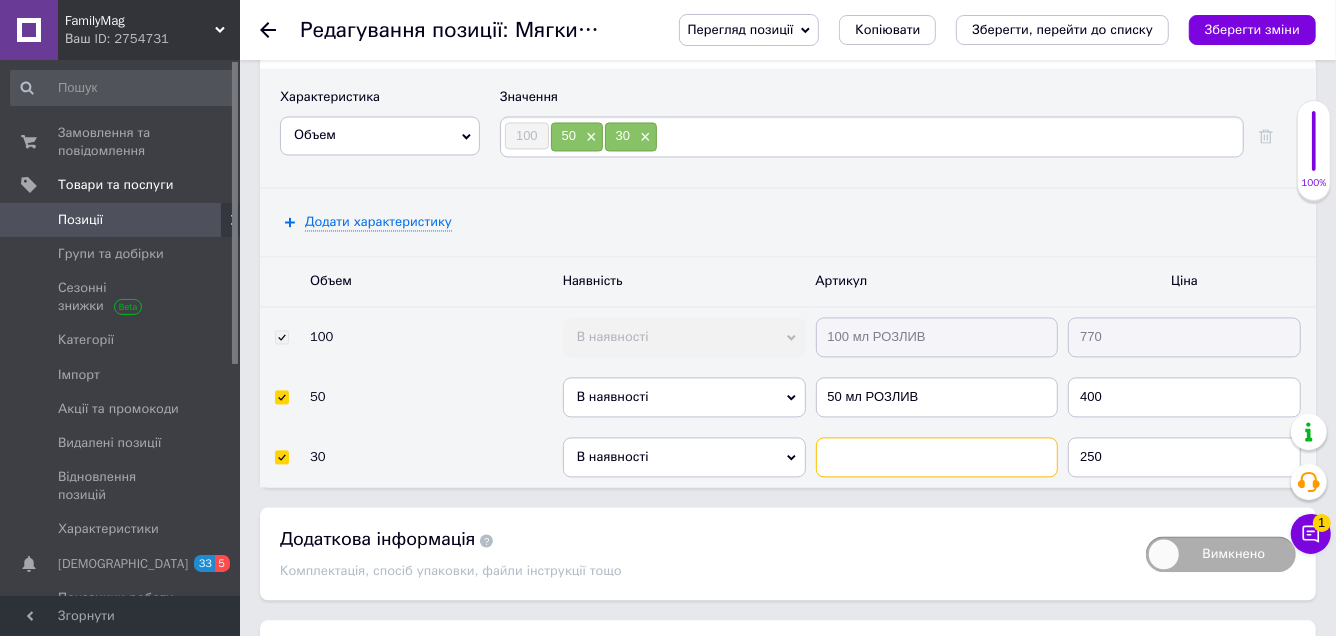 click at bounding box center [937, 457] 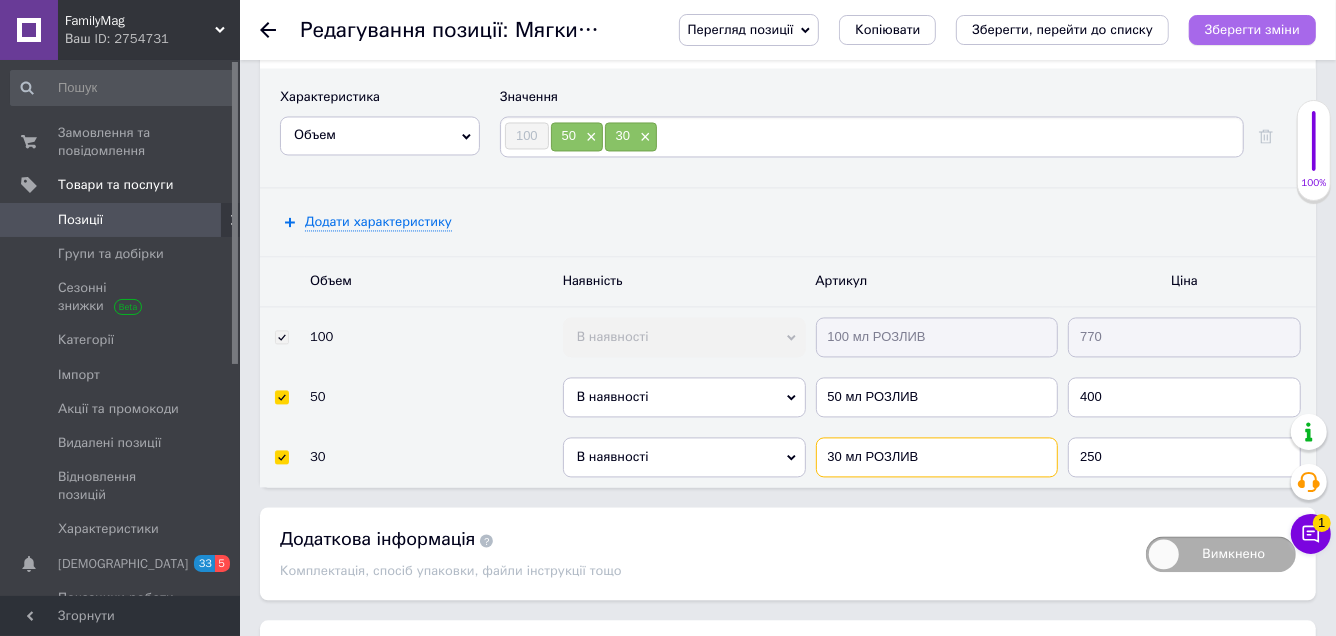 type on "30 мл РОЗЛИВ" 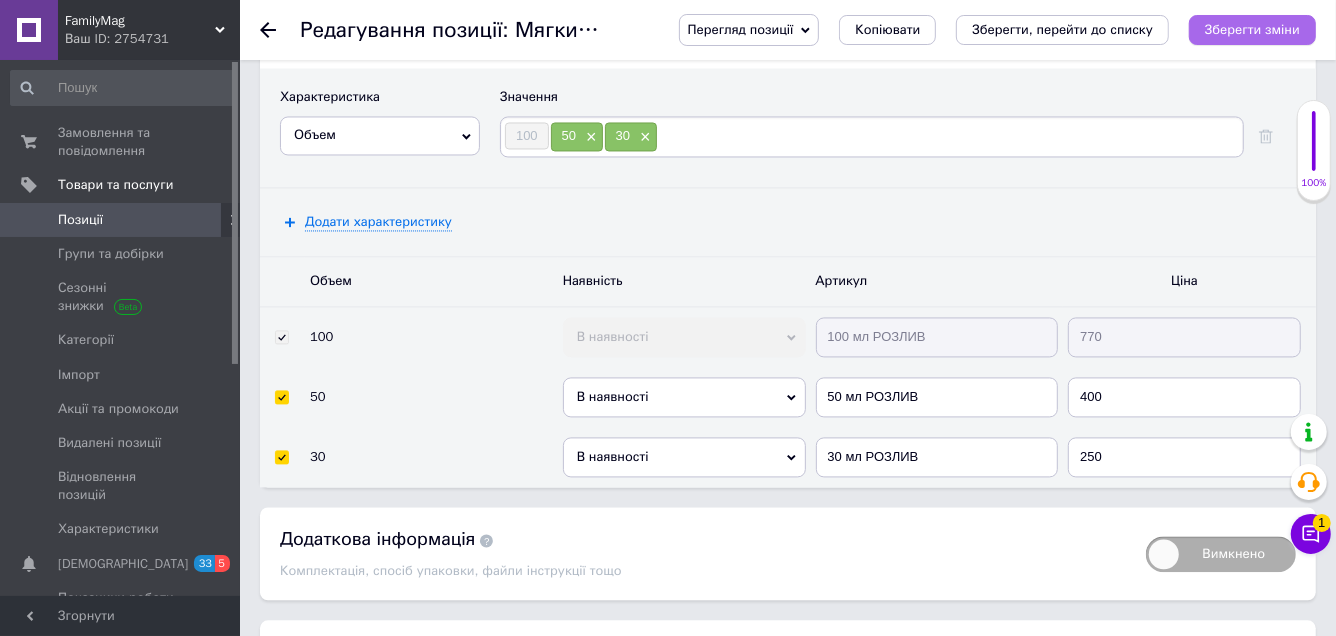 click on "Зберегти зміни" at bounding box center [1252, 29] 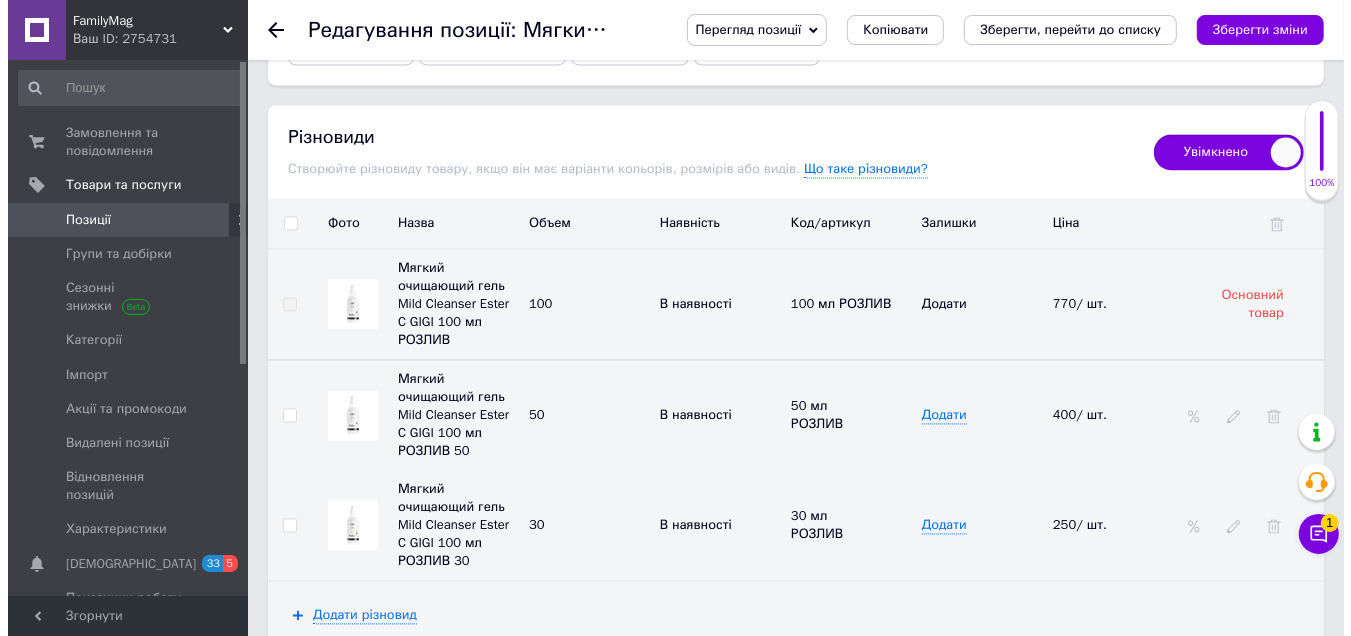 scroll, scrollTop: 2543, scrollLeft: 0, axis: vertical 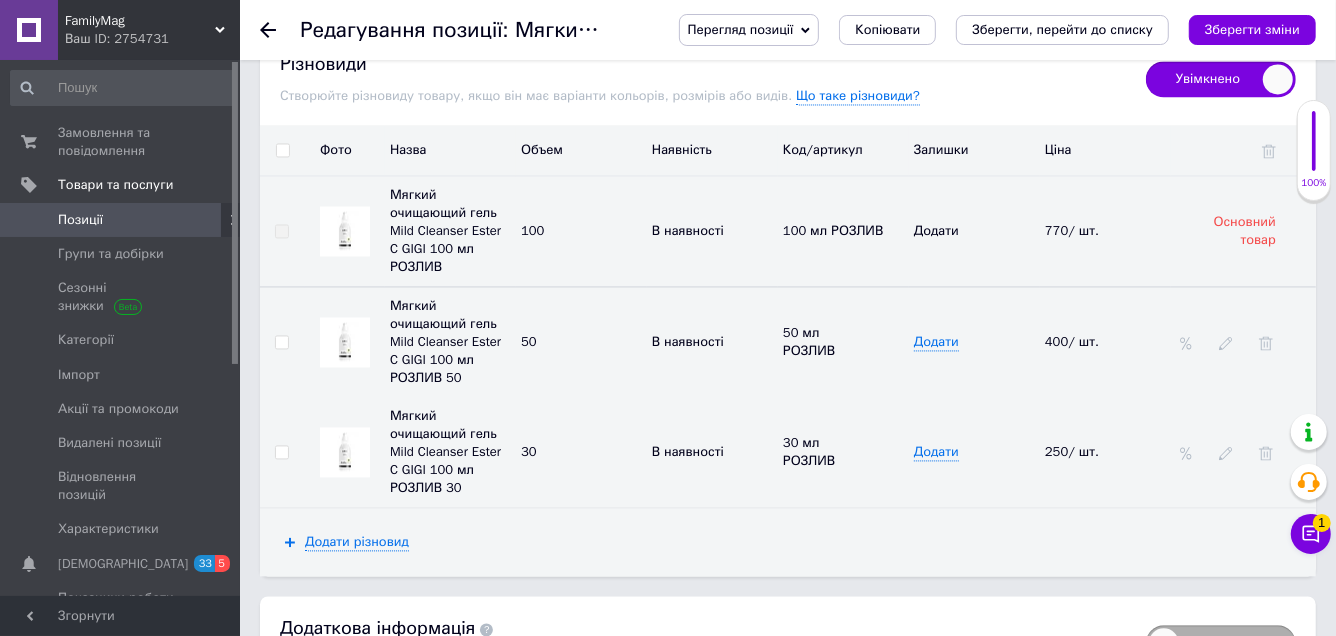 click at bounding box center [1226, 342] 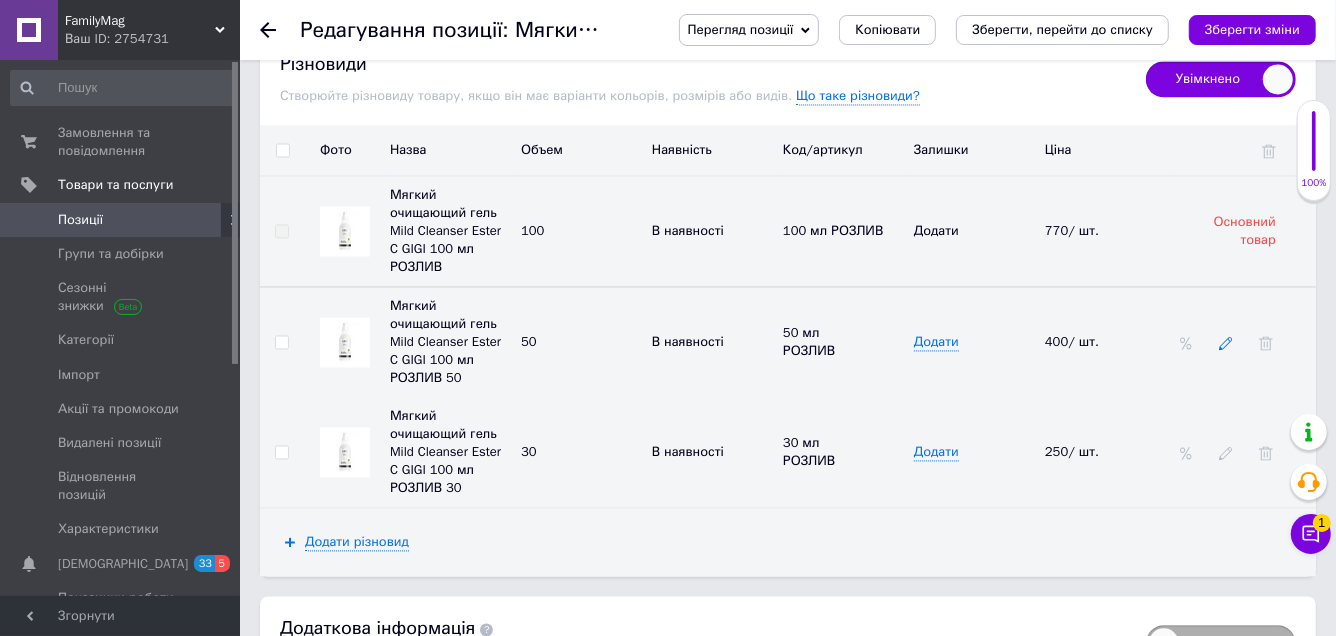 click 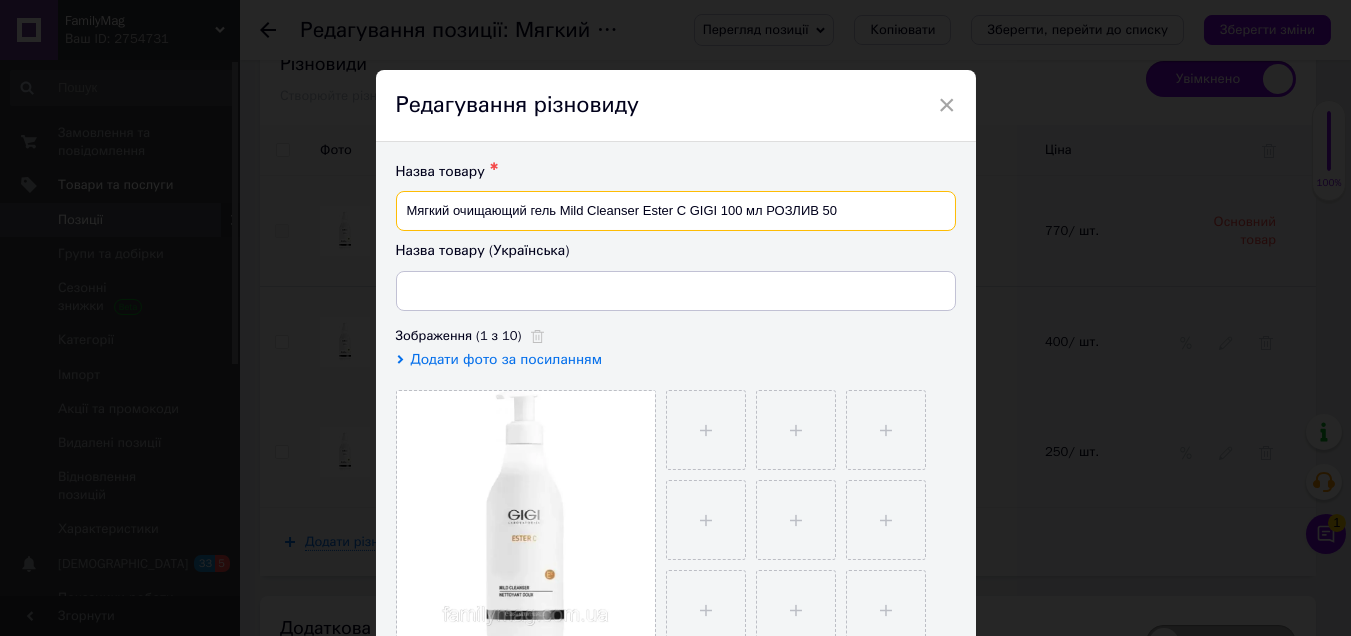 click on "Мягкий очищающий гель Mild Cleanser Ester C GIGI 100 мл РОЗЛИВ 50" at bounding box center (676, 211) 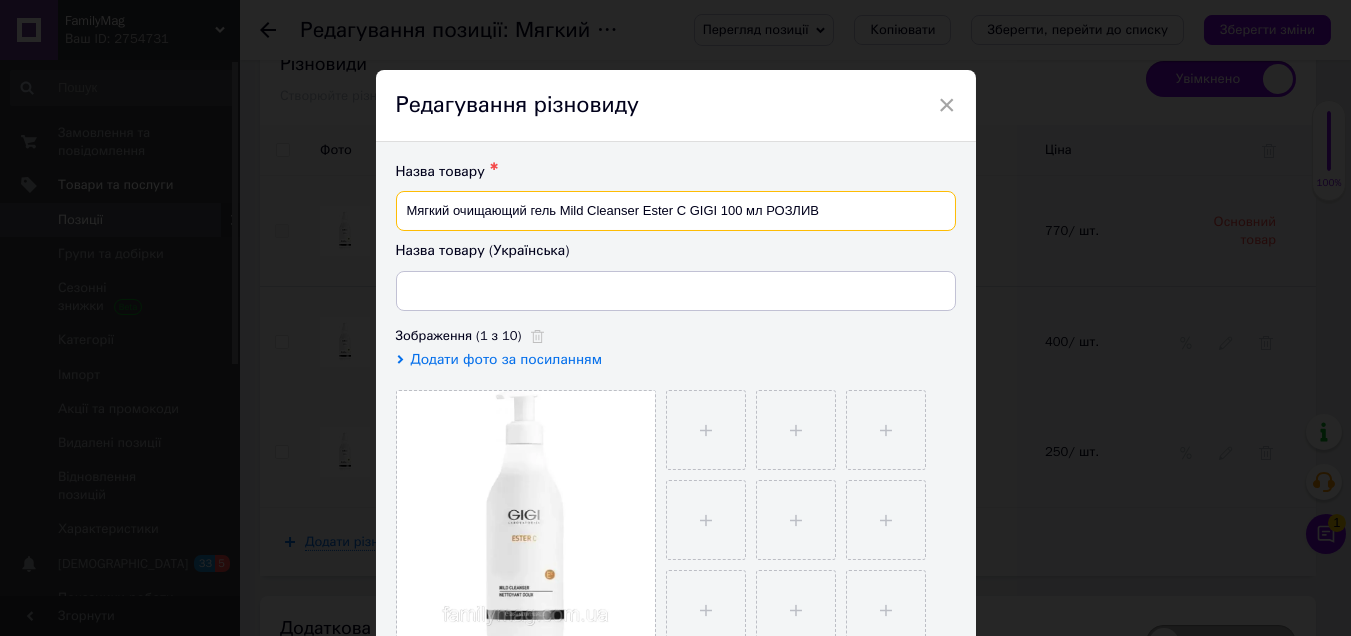 click on "Мягкий очищающий гель Mild Cleanser Ester C GIGI 100 мл РОЗЛИВ" at bounding box center (676, 211) 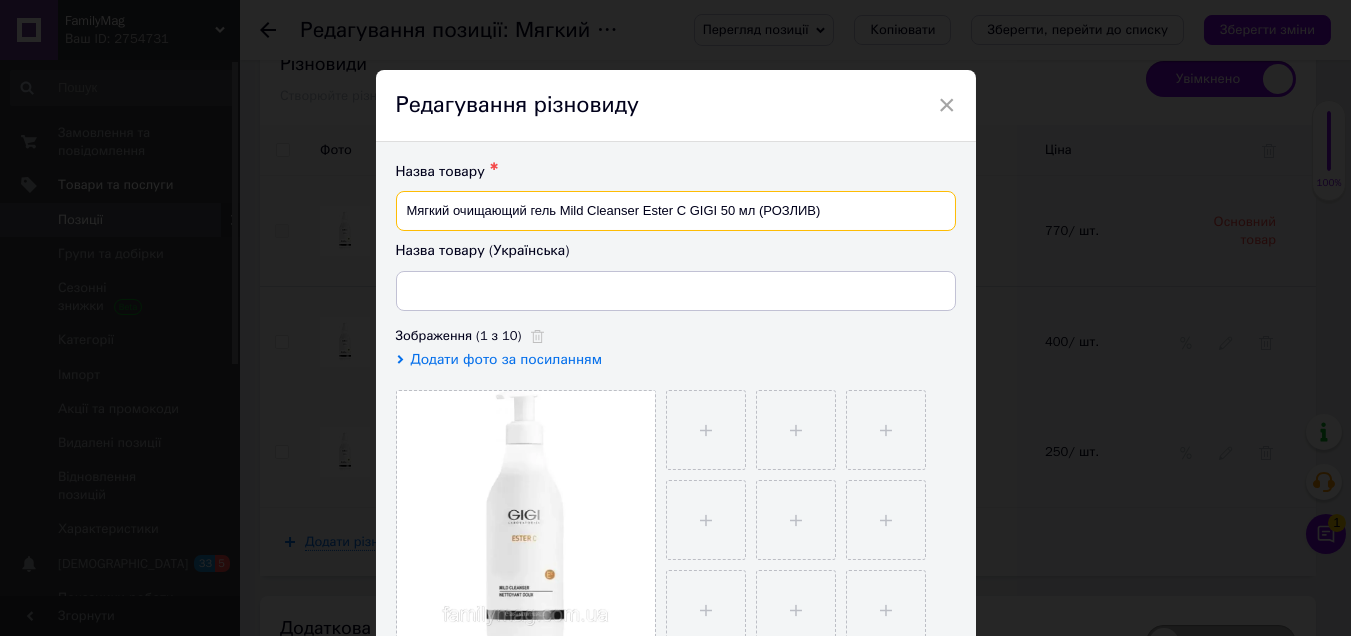type on "Мягкий очищающий гель Mild Cleanser Ester C GIGI 50 мл (РОЗЛИВ)" 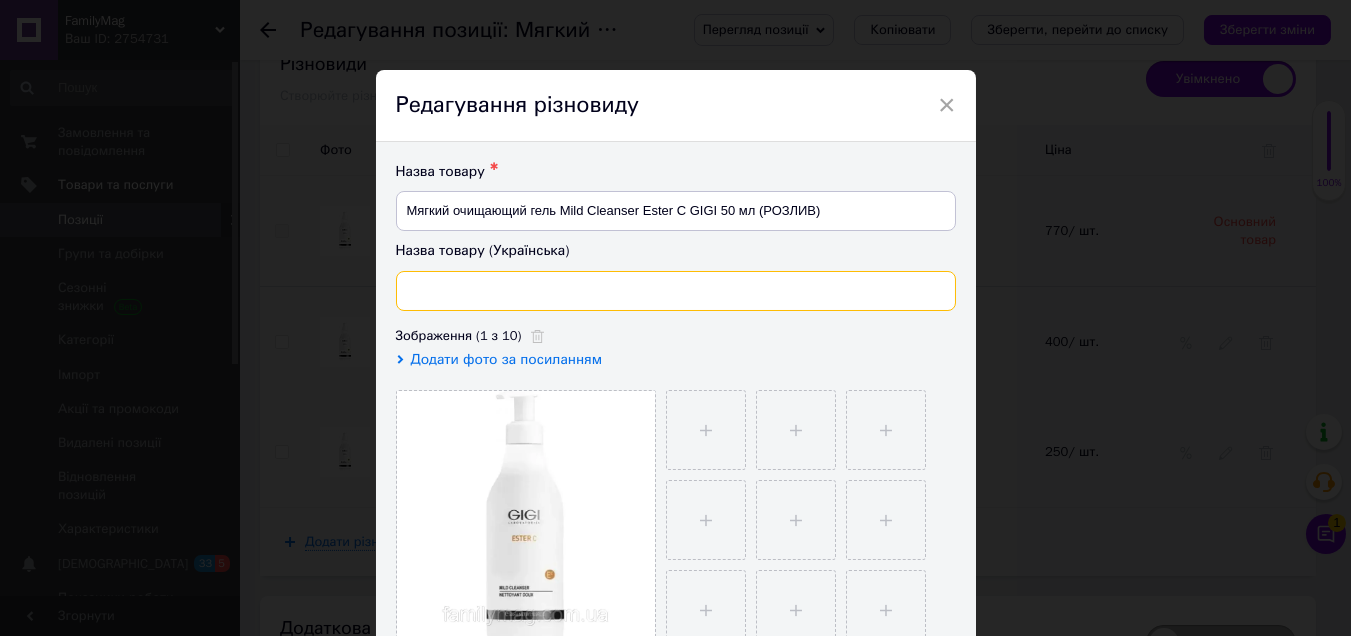 click at bounding box center [676, 291] 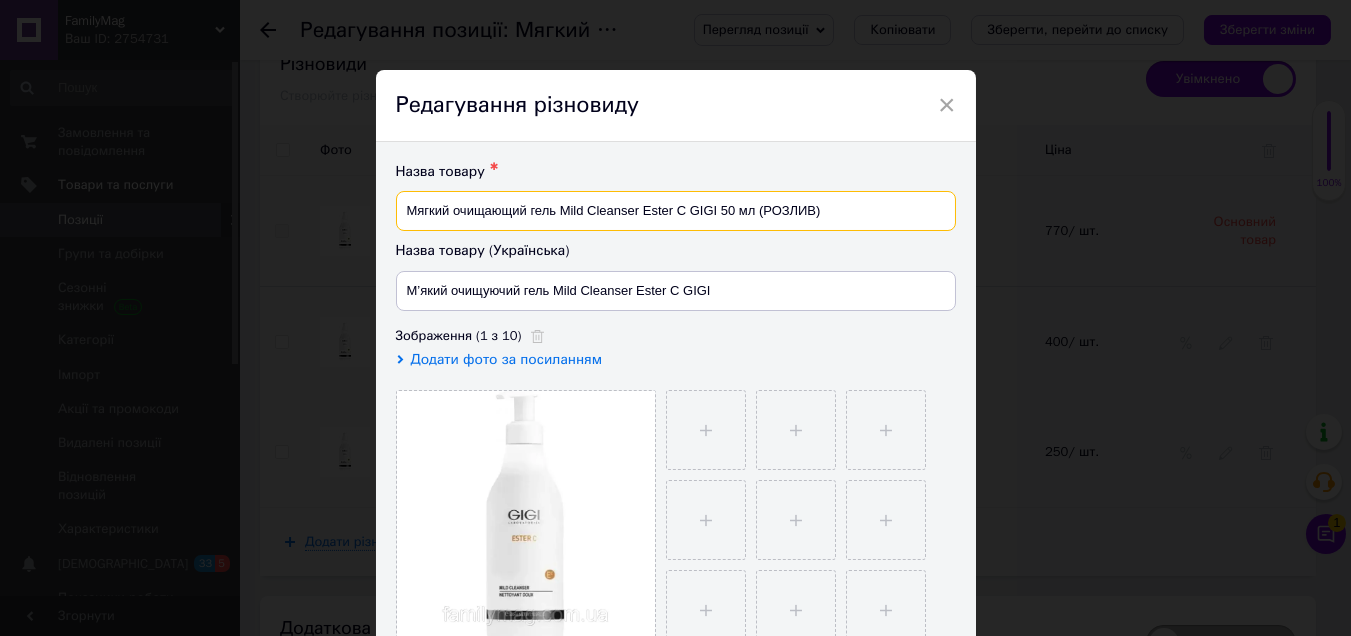 drag, startPoint x: 815, startPoint y: 208, endPoint x: 717, endPoint y: 214, distance: 98.1835 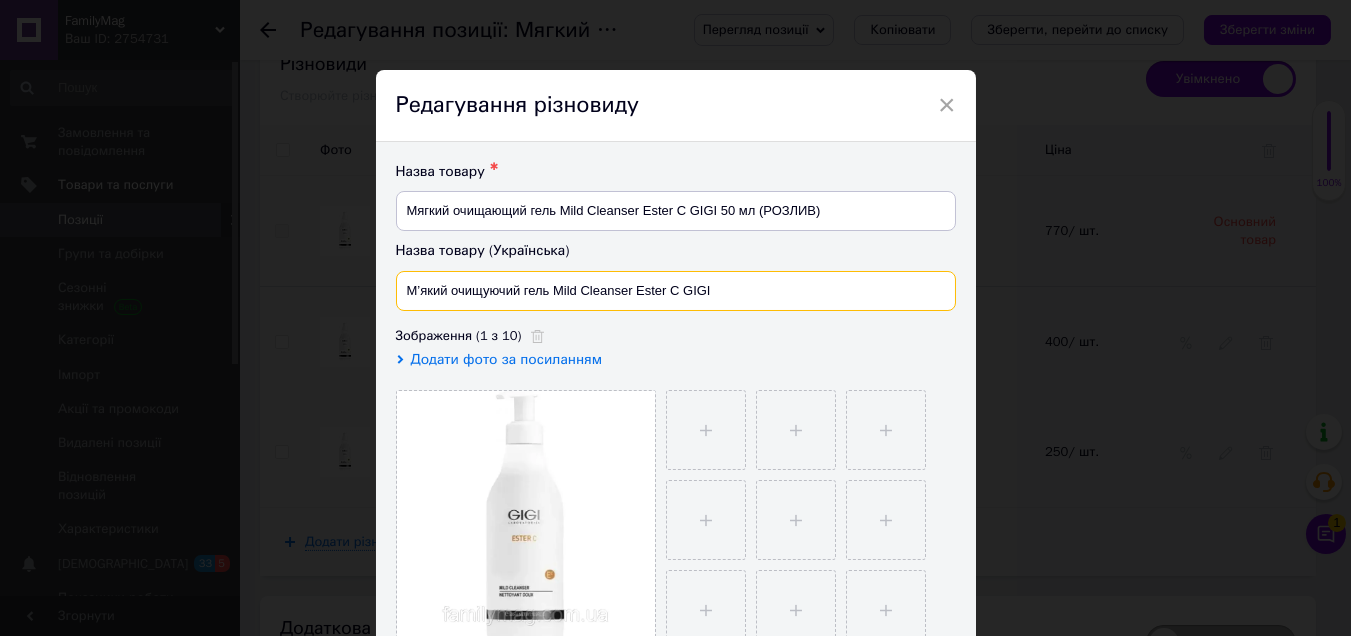 click on "М’який очищуючий гель Mild Cleanser Ester C GIGI" at bounding box center (676, 291) 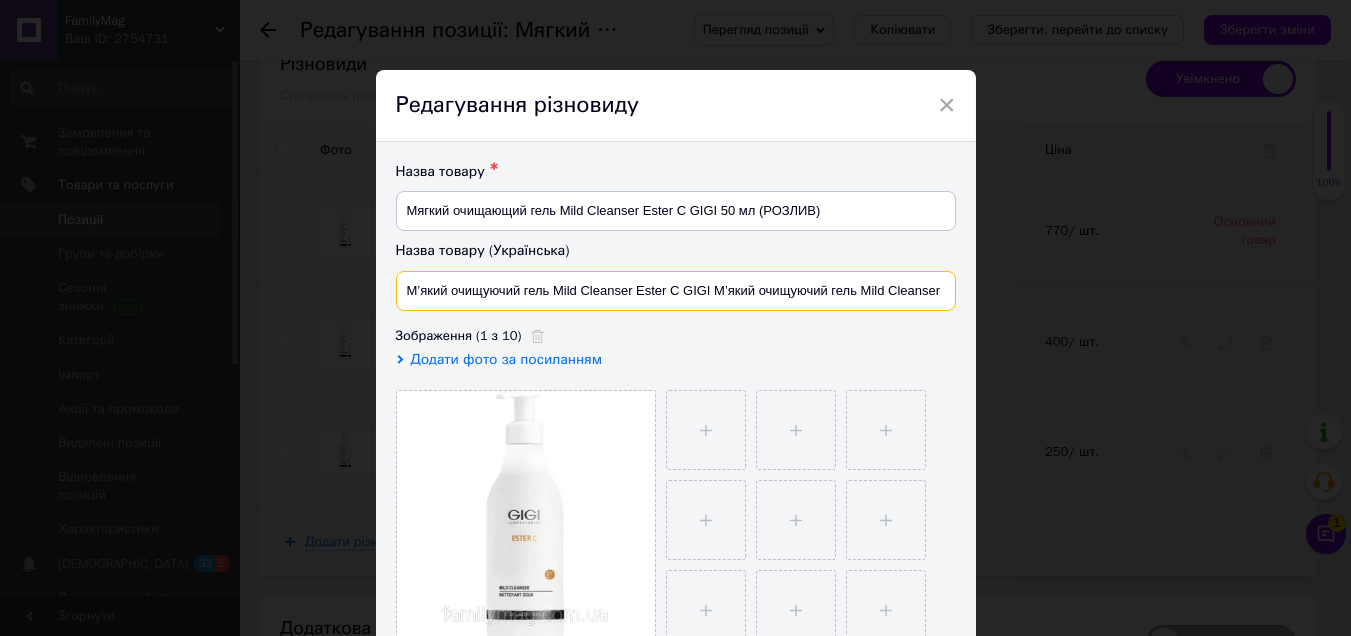 scroll, scrollTop: 0, scrollLeft: 73, axis: horizontal 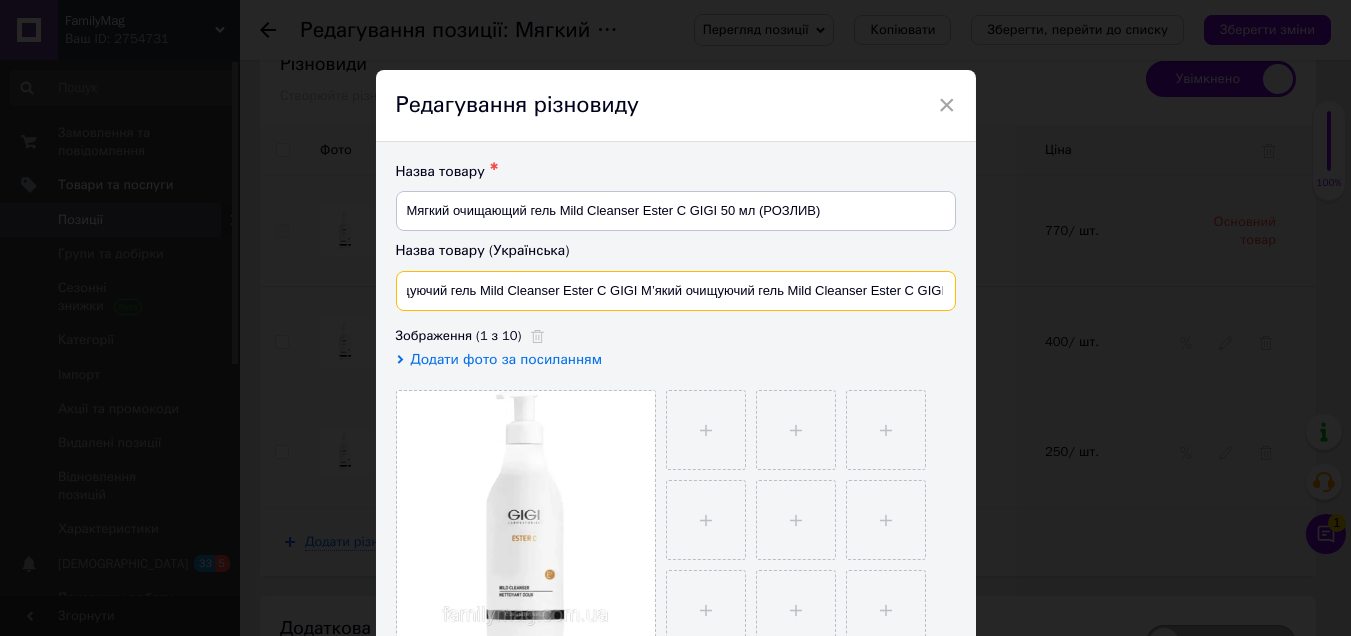 click on "М’який очищуючий гель Mild Cleanser Ester C GIGI М’який очищуючий гель Mild Cleanser Ester C GIGI" at bounding box center [676, 291] 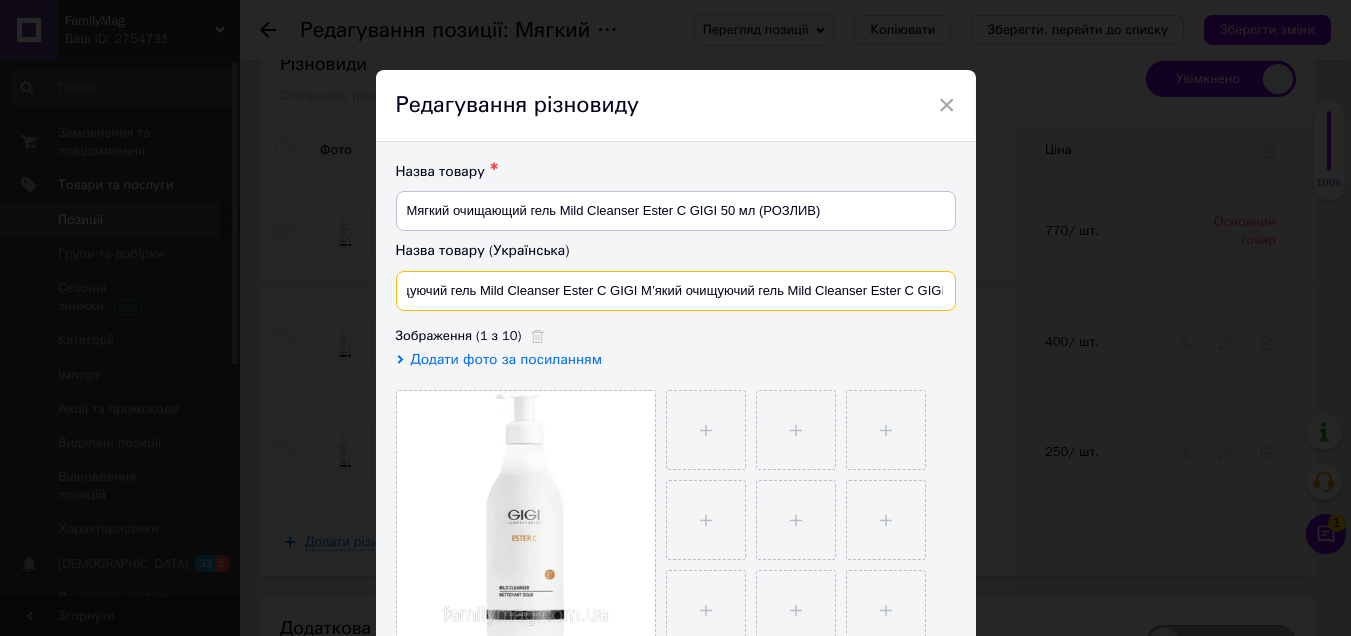 paste 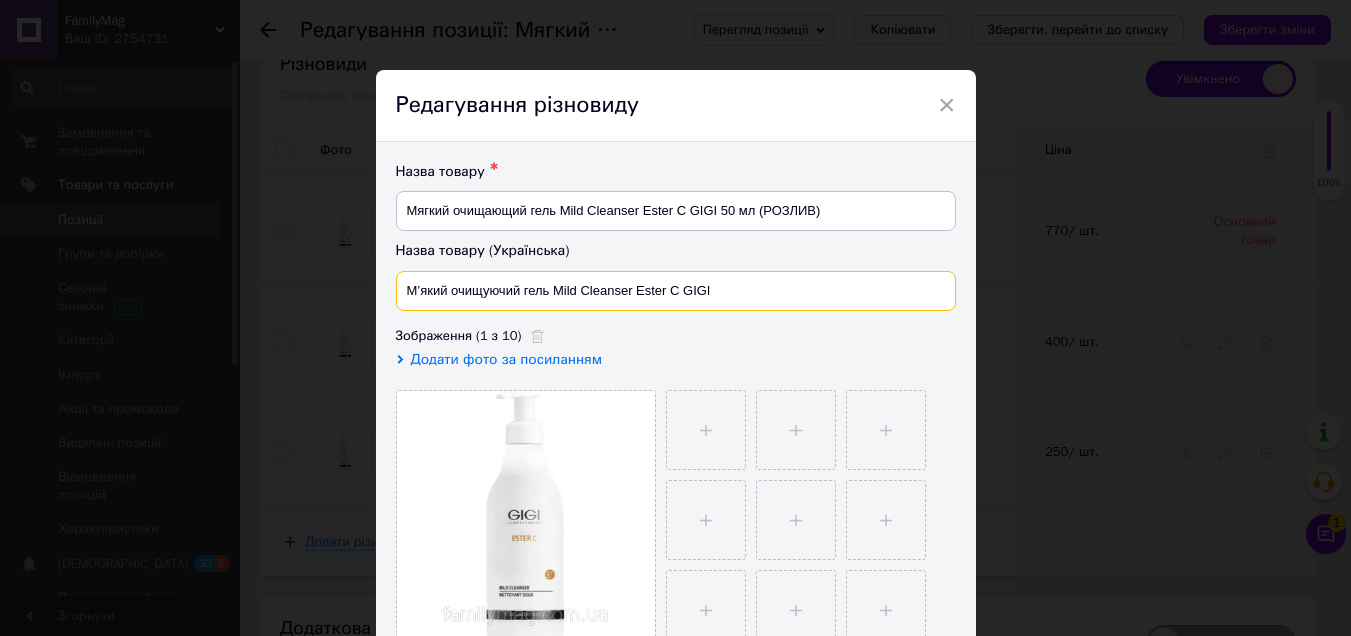 scroll, scrollTop: 0, scrollLeft: 0, axis: both 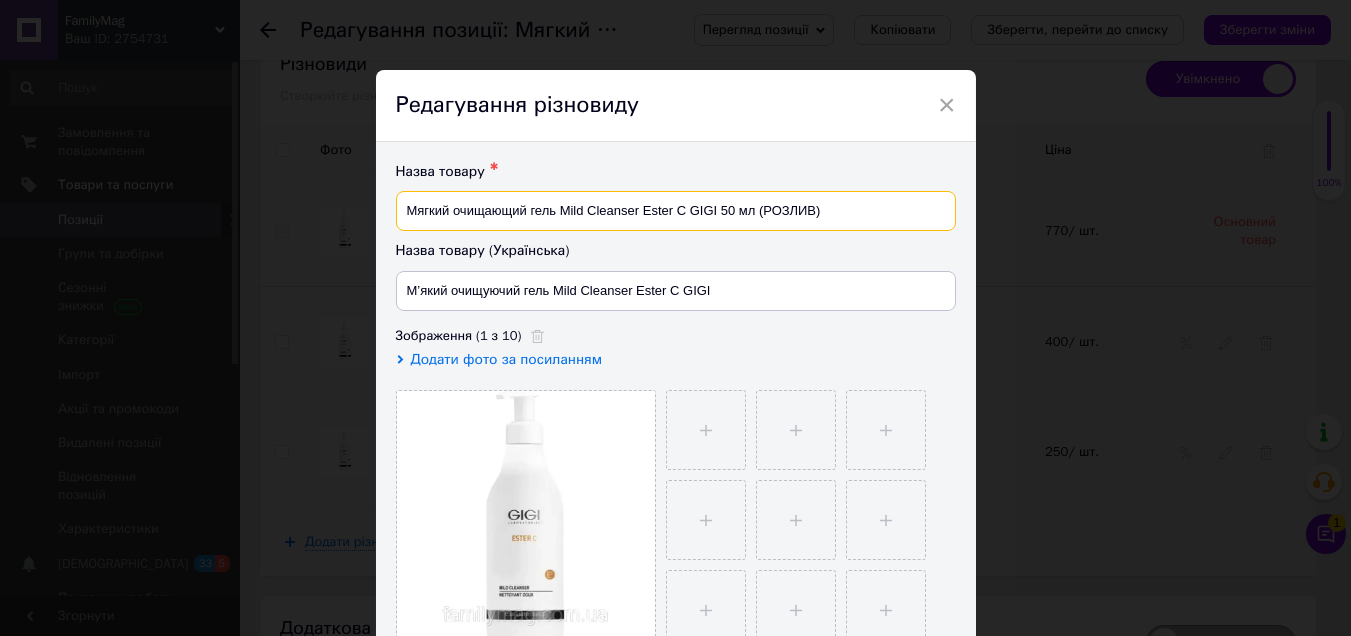 drag, startPoint x: 834, startPoint y: 212, endPoint x: 718, endPoint y: 218, distance: 116.15507 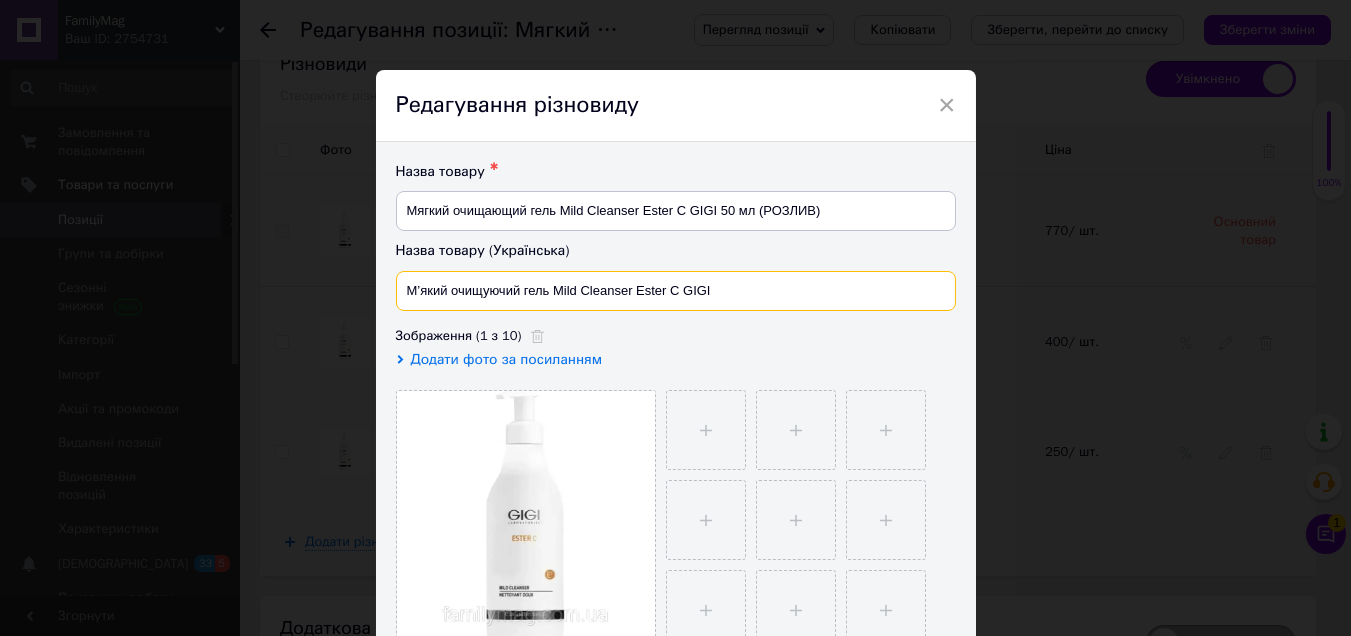 click on "М’який очищуючий гель Mild Cleanser Ester C GIGI" at bounding box center [676, 291] 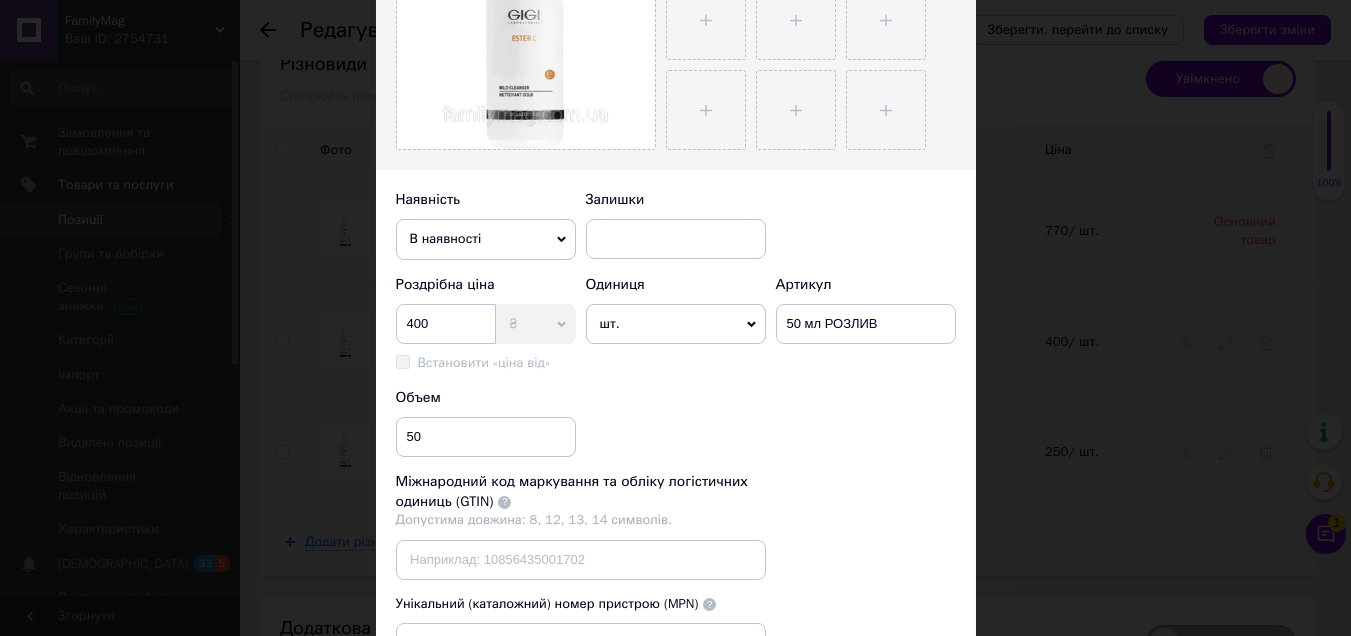 scroll, scrollTop: 671, scrollLeft: 0, axis: vertical 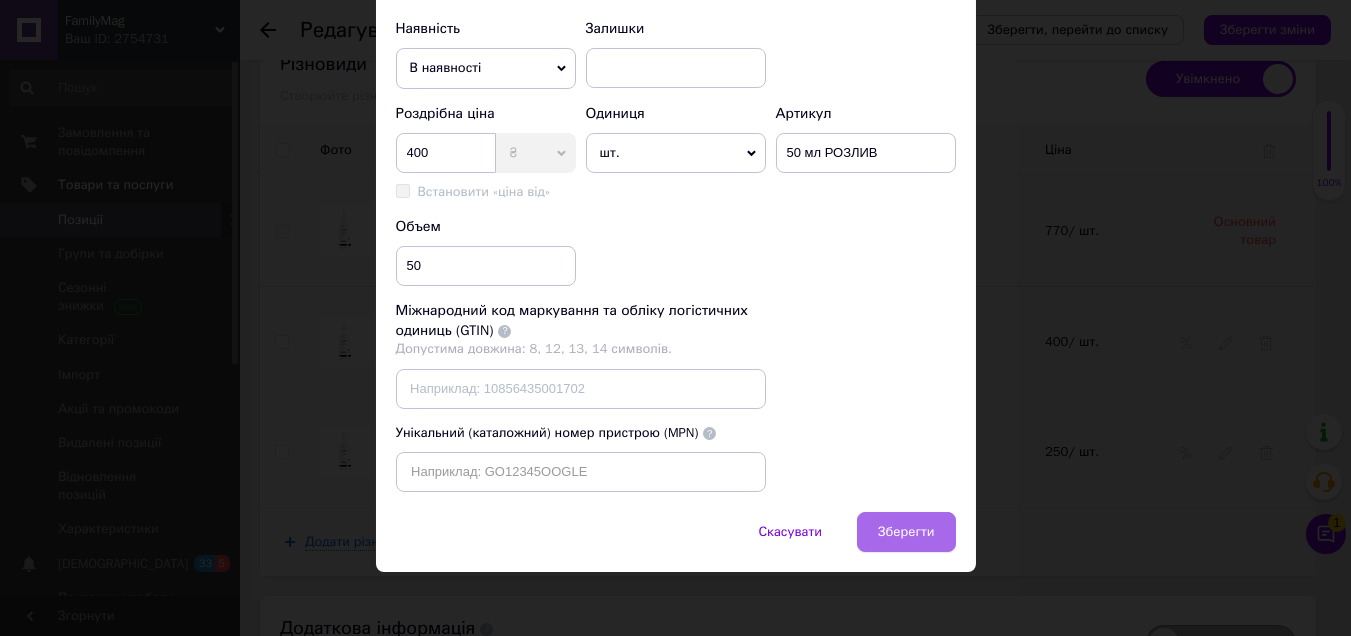 type on "М’який очищуючий гель Mild Cleanser Ester C GIGI 50 мл (РОЗЛИВ)" 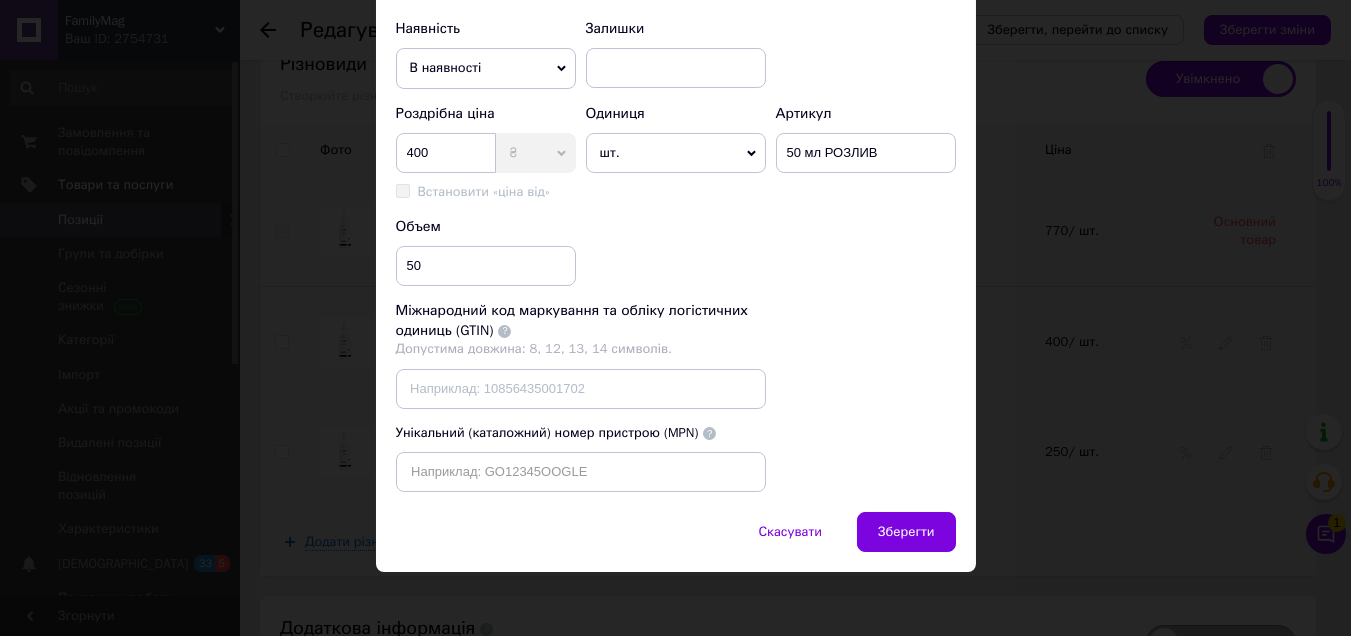 click on "Зберегти" at bounding box center [906, 532] 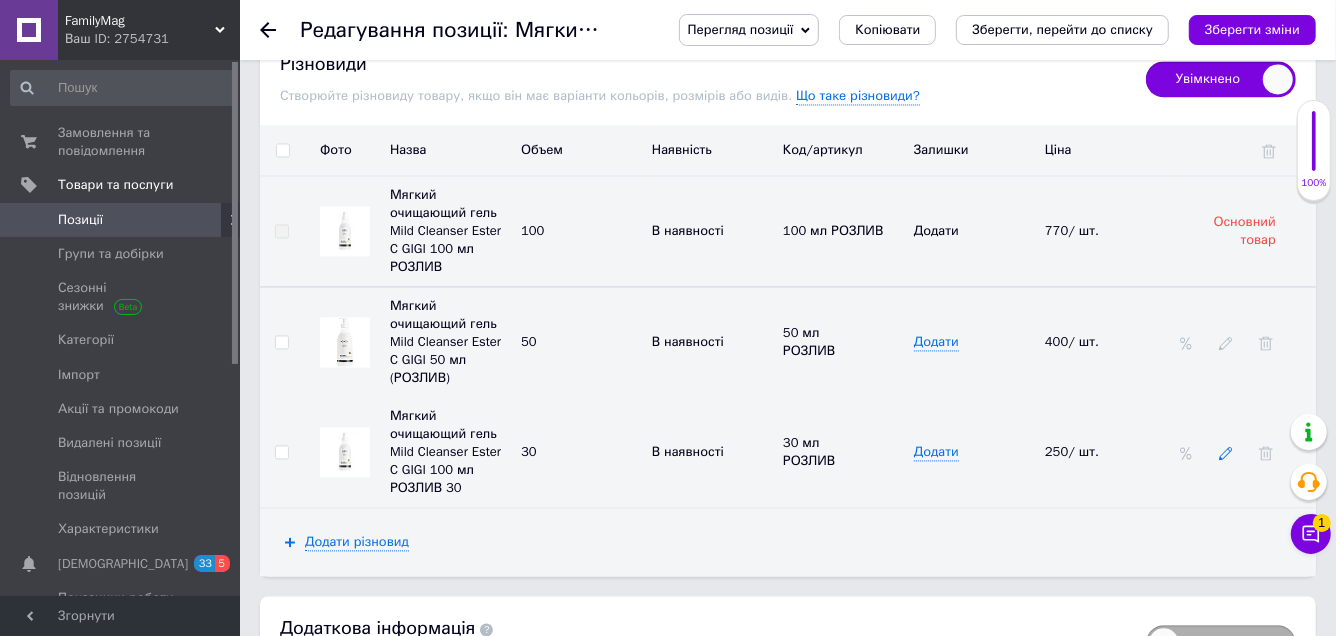 click 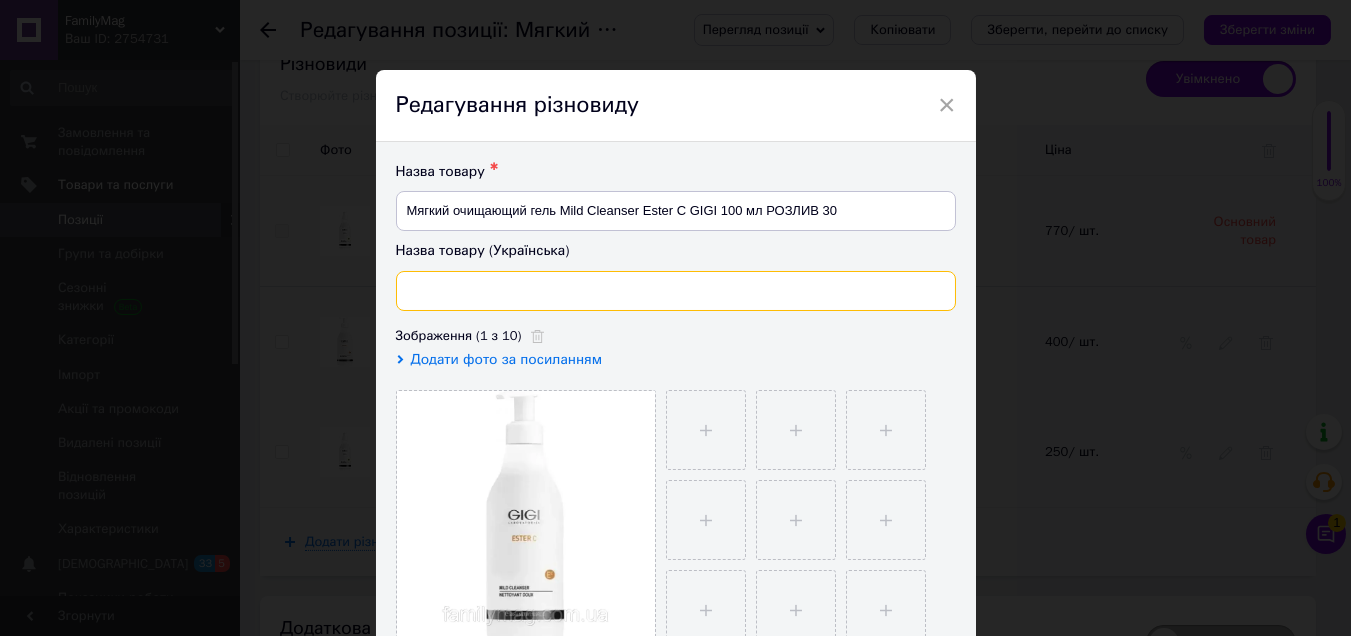 click at bounding box center (676, 291) 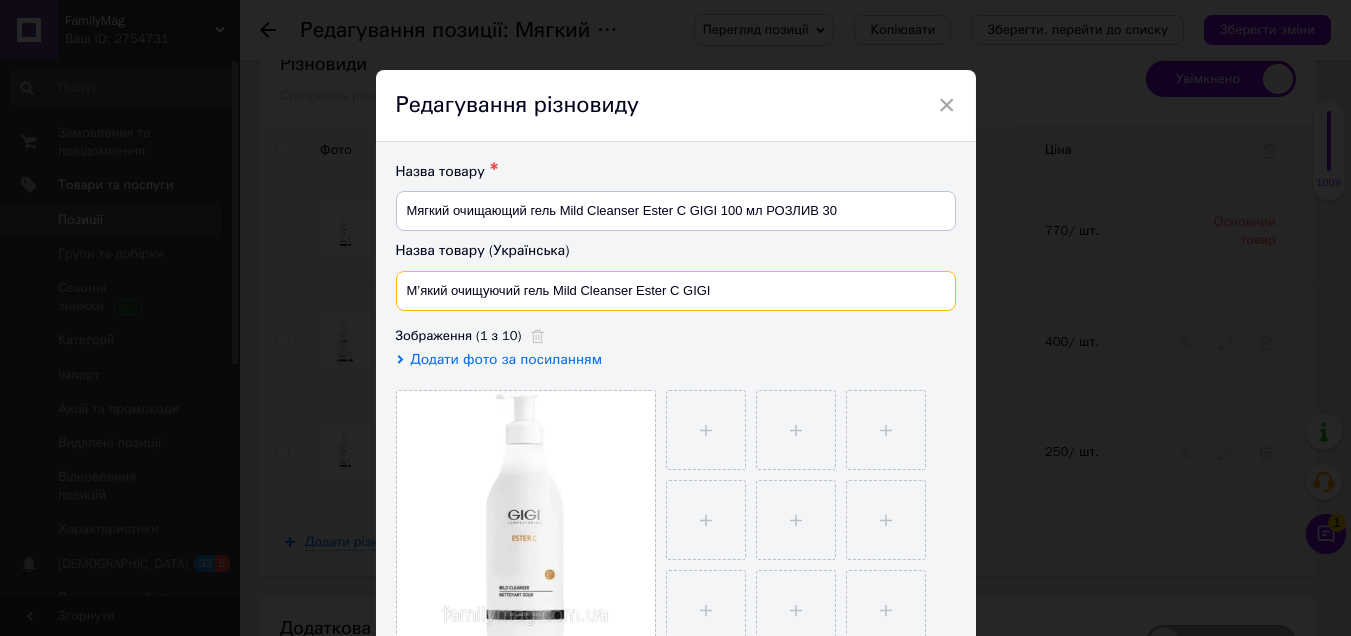 type on "М’який очищуючий гель Mild Cleanser Ester C GIGI" 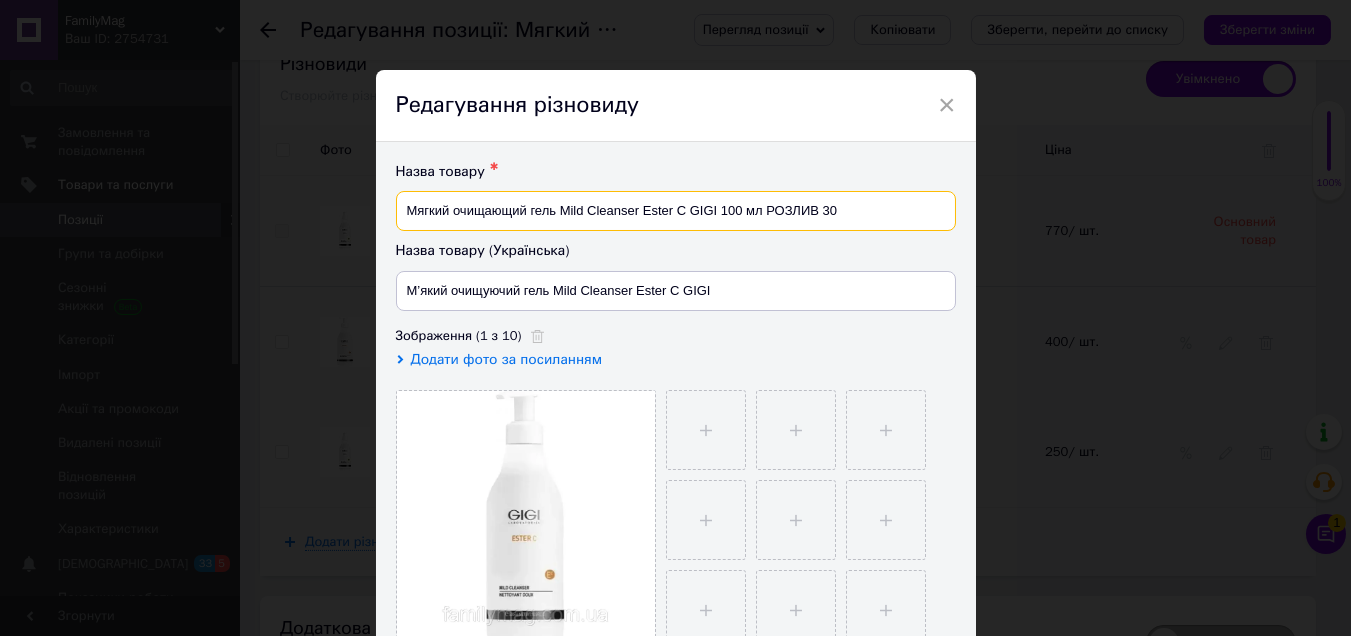 drag, startPoint x: 739, startPoint y: 209, endPoint x: 737, endPoint y: 223, distance: 14.142136 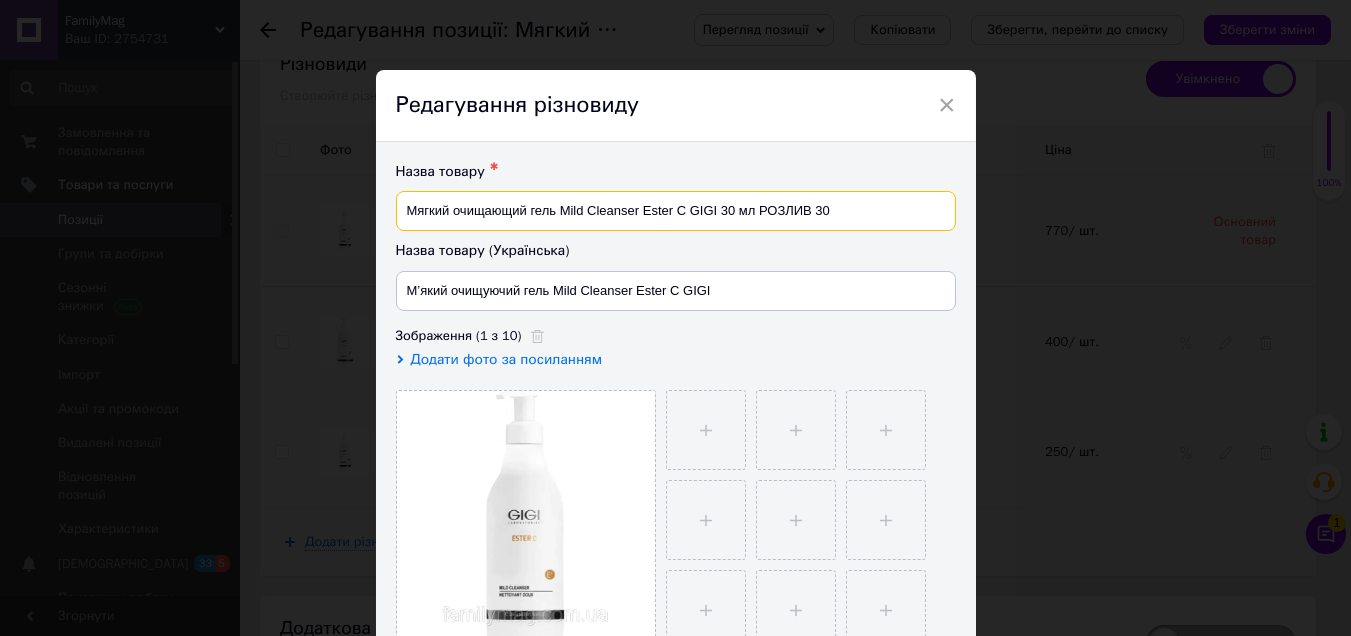 click on "Мягкий очищающий гель Mild Cleanser Ester C GIGI 30 мл РОЗЛИВ 30" at bounding box center [676, 211] 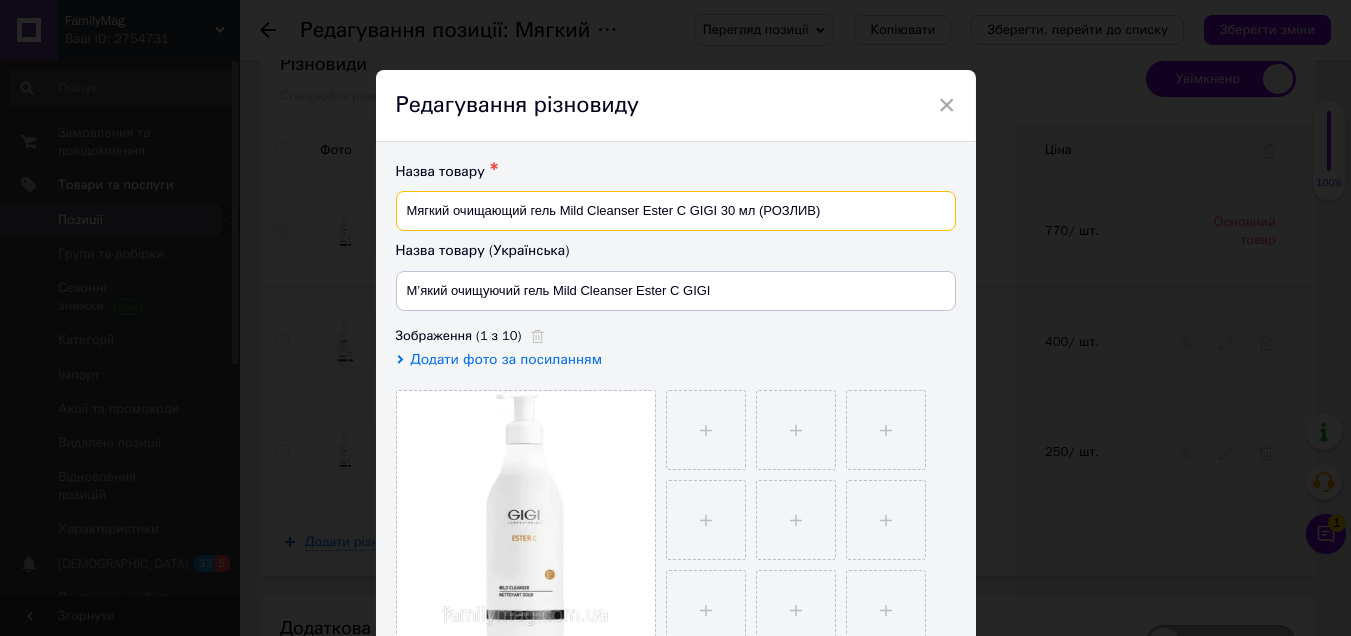 type on "Мягкий очищающий гель Mild Cleanser Ester C GIGI 30 мл (РОЗЛИВ)" 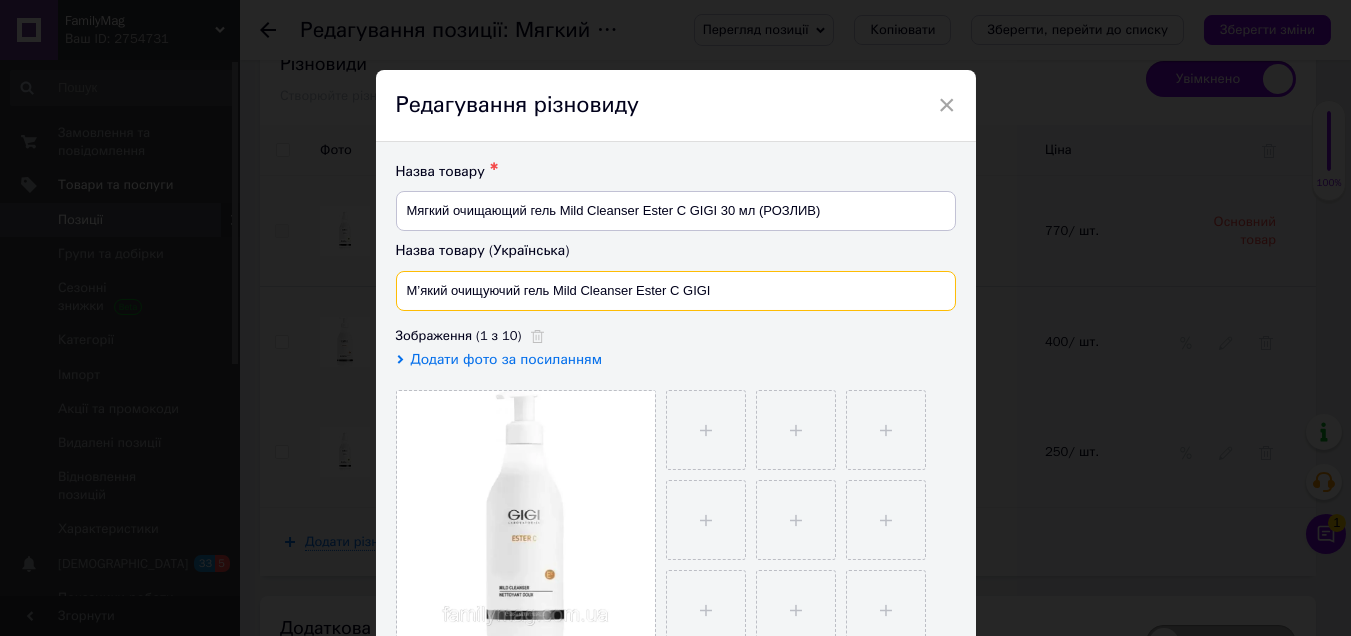 click on "М’який очищуючий гель Mild Cleanser Ester C GIGI" at bounding box center (676, 291) 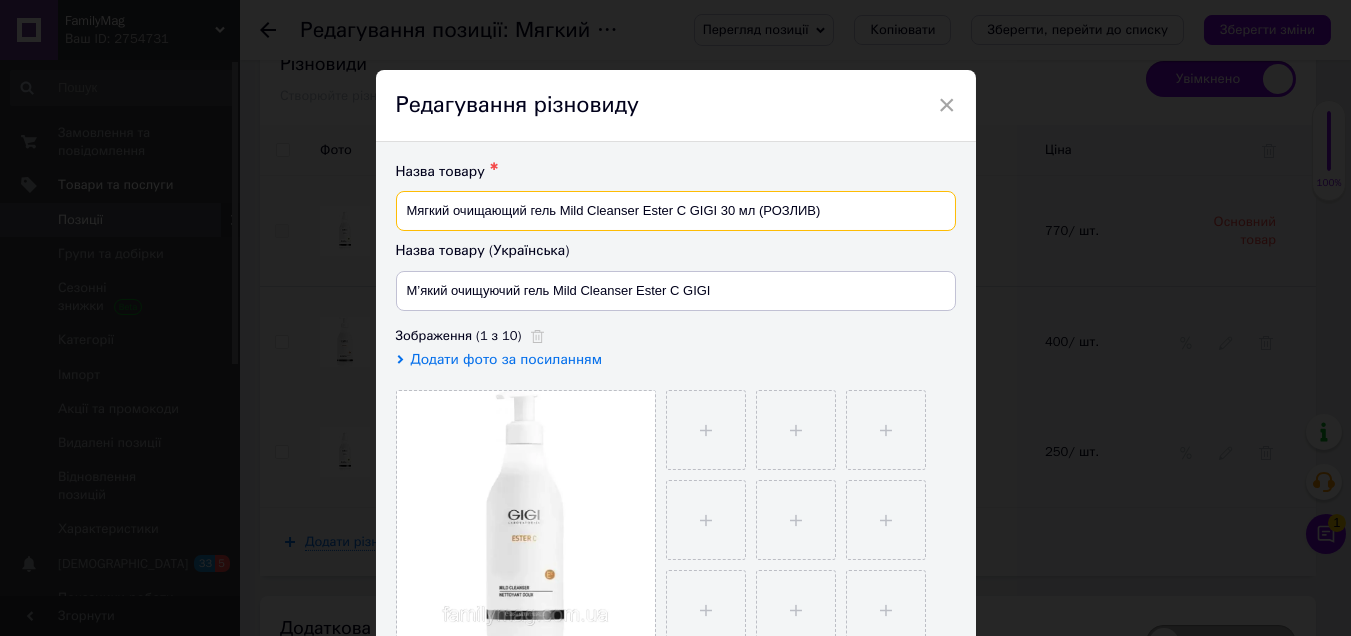 drag, startPoint x: 832, startPoint y: 202, endPoint x: 718, endPoint y: 208, distance: 114.15778 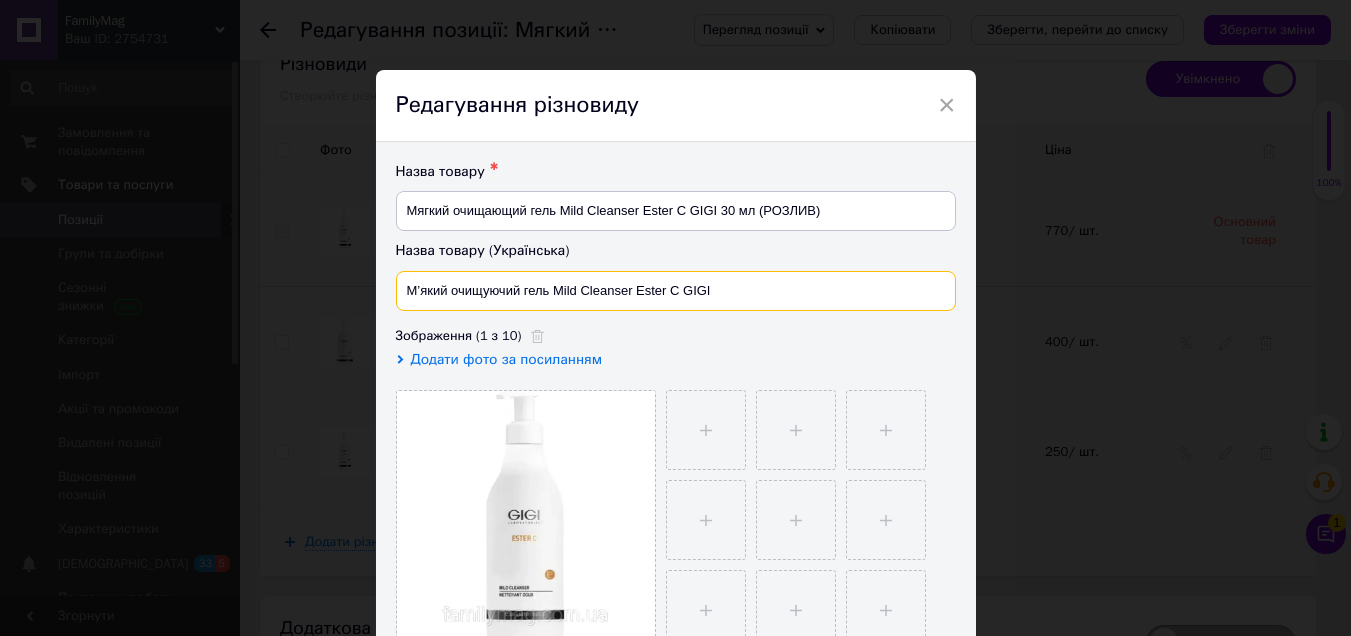 click on "М’який очищуючий гель Mild Cleanser Ester C GIGI" at bounding box center [676, 291] 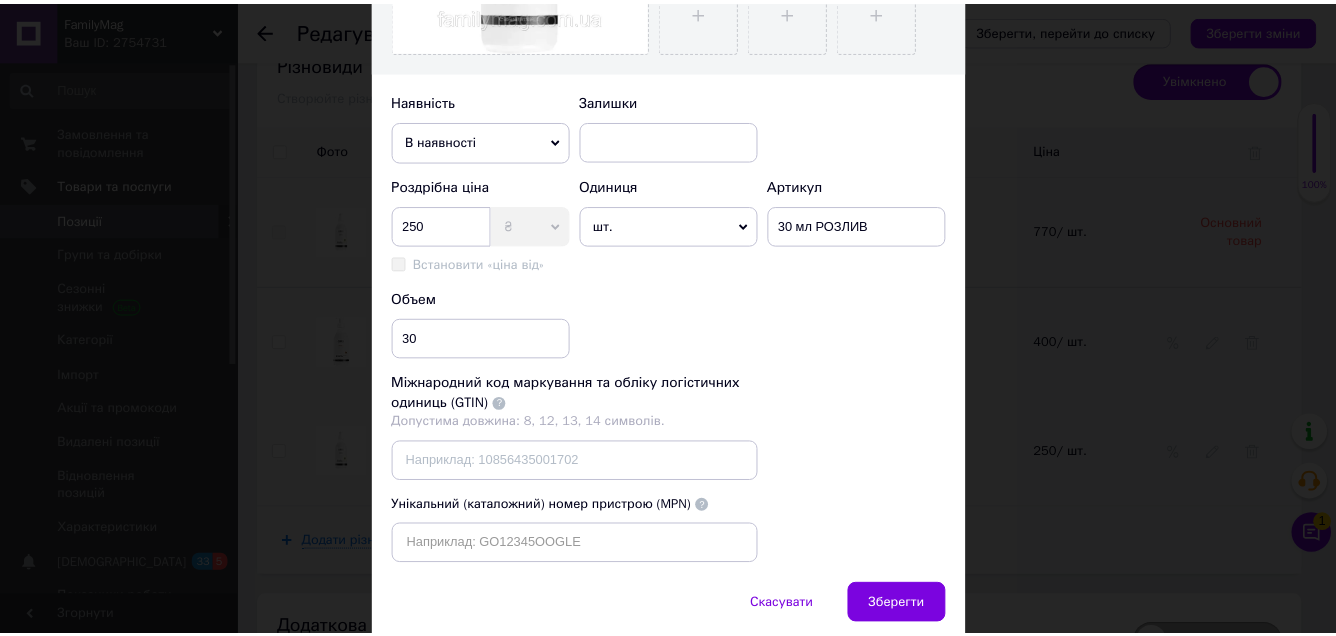 scroll, scrollTop: 671, scrollLeft: 0, axis: vertical 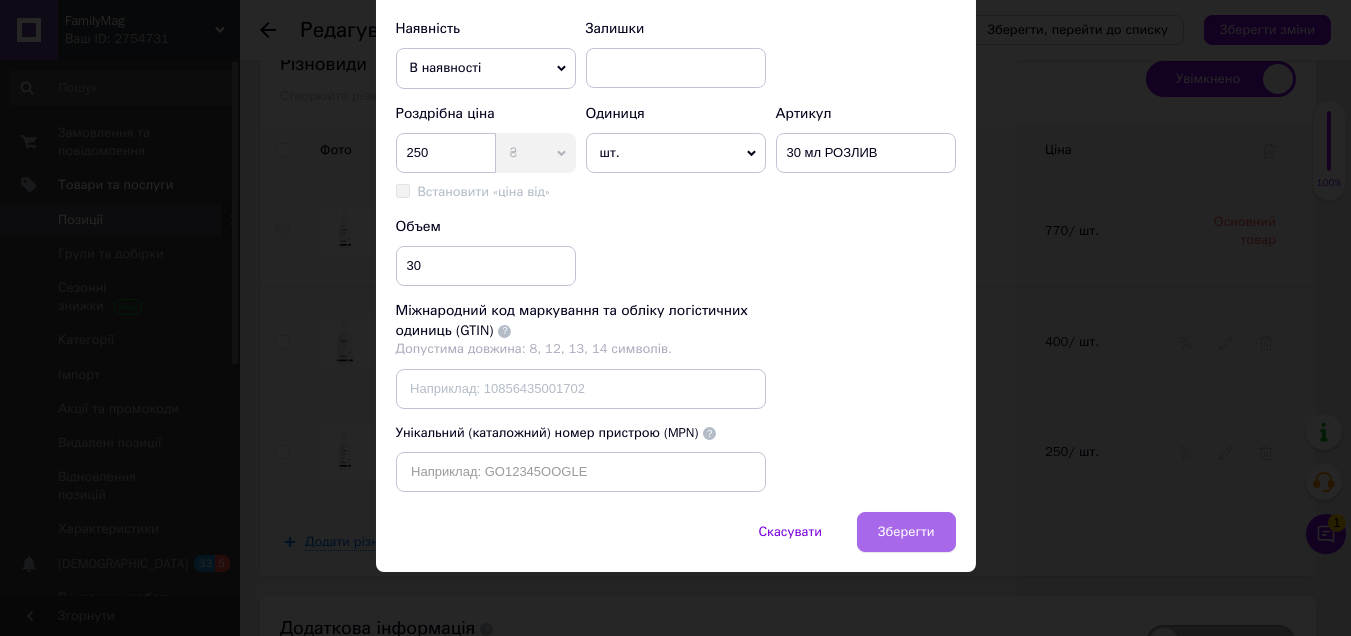 type on "М’який очищуючий гель Mild Cleanser Ester C GIGI 30 мл (РОЗЛИВ)" 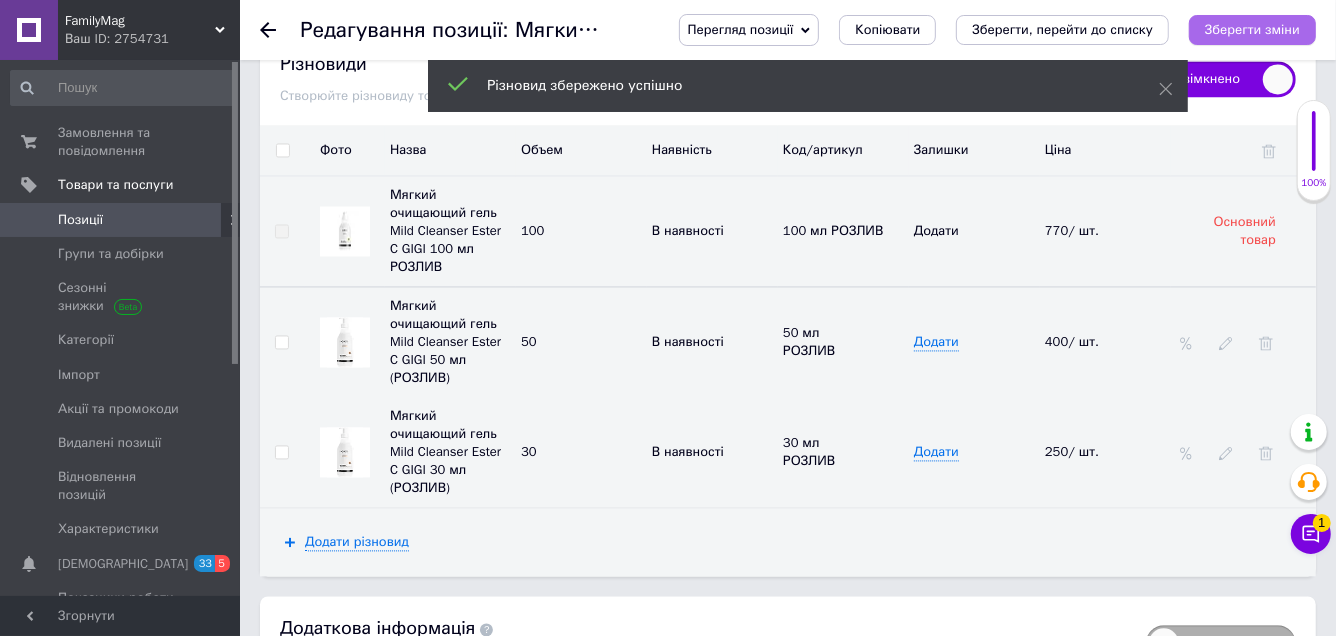 click on "Зберегти зміни" at bounding box center [1252, 29] 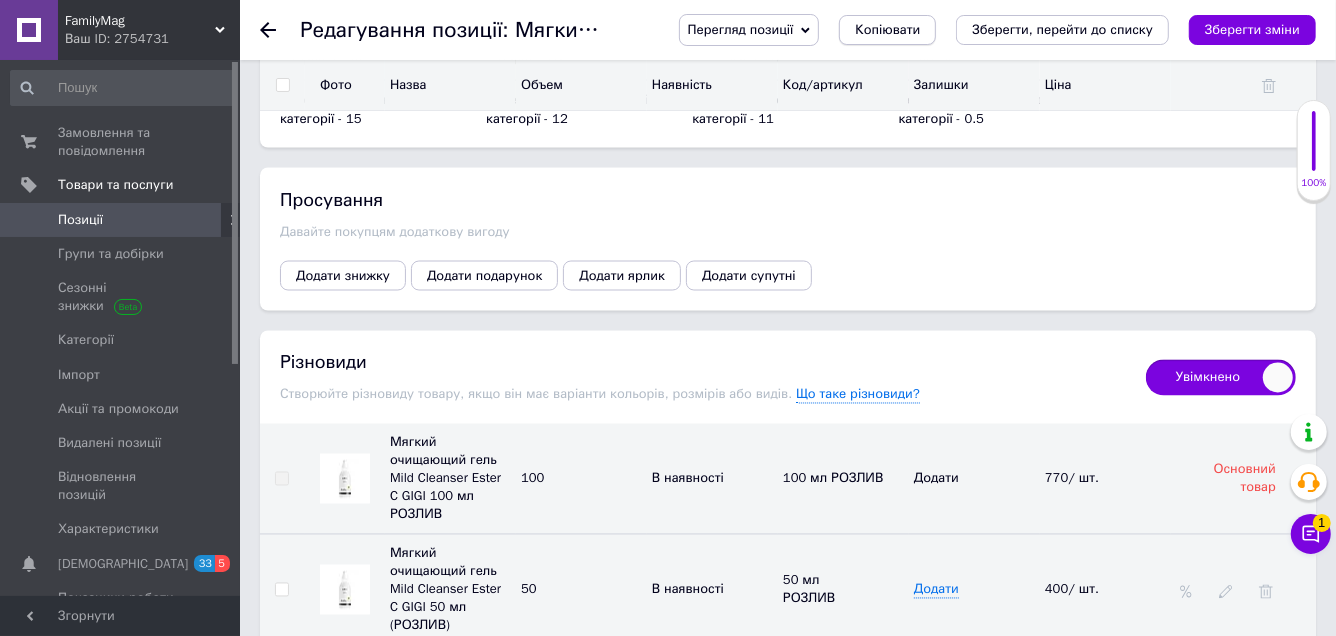 scroll, scrollTop: 1943, scrollLeft: 0, axis: vertical 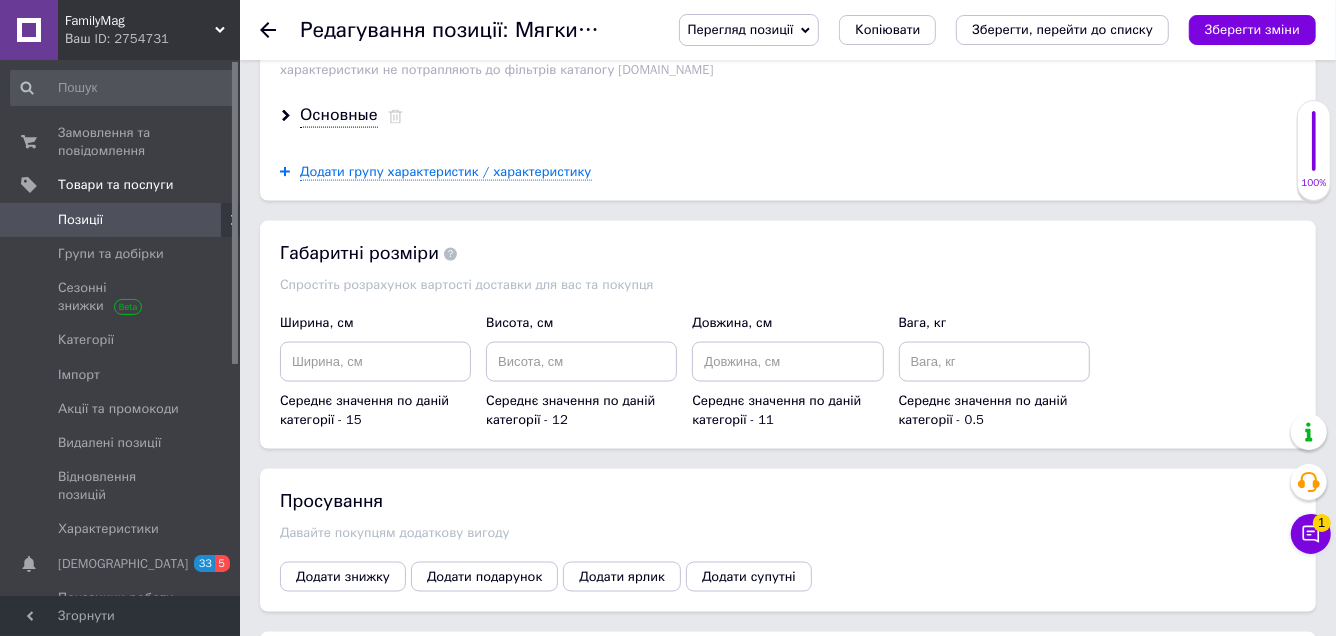 click on "Зберегти зміни" at bounding box center (1252, 30) 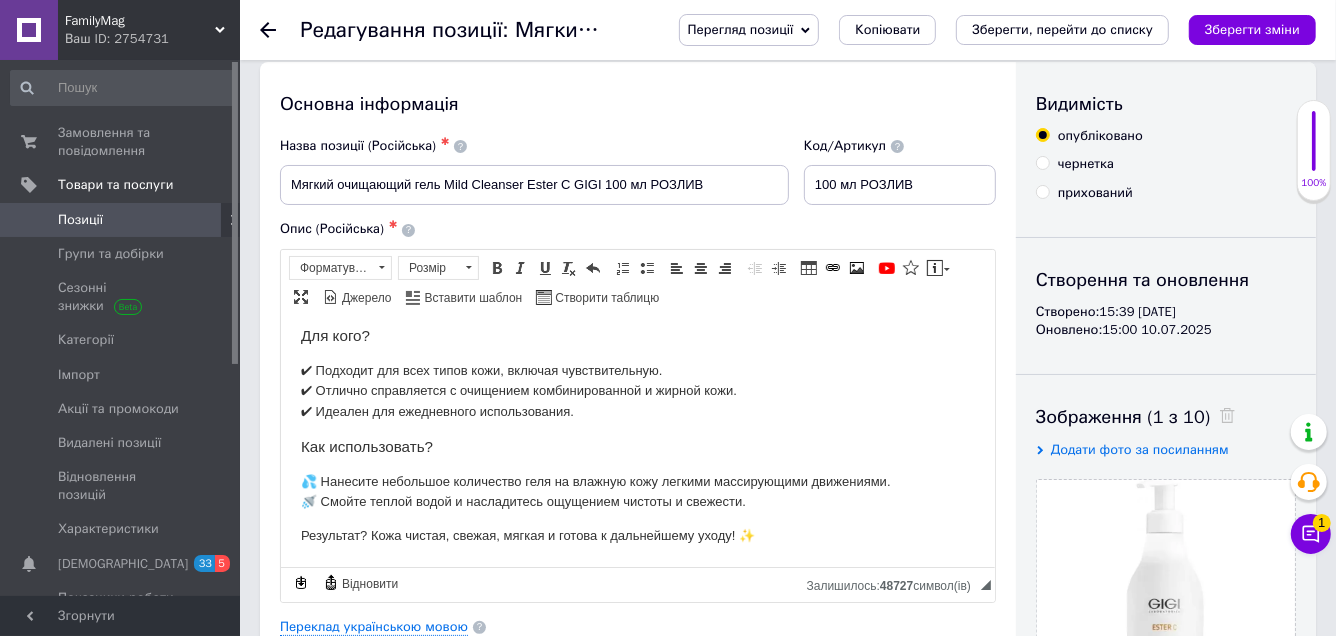 scroll, scrollTop: 0, scrollLeft: 0, axis: both 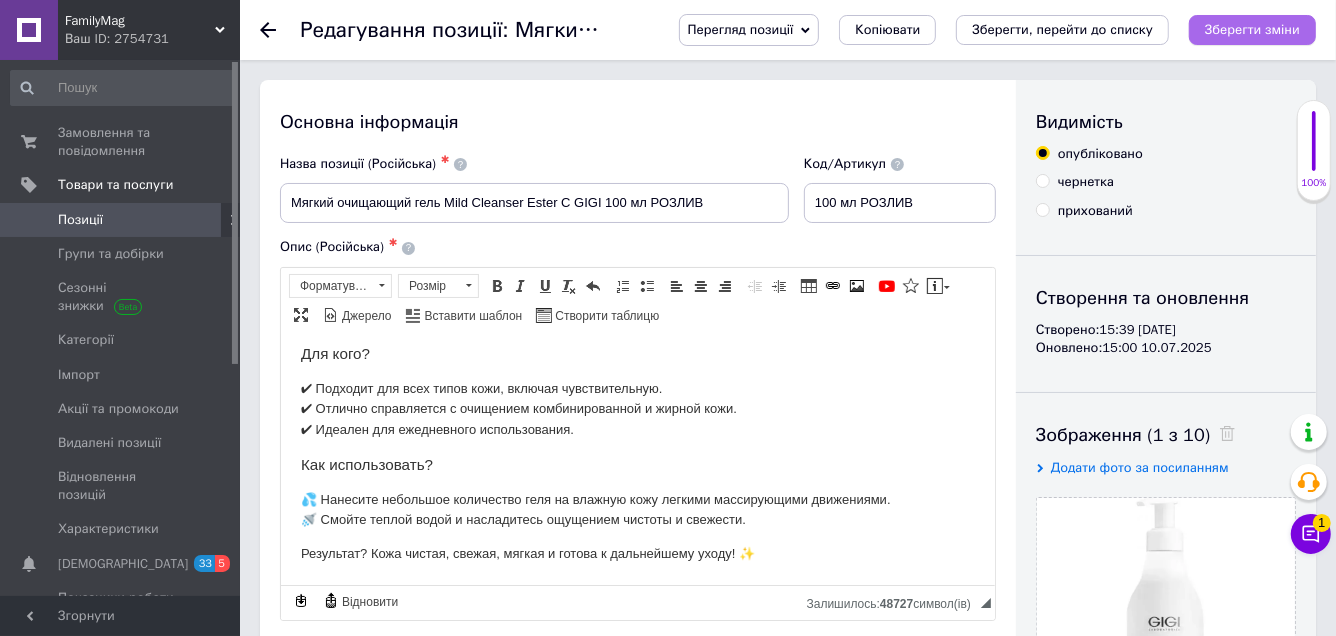click on "Зберегти зміни" at bounding box center (1252, 29) 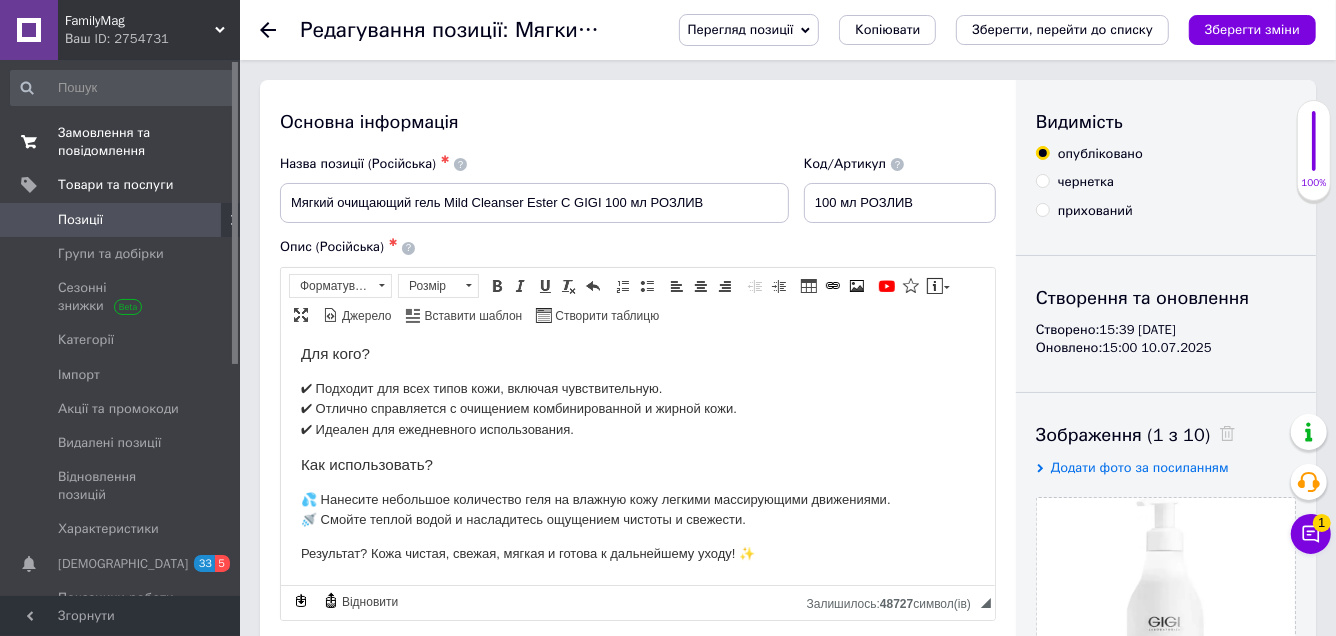 click on "Замовлення та повідомлення" at bounding box center (121, 142) 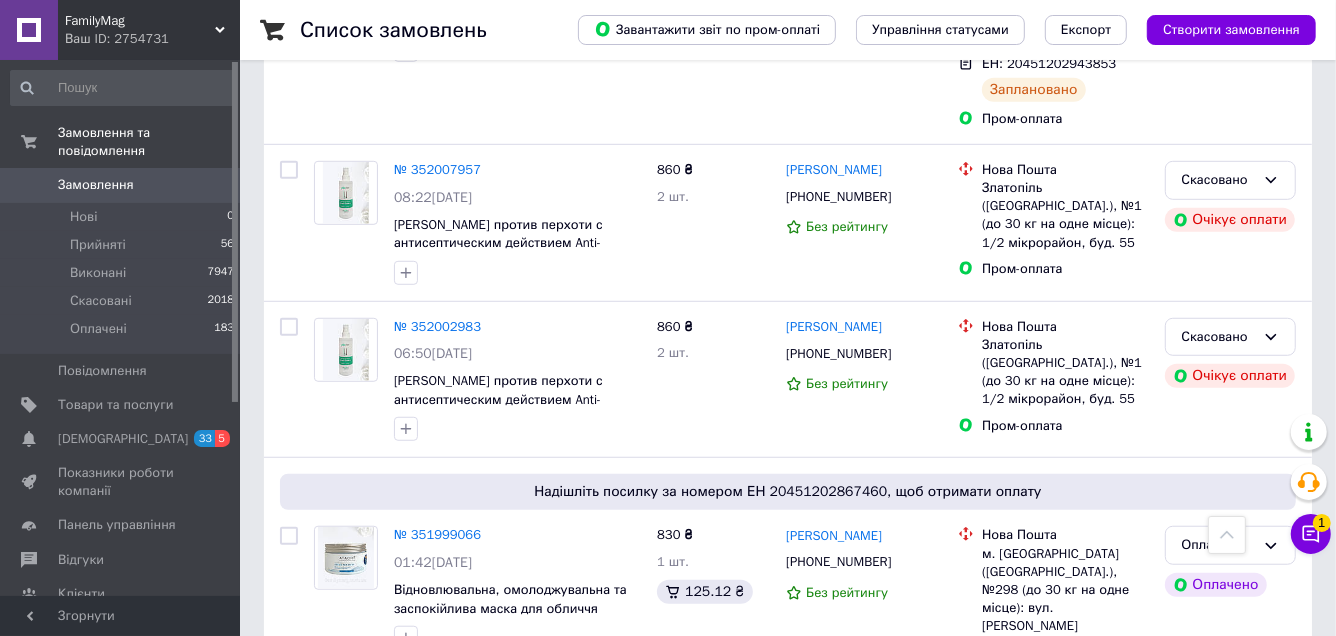 scroll, scrollTop: 1099, scrollLeft: 0, axis: vertical 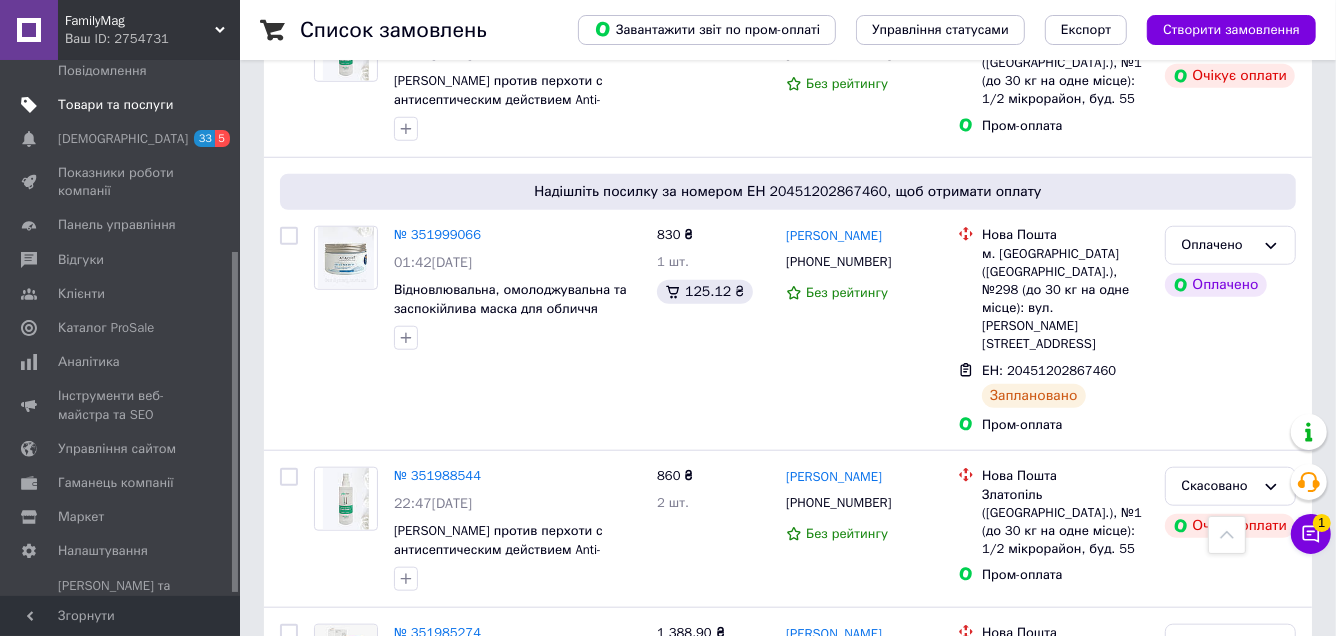 click on "Товари та послуги" at bounding box center (115, 105) 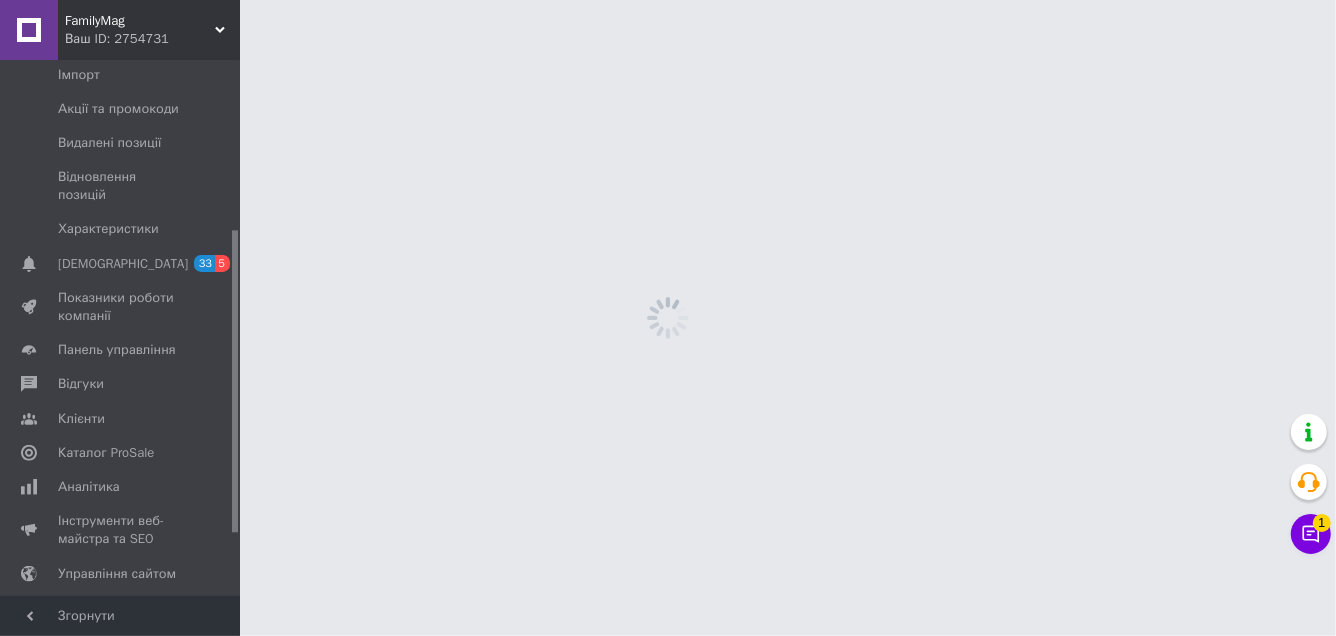 scroll, scrollTop: 0, scrollLeft: 0, axis: both 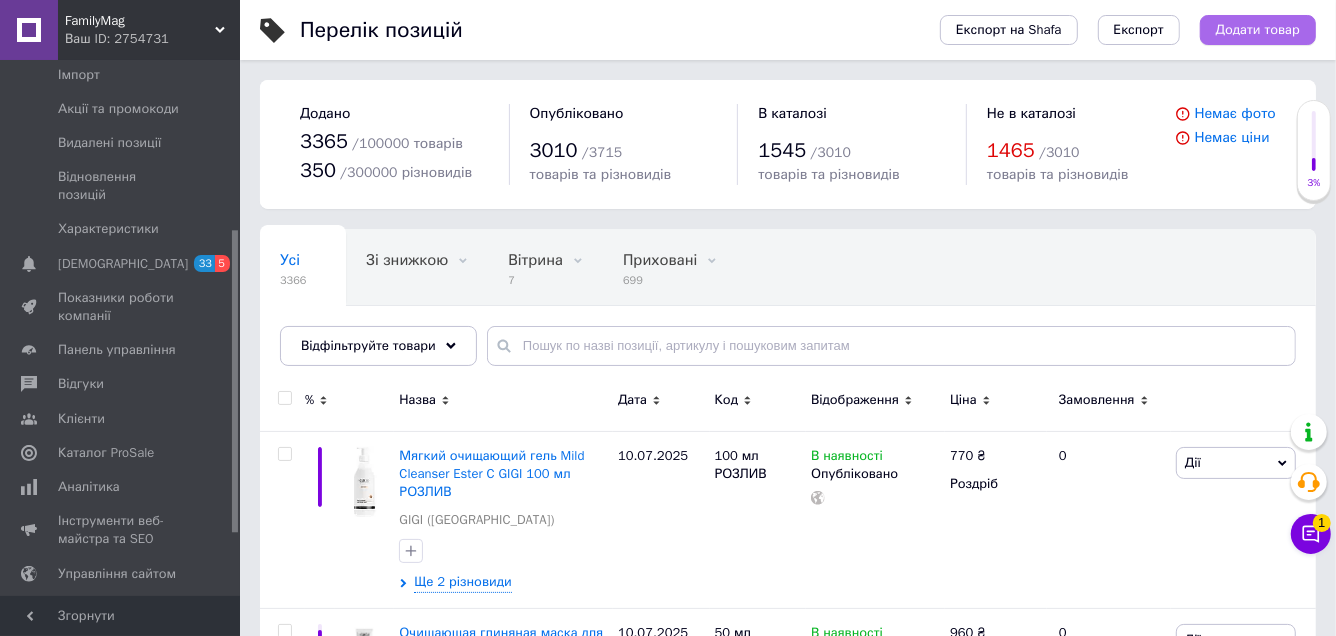 click on "Додати товар" at bounding box center (1258, 30) 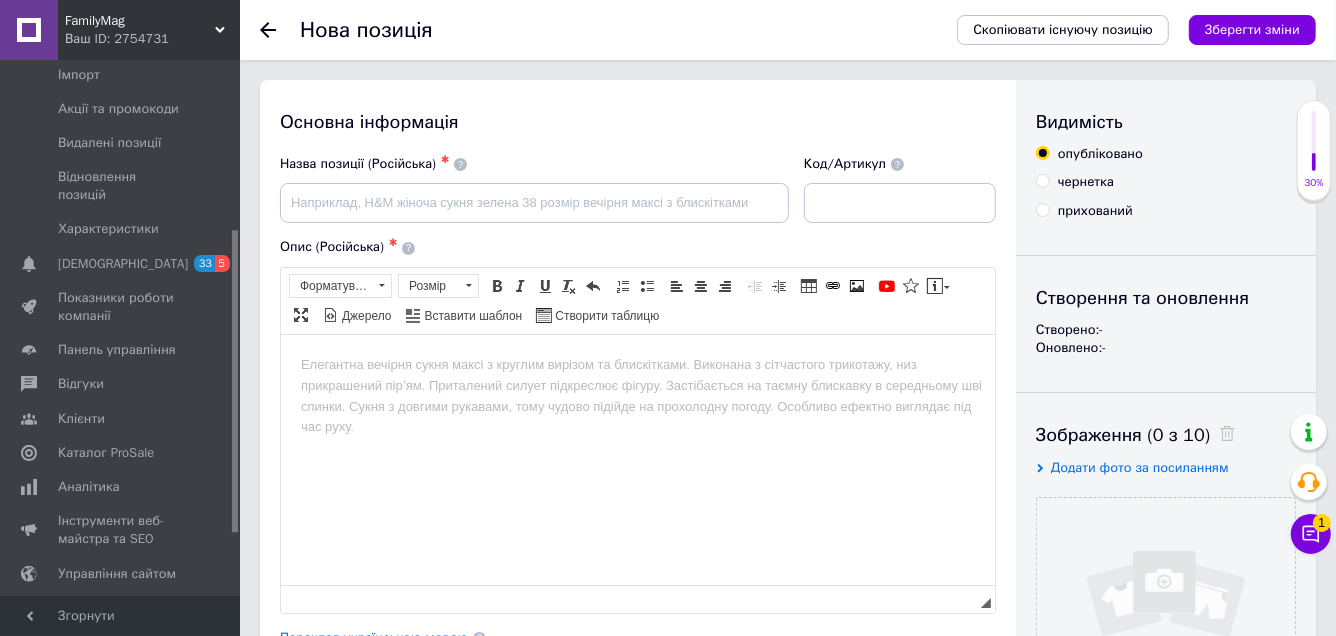 scroll, scrollTop: 199, scrollLeft: 0, axis: vertical 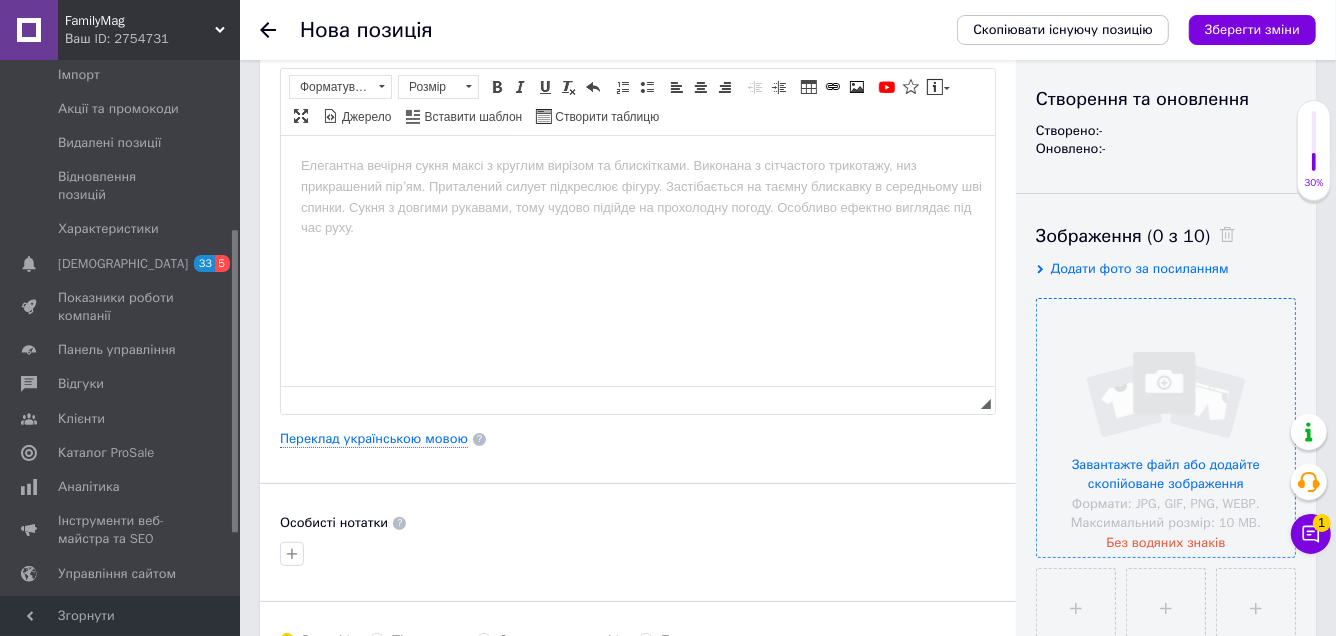 click at bounding box center [1166, 428] 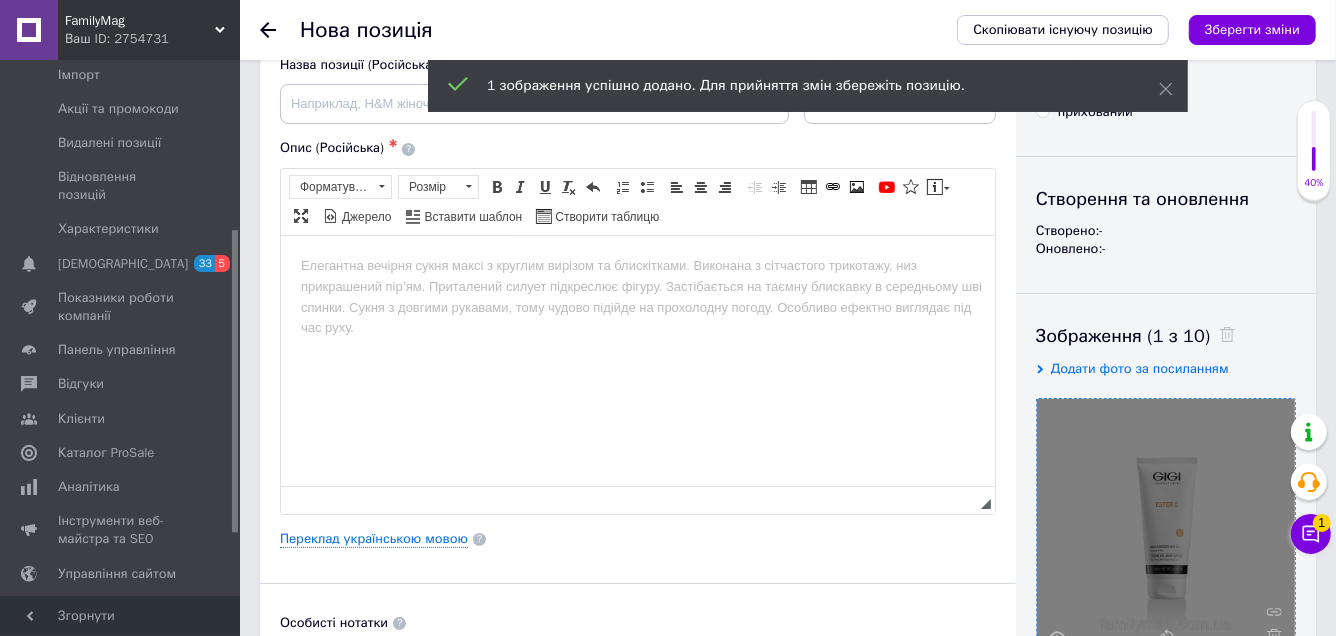 scroll, scrollTop: 0, scrollLeft: 0, axis: both 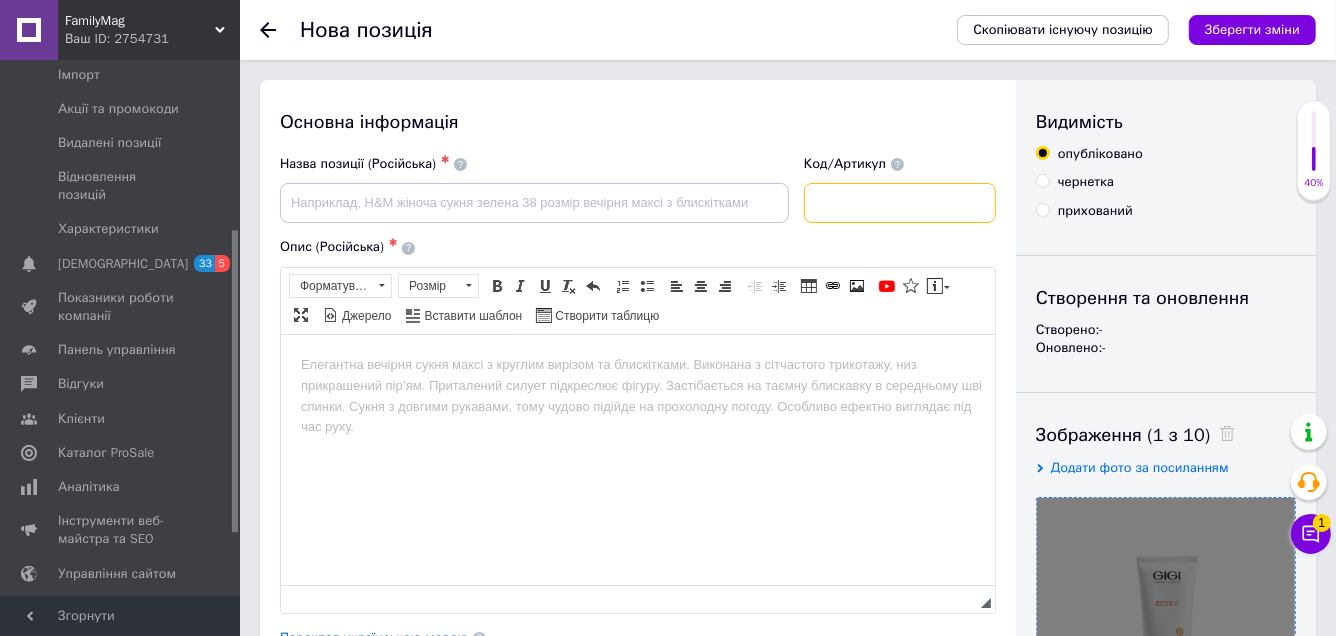 click at bounding box center [900, 203] 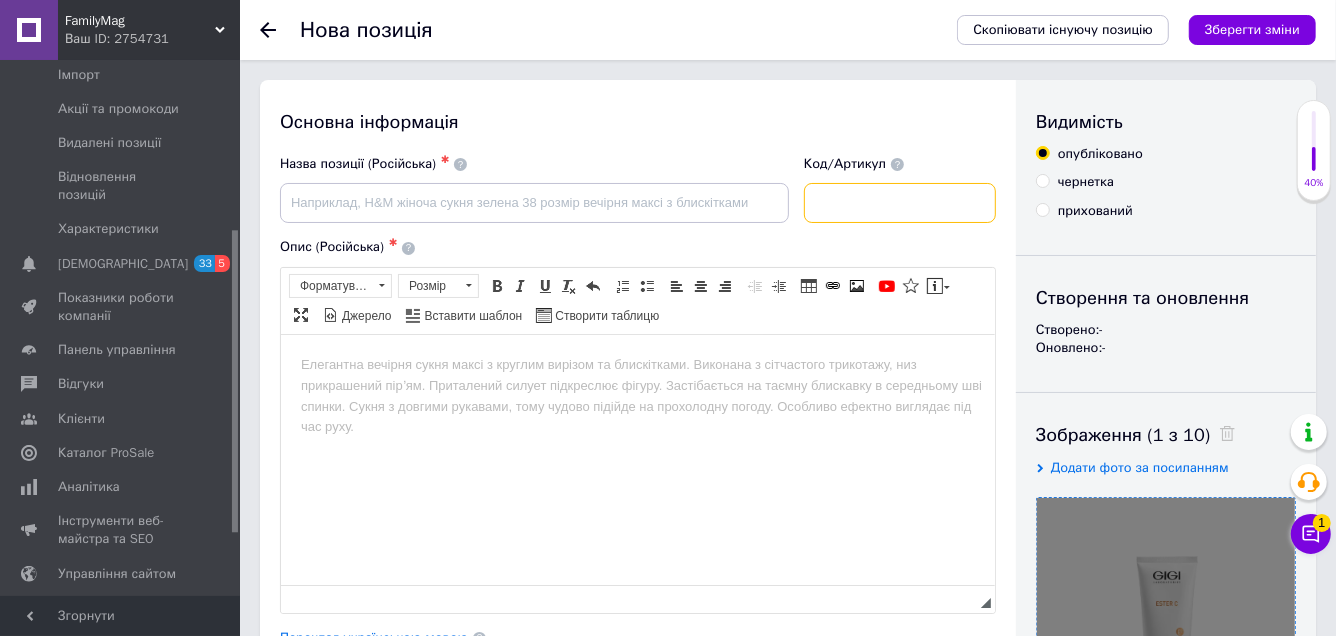 scroll, scrollTop: 500, scrollLeft: 0, axis: vertical 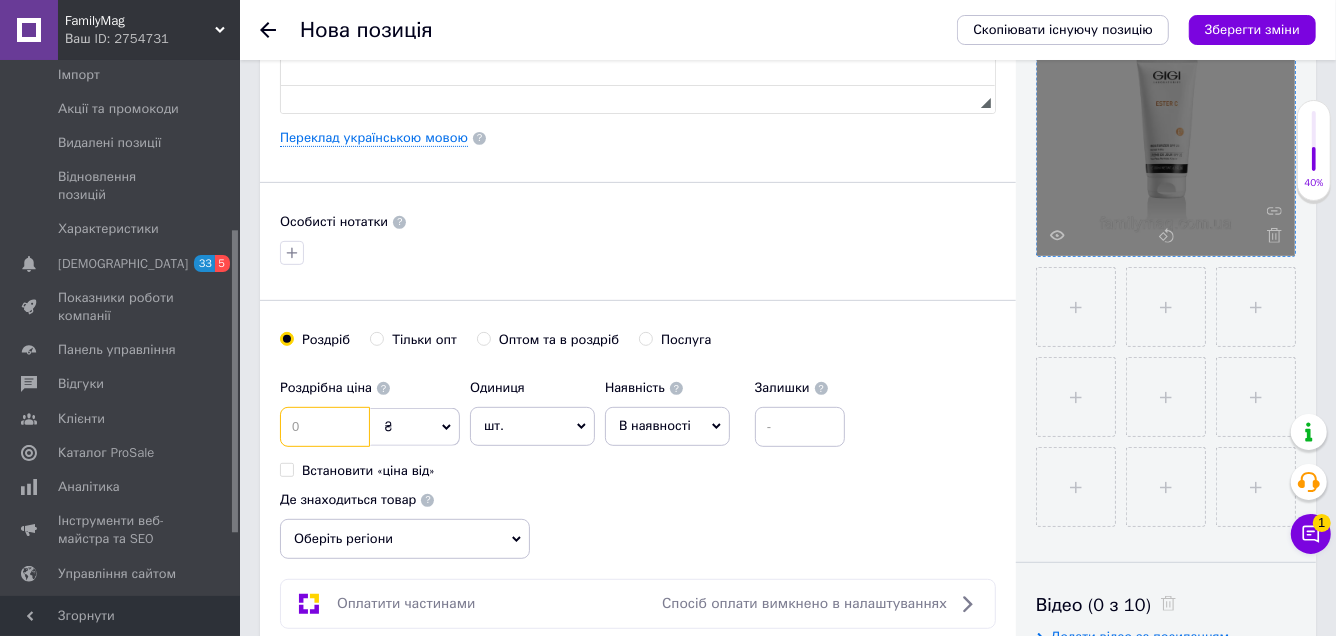 click at bounding box center (325, 427) 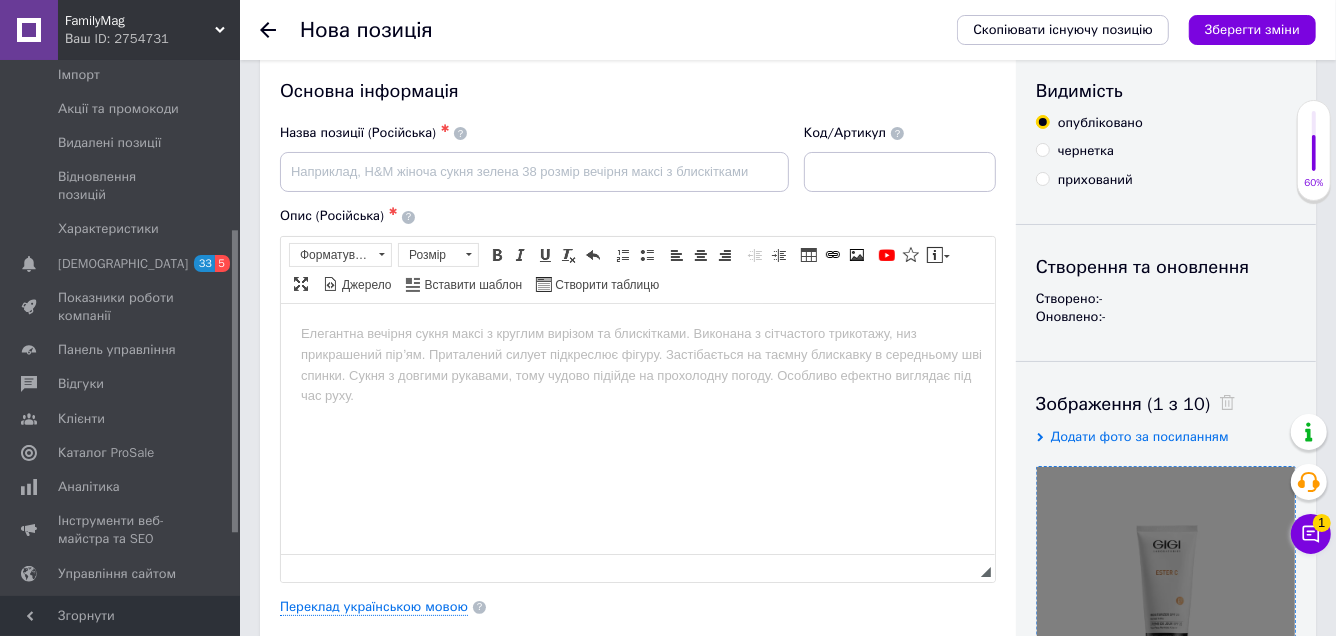 scroll, scrollTop: 0, scrollLeft: 0, axis: both 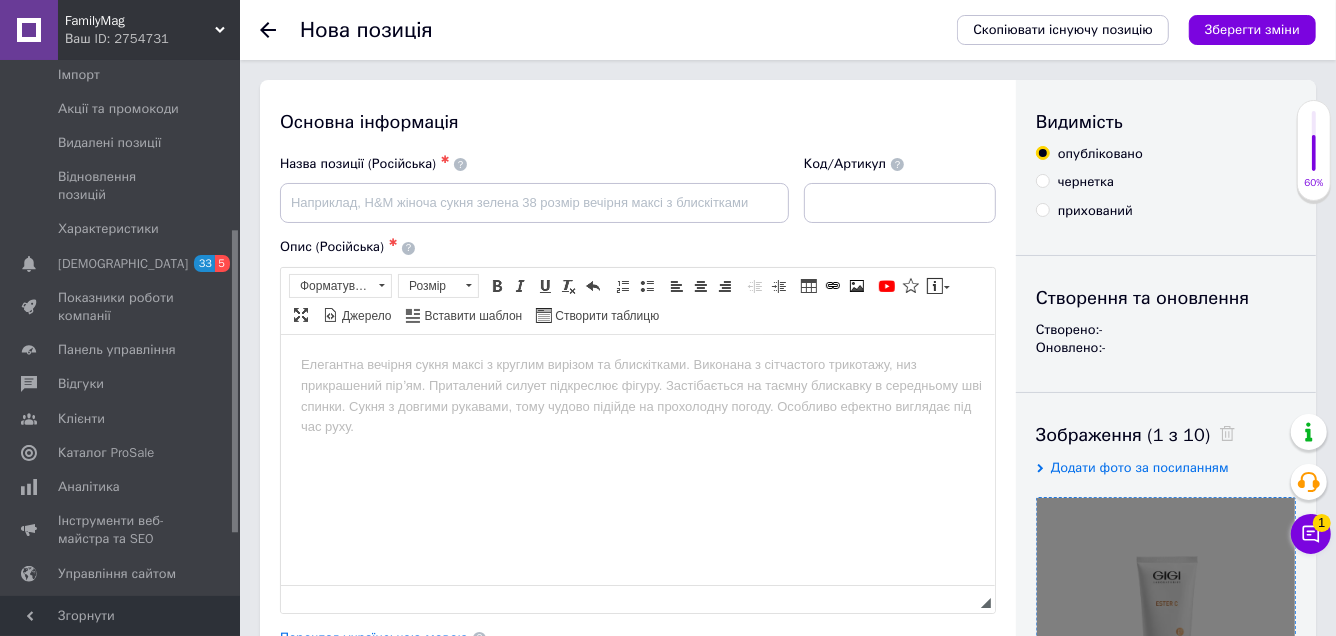 type on "1040" 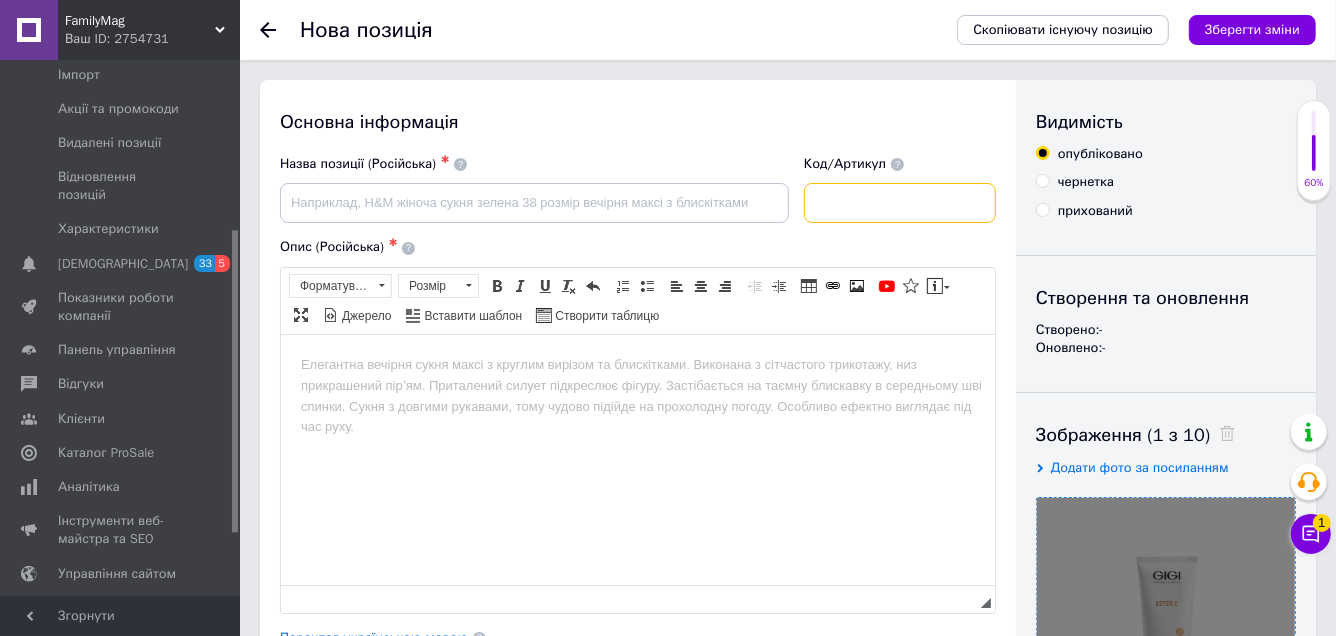 click at bounding box center (900, 203) 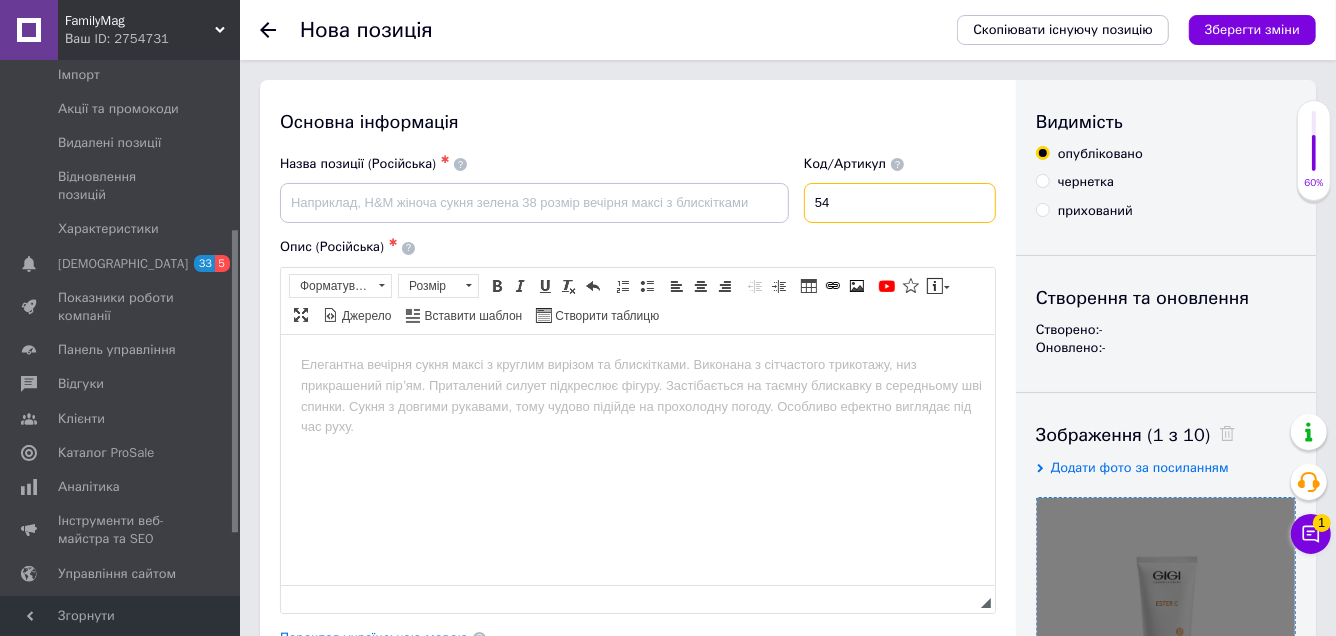 type on "5" 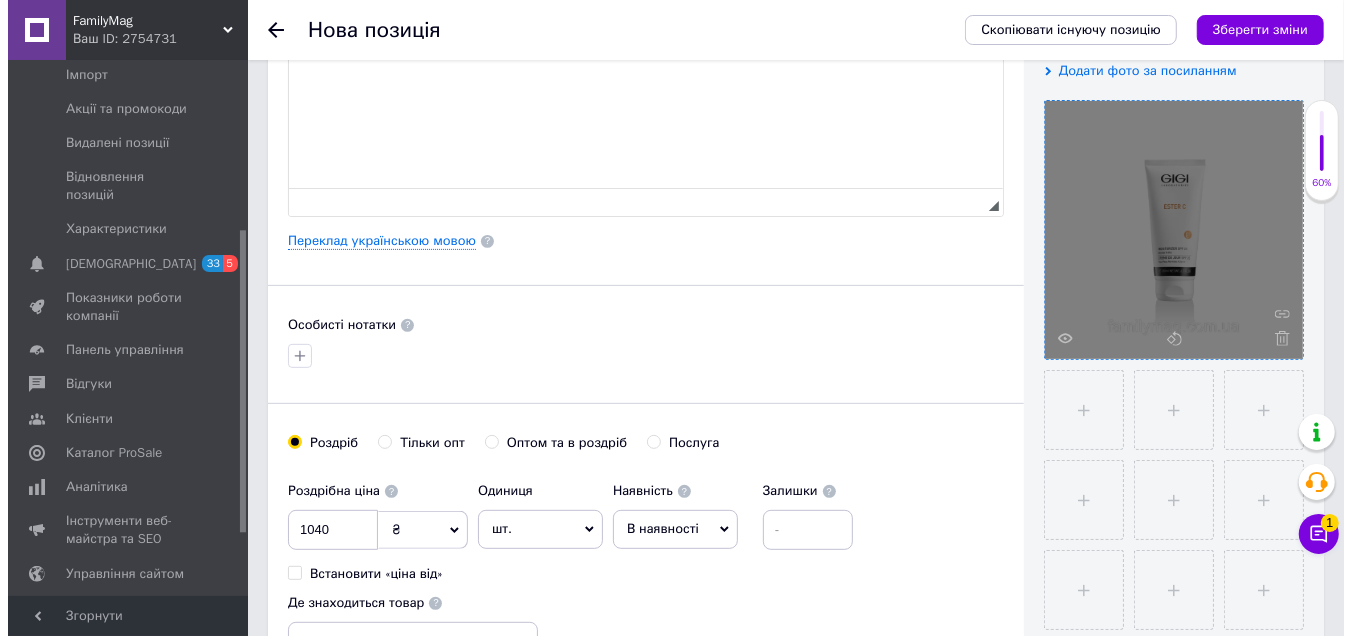 scroll, scrollTop: 400, scrollLeft: 0, axis: vertical 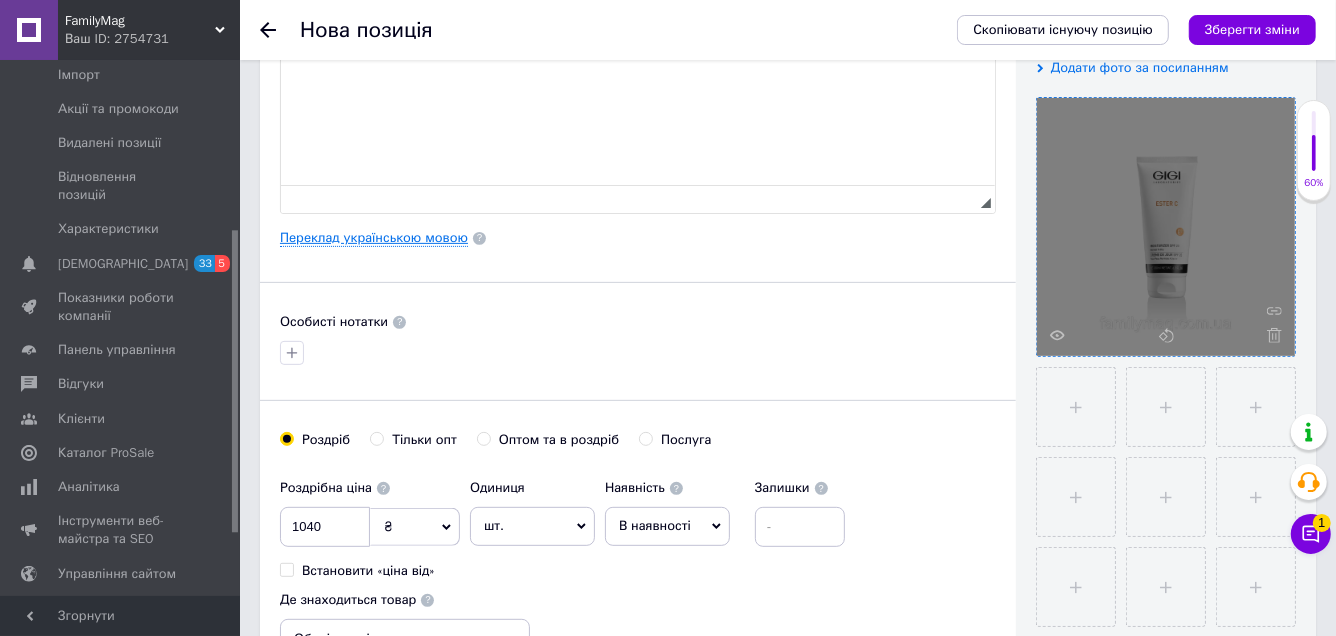 type on "50 мл РОЗЛИВ" 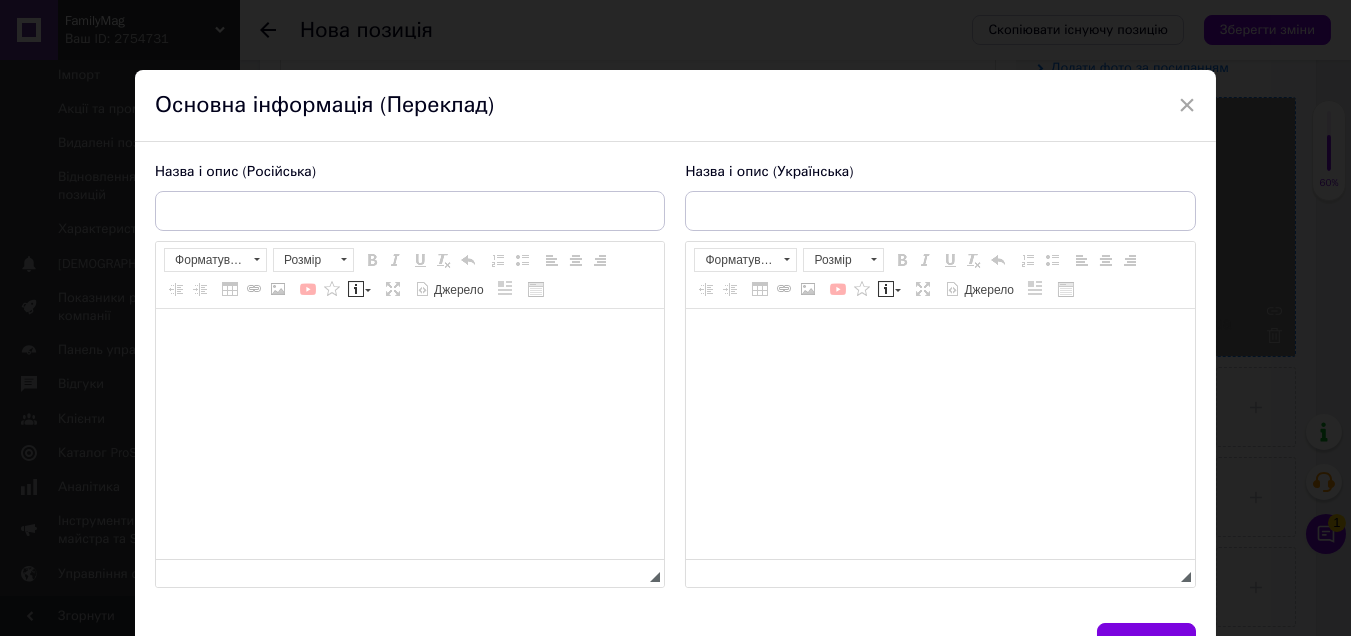 scroll, scrollTop: 0, scrollLeft: 0, axis: both 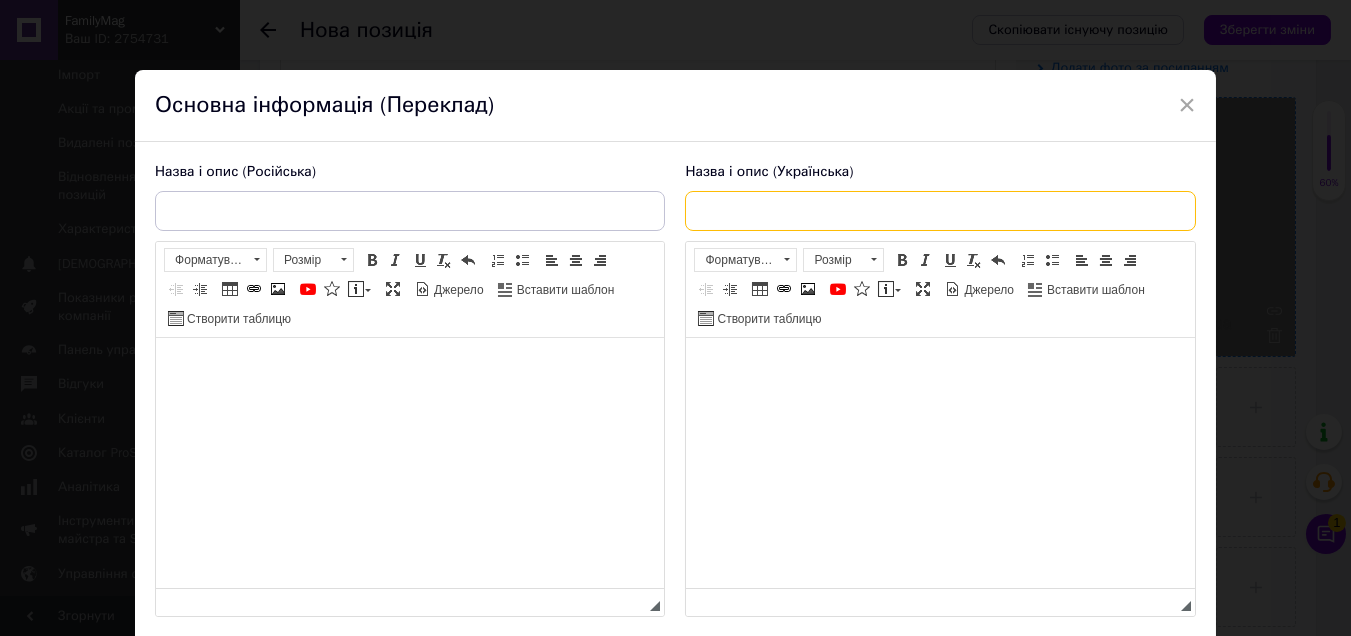 click at bounding box center [940, 211] 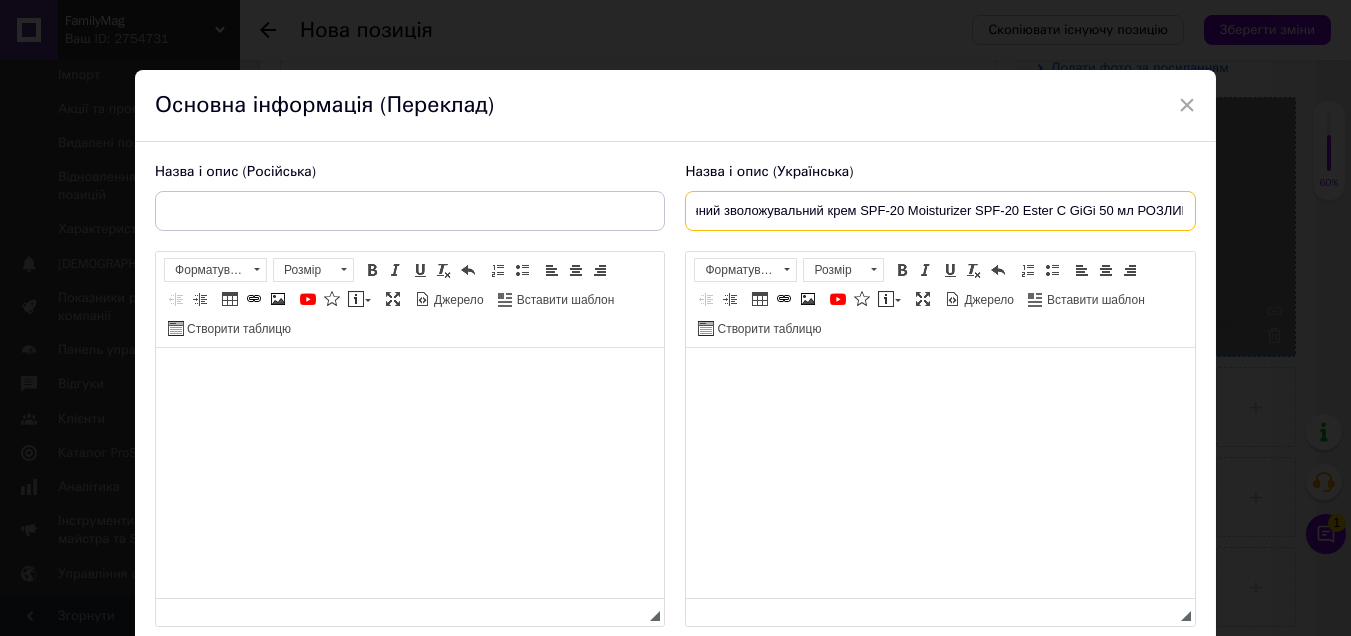scroll, scrollTop: 0, scrollLeft: 30, axis: horizontal 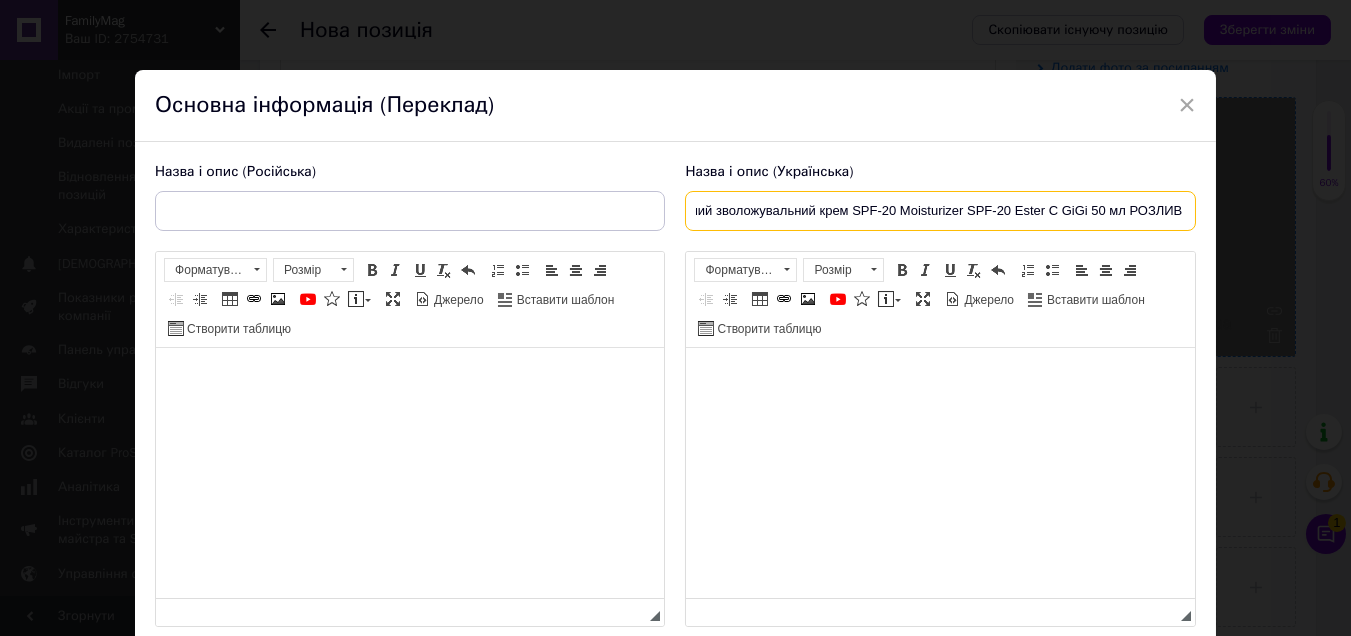 type on "Денний зволожувальний крем SPF-20 Moisturizer SPF-20 Ester C GiGi 50 мл РОЗЛИВ" 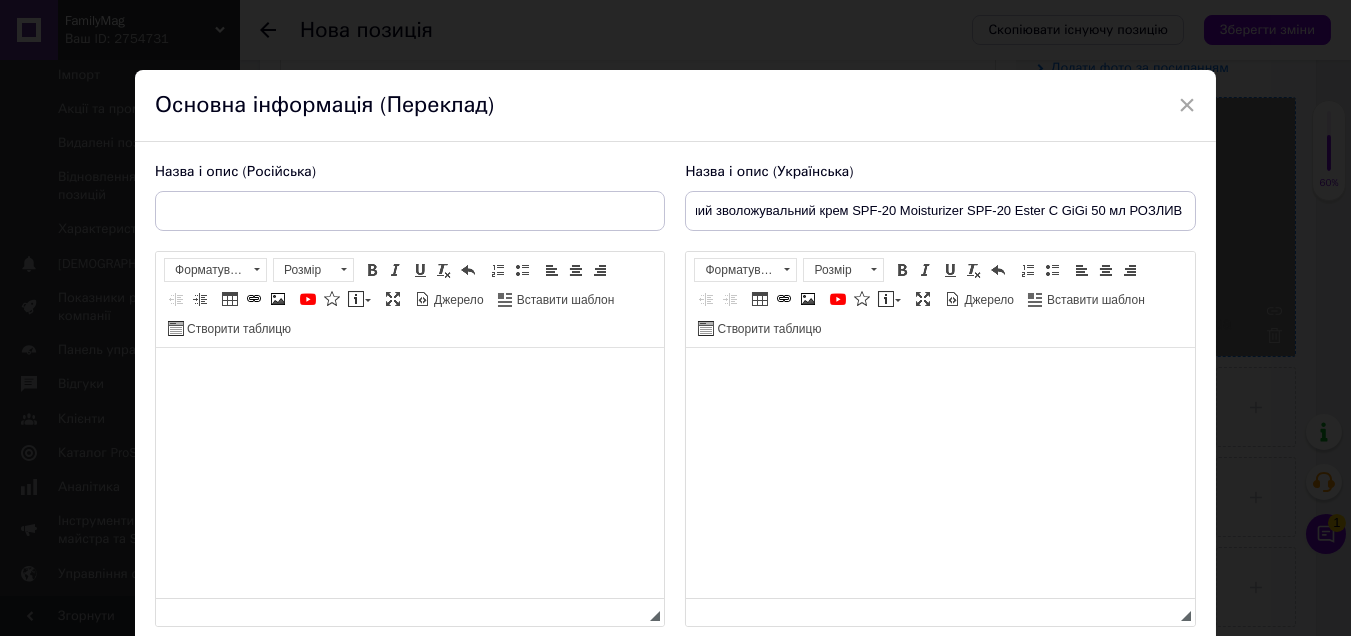 scroll, scrollTop: 0, scrollLeft: 0, axis: both 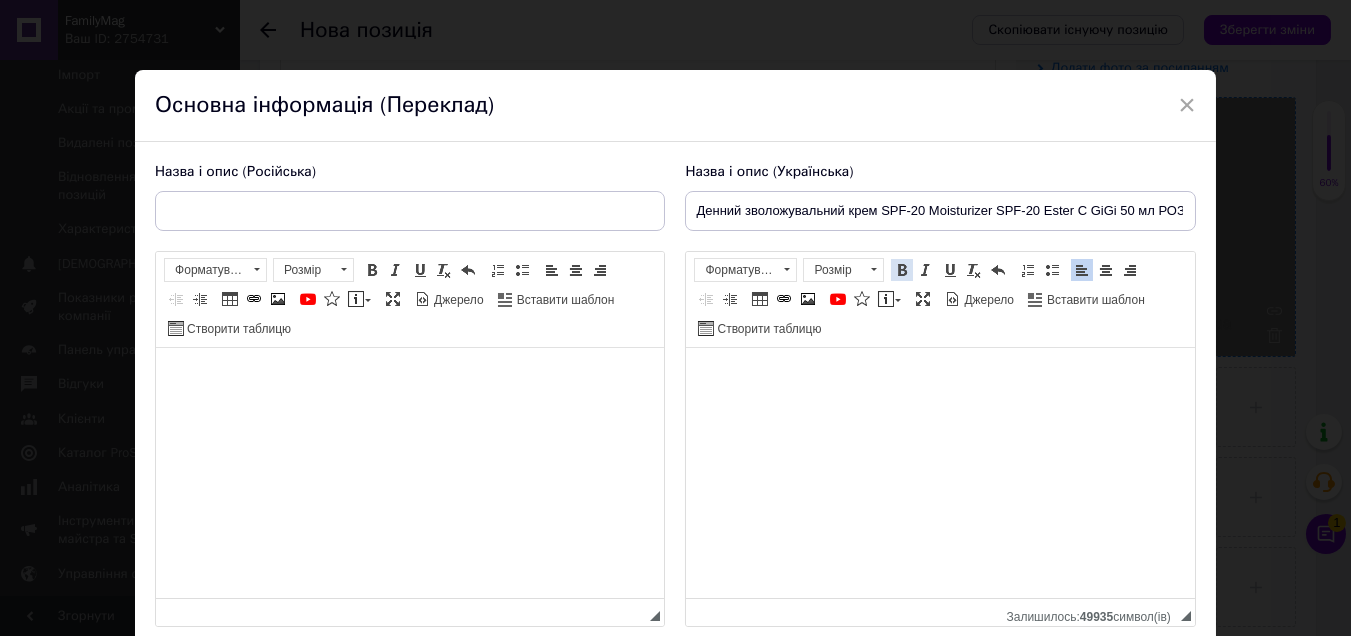 click at bounding box center (902, 270) 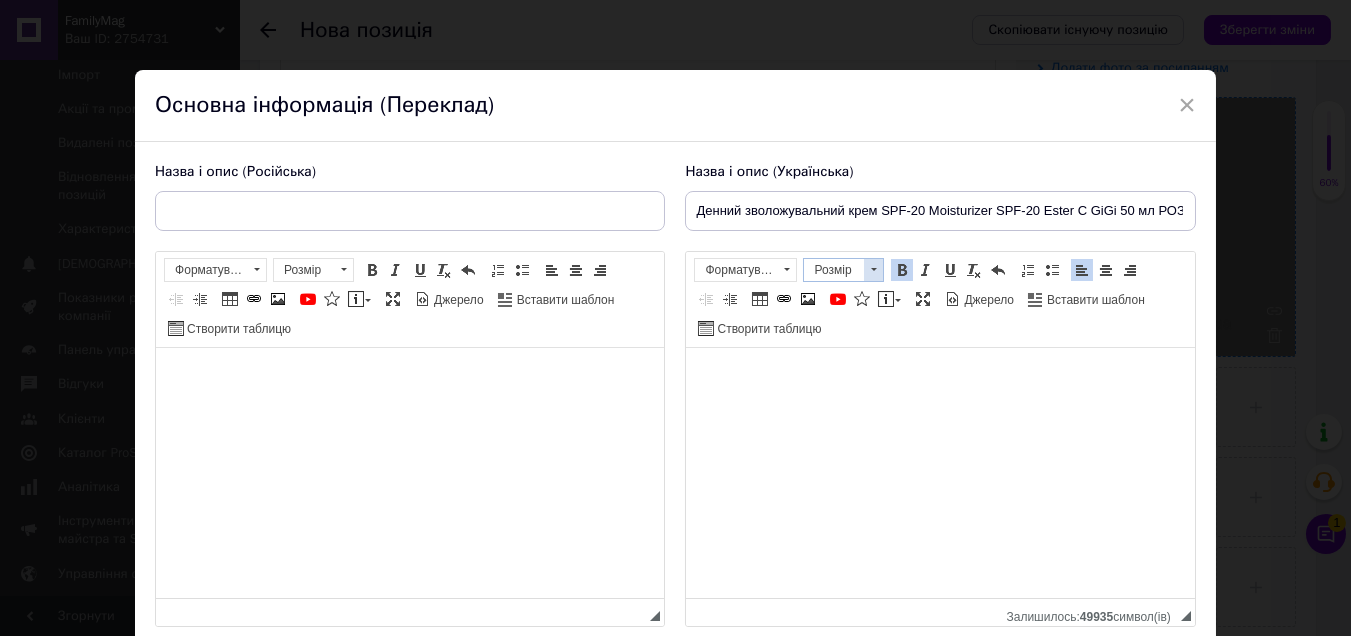 click at bounding box center [873, 270] 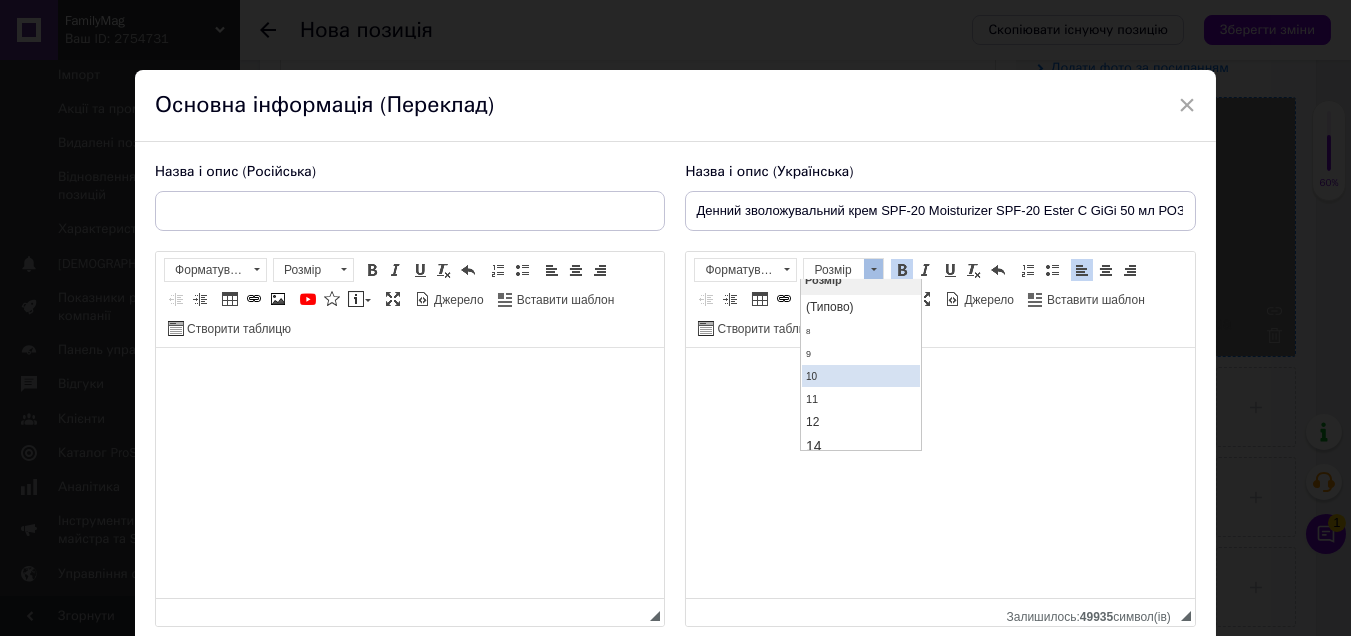 scroll, scrollTop: 99, scrollLeft: 0, axis: vertical 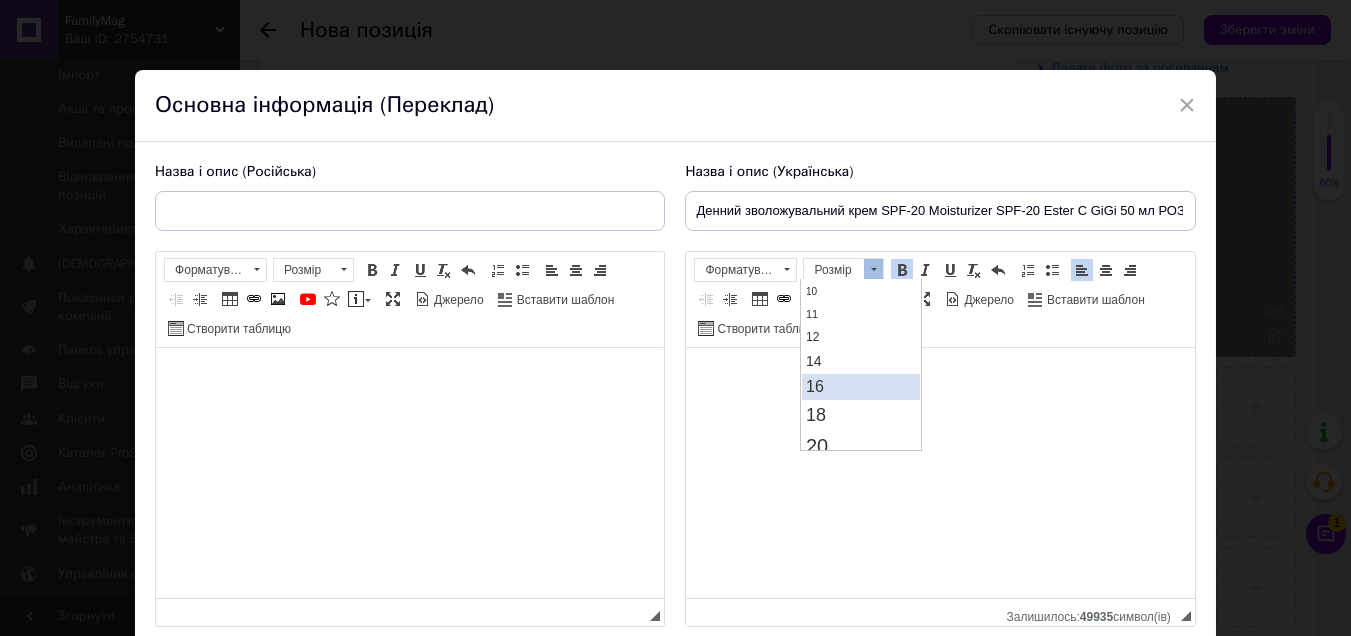 click on "16" at bounding box center (860, 387) 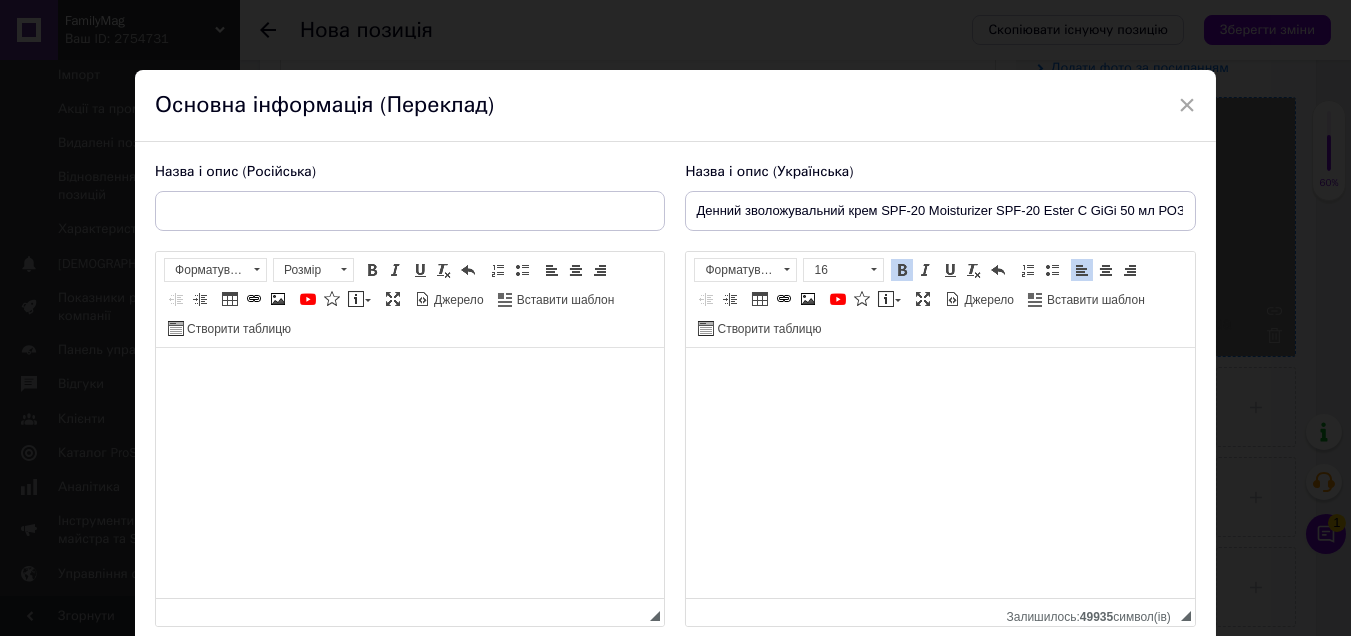 scroll, scrollTop: 0, scrollLeft: 0, axis: both 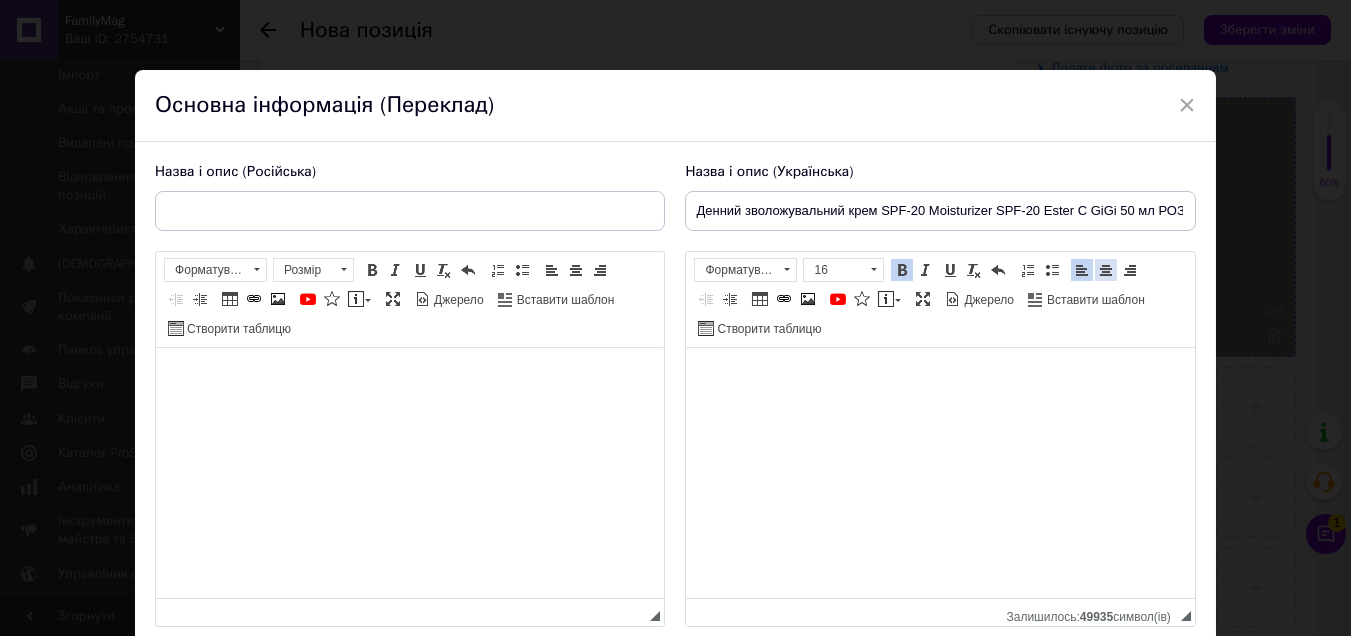 click on "По центру" at bounding box center (1106, 270) 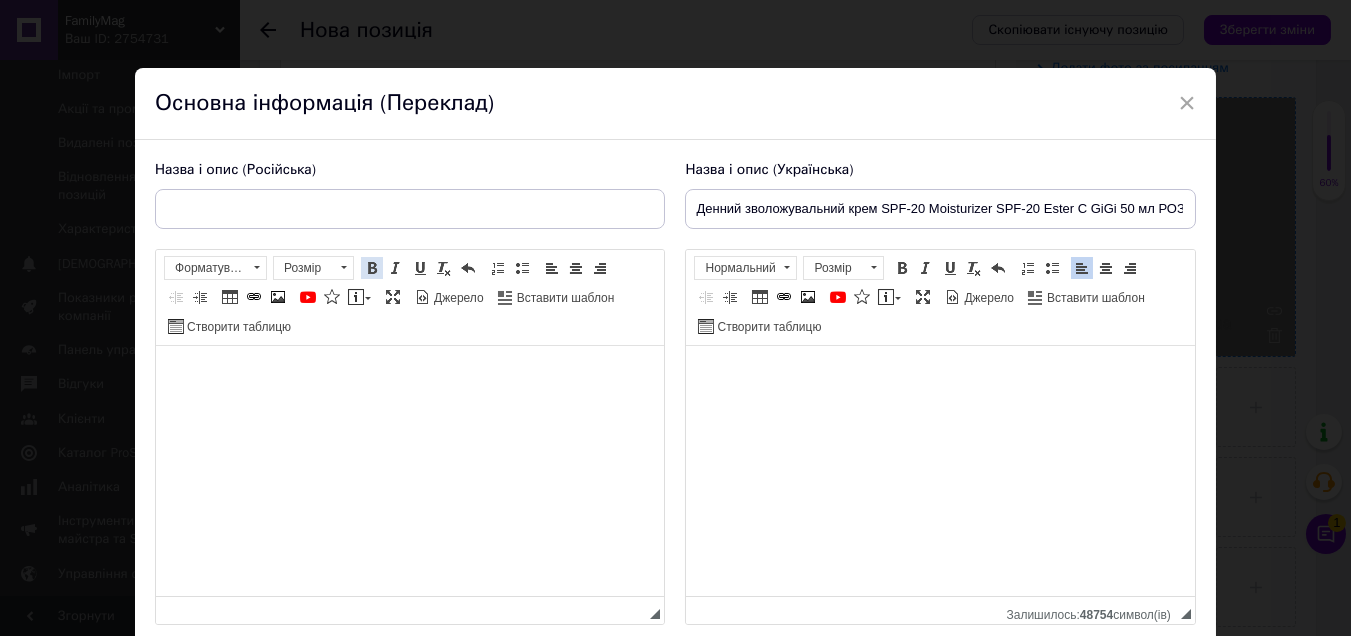 scroll, scrollTop: 0, scrollLeft: 0, axis: both 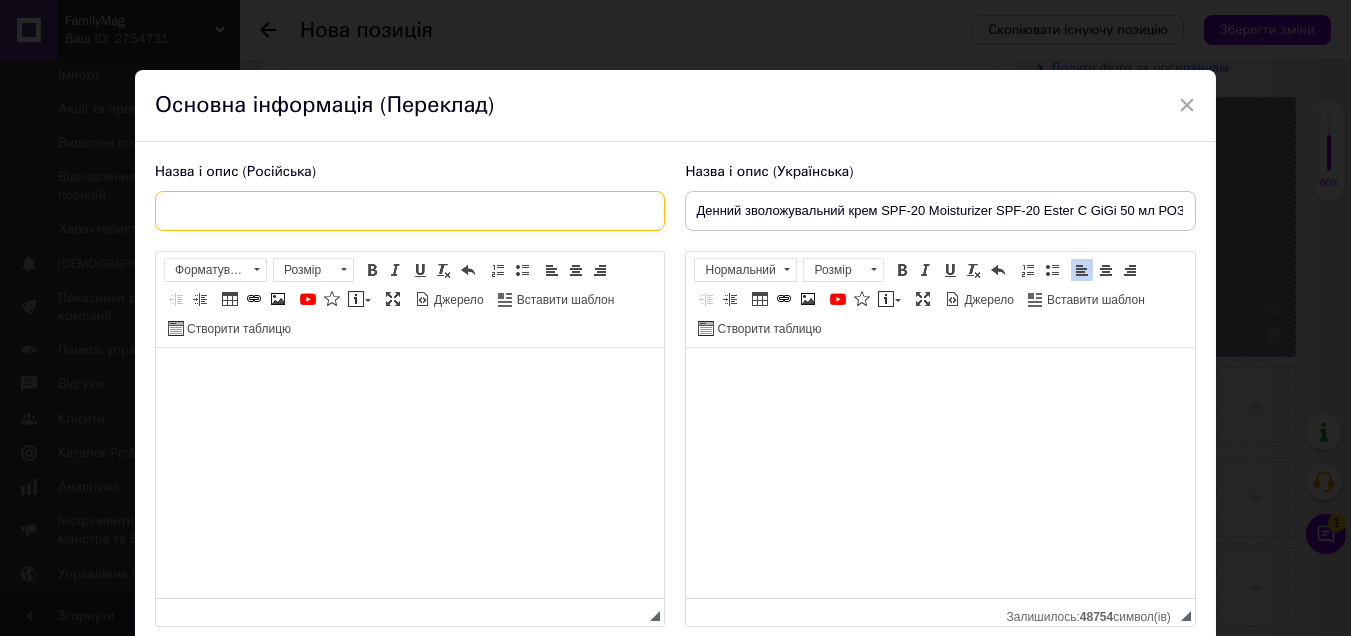 click at bounding box center [410, 211] 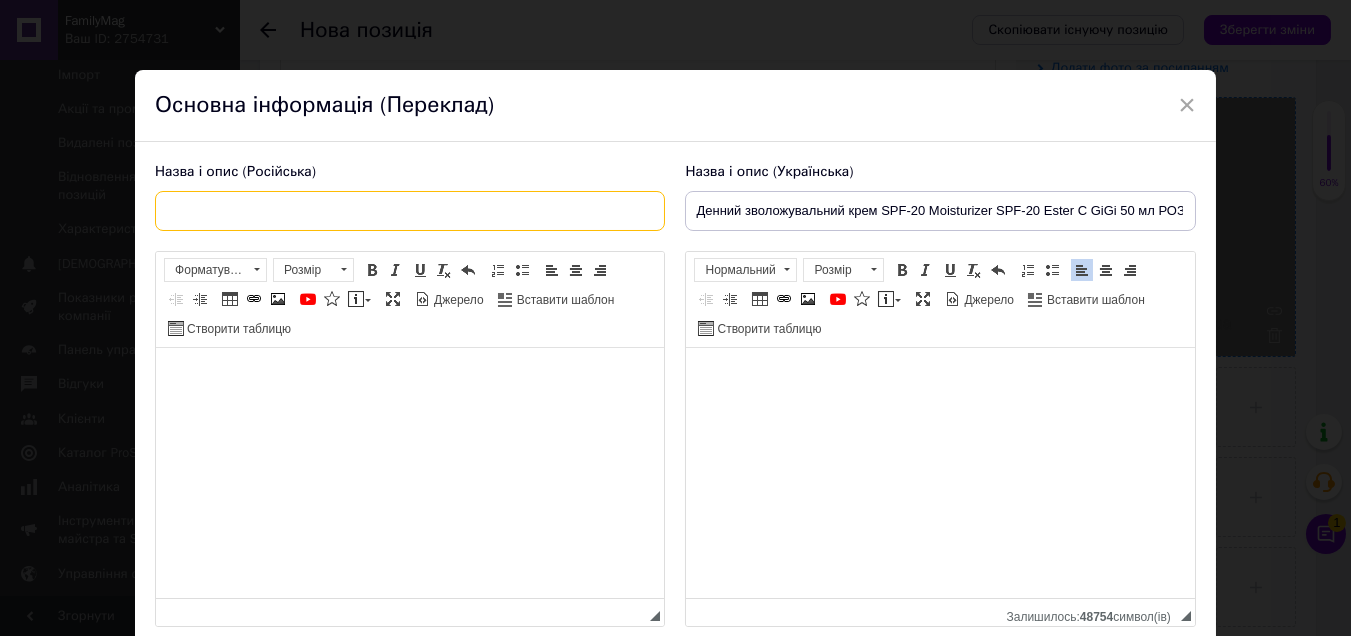 paste on "Дневной увлажняющий крем SPF-20 Moisturizer SPF-20 Ester C GiGi" 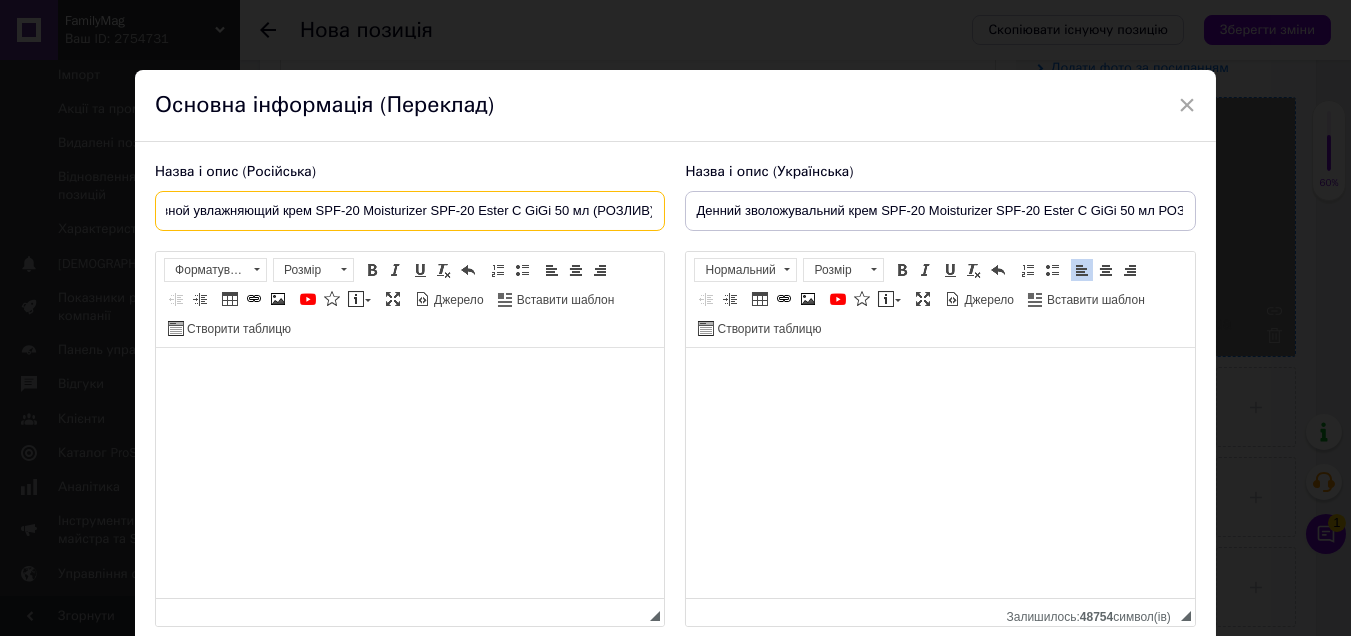 scroll, scrollTop: 0, scrollLeft: 31, axis: horizontal 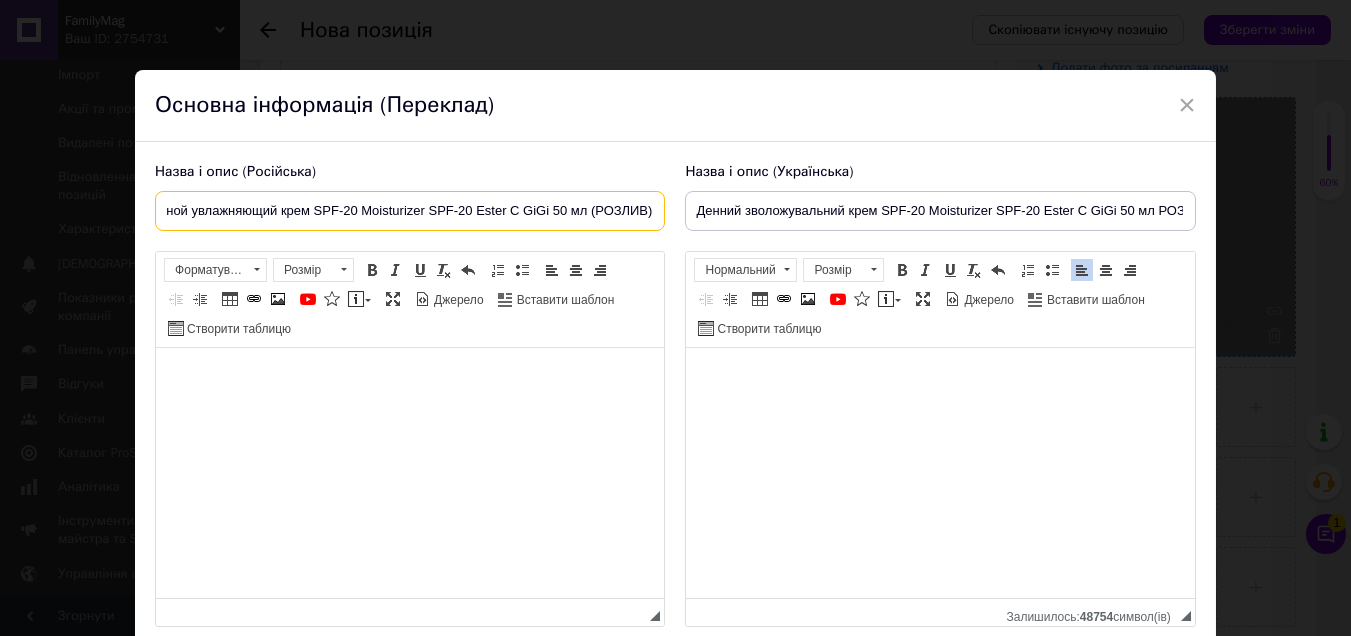 type on "Дневной увлажняющий крем SPF-20 Moisturizer SPF-20 Ester C GiGi 50 мл (РОЗЛИВ)" 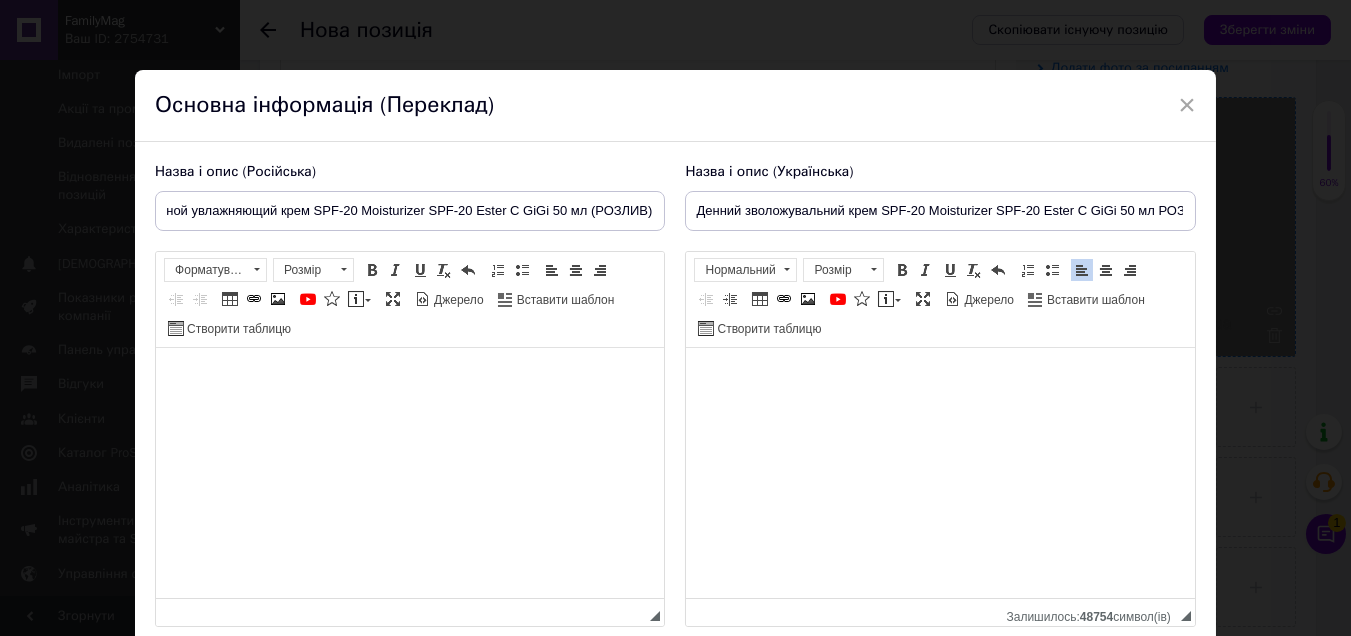 click at bounding box center (410, 378) 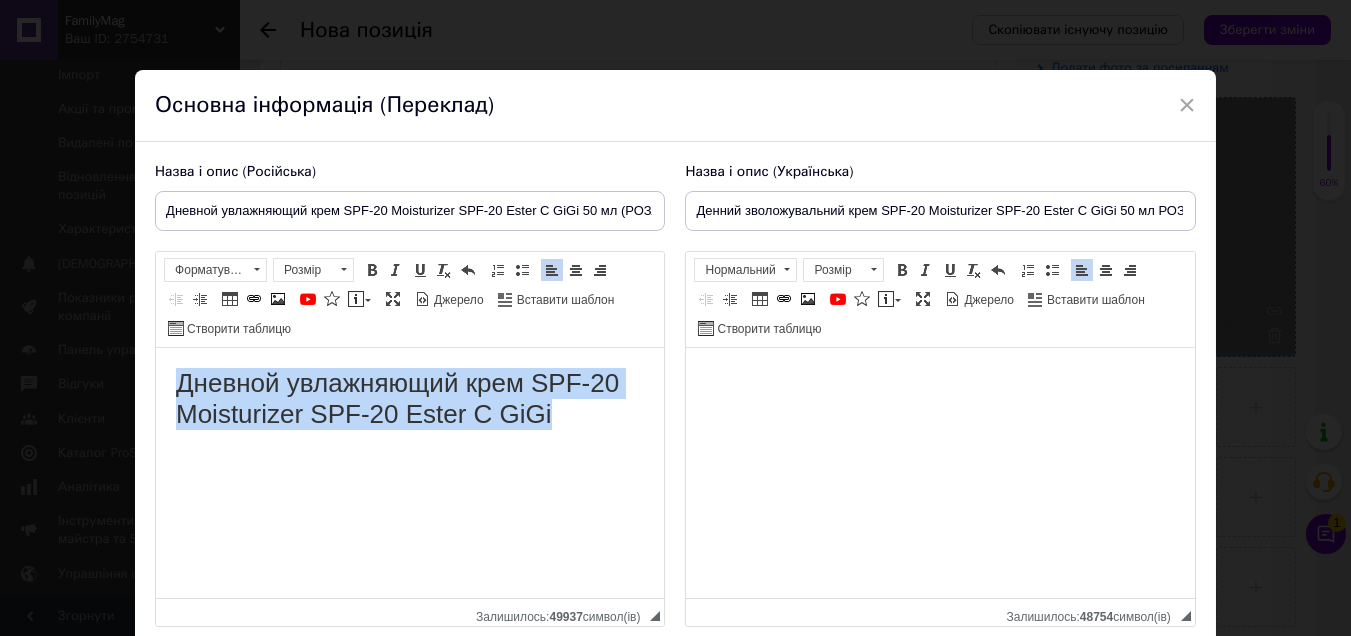 drag, startPoint x: 577, startPoint y: 415, endPoint x: 137, endPoint y: 362, distance: 443.18054 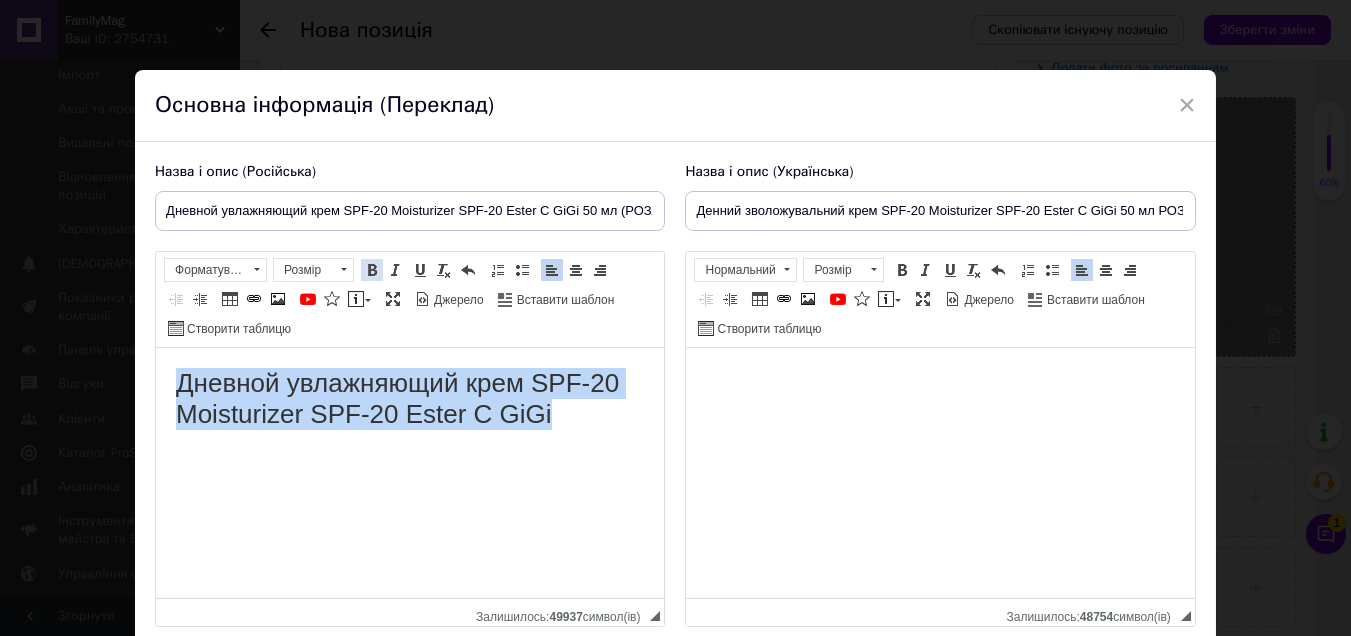 click at bounding box center (372, 270) 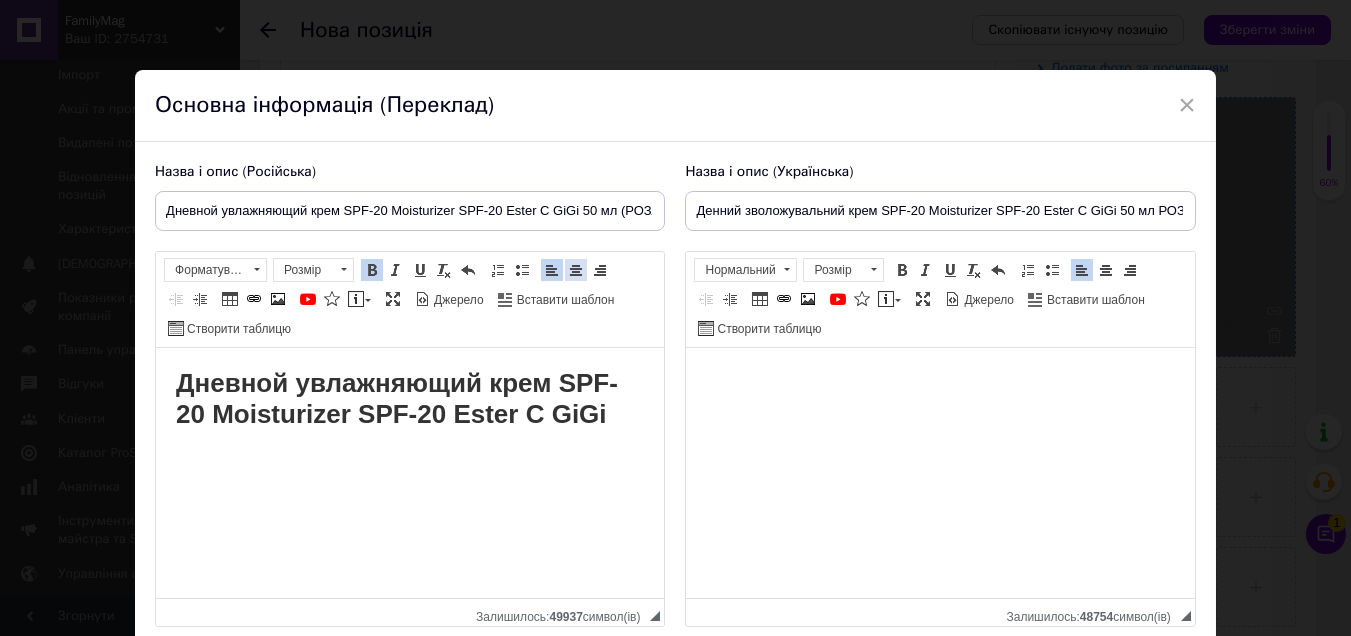 click at bounding box center [576, 270] 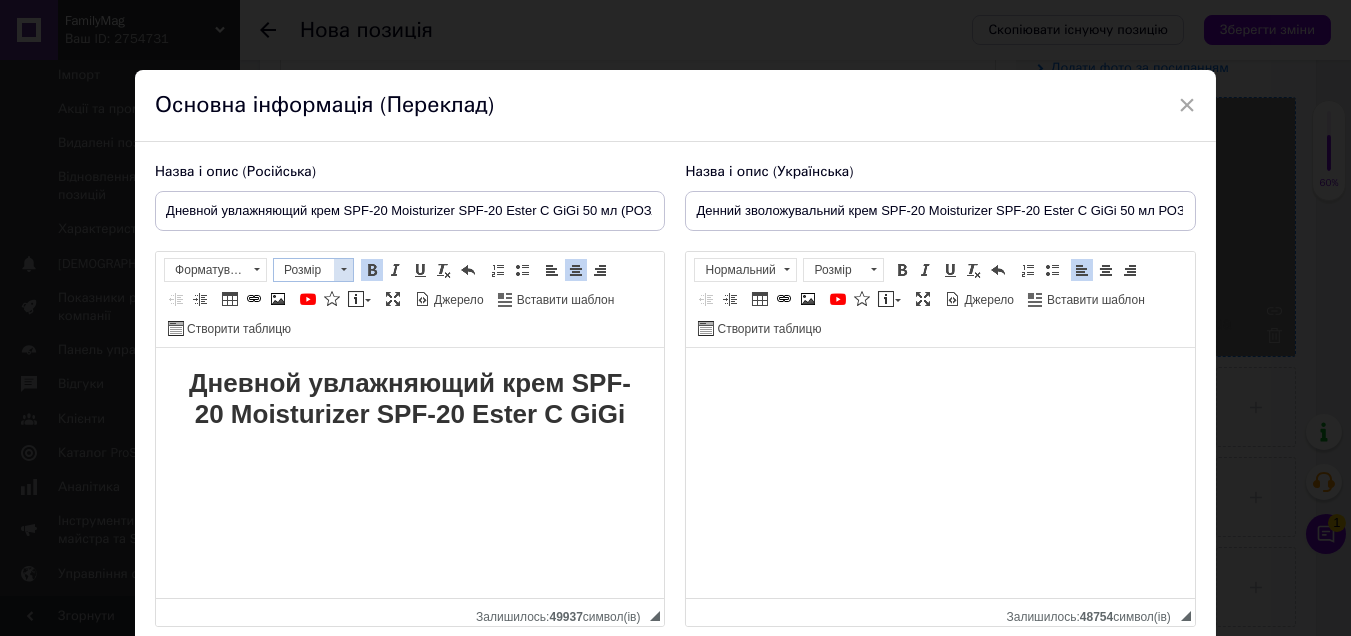 click at bounding box center (343, 270) 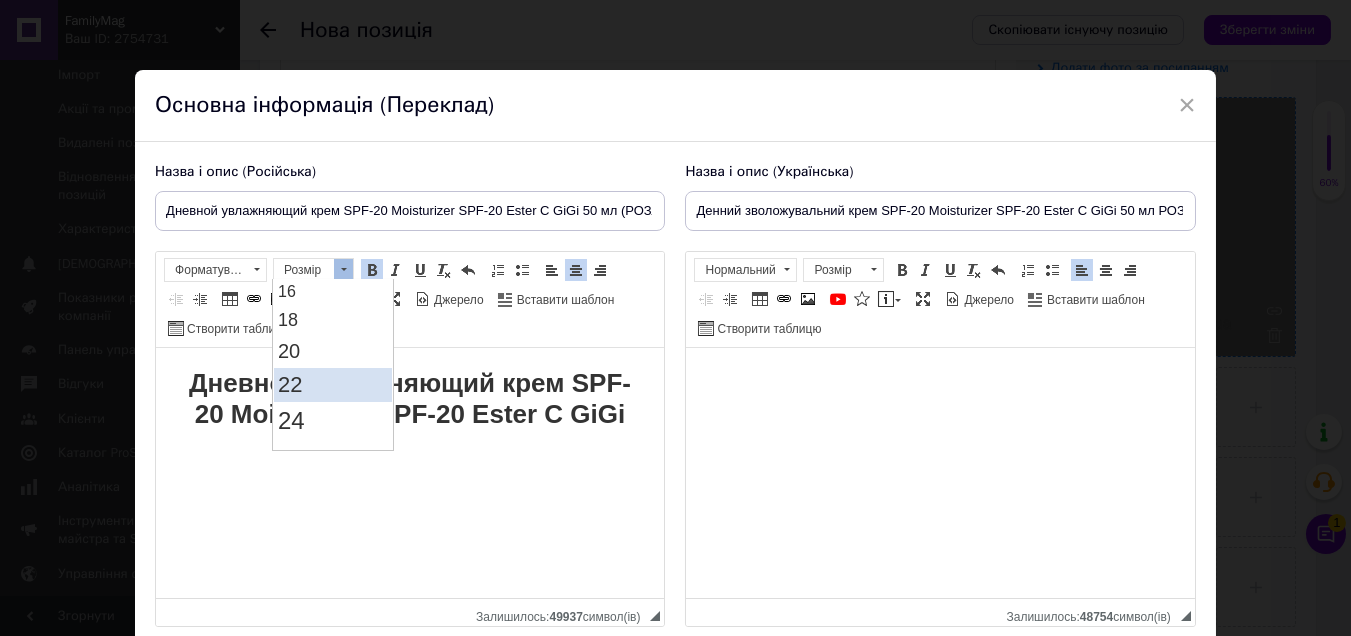 scroll, scrollTop: 200, scrollLeft: 0, axis: vertical 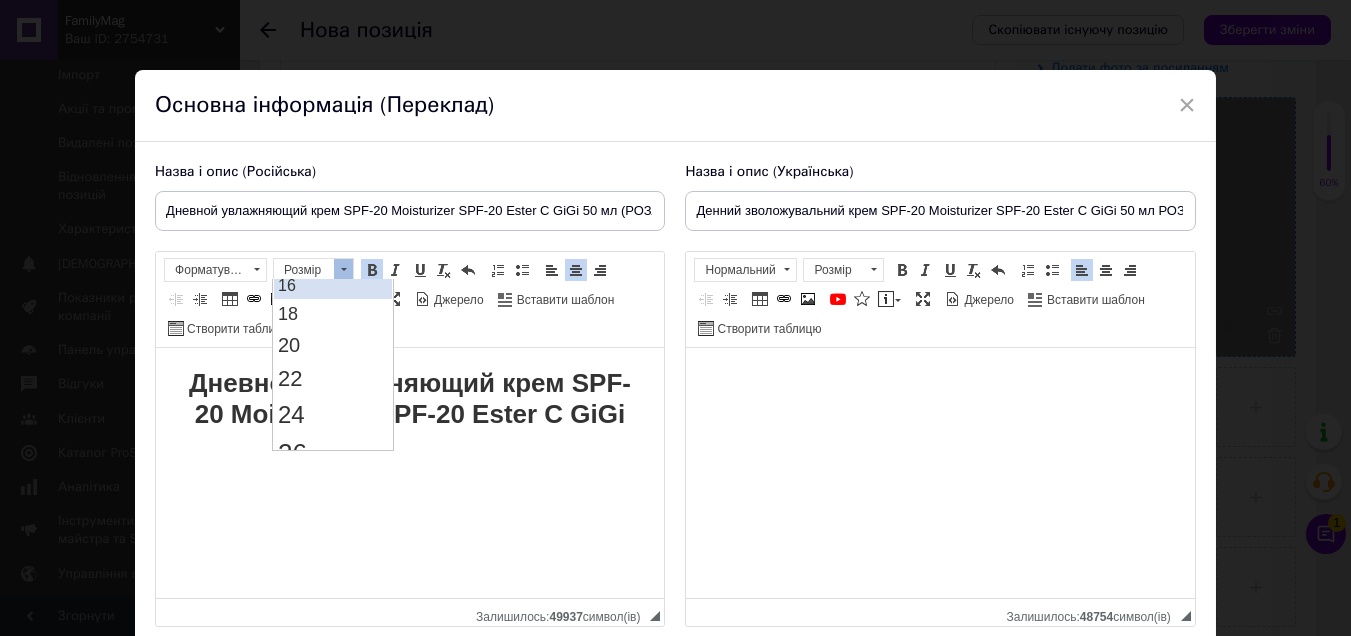 click on "16" at bounding box center (332, 286) 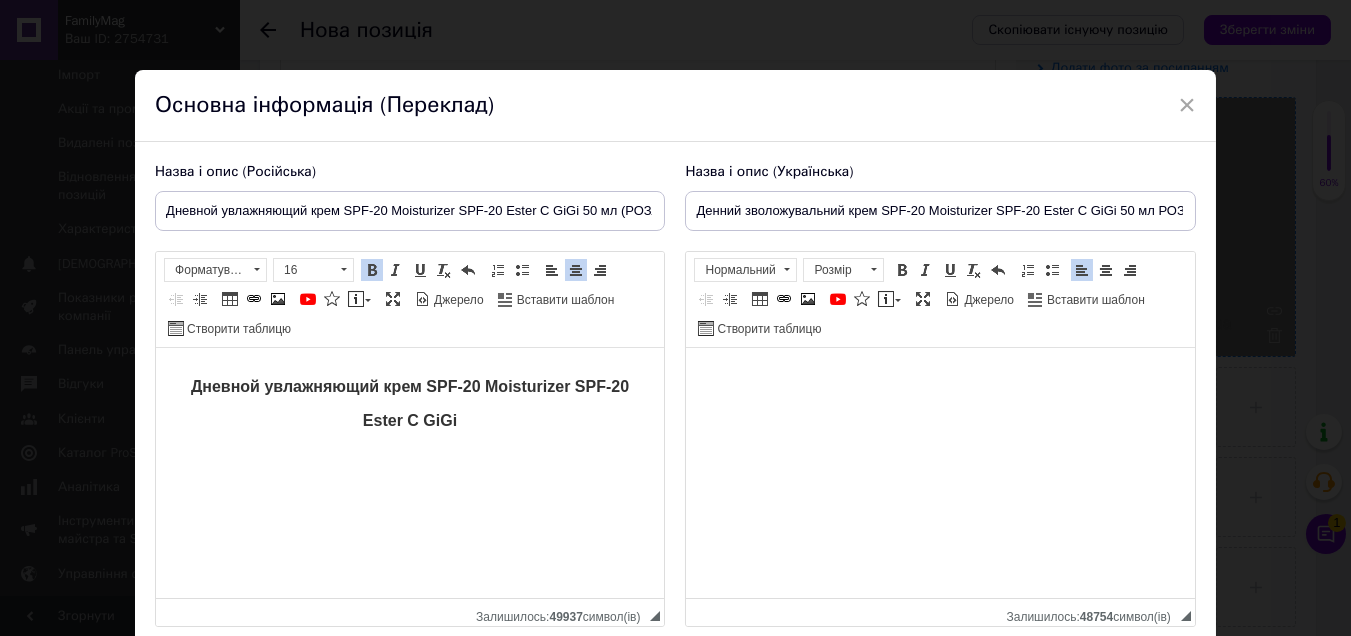 click on "Дневной увлажняющий крем SPF-20 Moisturizer SPF-20 Ester C GiGi" at bounding box center [410, 402] 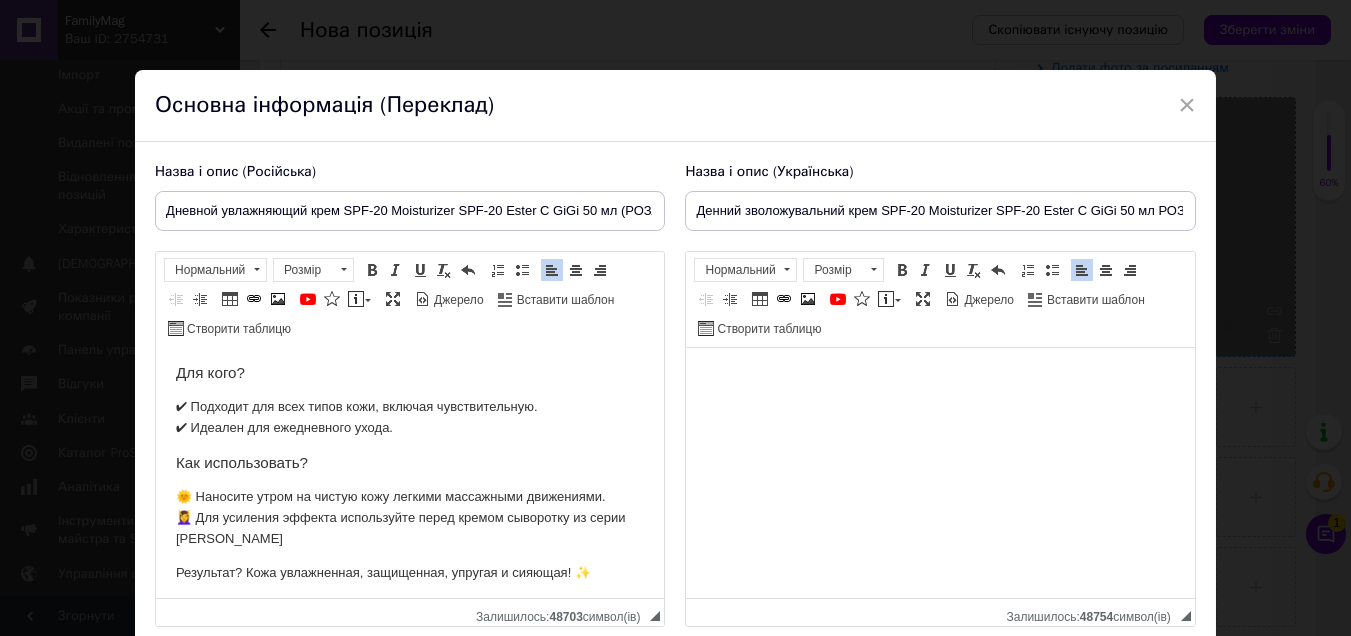 scroll, scrollTop: 502, scrollLeft: 0, axis: vertical 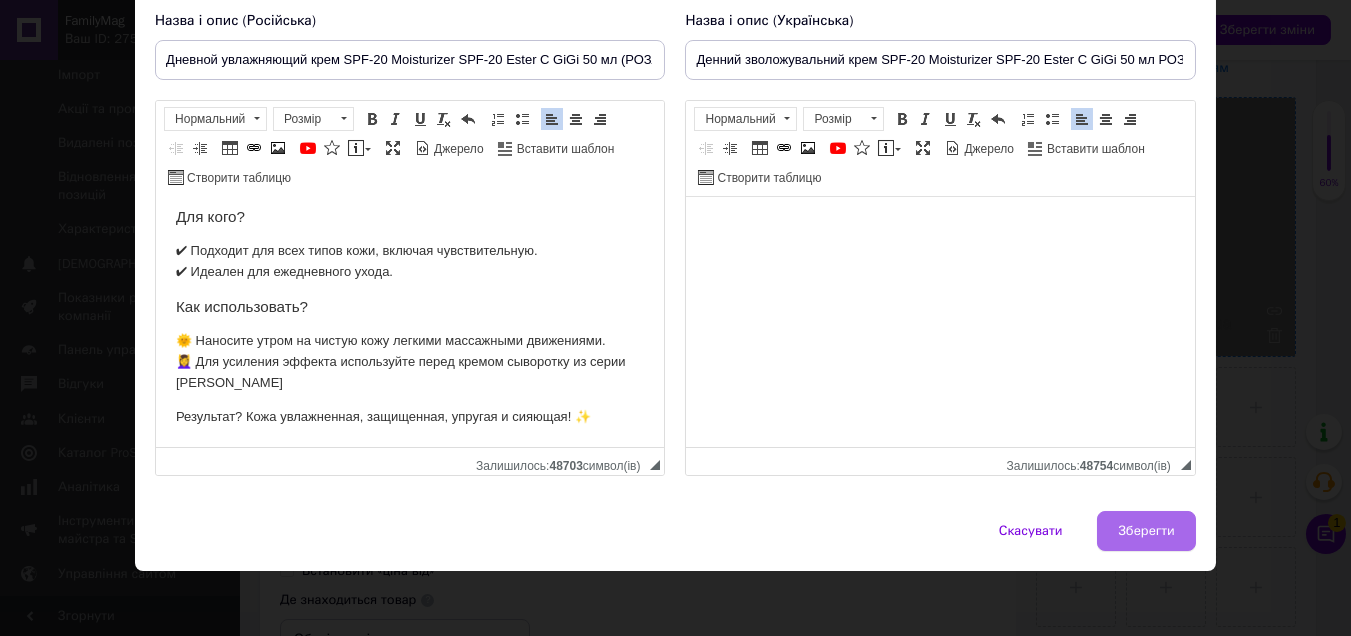 click on "Зберегти" at bounding box center [1146, 531] 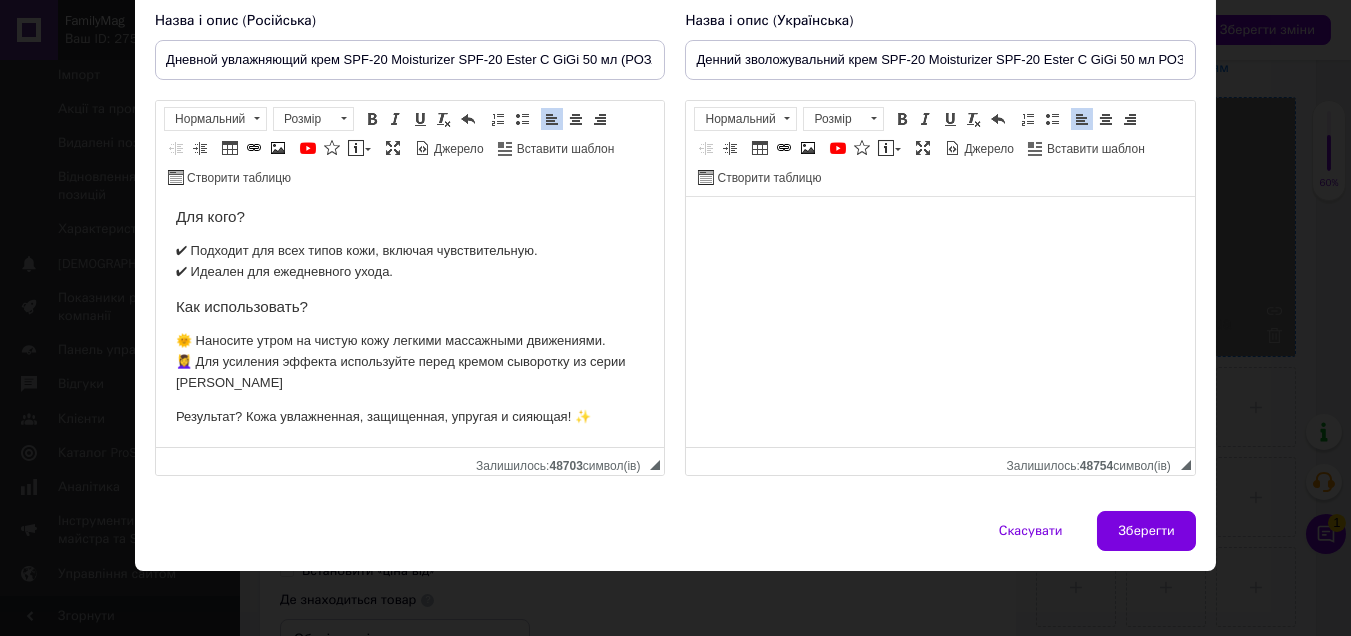 type on "Дневной увлажняющий крем SPF-20 Moisturizer SPF-20 Ester C GiGi 50 мл (РОЗЛИВ)" 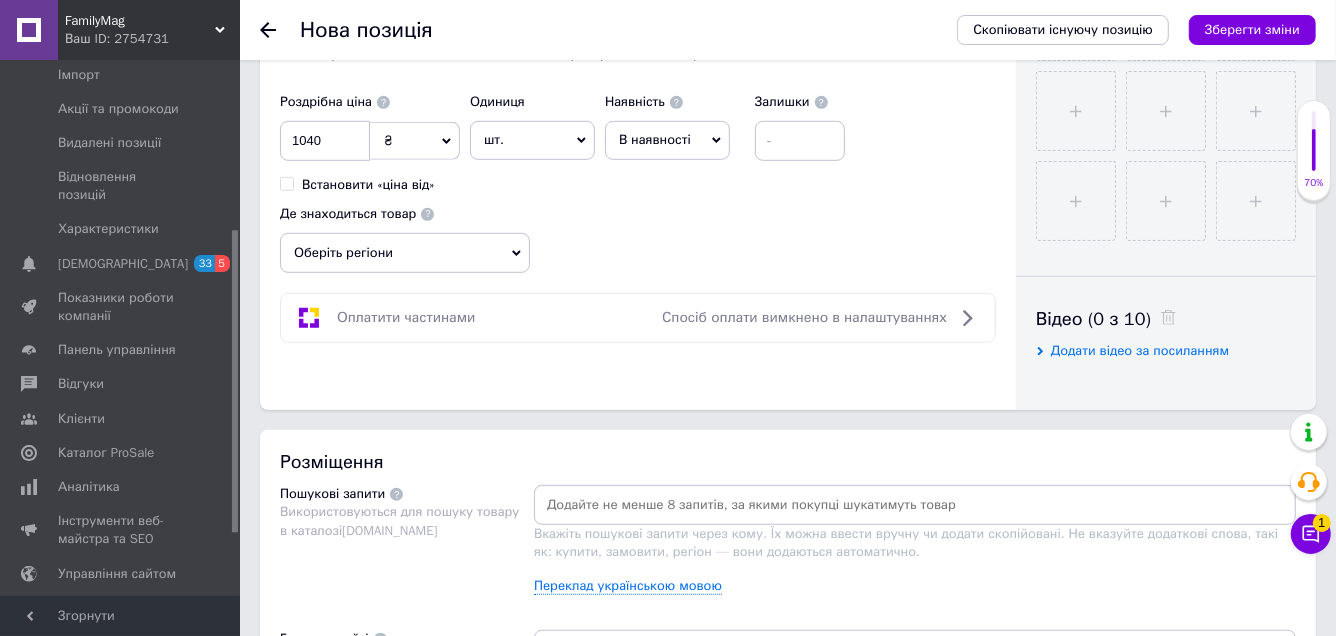 scroll, scrollTop: 900, scrollLeft: 0, axis: vertical 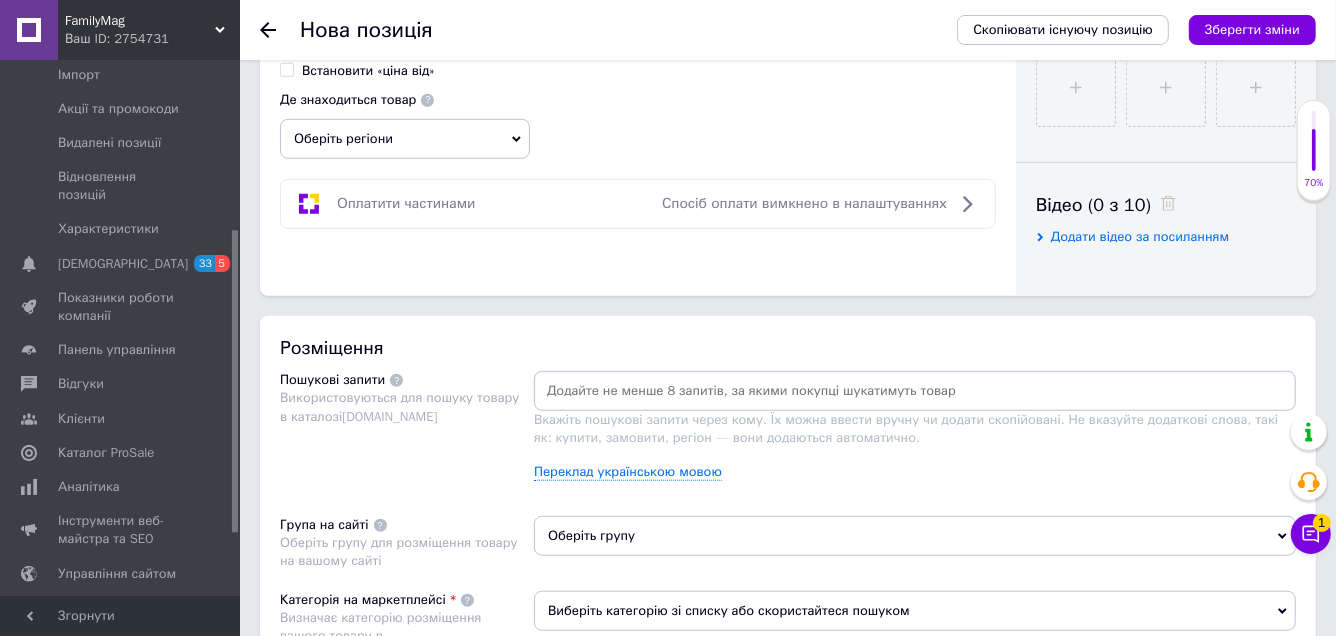 click on "Оберіть групу" at bounding box center (915, 536) 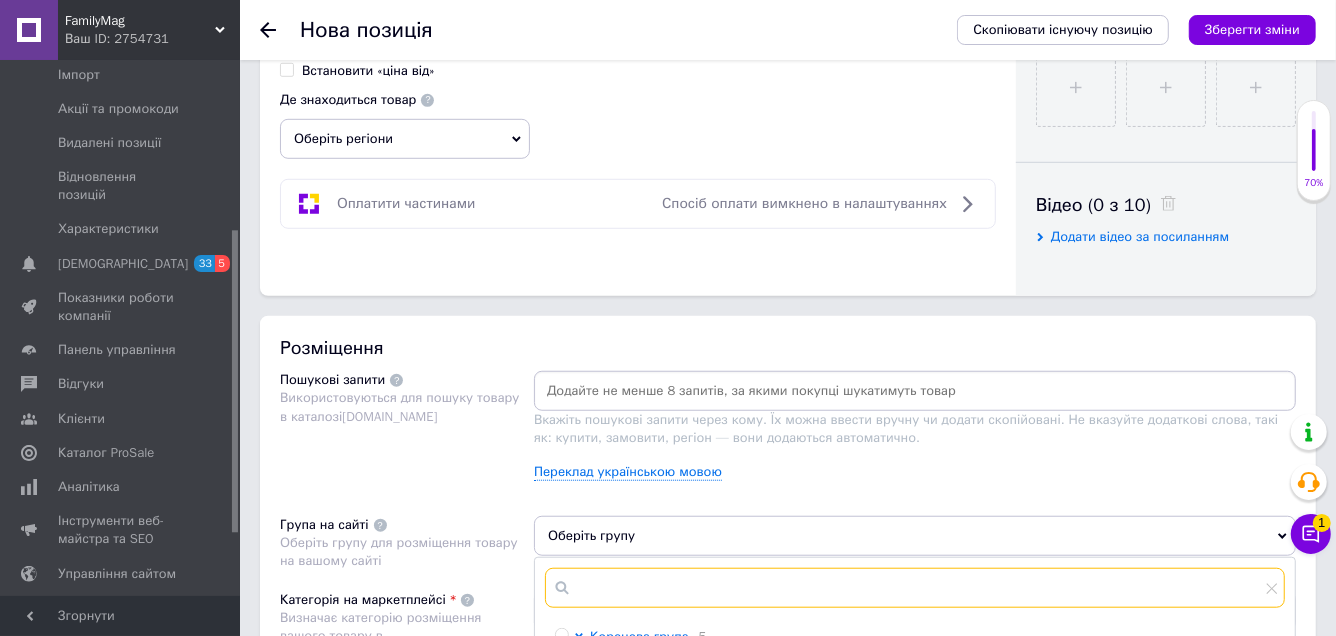 click at bounding box center [915, 588] 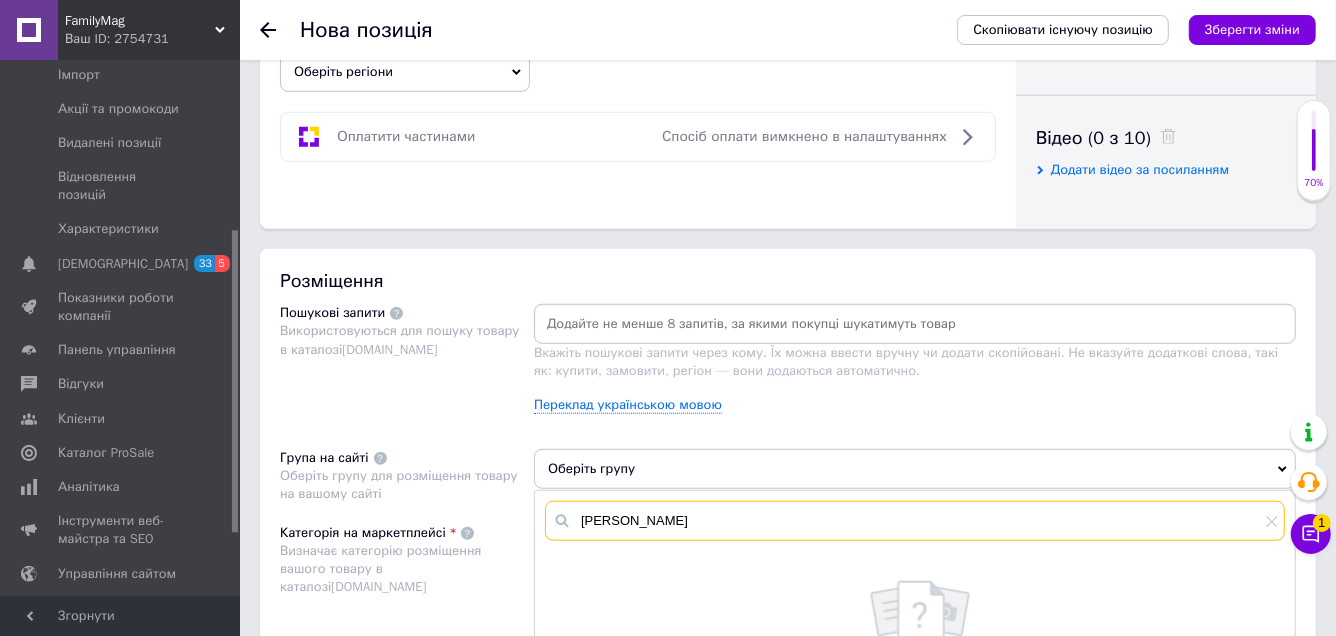 scroll, scrollTop: 1000, scrollLeft: 0, axis: vertical 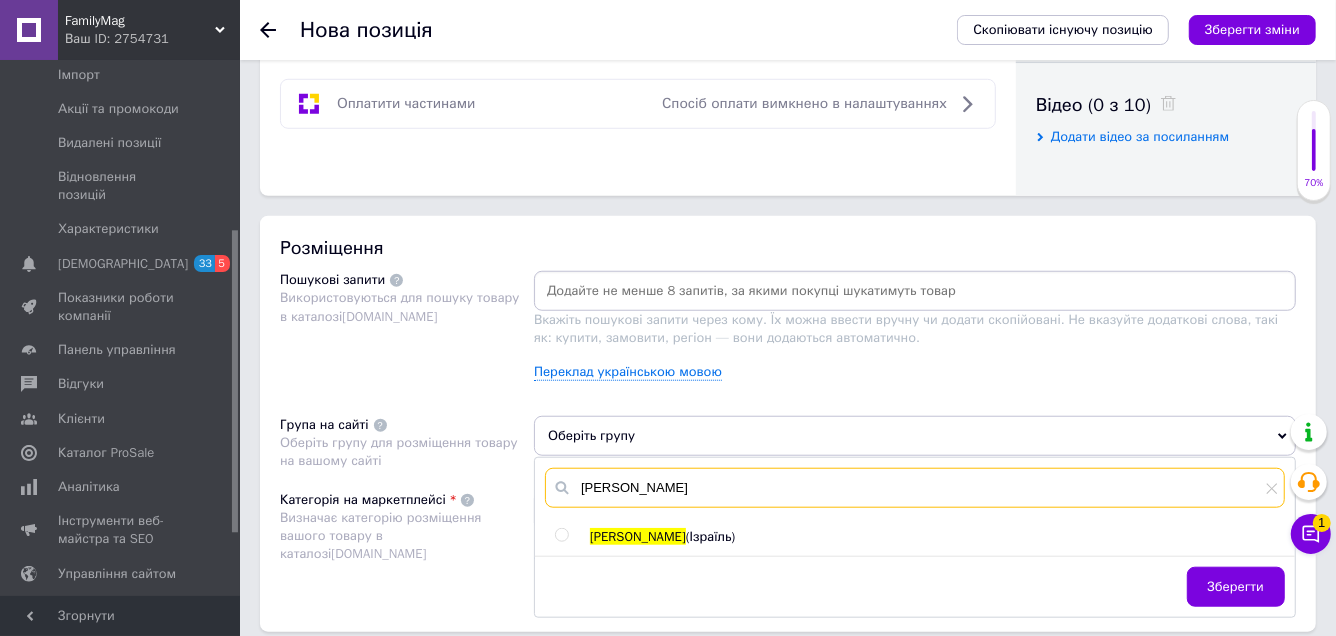 type on "[PERSON_NAME]" 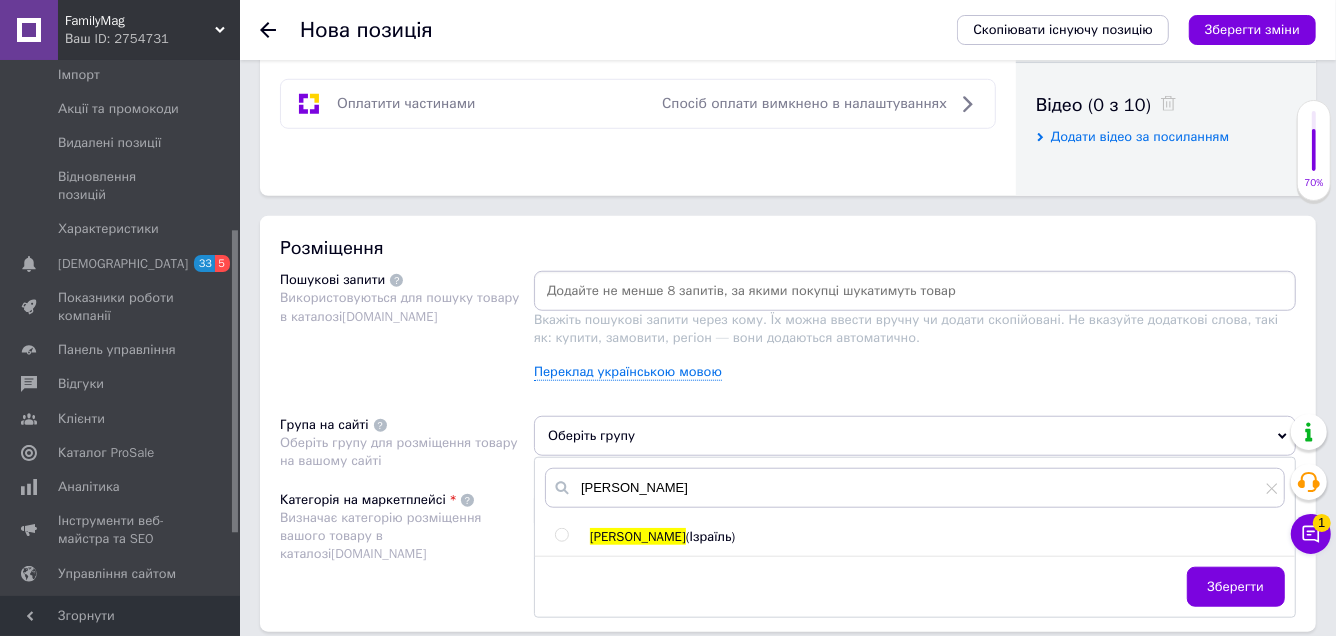 click at bounding box center (561, 535) 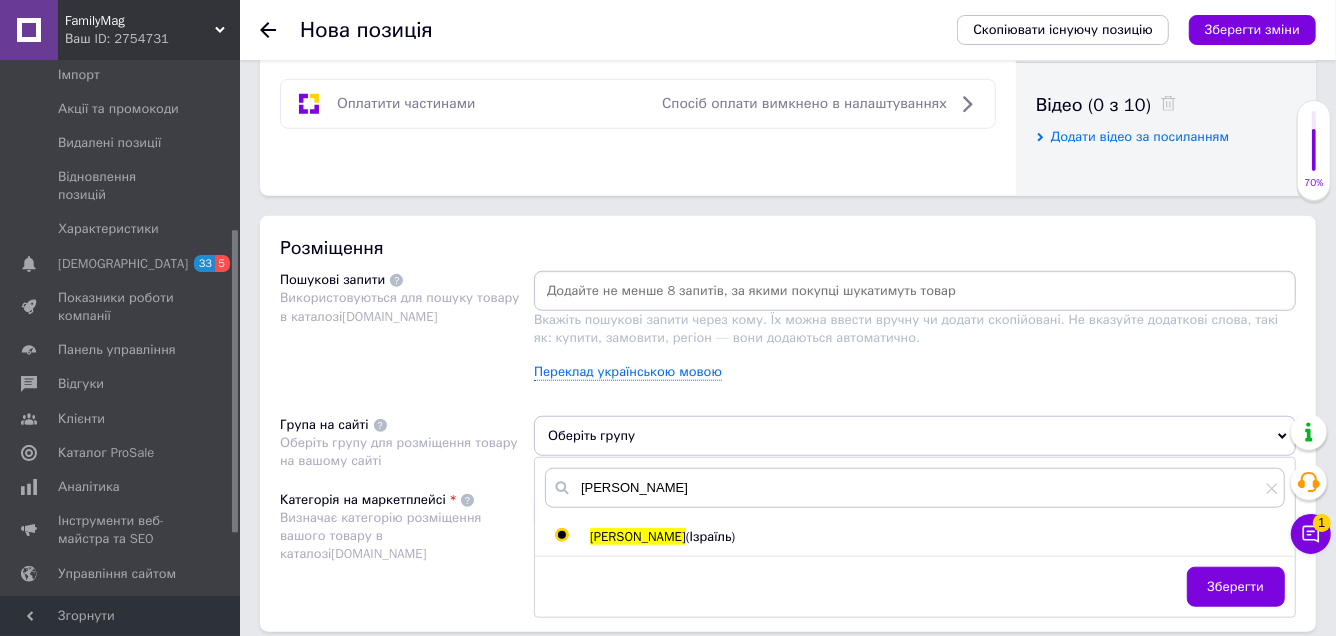 radio on "true" 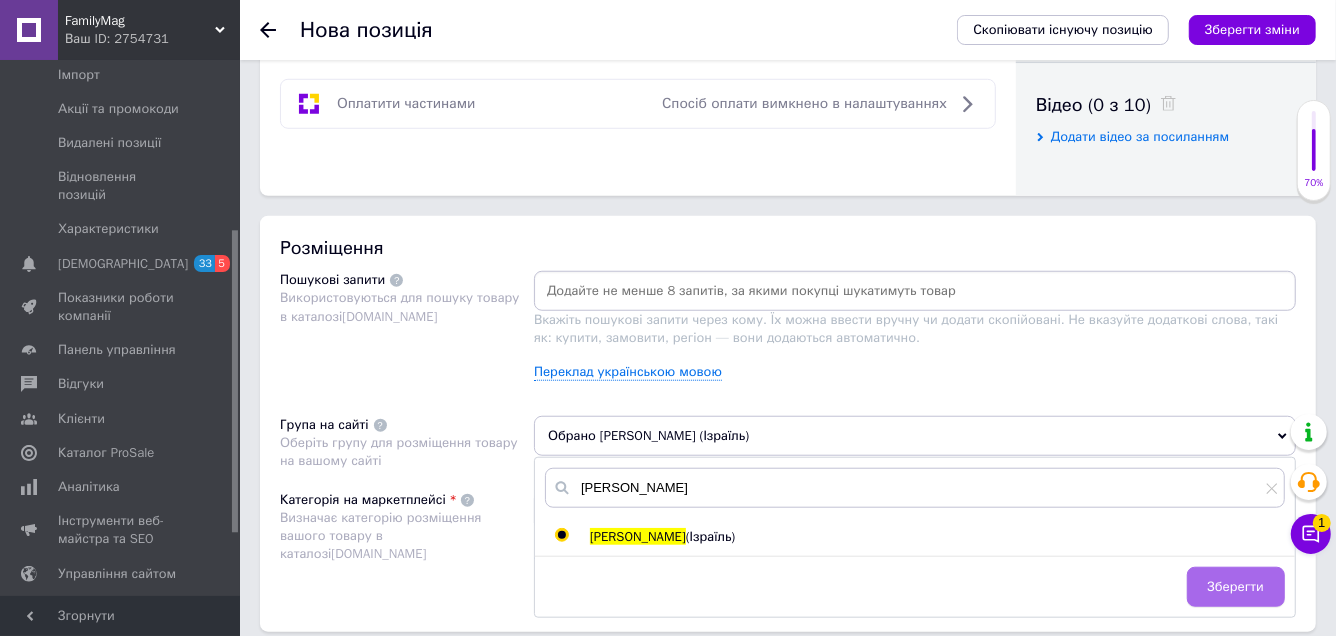 click on "Зберегти" at bounding box center [1236, 587] 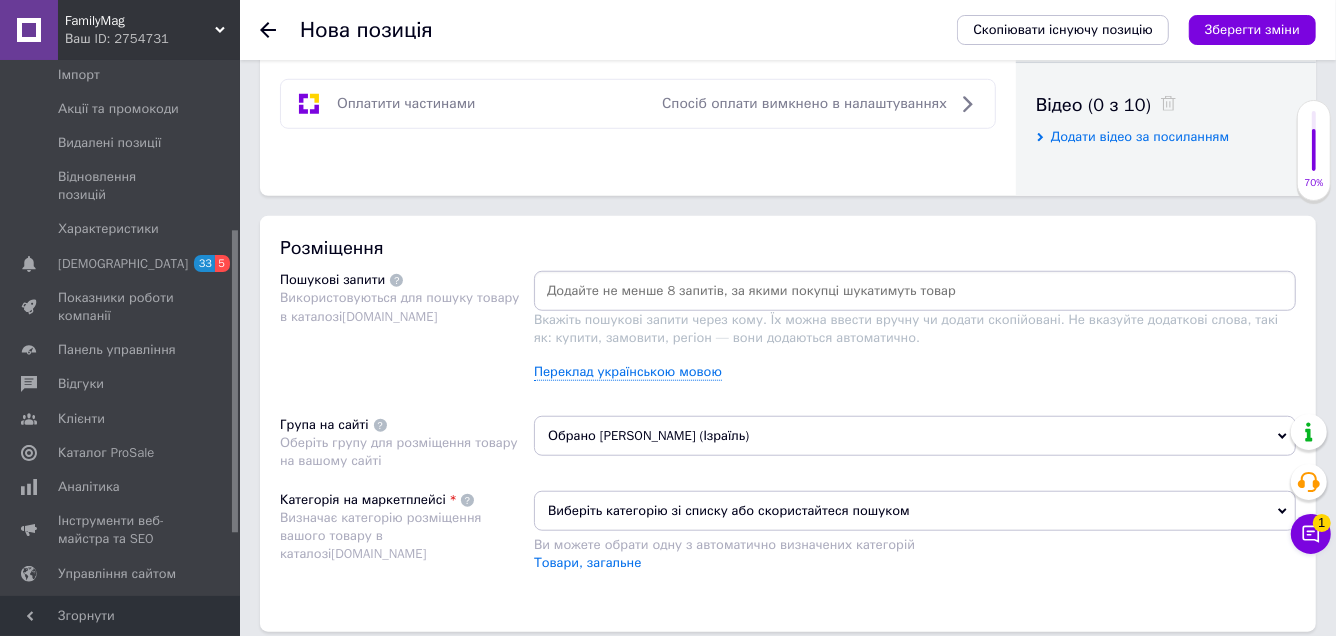 scroll, scrollTop: 1199, scrollLeft: 0, axis: vertical 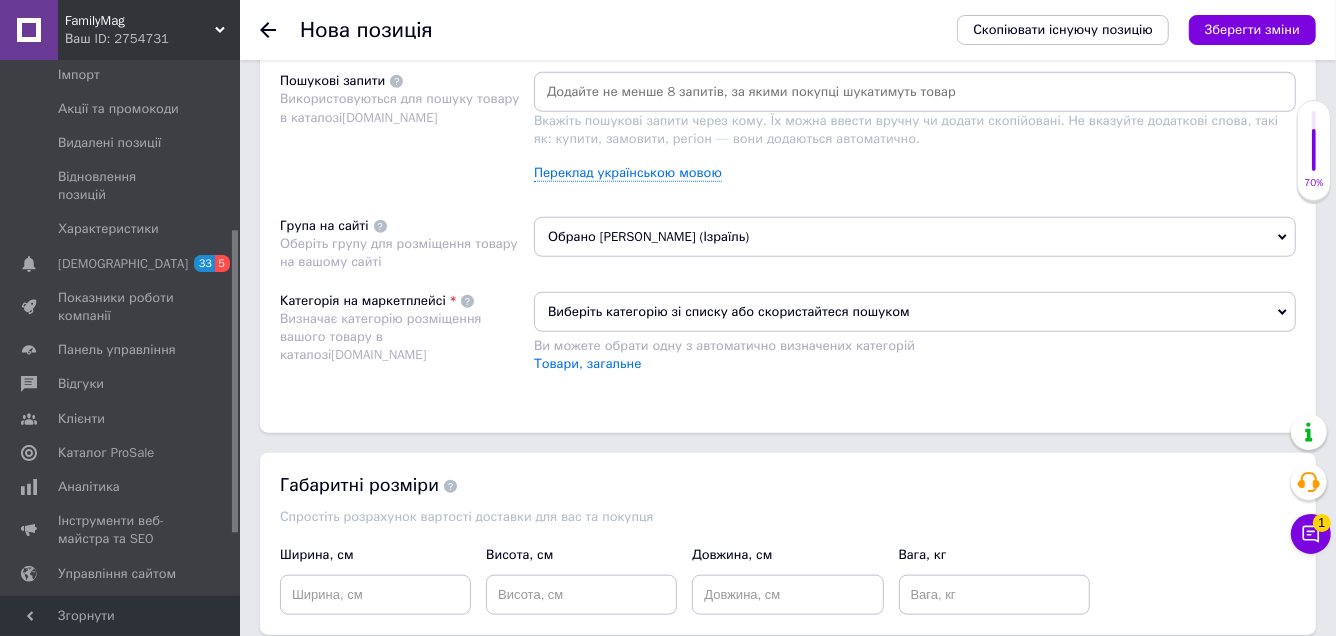 click on "Виберіть категорію зі списку або скористайтеся пошуком" at bounding box center [915, 312] 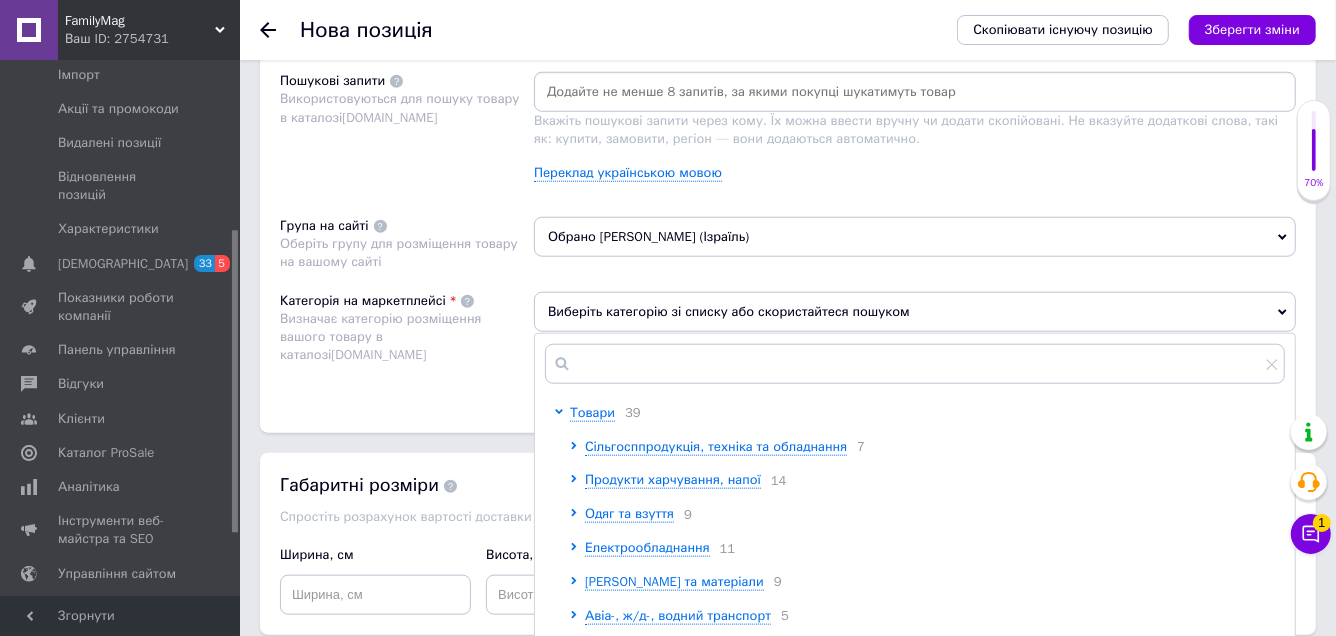 scroll, scrollTop: 1299, scrollLeft: 0, axis: vertical 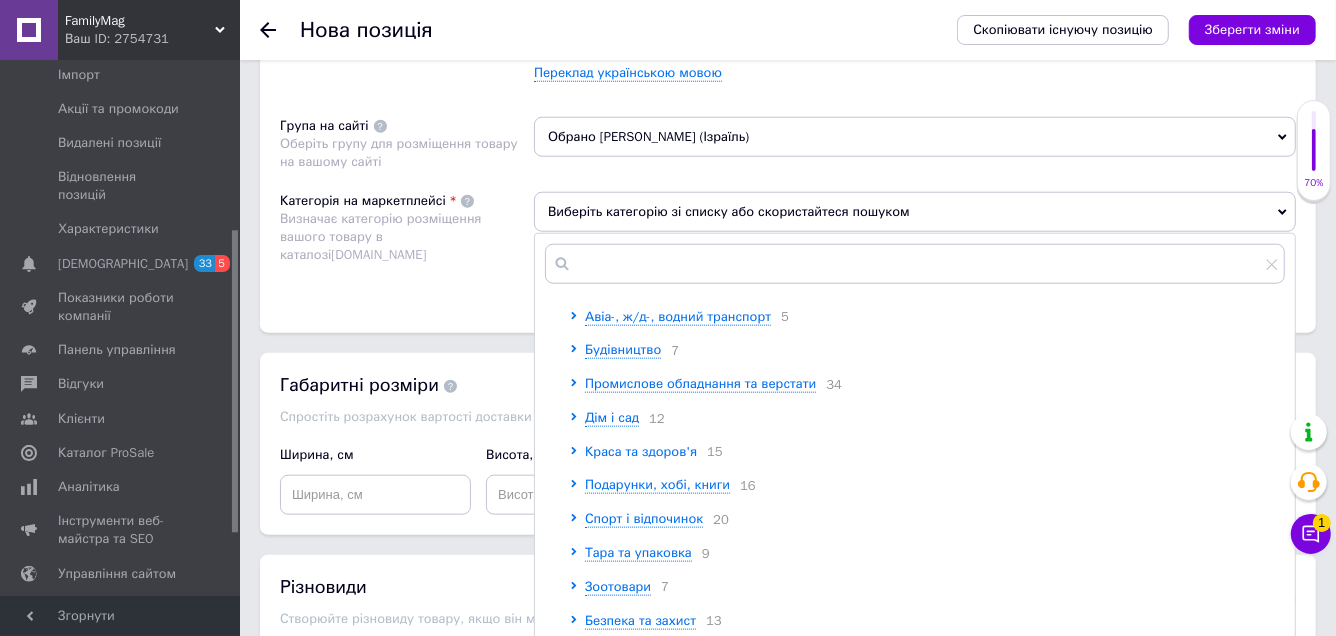 click on "Краса та здоров'я" at bounding box center (641, 451) 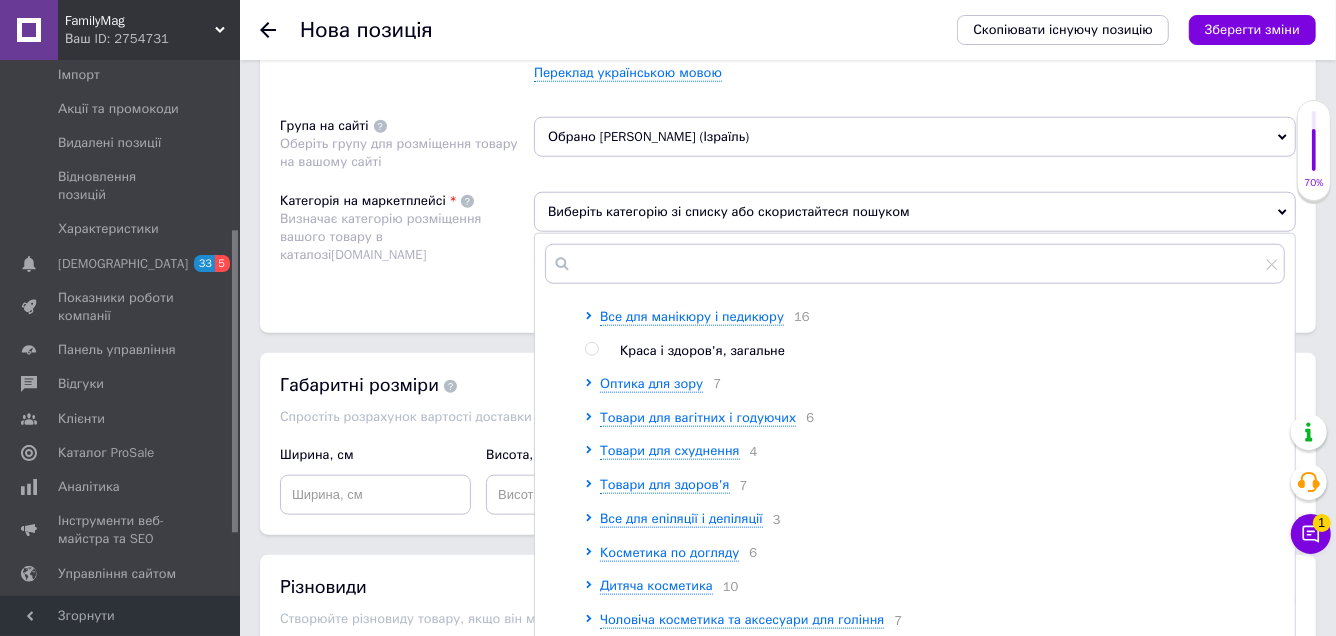 scroll, scrollTop: 500, scrollLeft: 0, axis: vertical 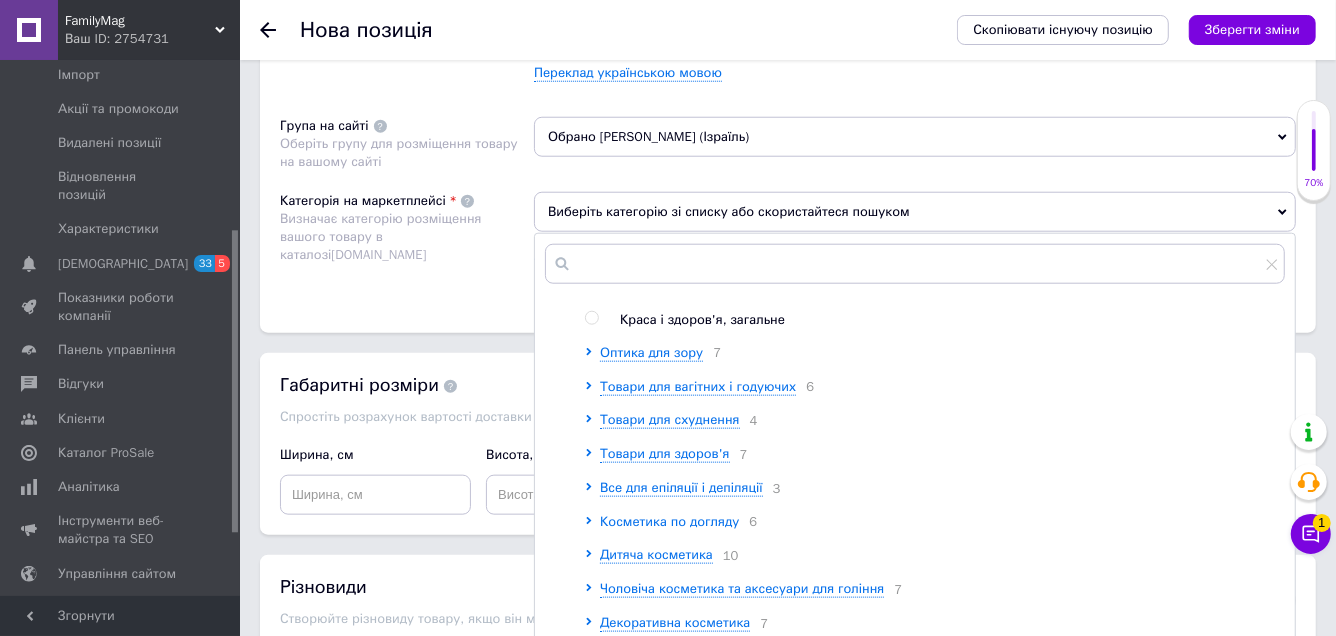 click on "Косметика по догляду" at bounding box center (669, 521) 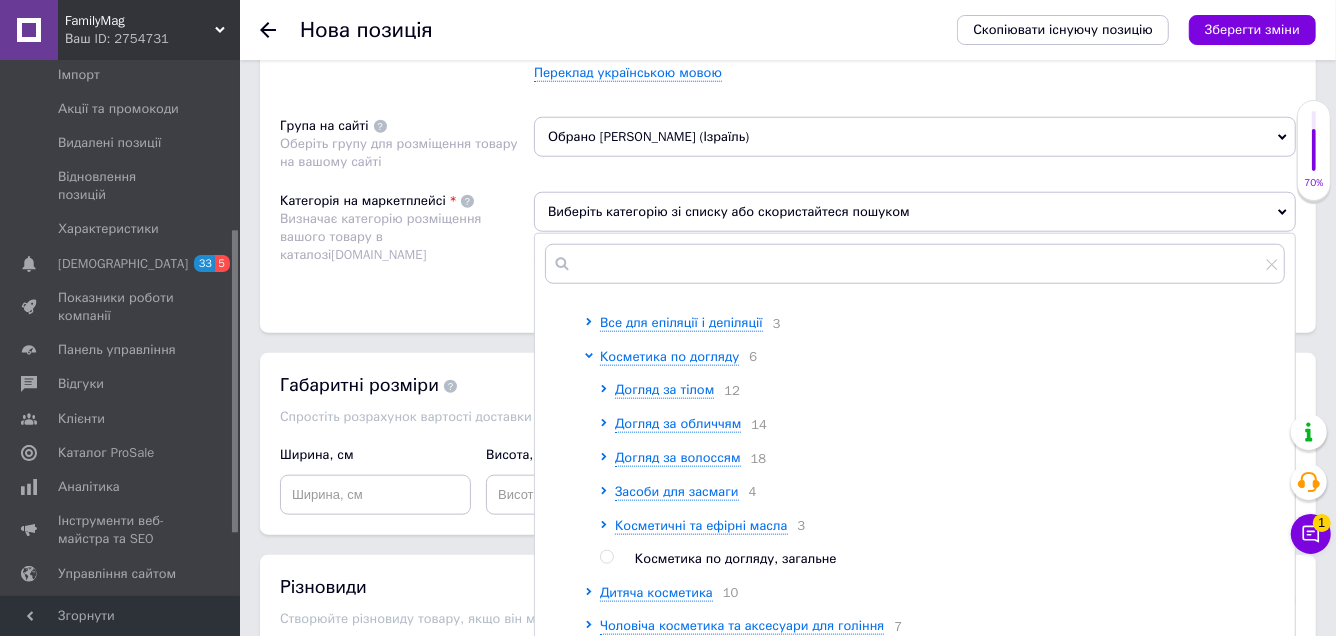 scroll, scrollTop: 699, scrollLeft: 0, axis: vertical 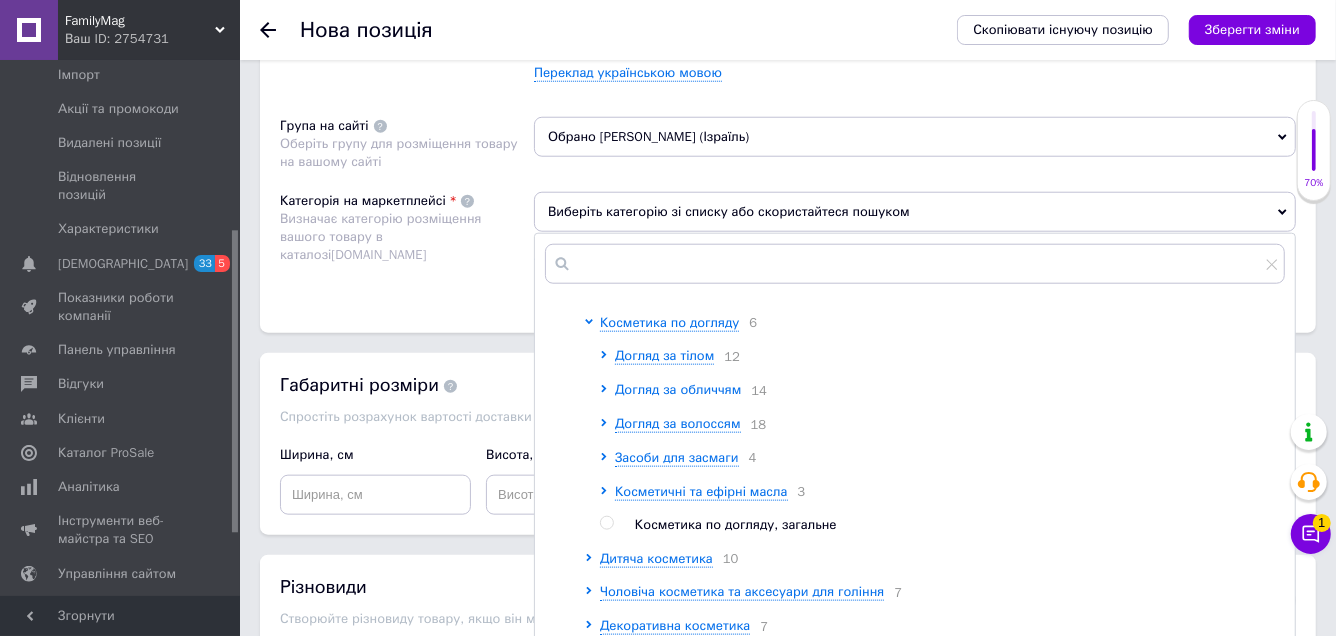 click on "Догляд за обличчям" at bounding box center [678, 389] 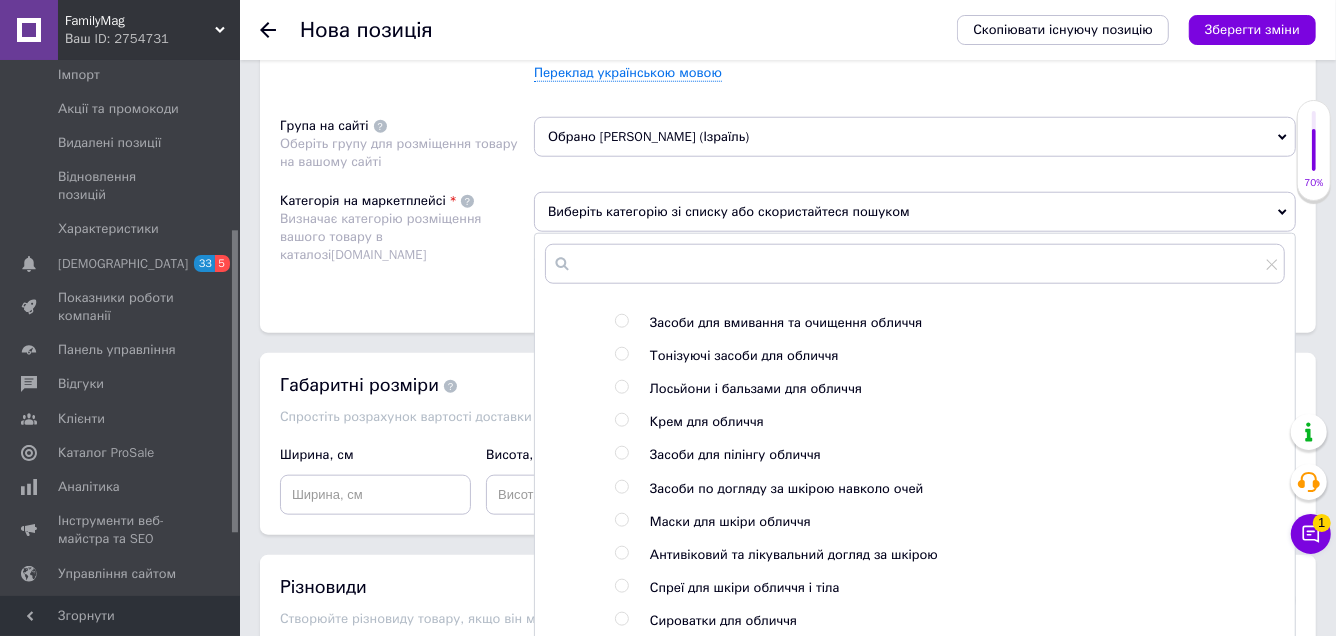 scroll, scrollTop: 1000, scrollLeft: 0, axis: vertical 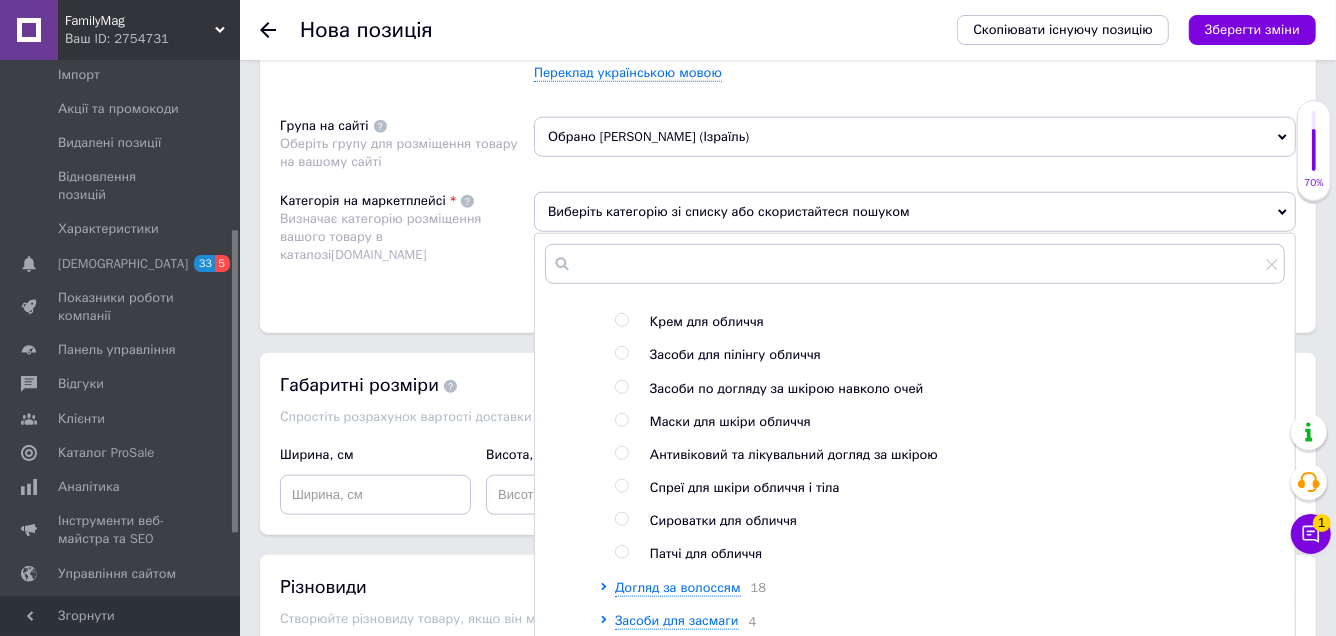 click on "Крем для обличчя" at bounding box center (707, 321) 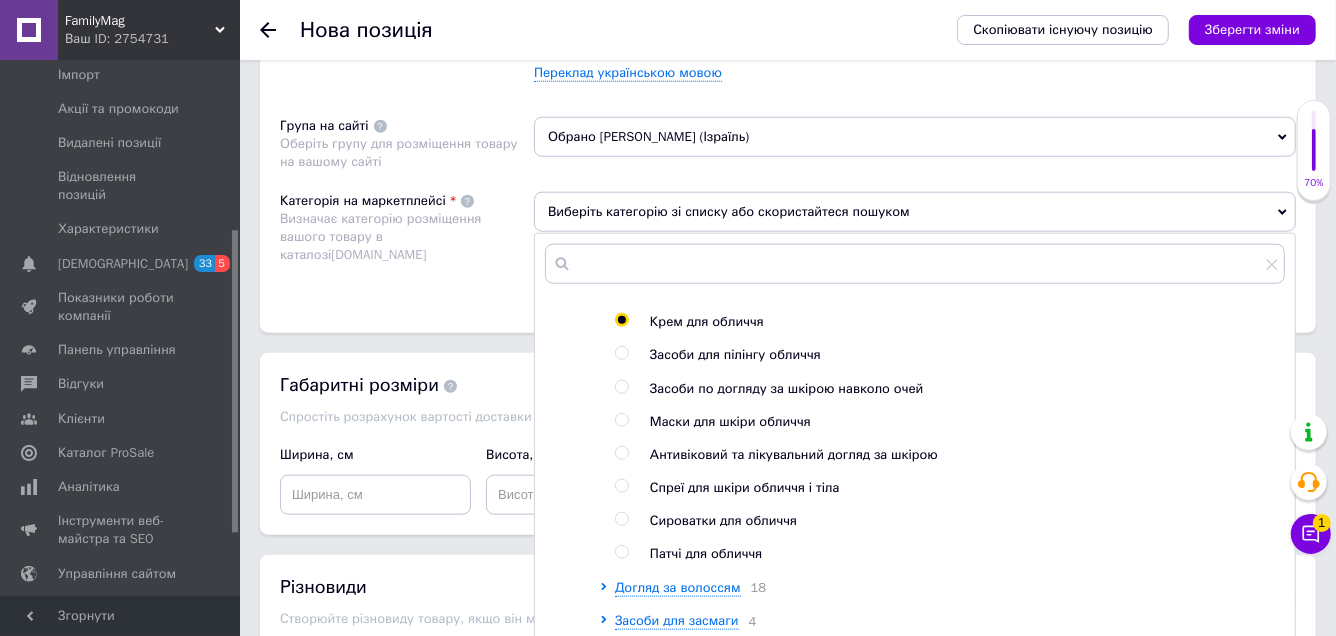 radio on "true" 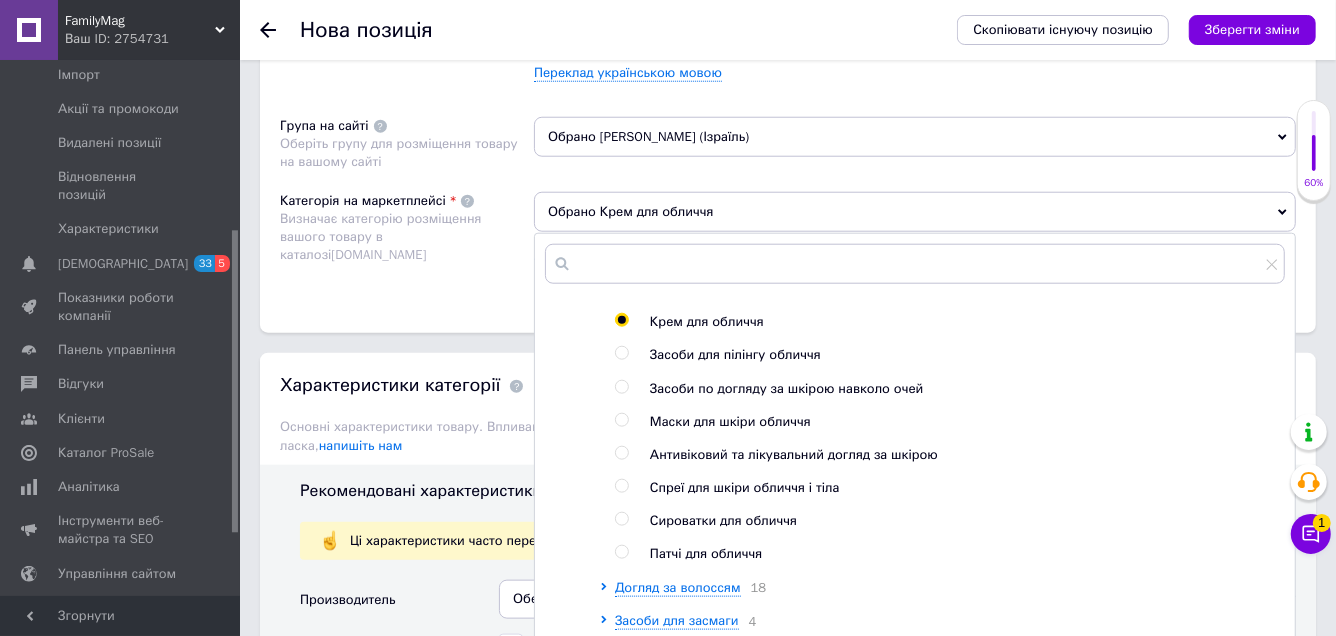 scroll, scrollTop: 1500, scrollLeft: 0, axis: vertical 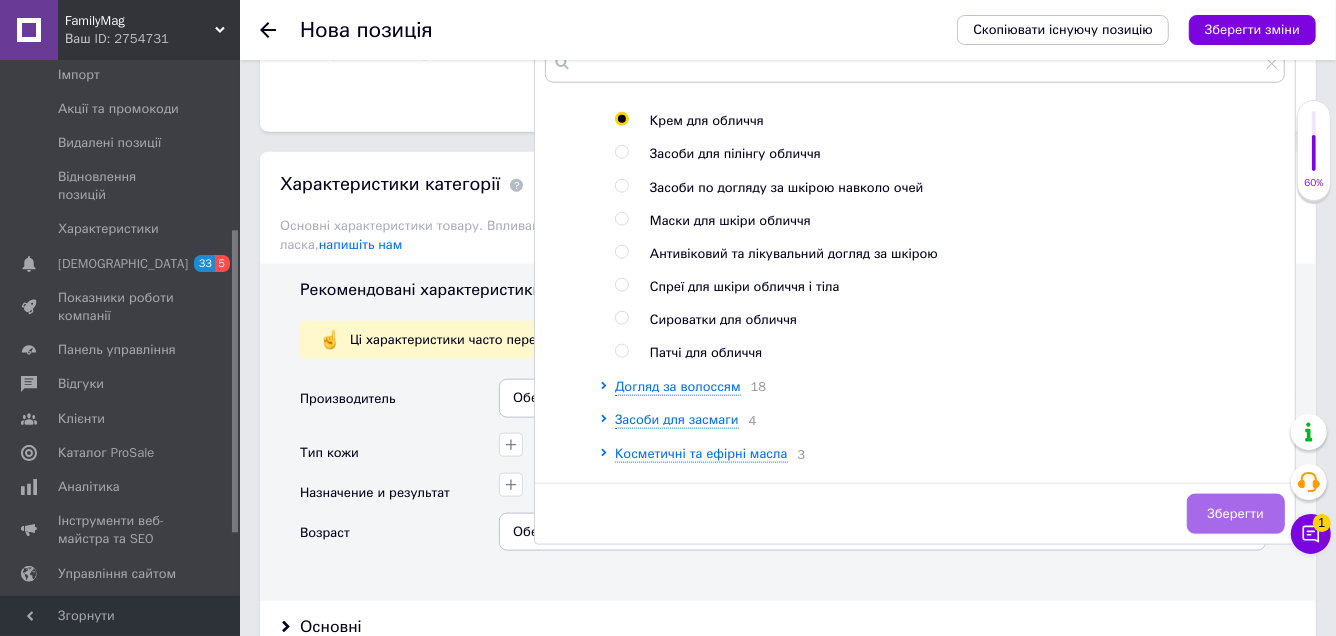 click on "Зберегти" at bounding box center (1236, 514) 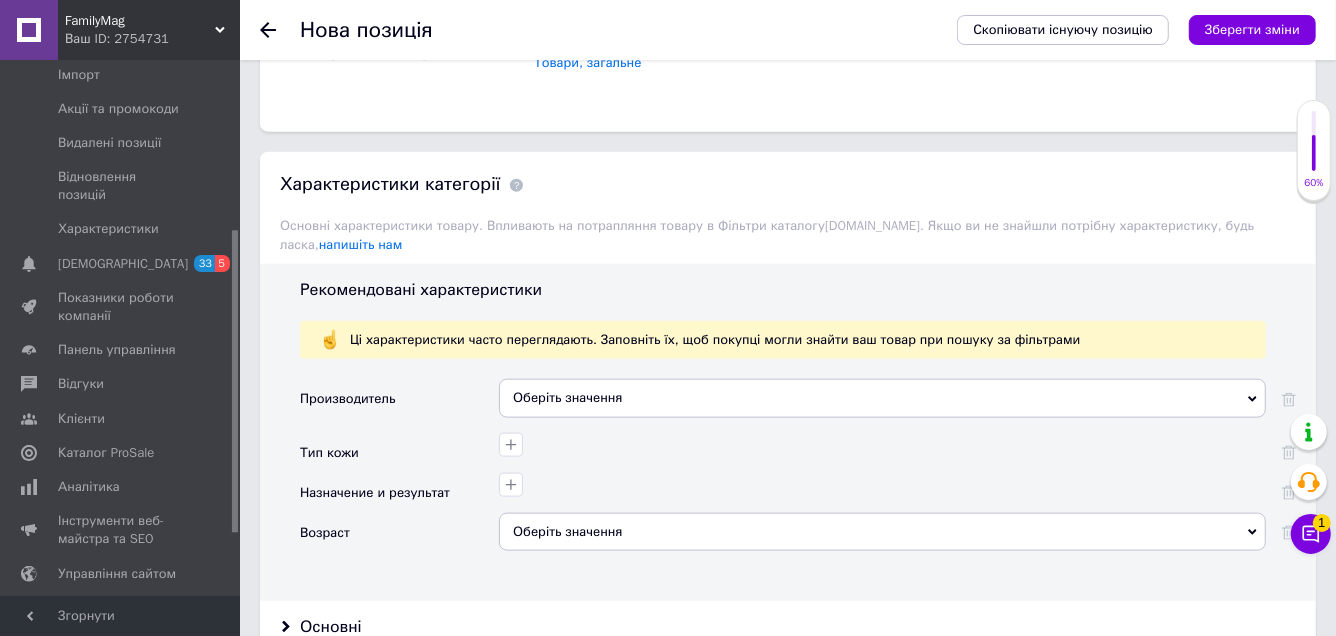 click on "Скопіювати існуючу позицію Зберегти зміни" at bounding box center (1126, 30) 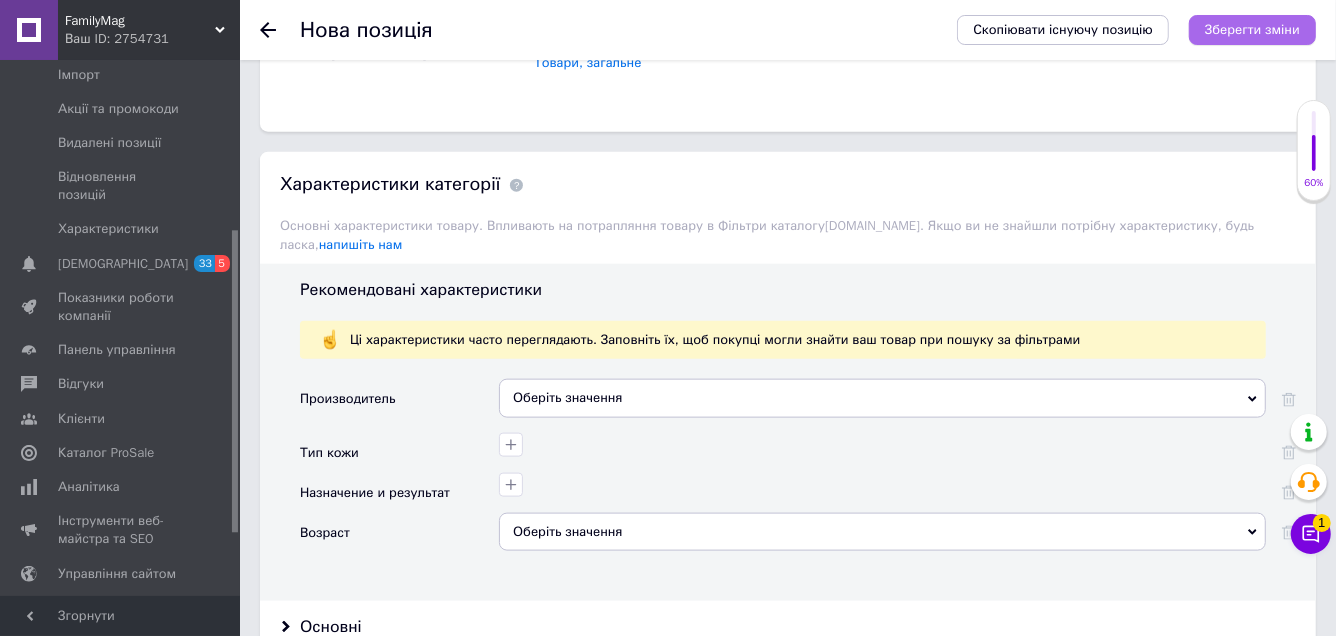 click on "Зберегти зміни" at bounding box center [1252, 29] 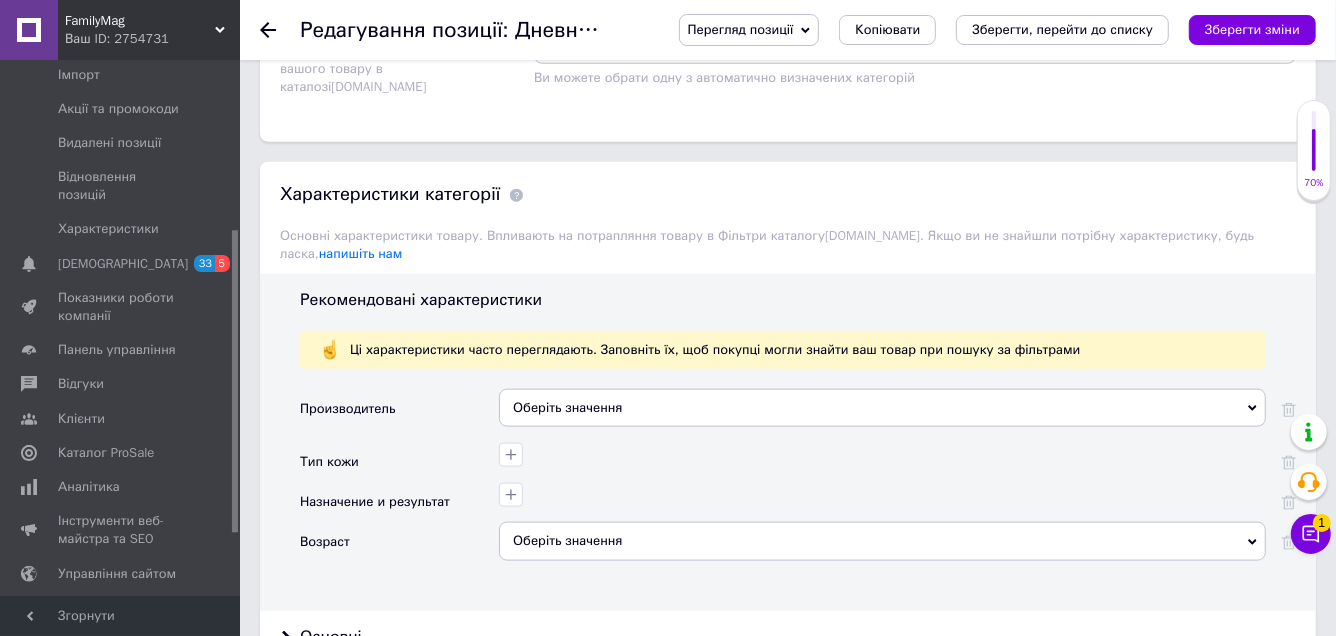 scroll, scrollTop: 1500, scrollLeft: 0, axis: vertical 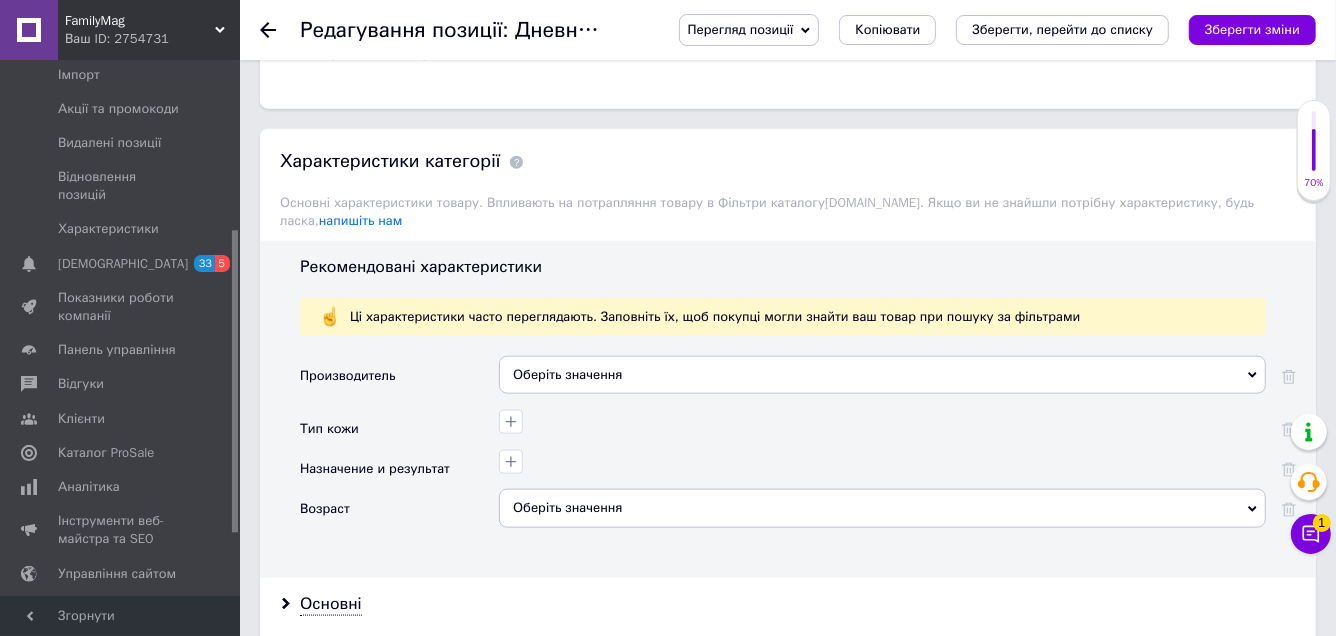 click on "Оберіть значення" at bounding box center (882, 375) 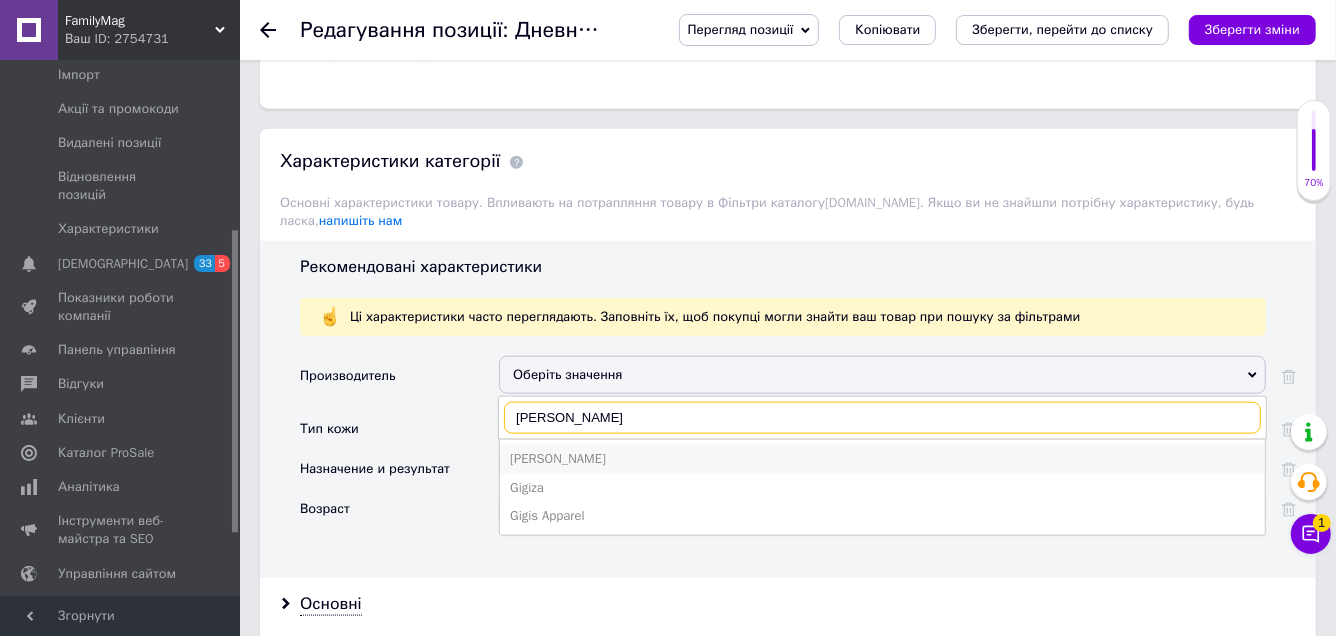 type on "[PERSON_NAME]" 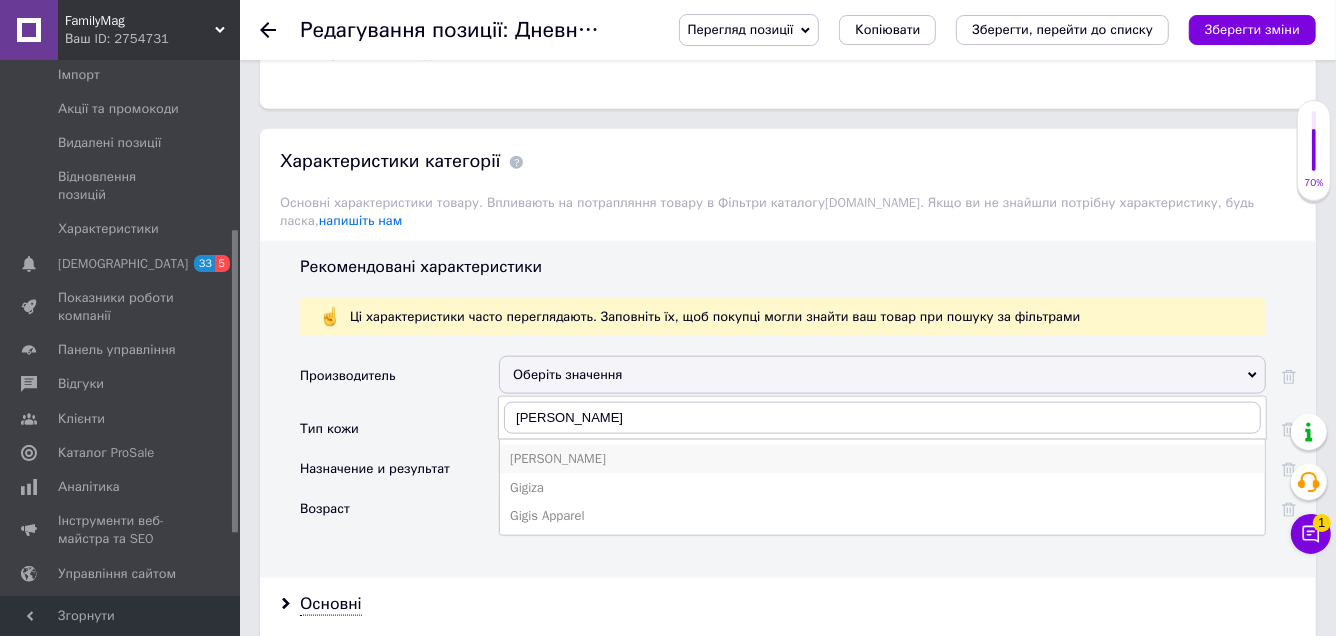 click on "[PERSON_NAME]" at bounding box center [882, 459] 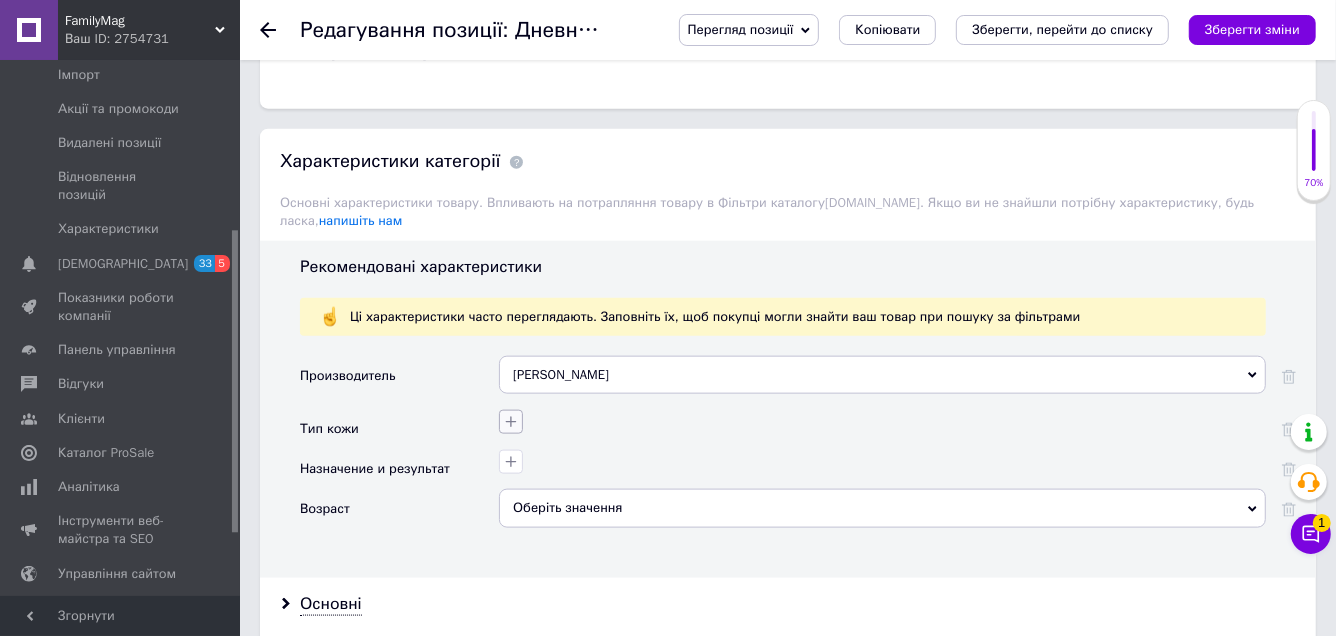 click 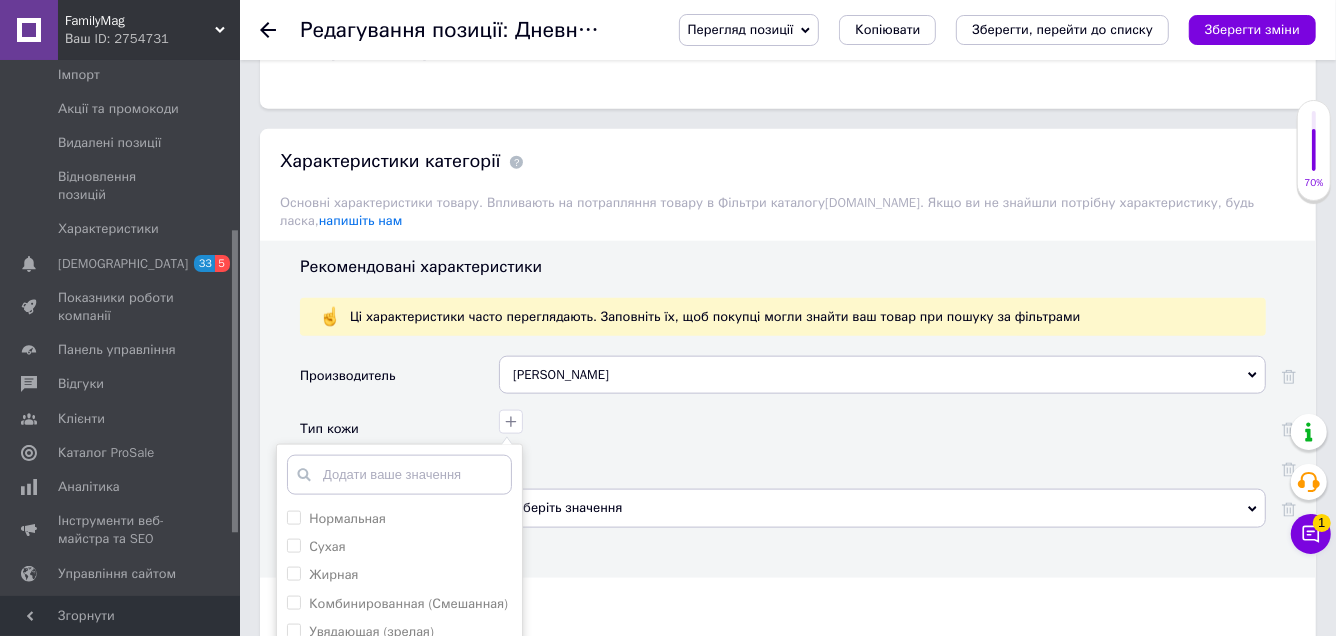click on "Нормальная Сухая Жирная Комбинированная (Смешанная) Увядающая (зрелая) Чувствительная Все типы кожи Проблемная Додати ваше значення   Зберегти" at bounding box center [882, 429] 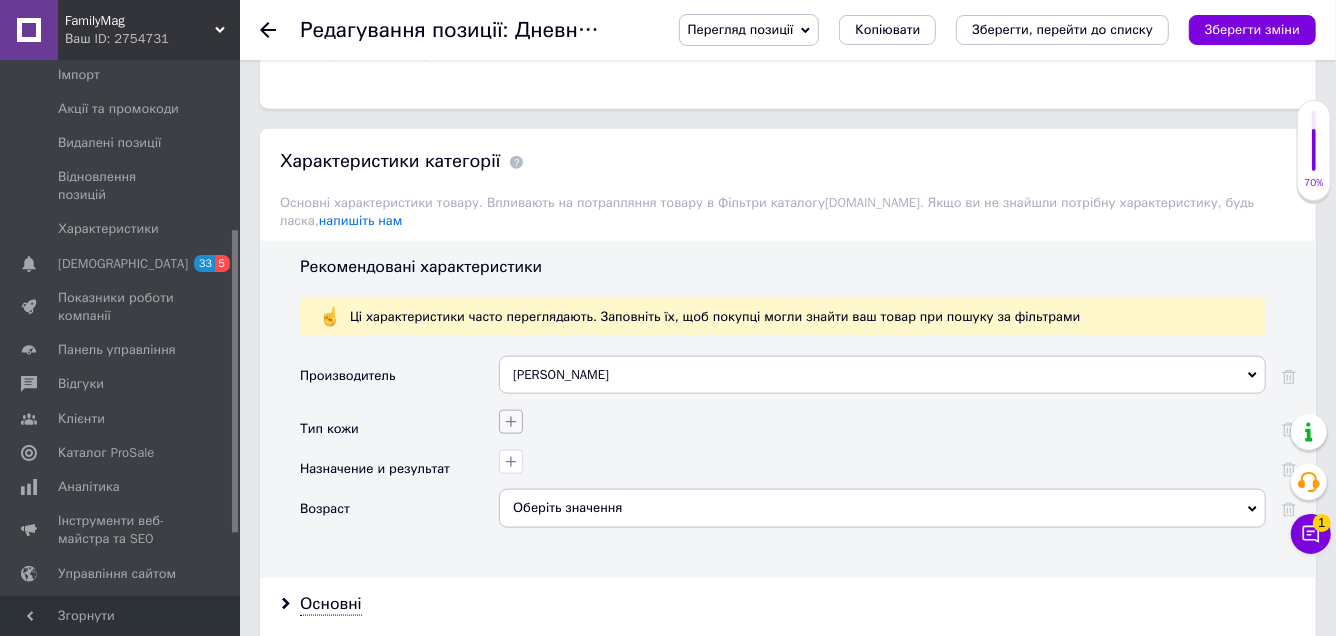 click 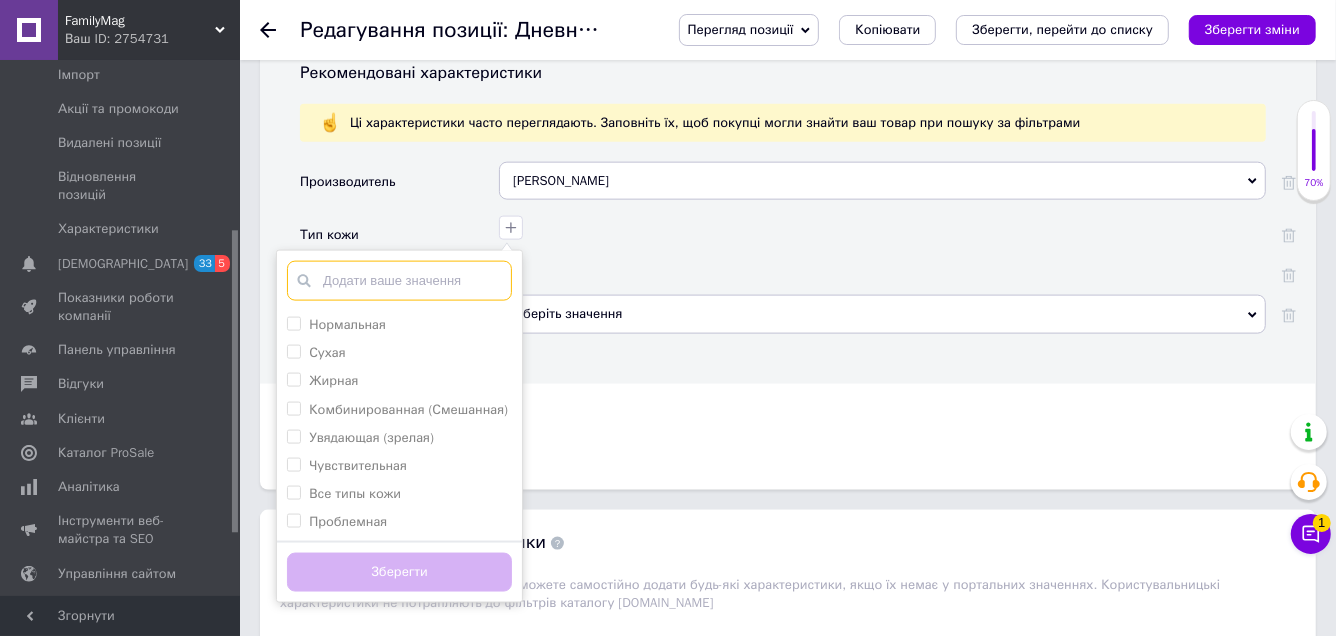 scroll, scrollTop: 1699, scrollLeft: 0, axis: vertical 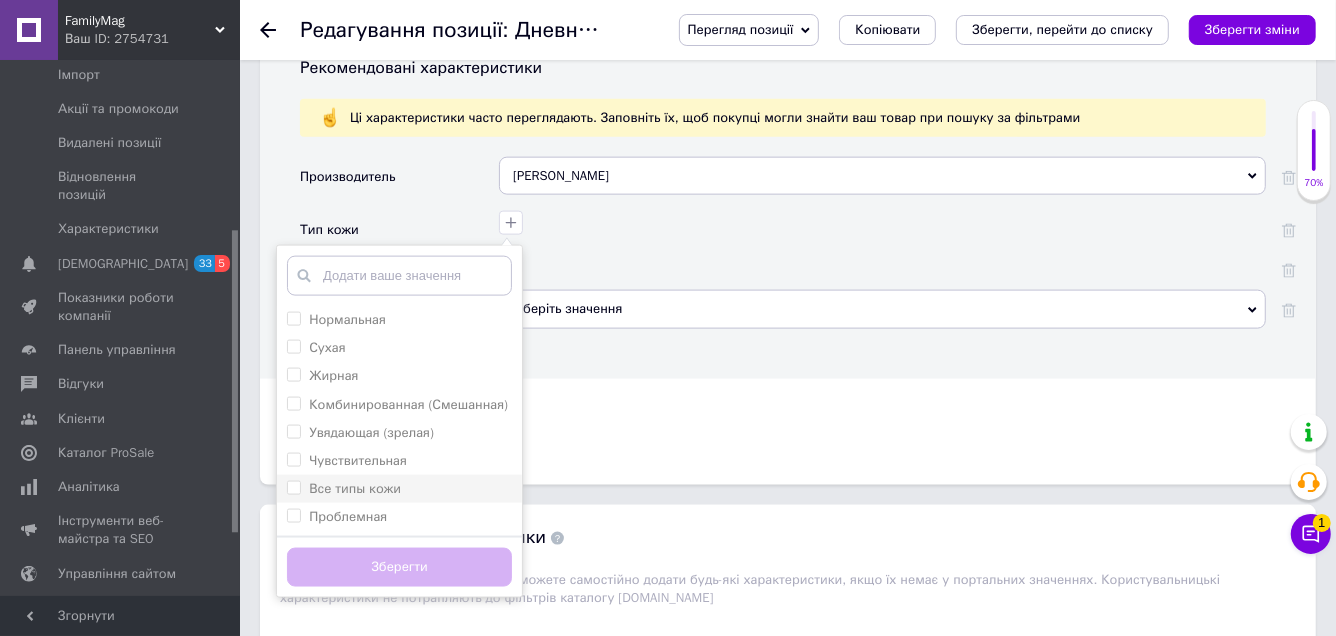 click on "Все типы кожи" at bounding box center (399, 489) 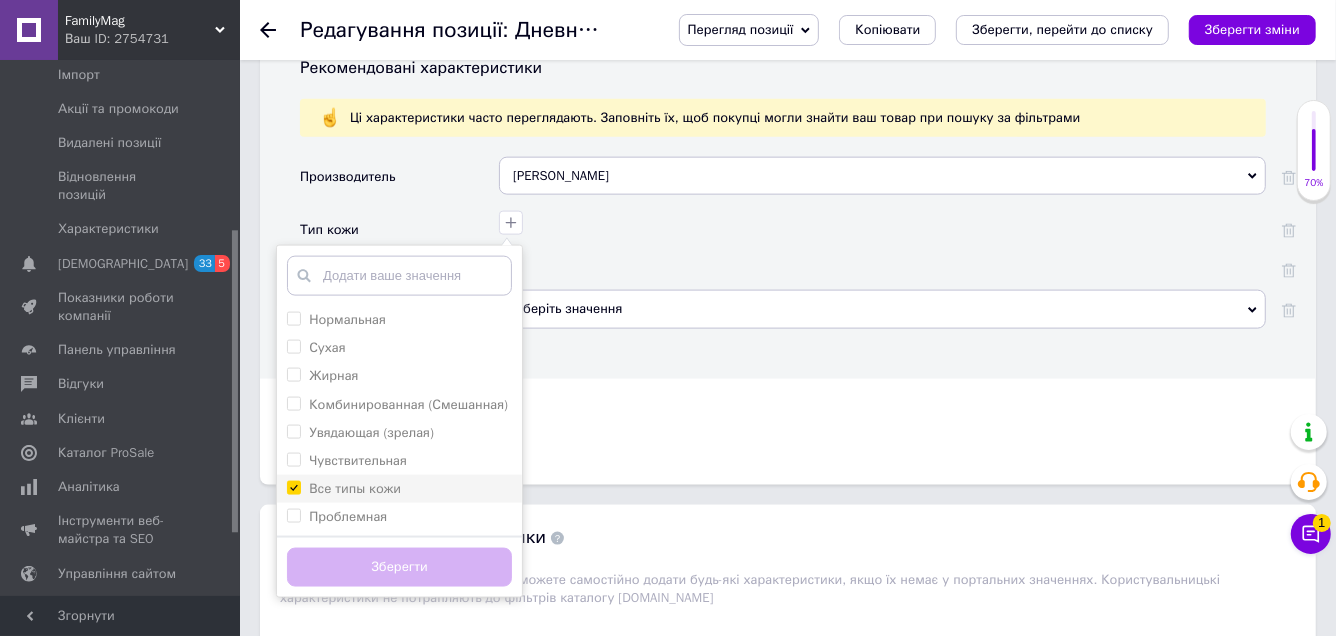 checkbox on "true" 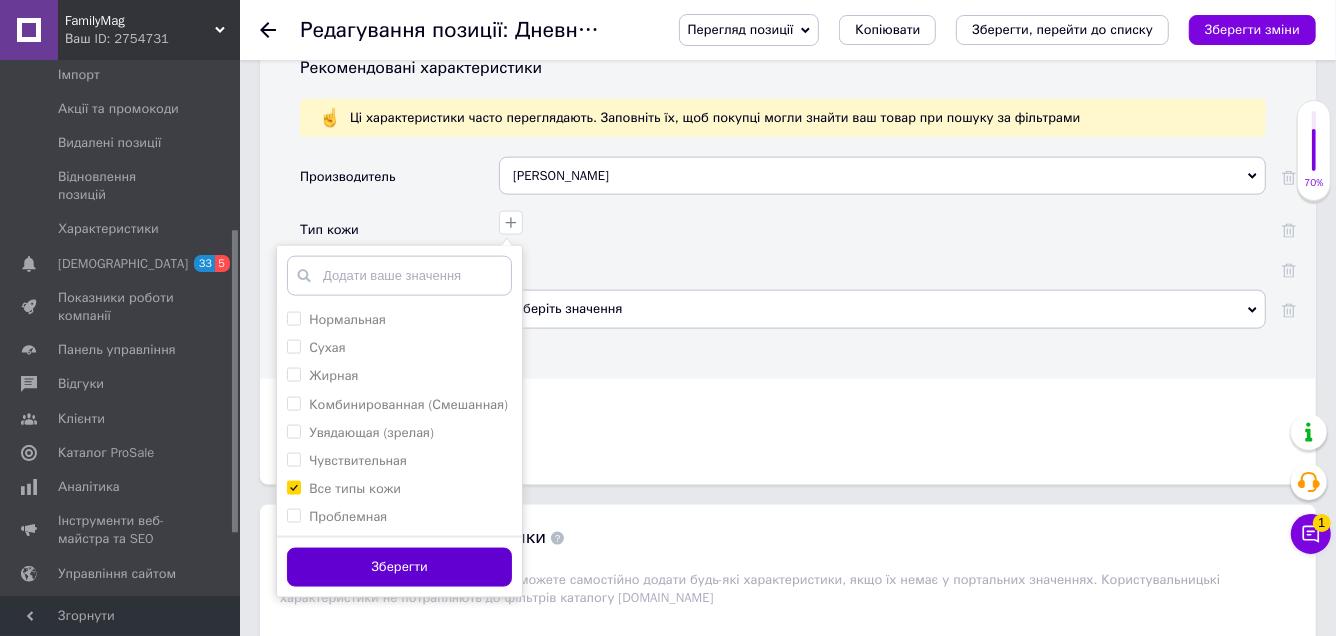 click on "Зберегти" at bounding box center [399, 567] 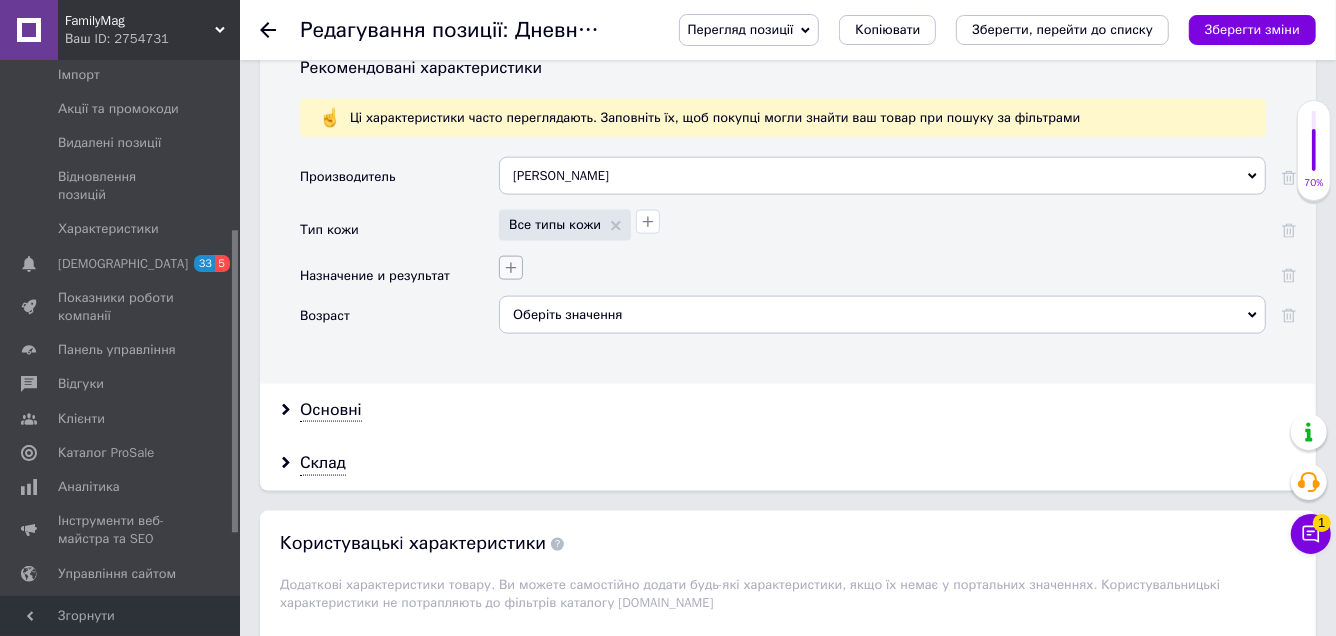 click 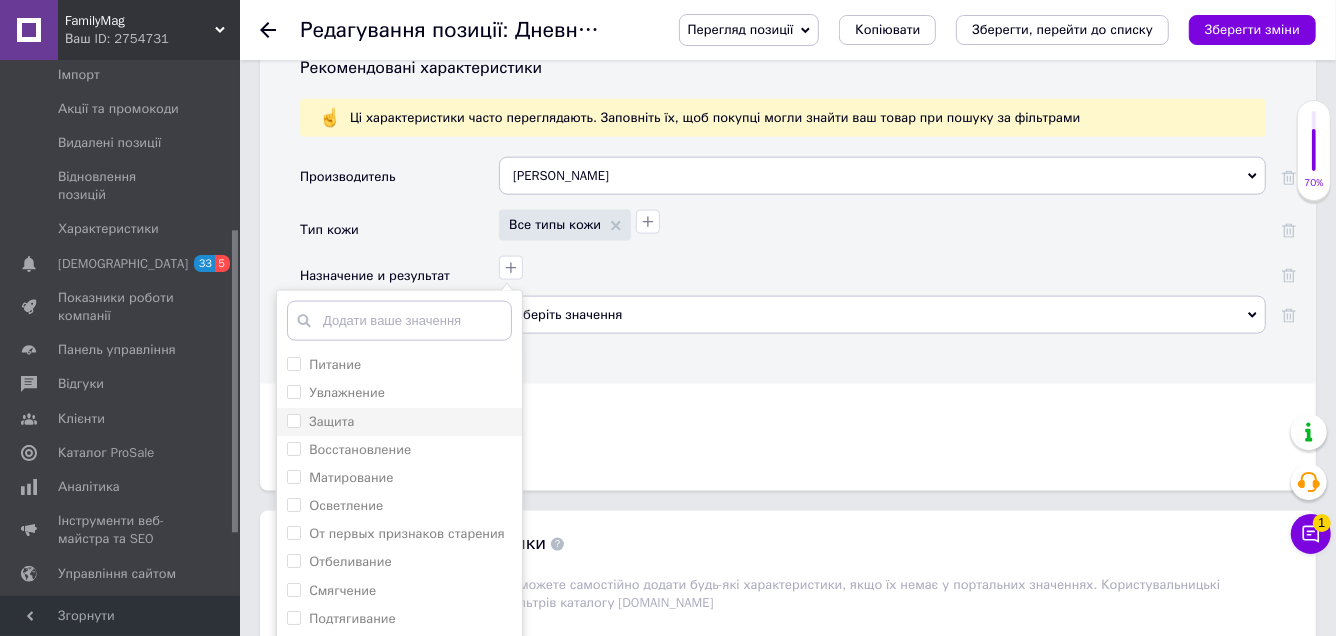click on "Защита" at bounding box center [331, 421] 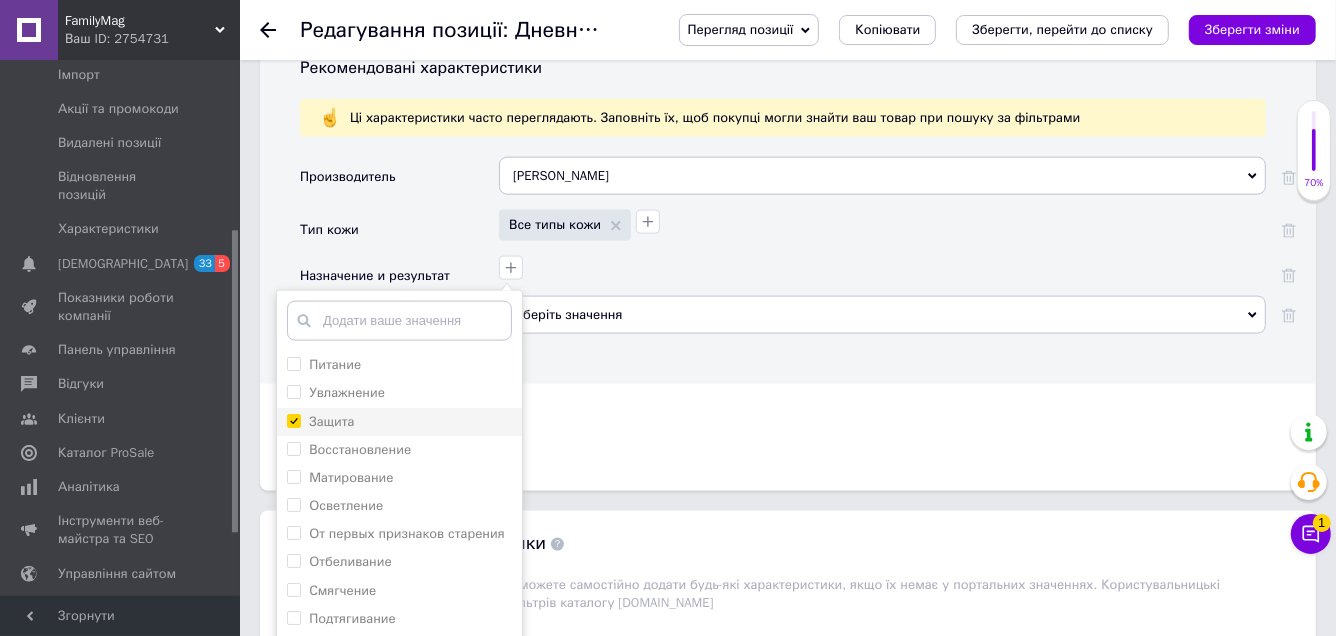 checkbox on "true" 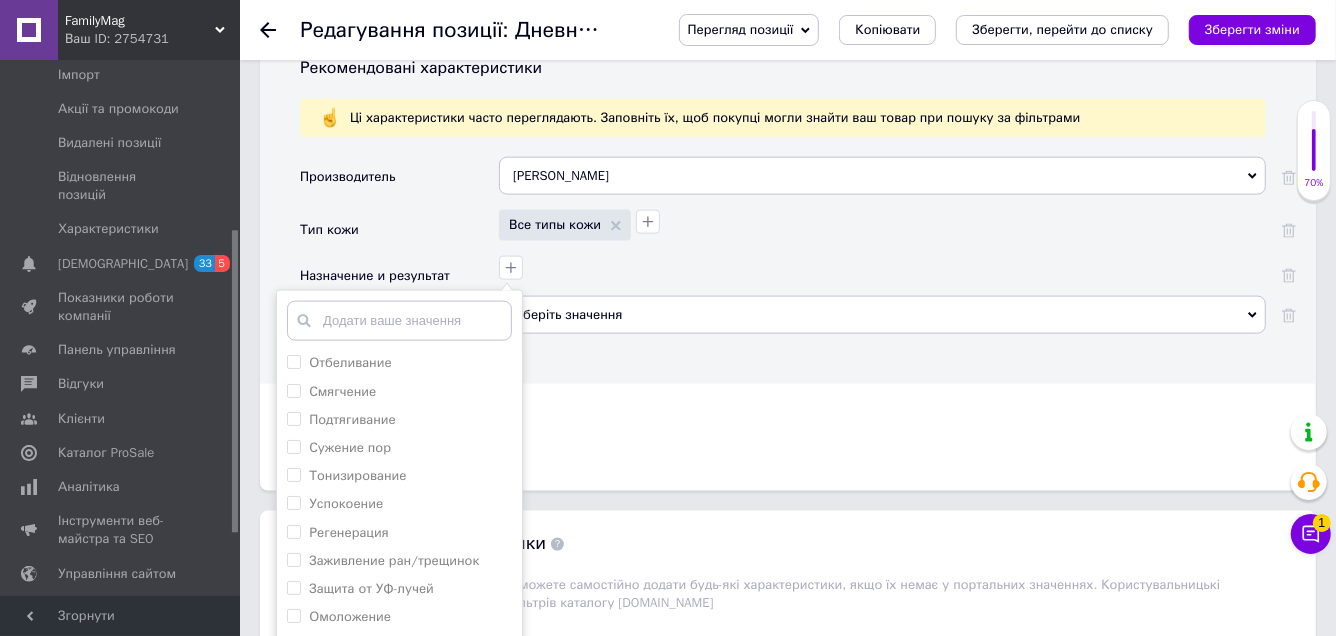 scroll, scrollTop: 300, scrollLeft: 0, axis: vertical 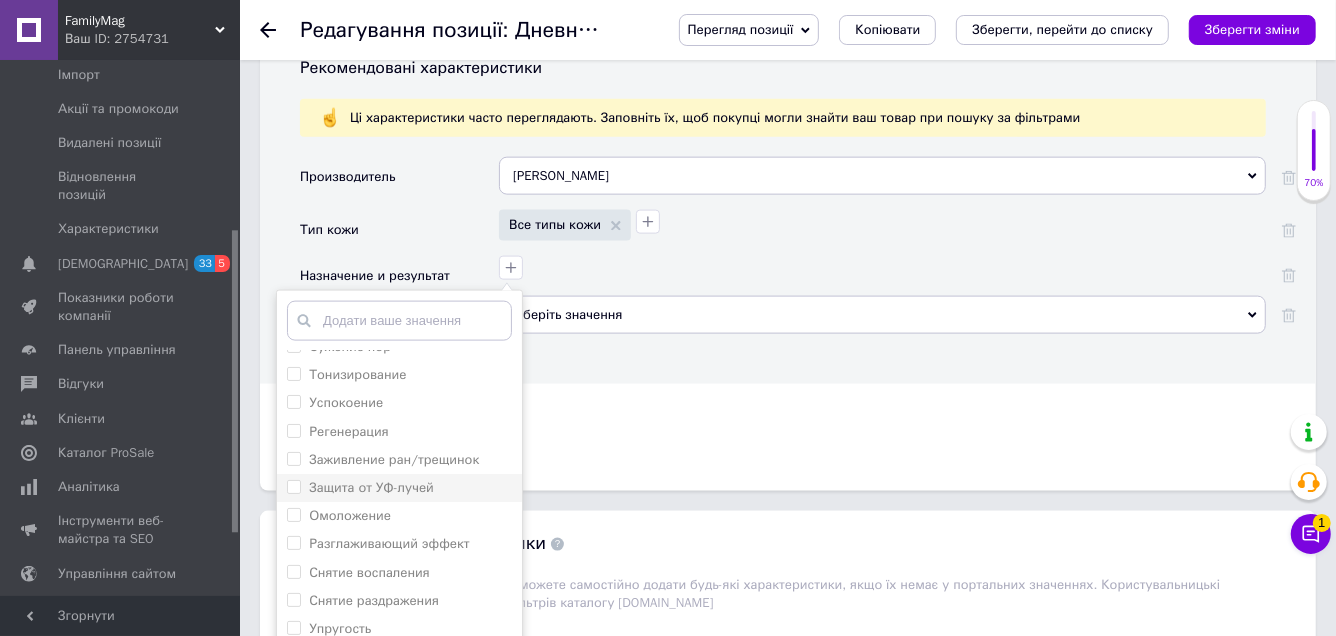 click on "Защита от УФ-лучей" at bounding box center [371, 487] 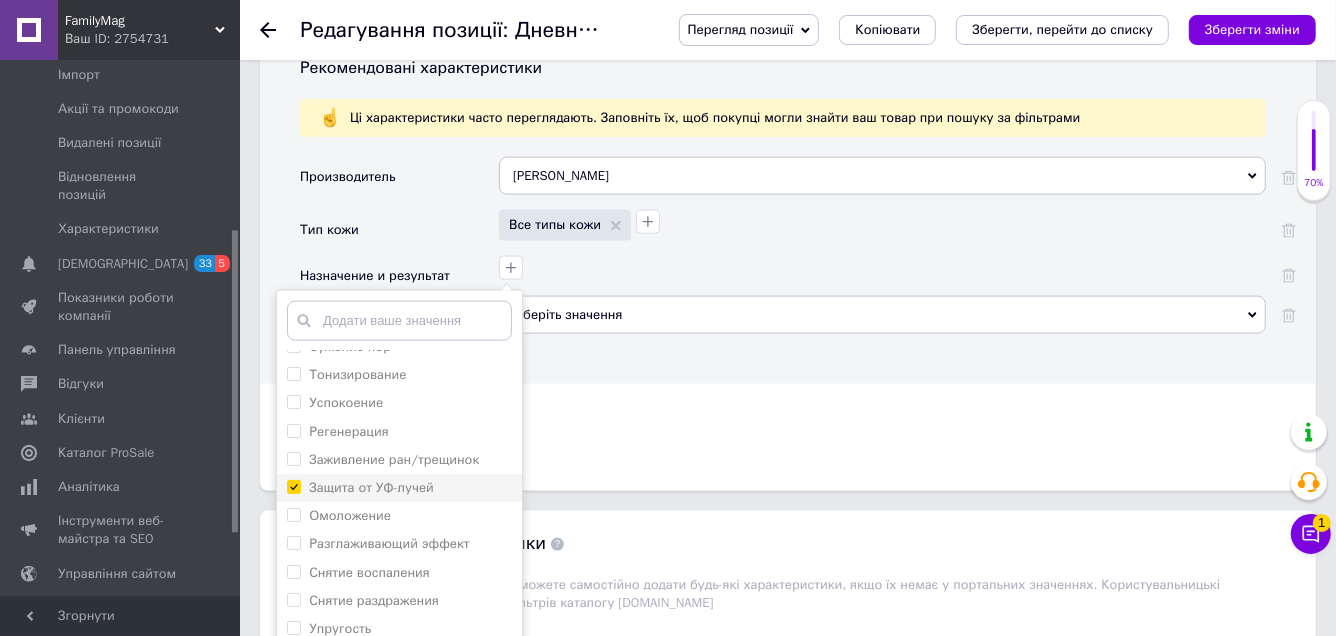 checkbox on "true" 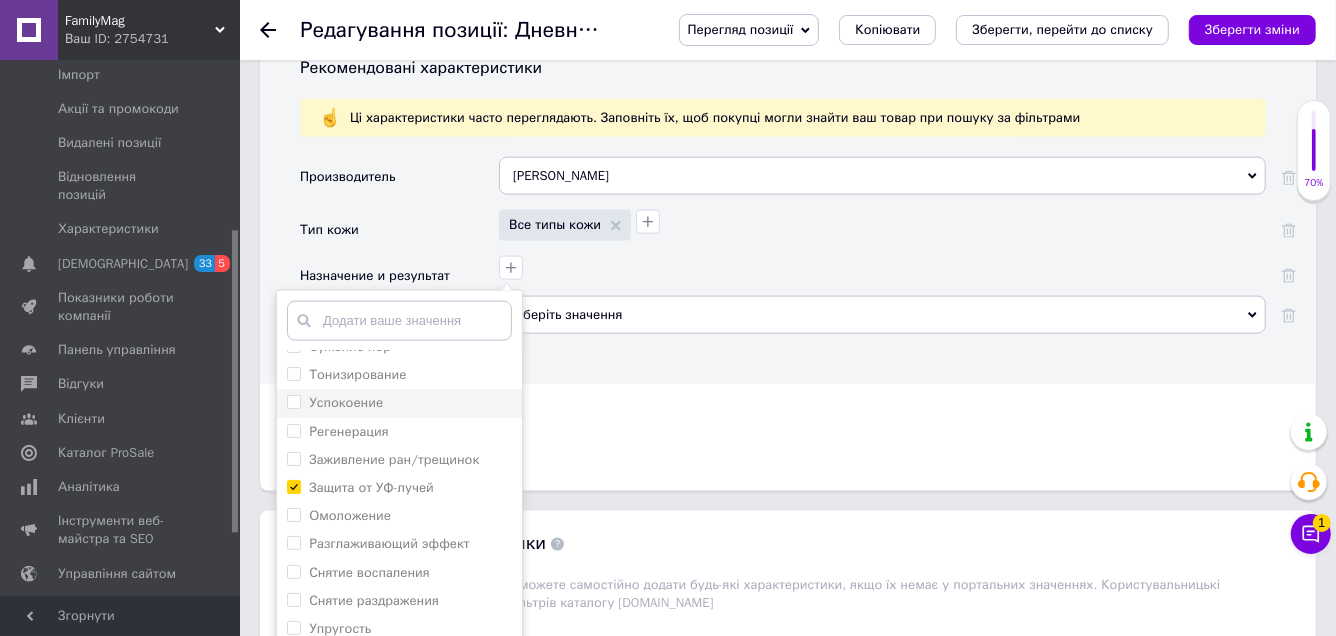 click on "Успокоение" at bounding box center (346, 402) 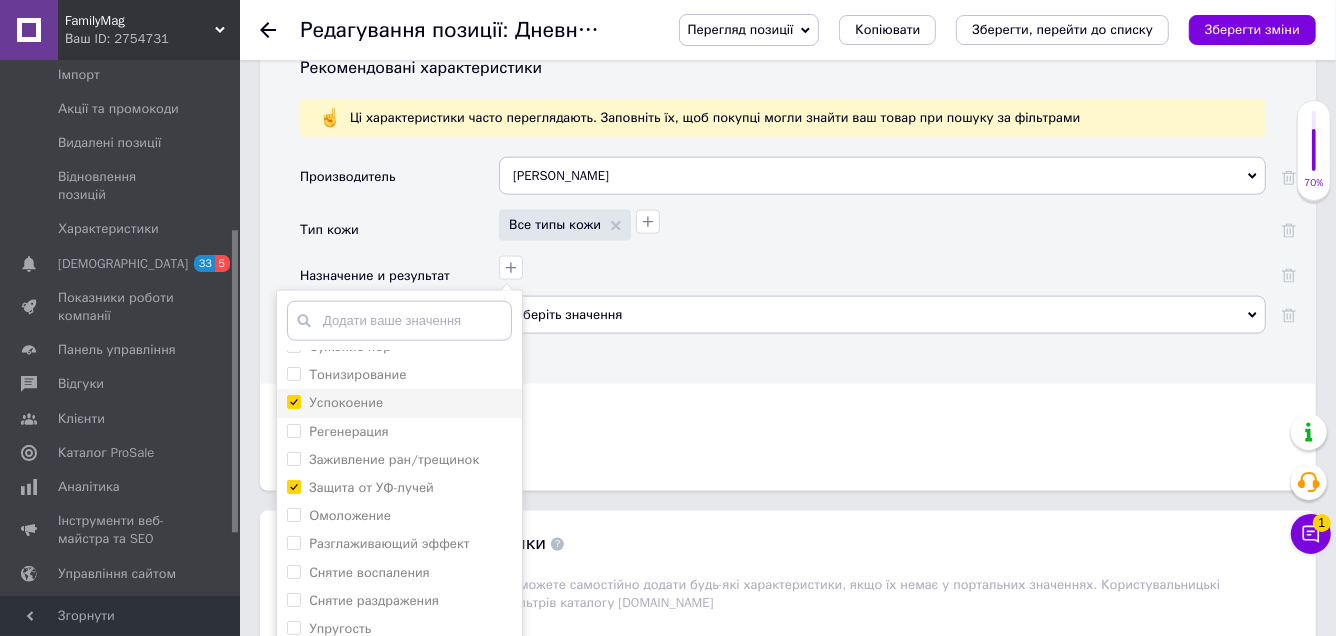 checkbox on "true" 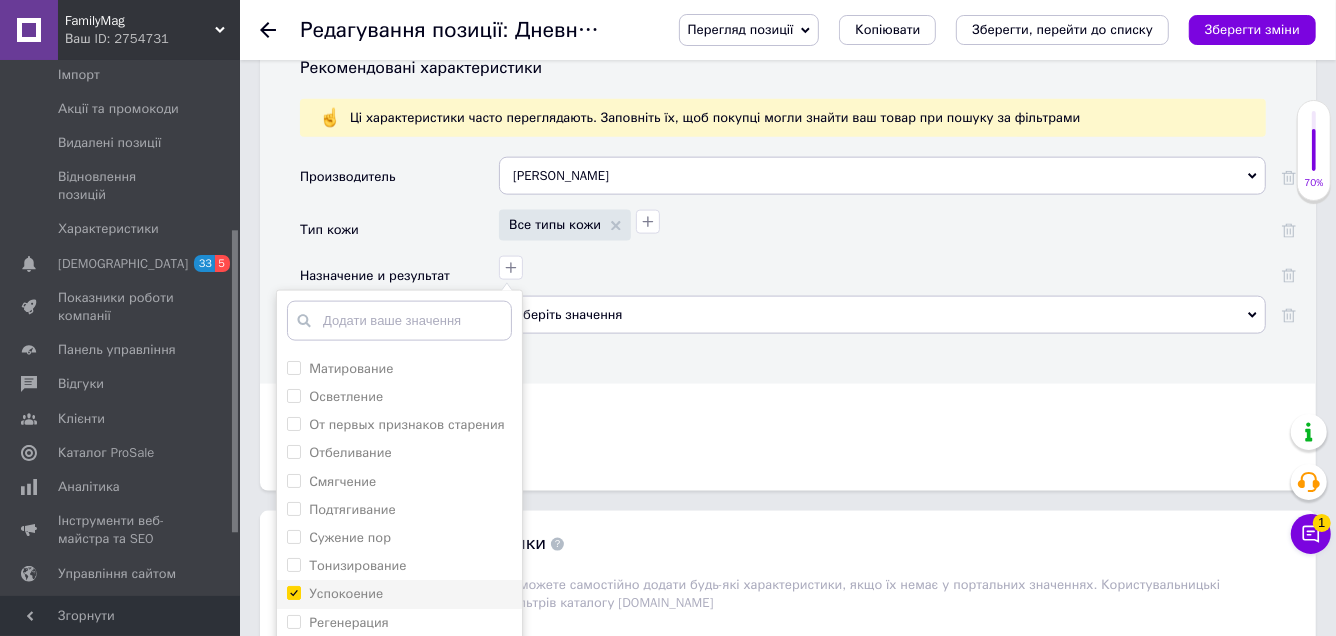 scroll, scrollTop: 99, scrollLeft: 0, axis: vertical 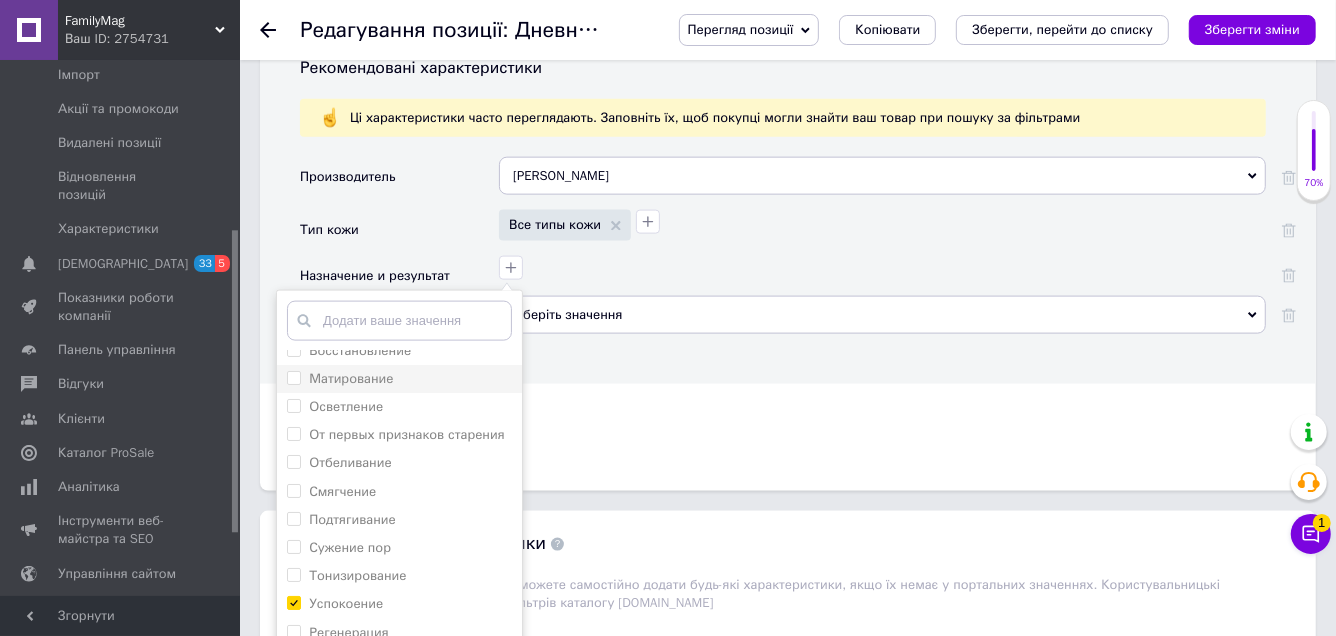 click on "Матирование" at bounding box center [351, 378] 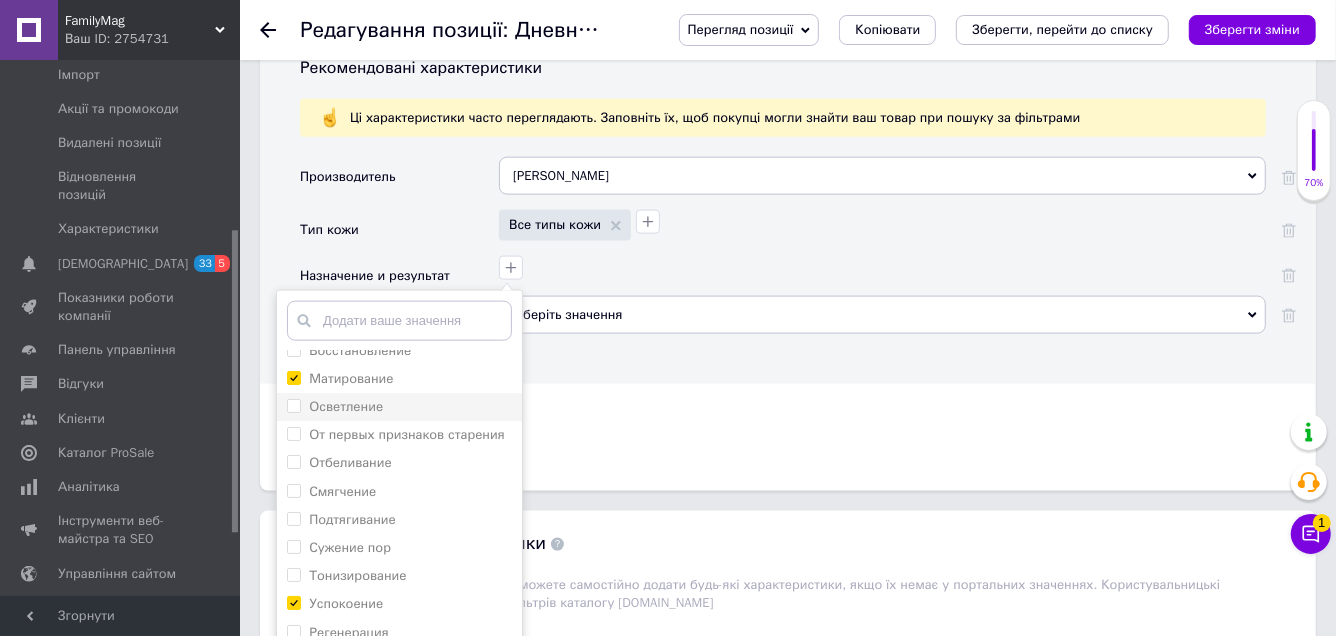 checkbox on "true" 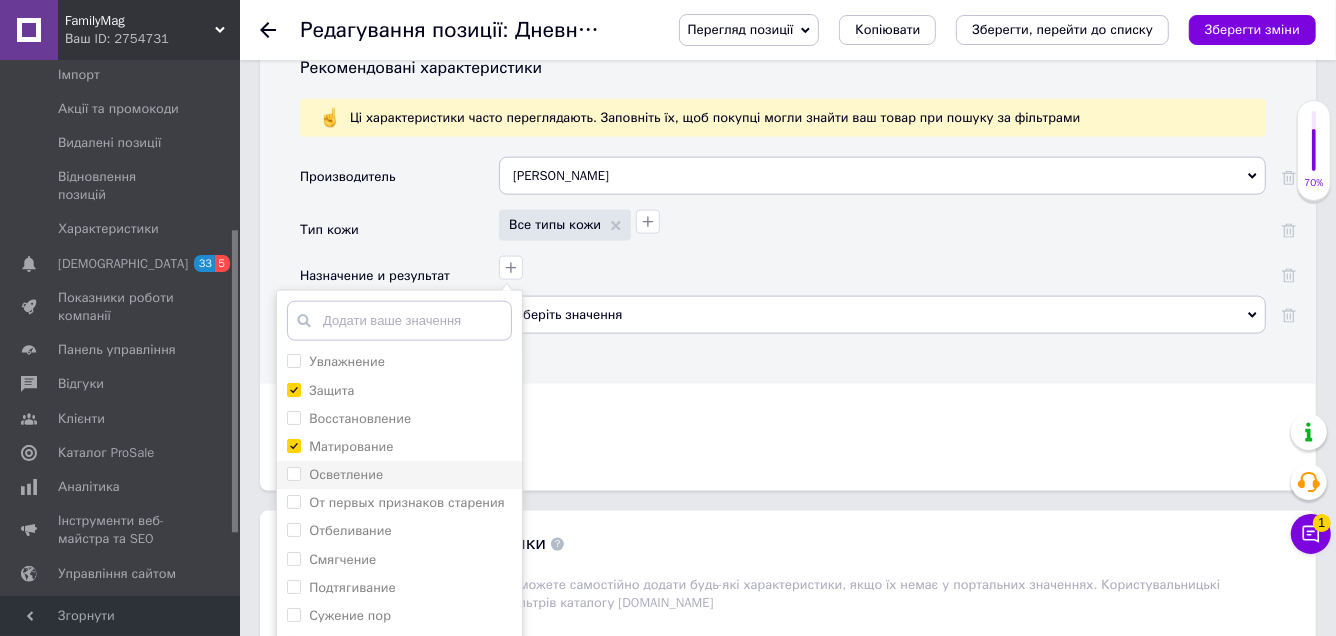 scroll, scrollTop: 0, scrollLeft: 0, axis: both 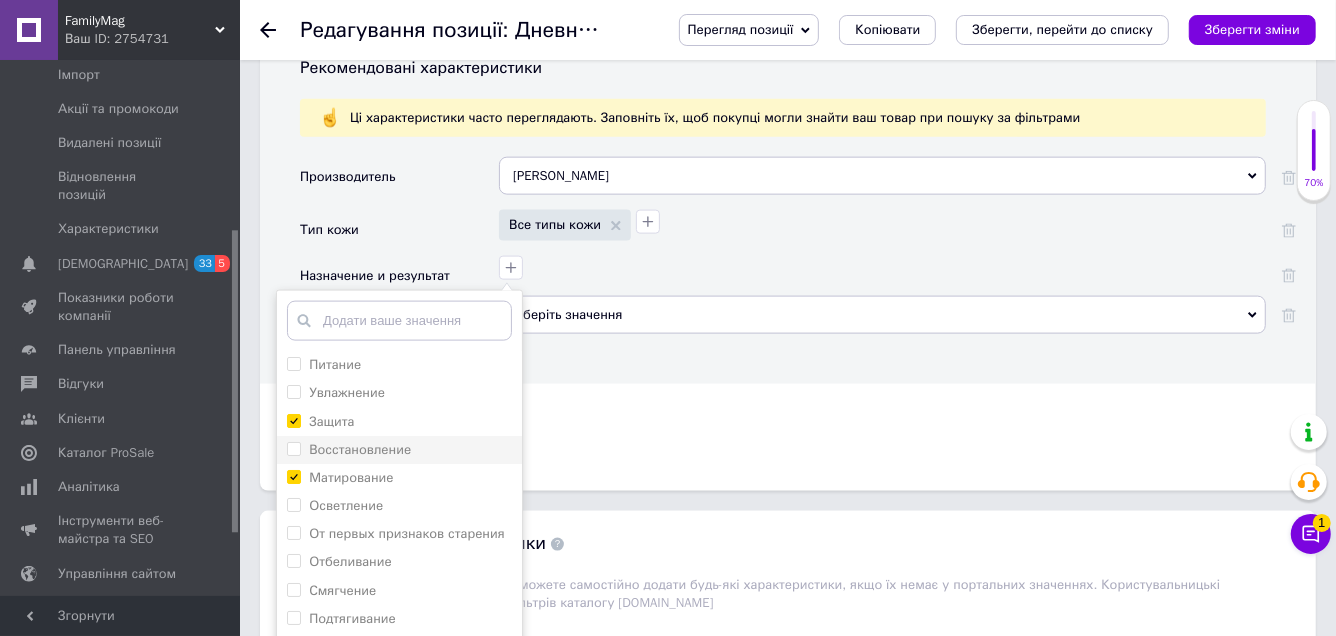 click on "Восстановление" at bounding box center (360, 449) 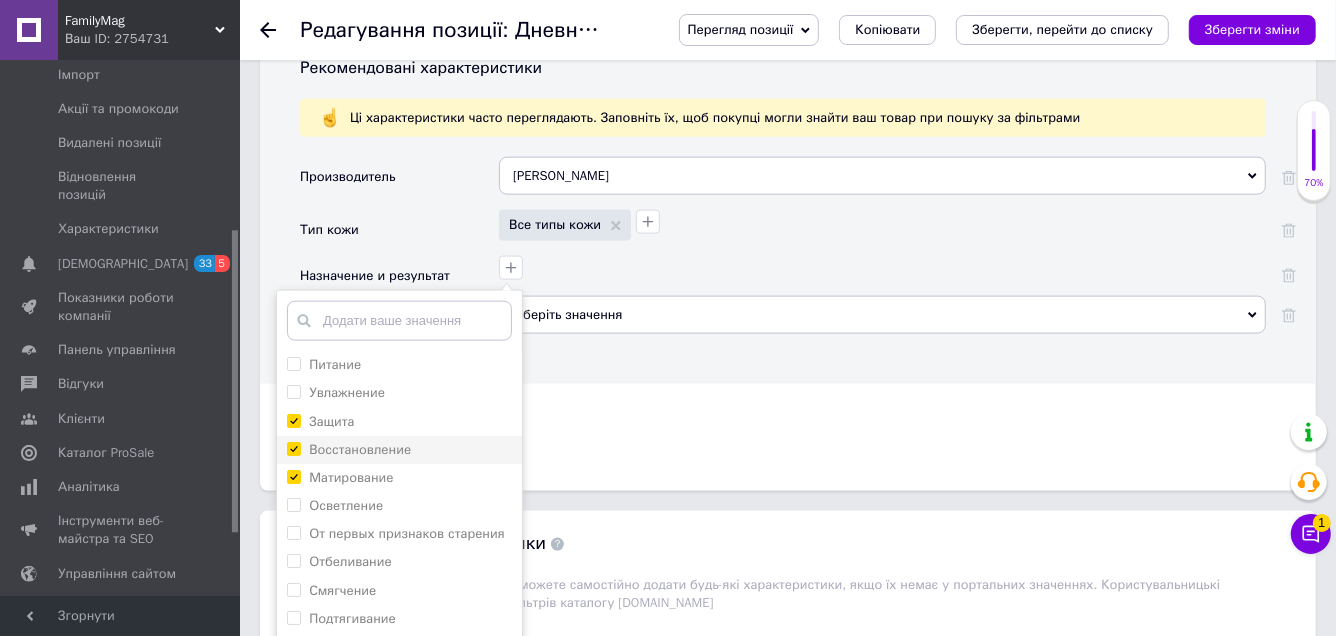 checkbox on "true" 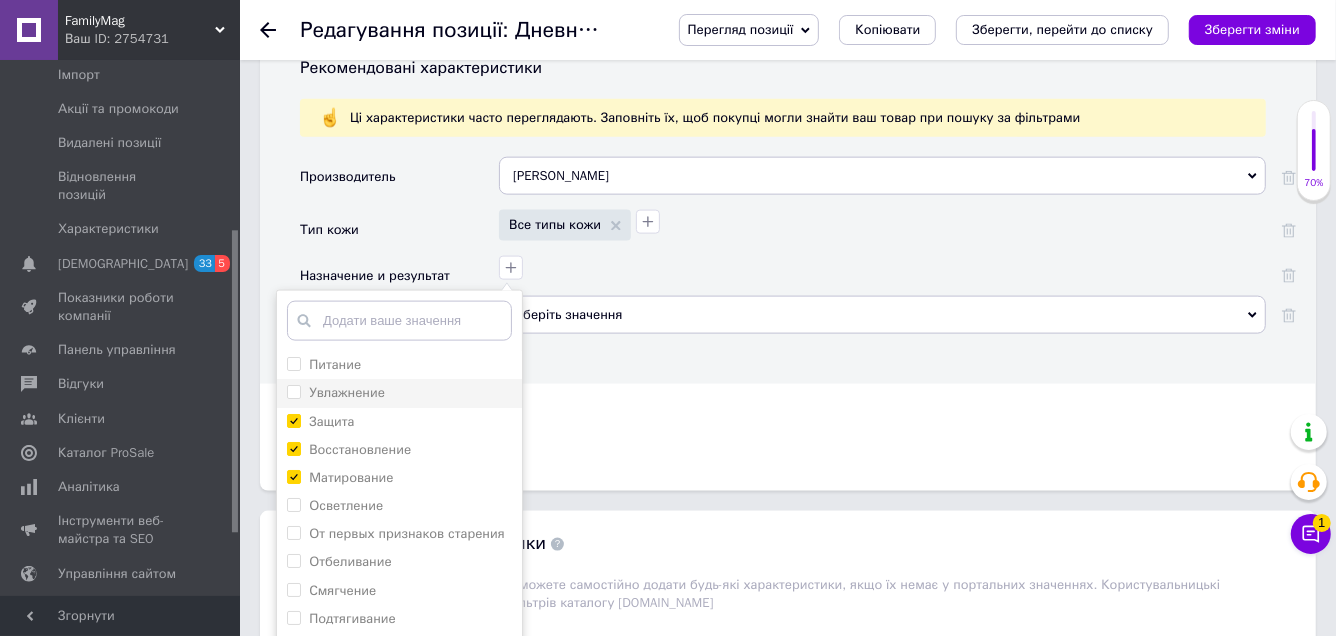 click on "Увлажнение" at bounding box center (347, 392) 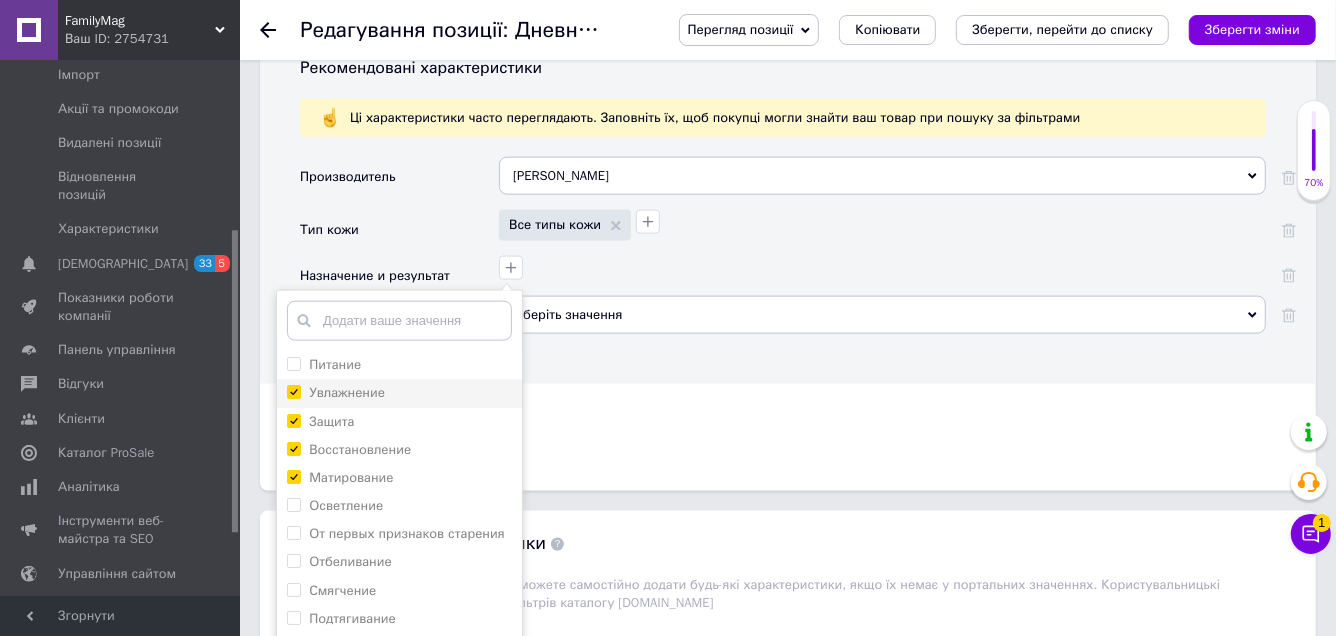 checkbox on "true" 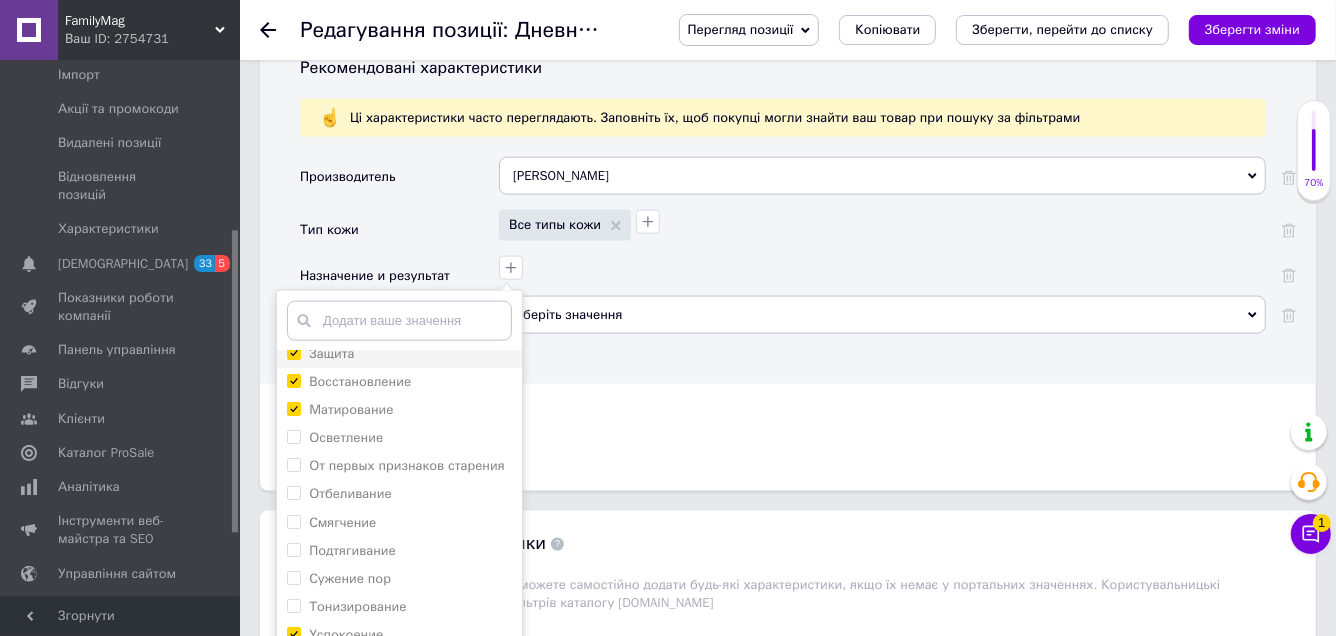 scroll, scrollTop: 99, scrollLeft: 0, axis: vertical 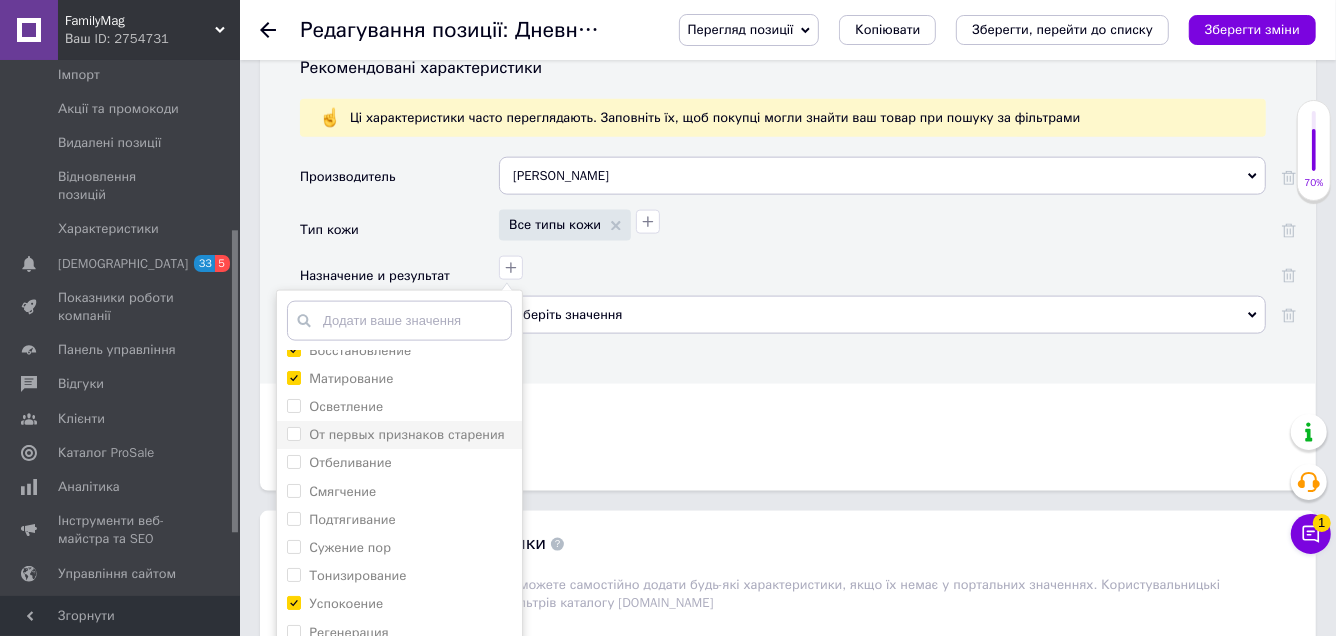 click on "От первых признаков старения" at bounding box center (407, 434) 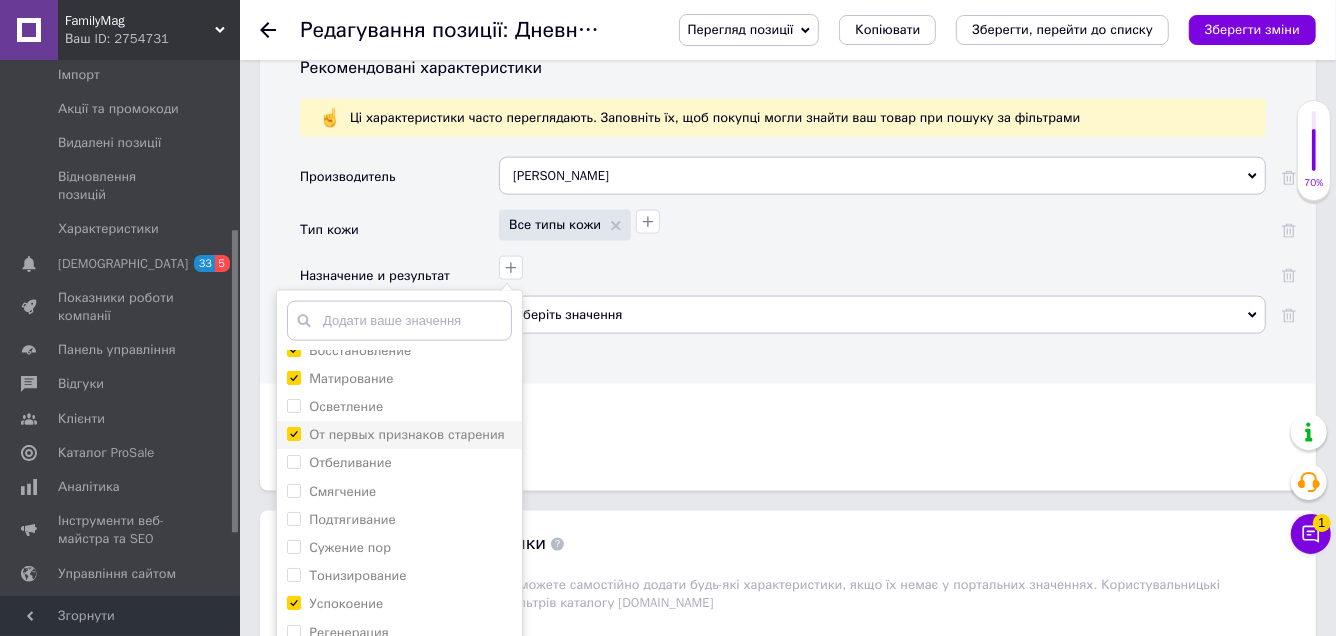checkbox on "true" 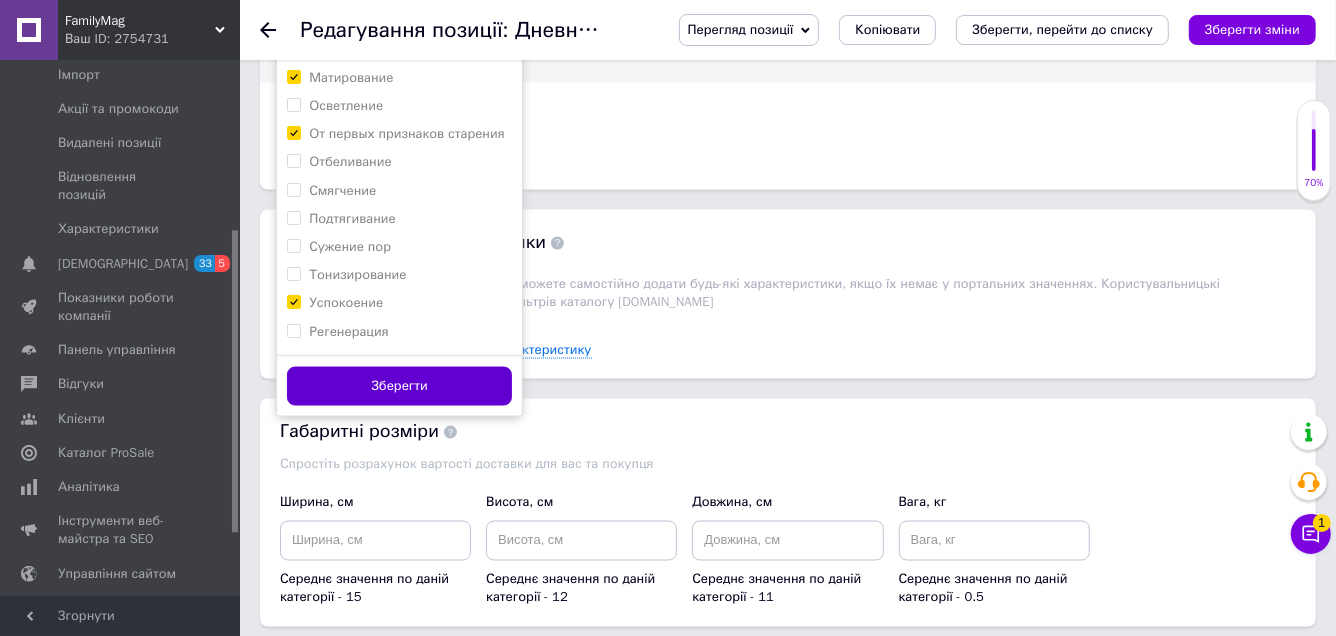 click on "Зберегти" at bounding box center [399, 386] 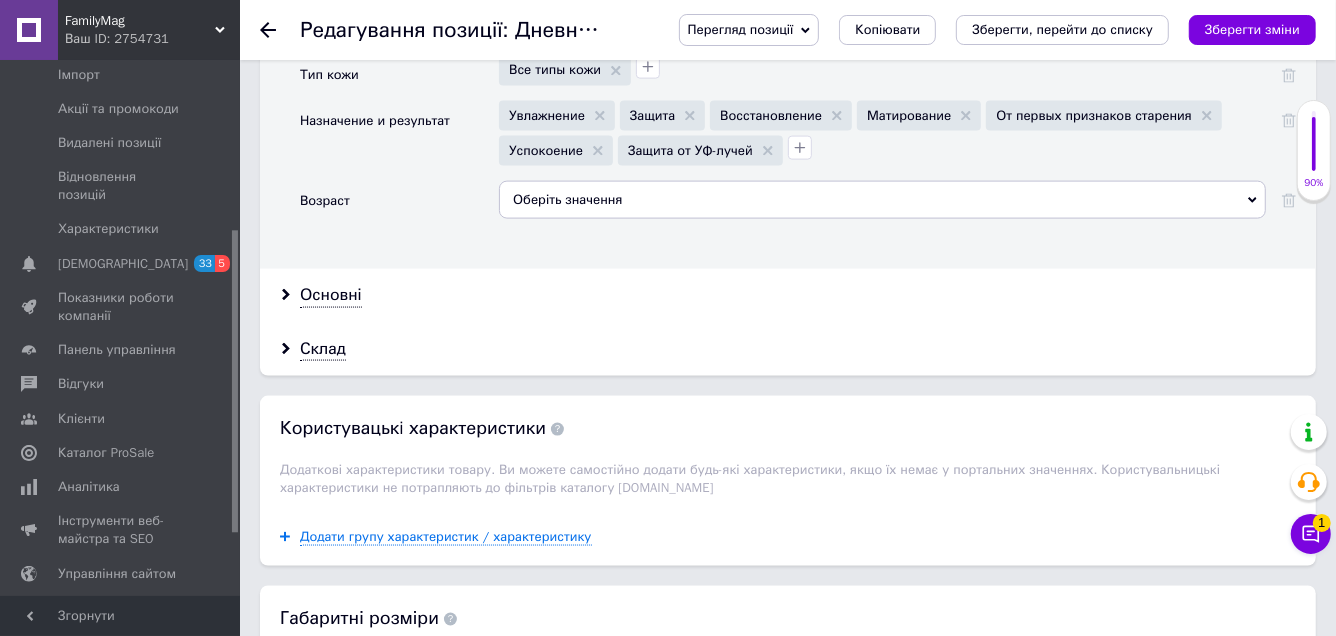 scroll, scrollTop: 1834, scrollLeft: 0, axis: vertical 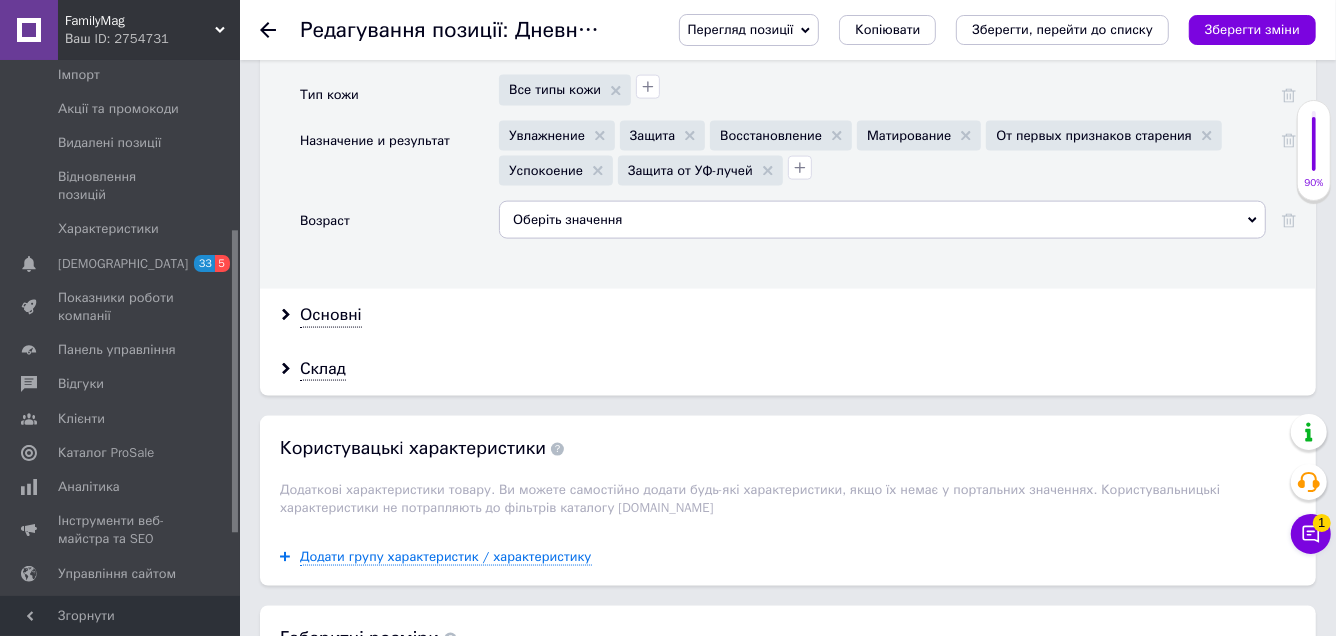 click on "Оберіть значення" at bounding box center [882, 220] 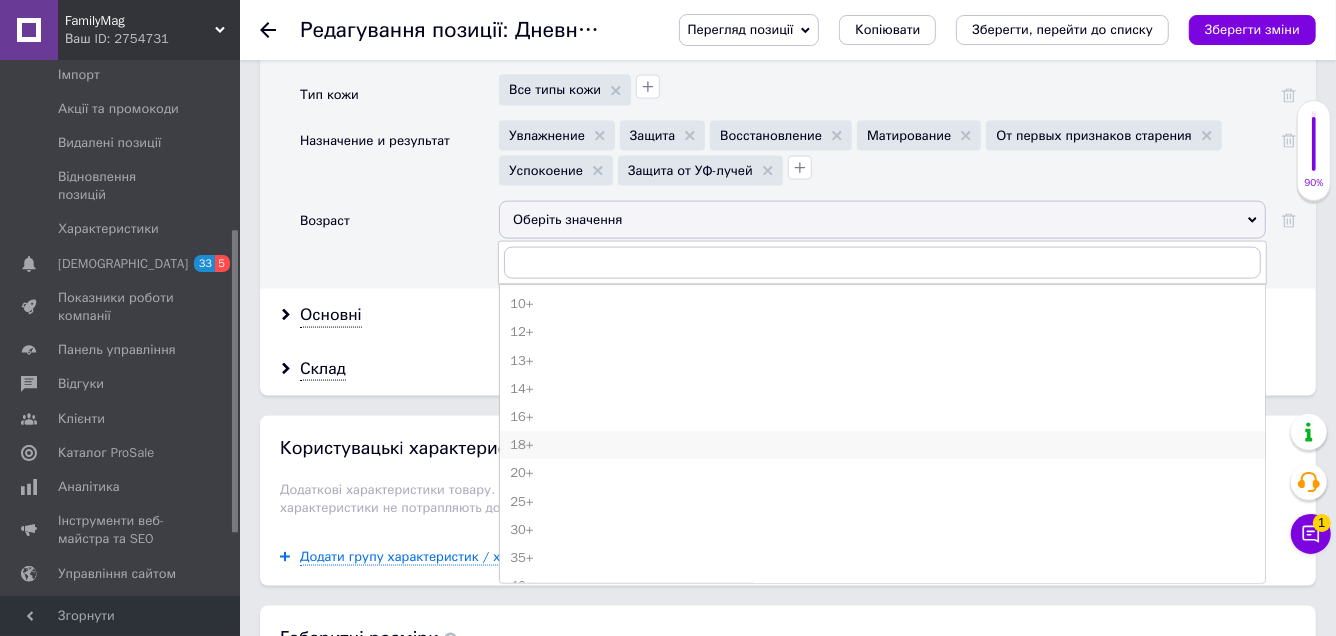 click on "18+" at bounding box center (882, 445) 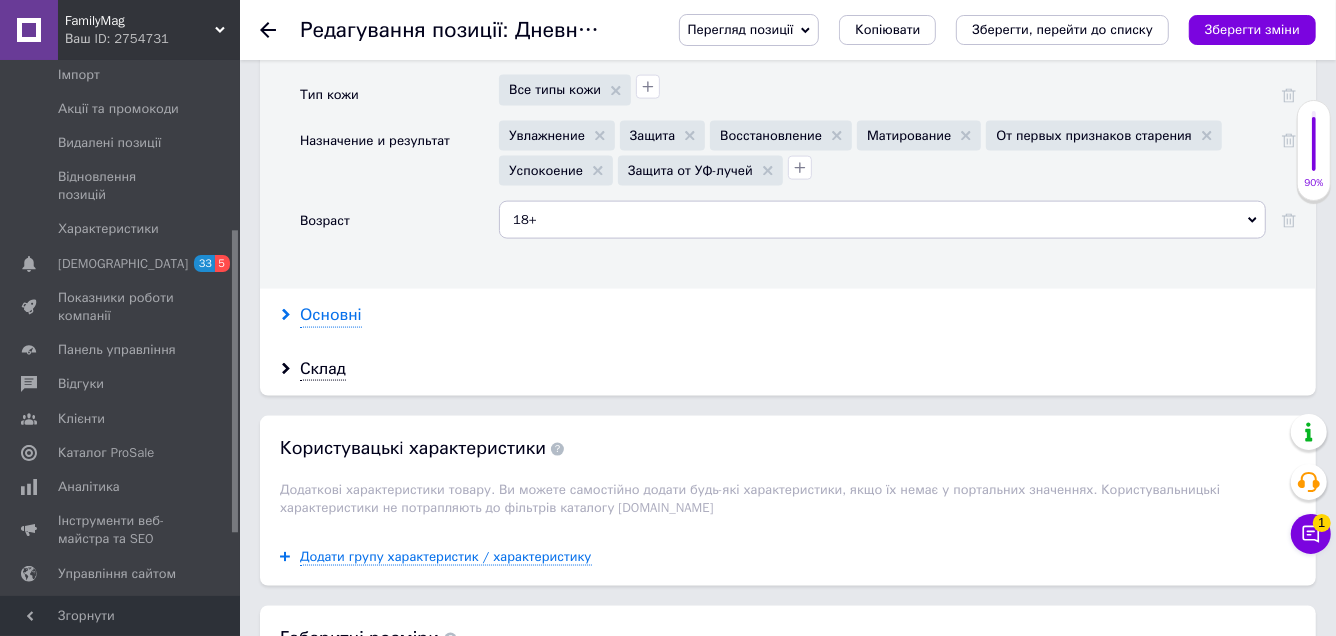 click on "Основні" at bounding box center [331, 315] 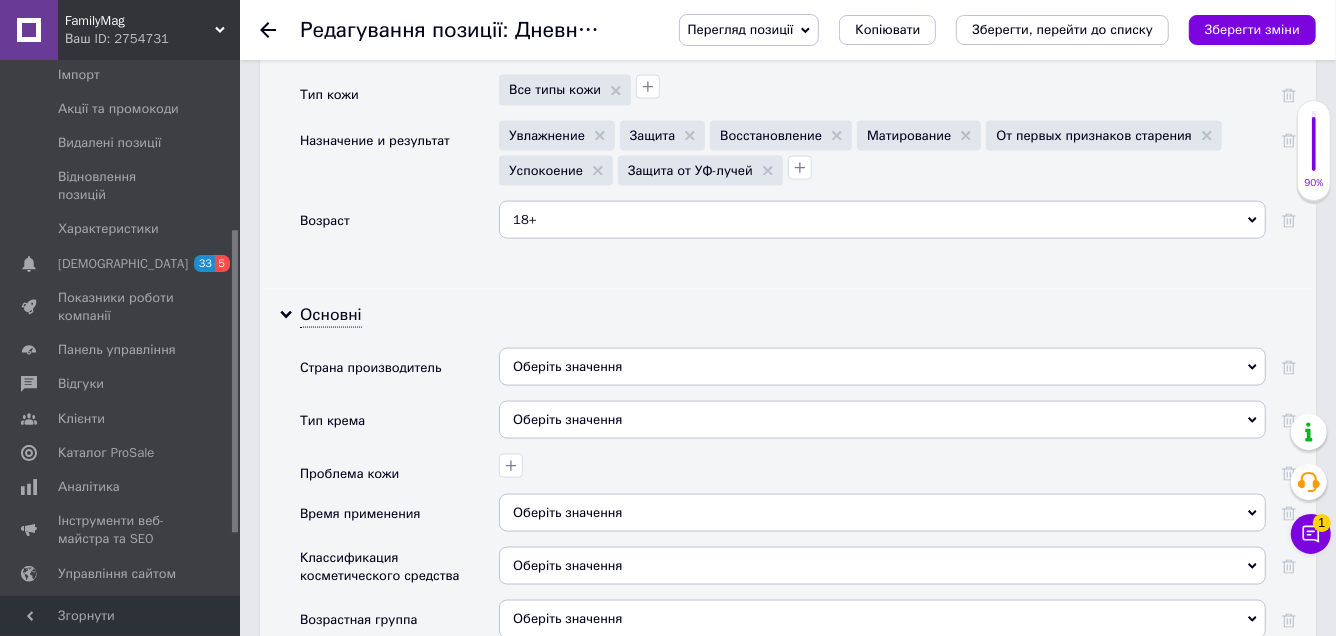 click on "Оберіть значення" at bounding box center [882, 367] 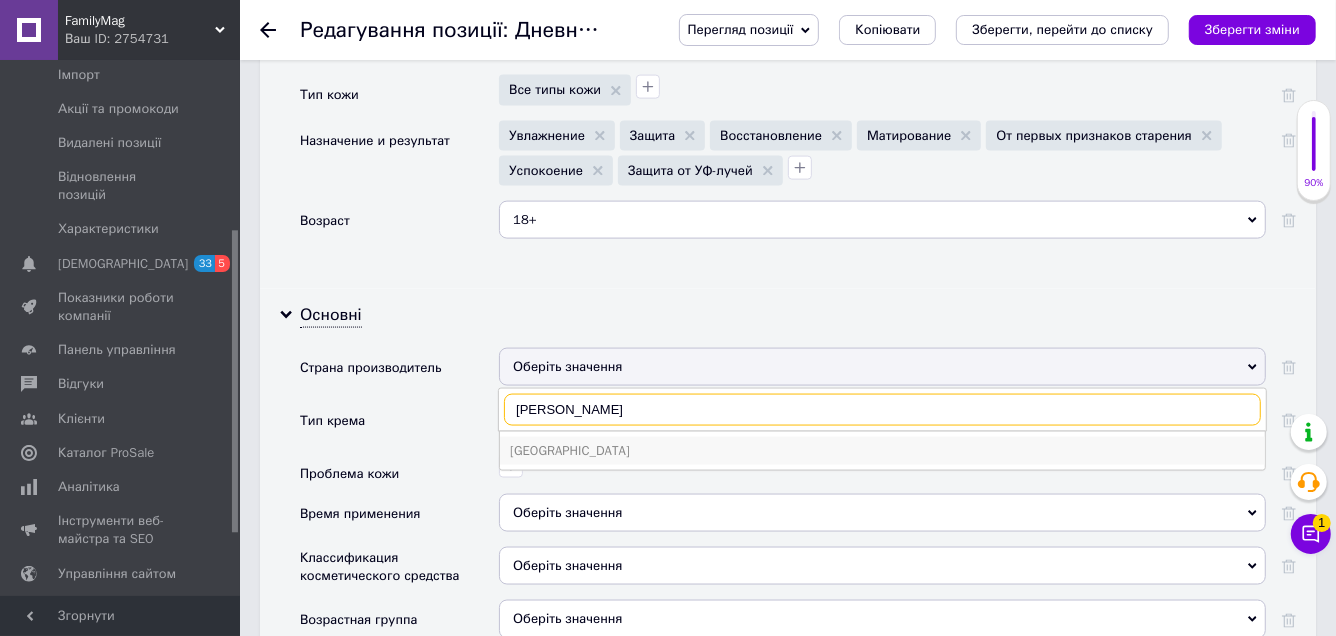 type on "[PERSON_NAME]" 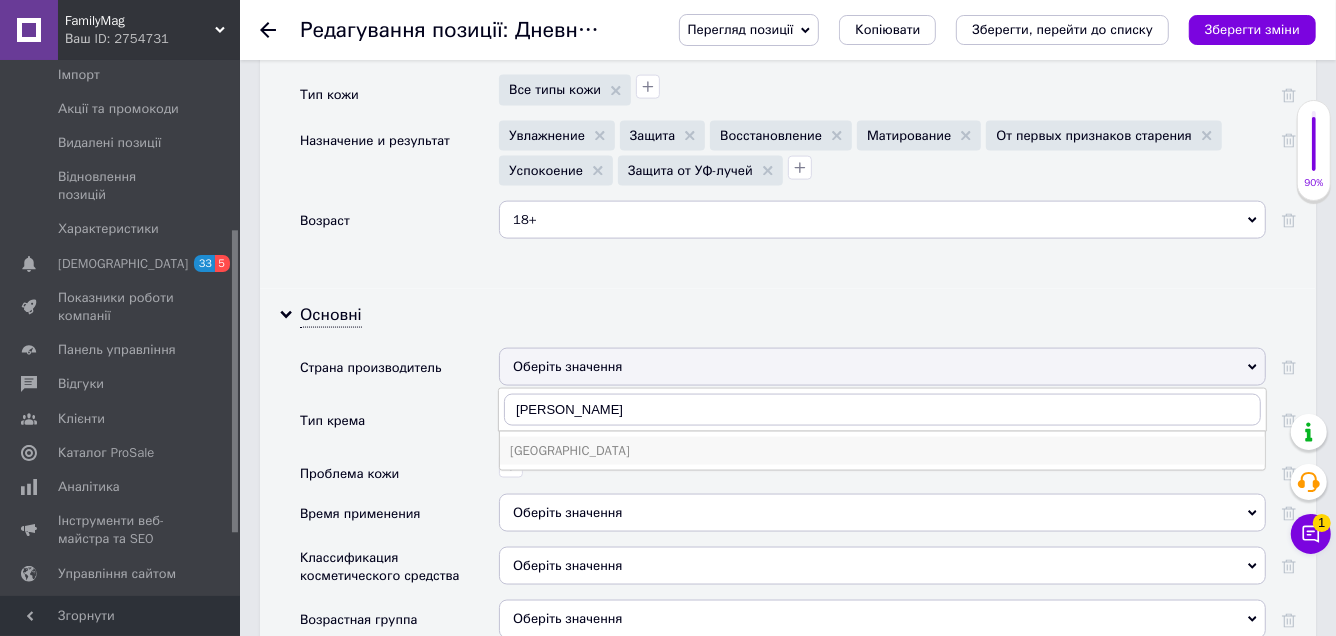 click on "[GEOGRAPHIC_DATA]" at bounding box center [882, 451] 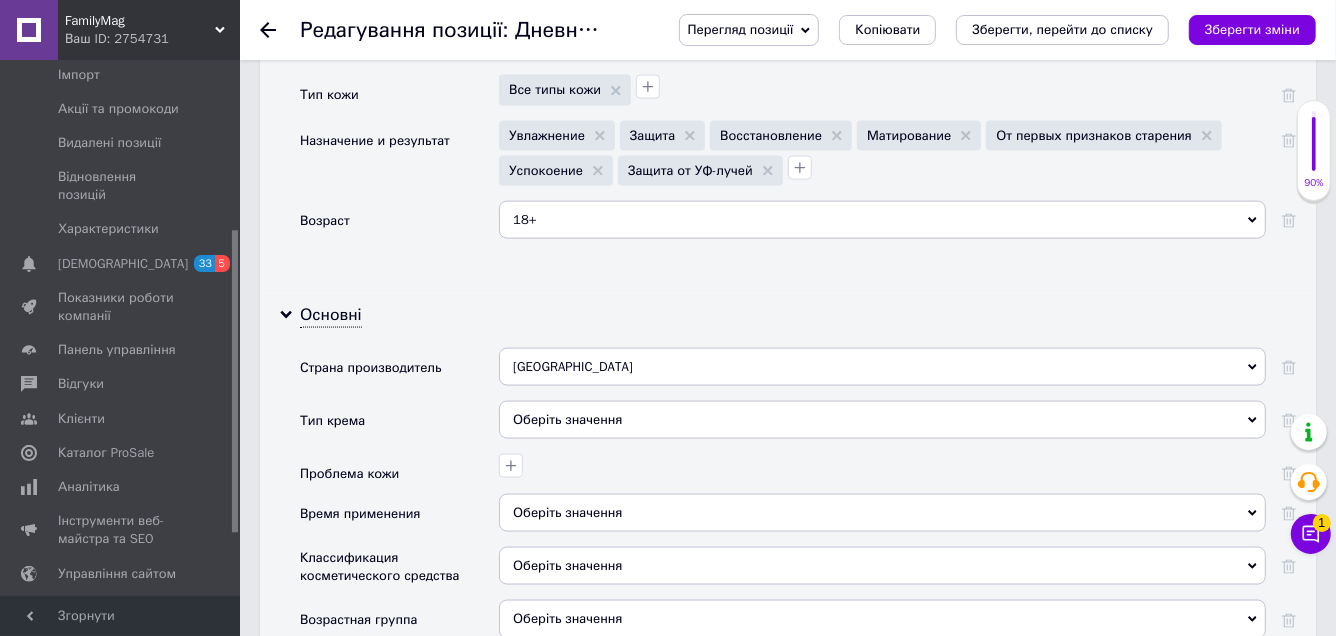 click on "Оберіть значення" at bounding box center [882, 420] 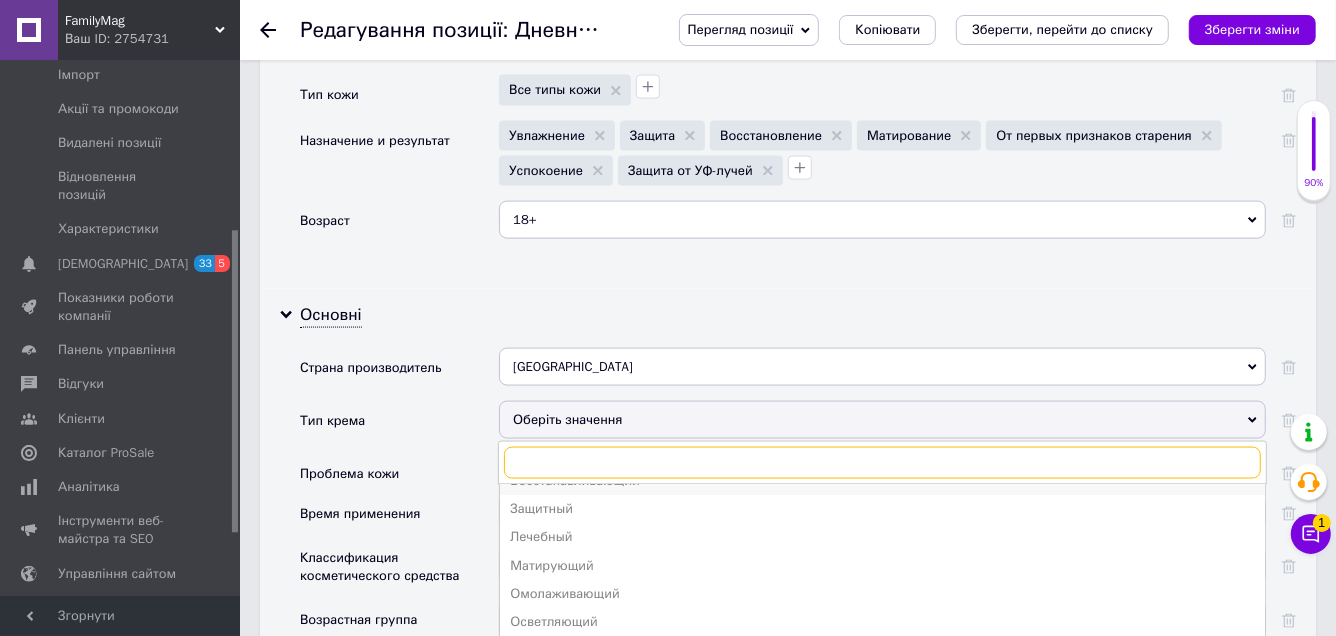 scroll, scrollTop: 0, scrollLeft: 0, axis: both 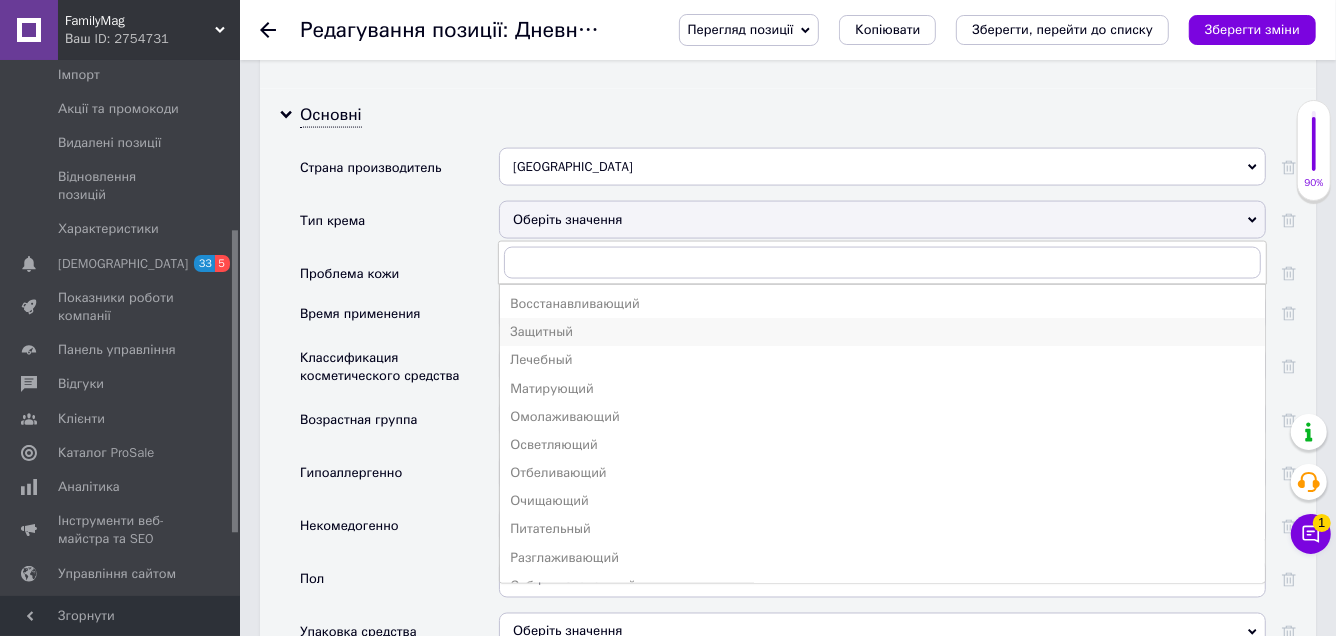 click on "Защитный" at bounding box center [882, 332] 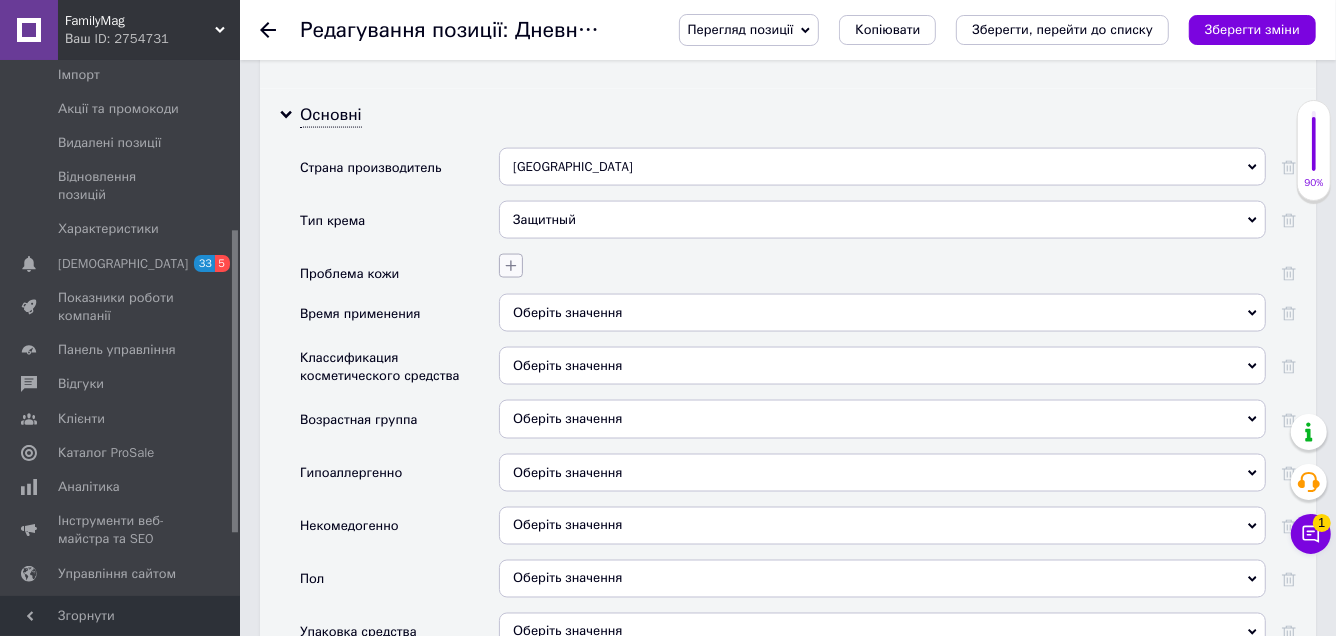 click 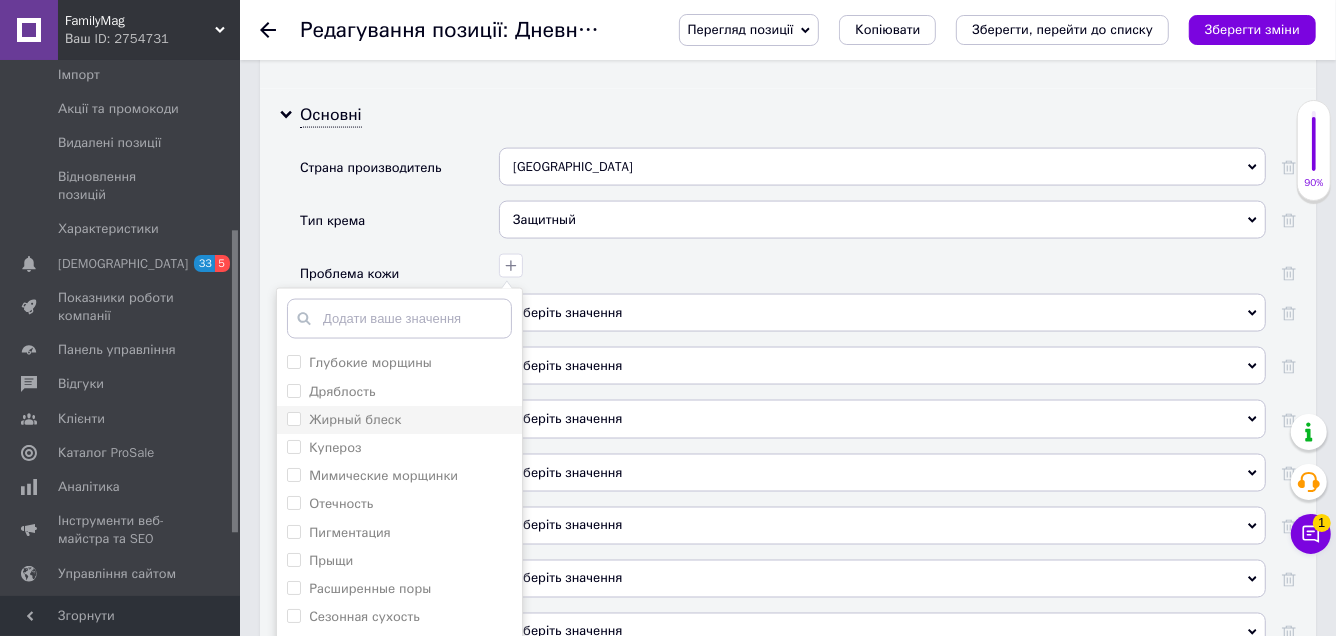 click on "Жирный блеск" at bounding box center (355, 419) 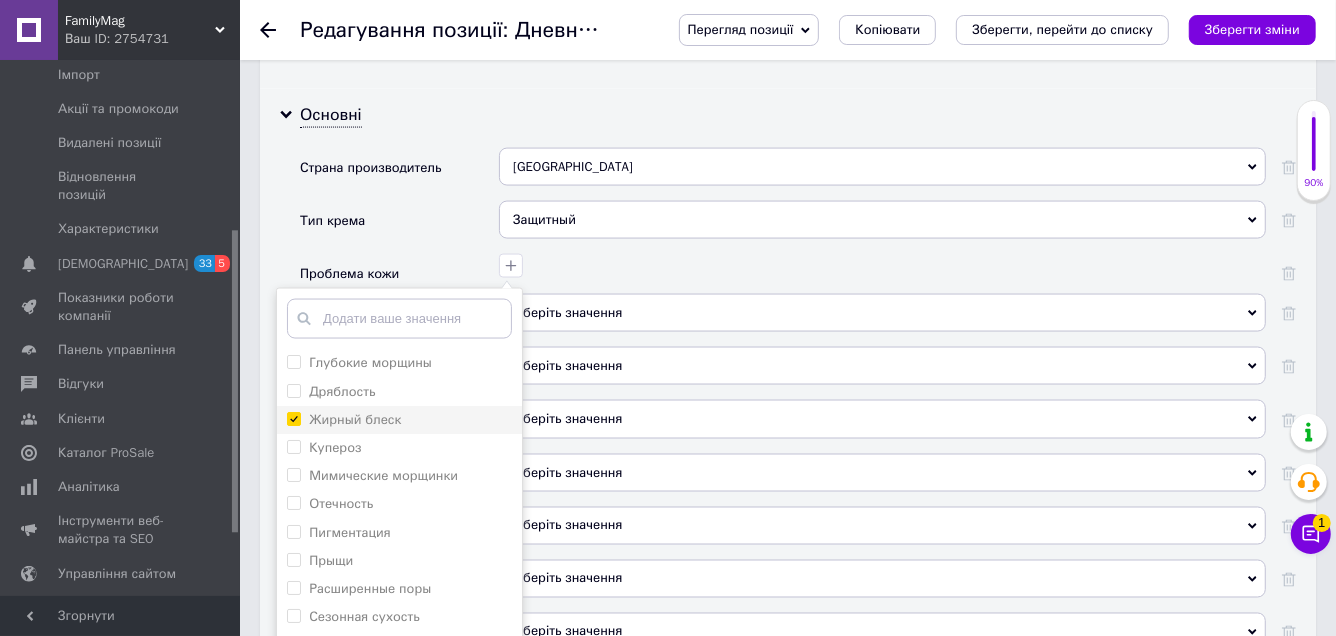 checkbox on "true" 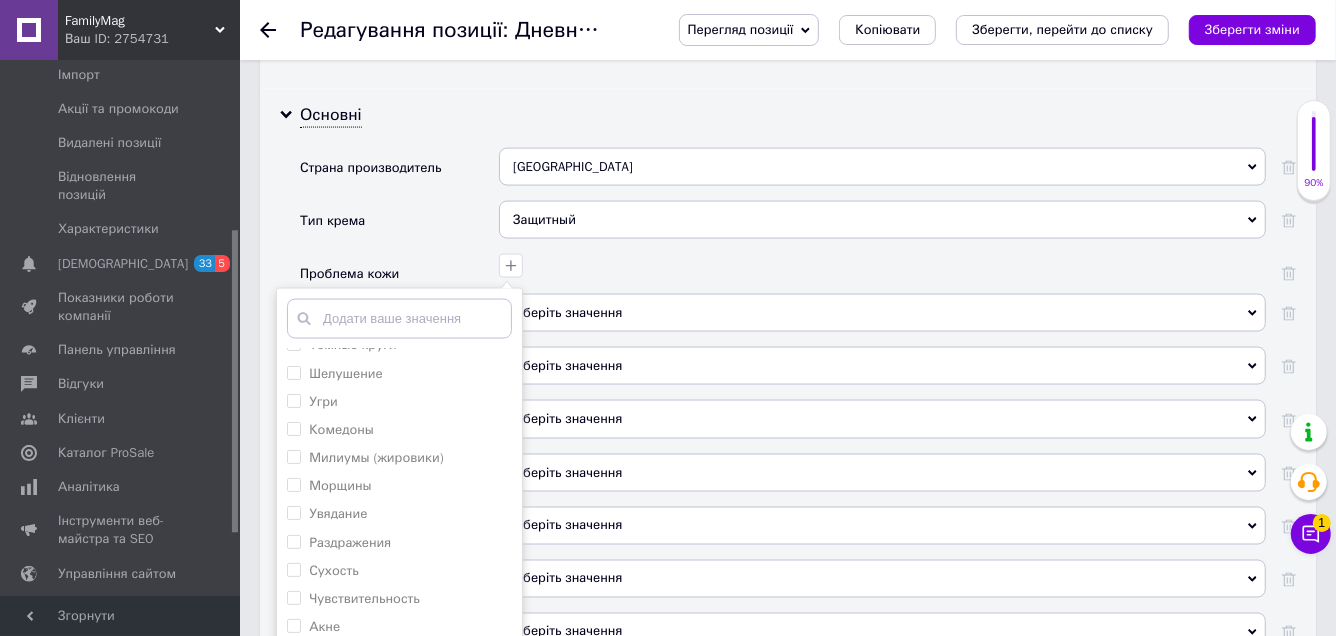 scroll, scrollTop: 375, scrollLeft: 0, axis: vertical 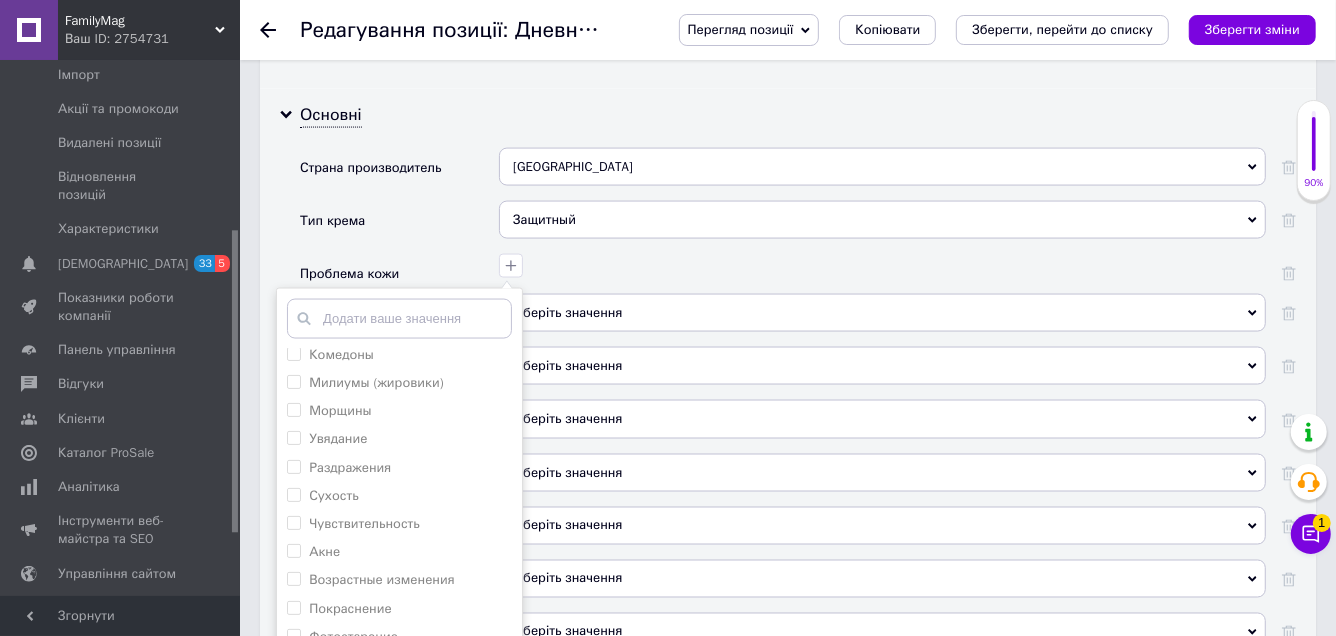 click on "Раздражения" at bounding box center (350, 467) 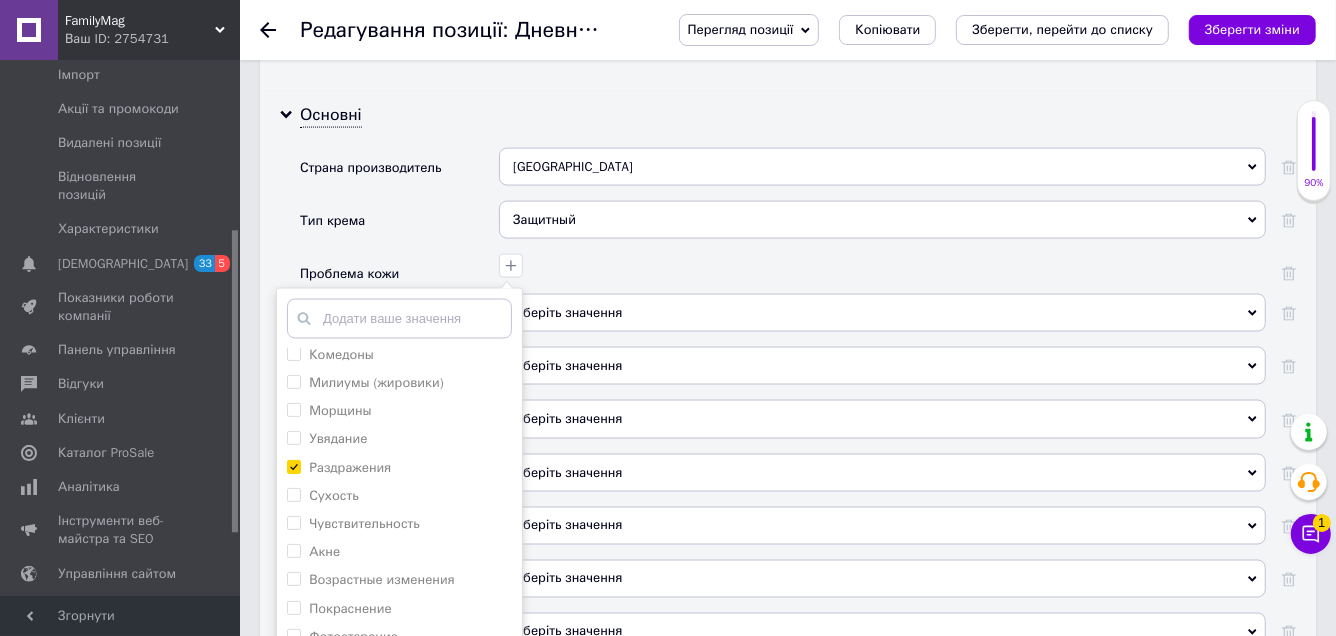 checkbox on "true" 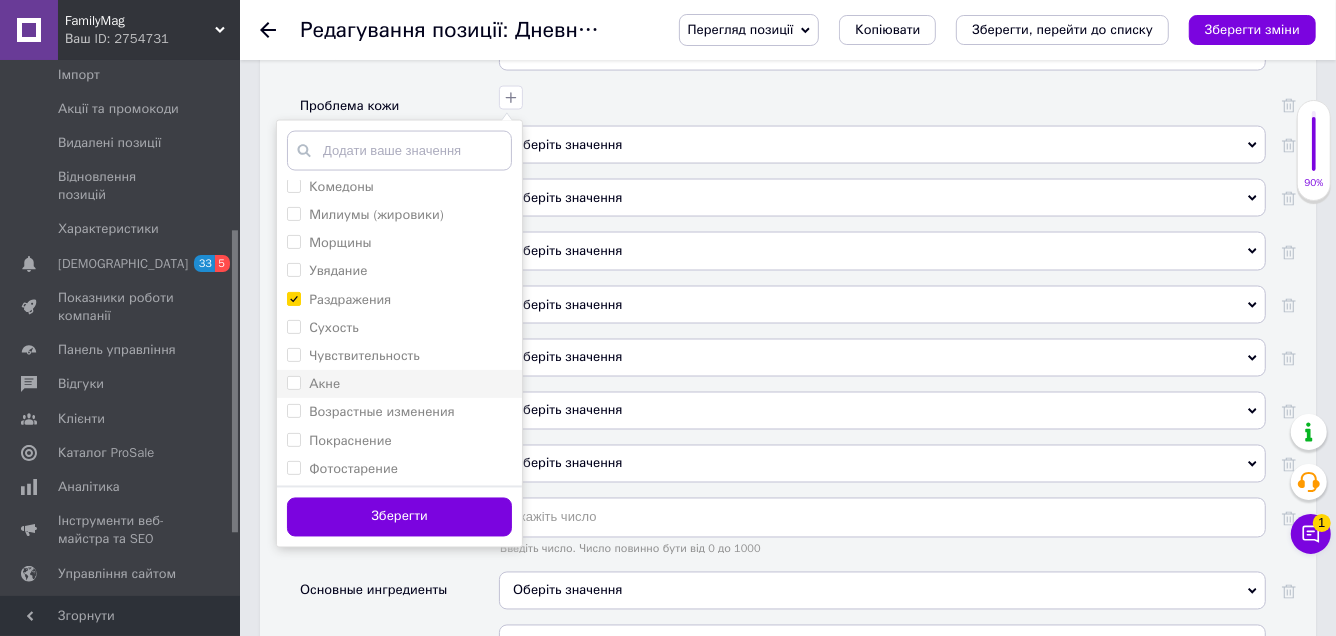 scroll, scrollTop: 2234, scrollLeft: 0, axis: vertical 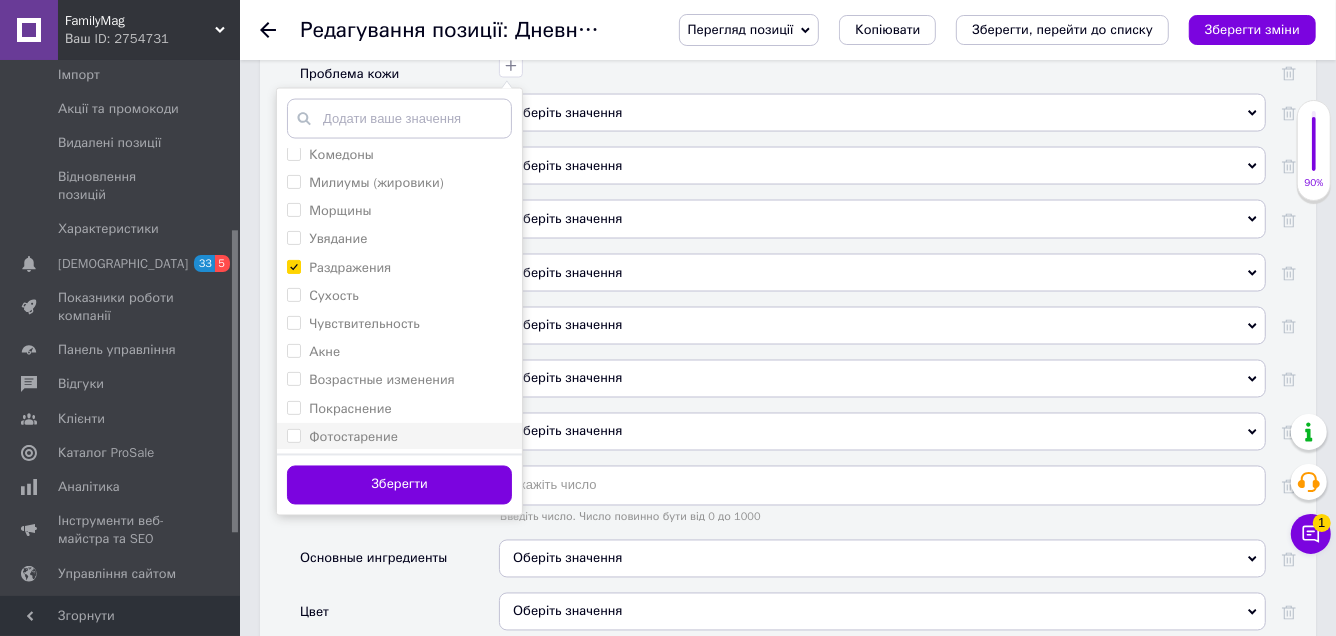 click on "Фотостарение" at bounding box center [353, 436] 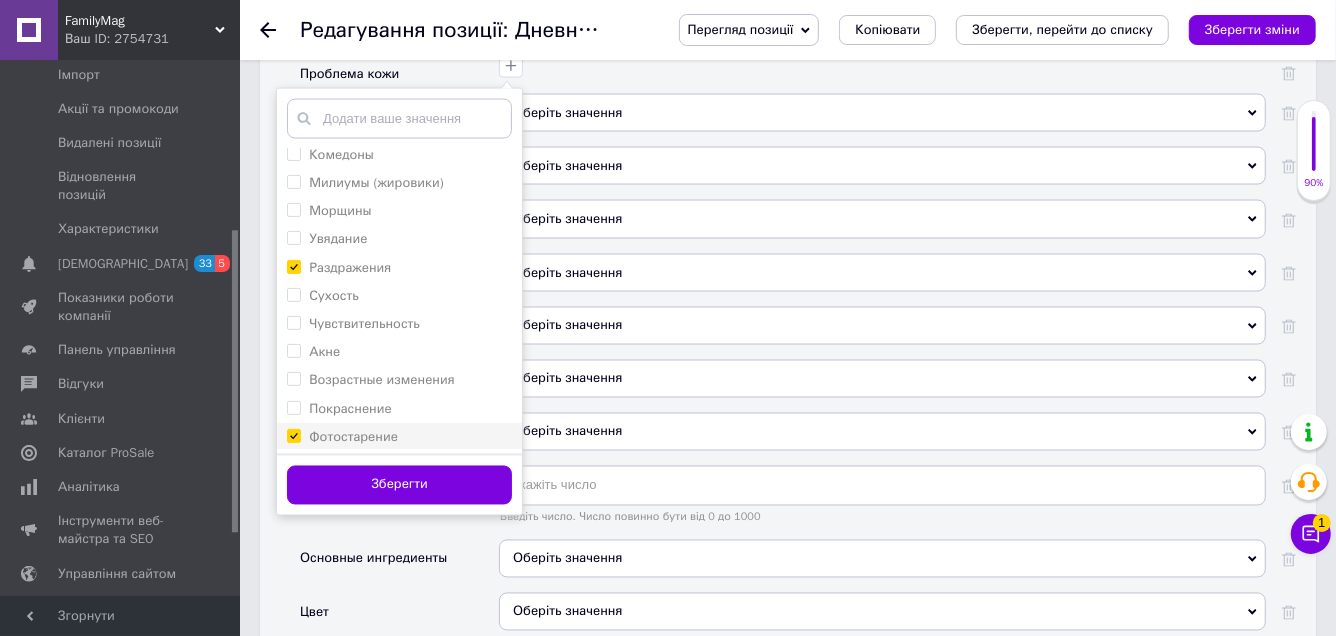 checkbox on "true" 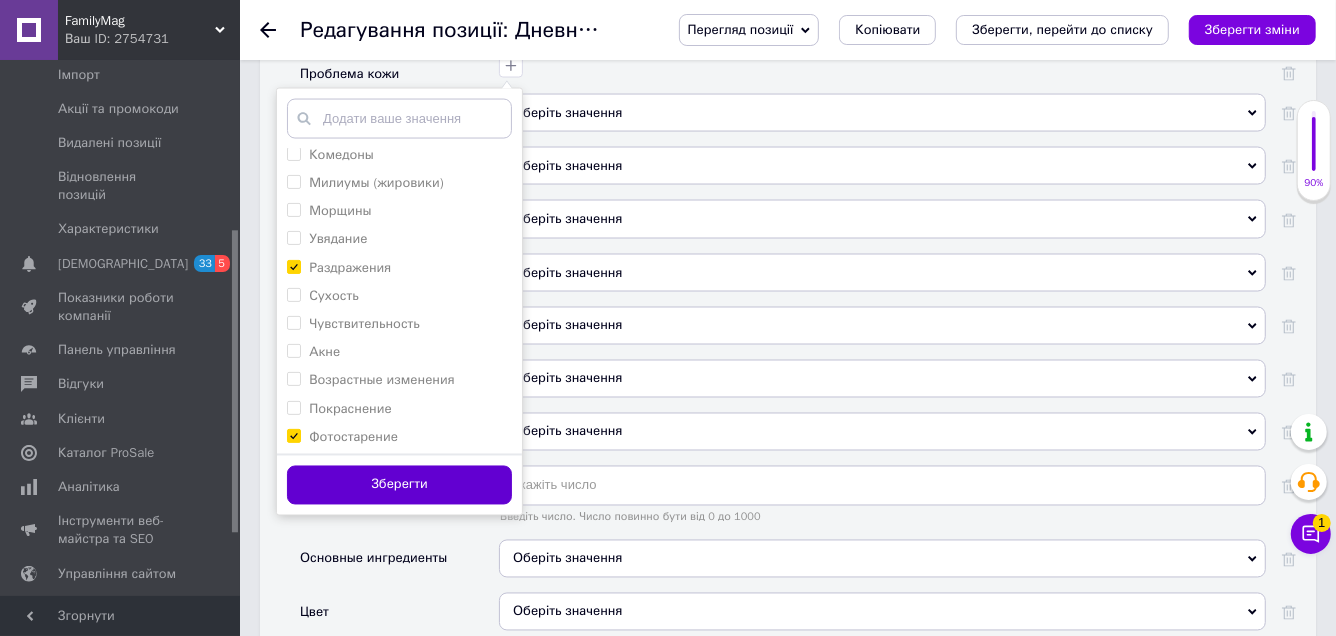 click on "Зберегти" at bounding box center [399, 485] 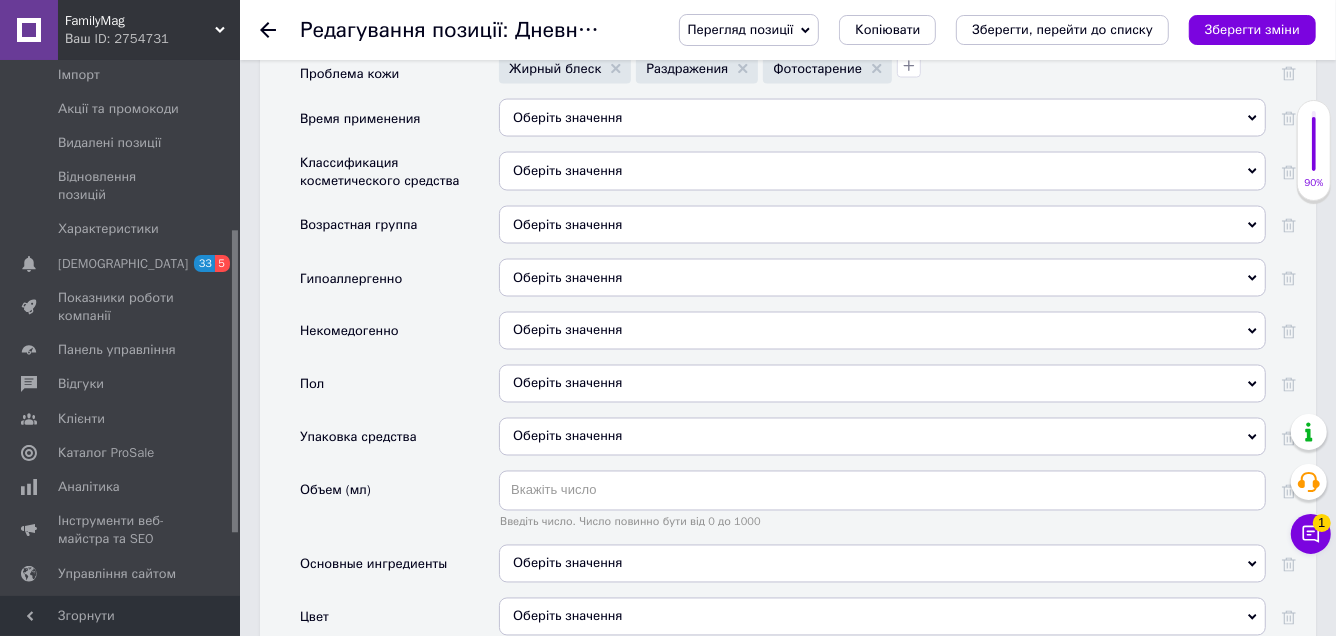 scroll, scrollTop: 2034, scrollLeft: 0, axis: vertical 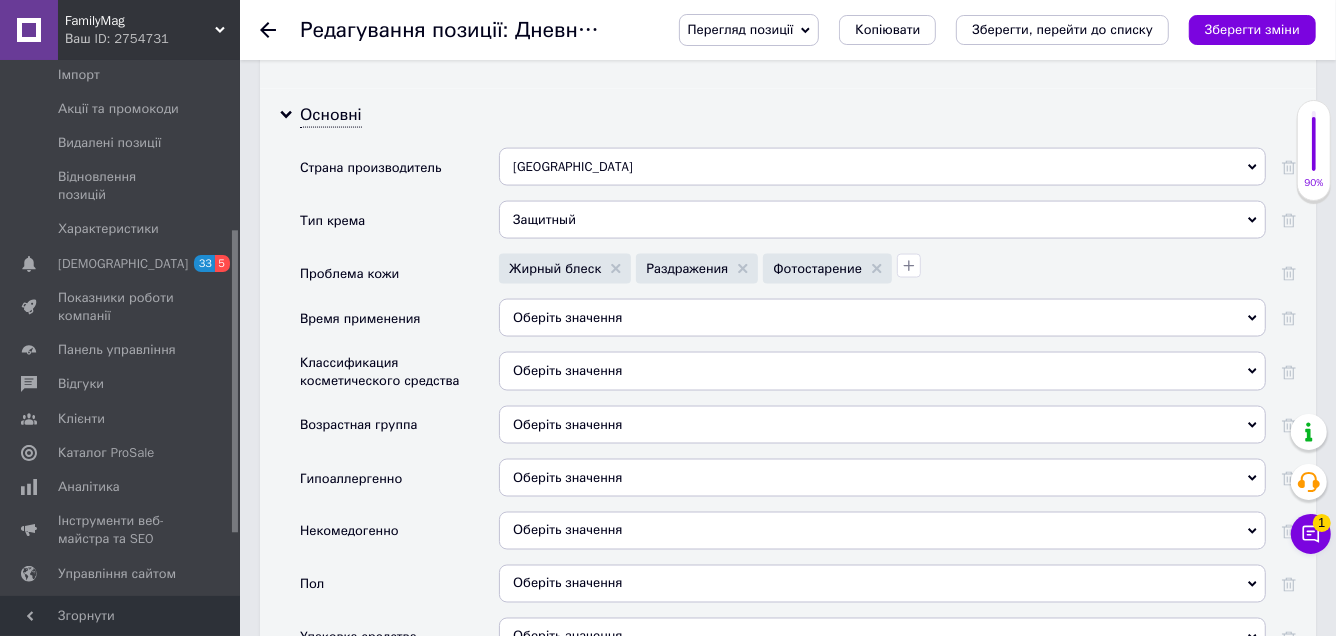 click on "Оберіть значення" at bounding box center (882, 318) 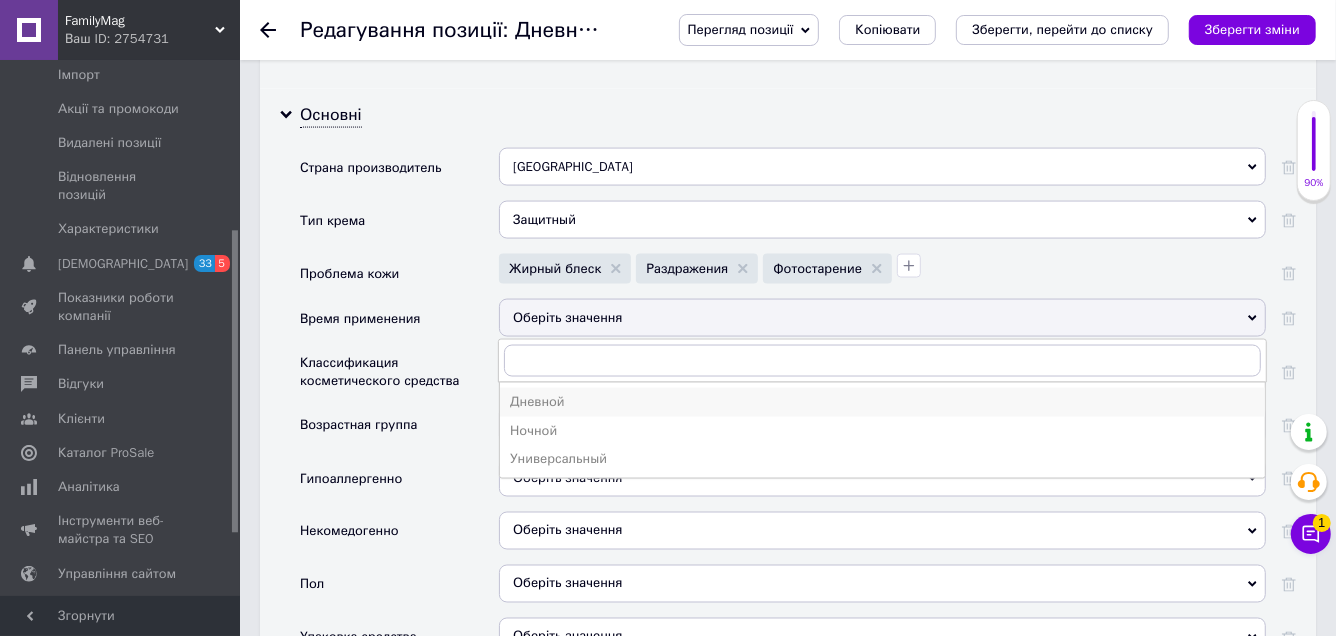 click on "Дневной" at bounding box center (882, 402) 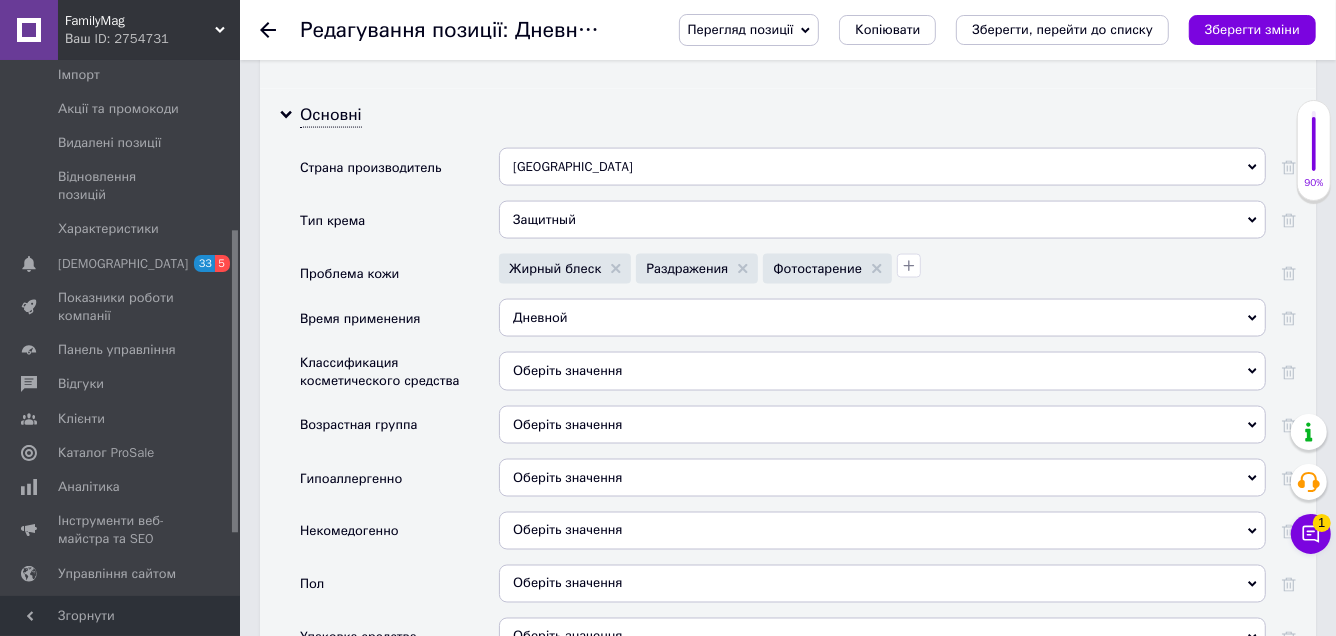 click on "Оберіть значення" at bounding box center (882, 371) 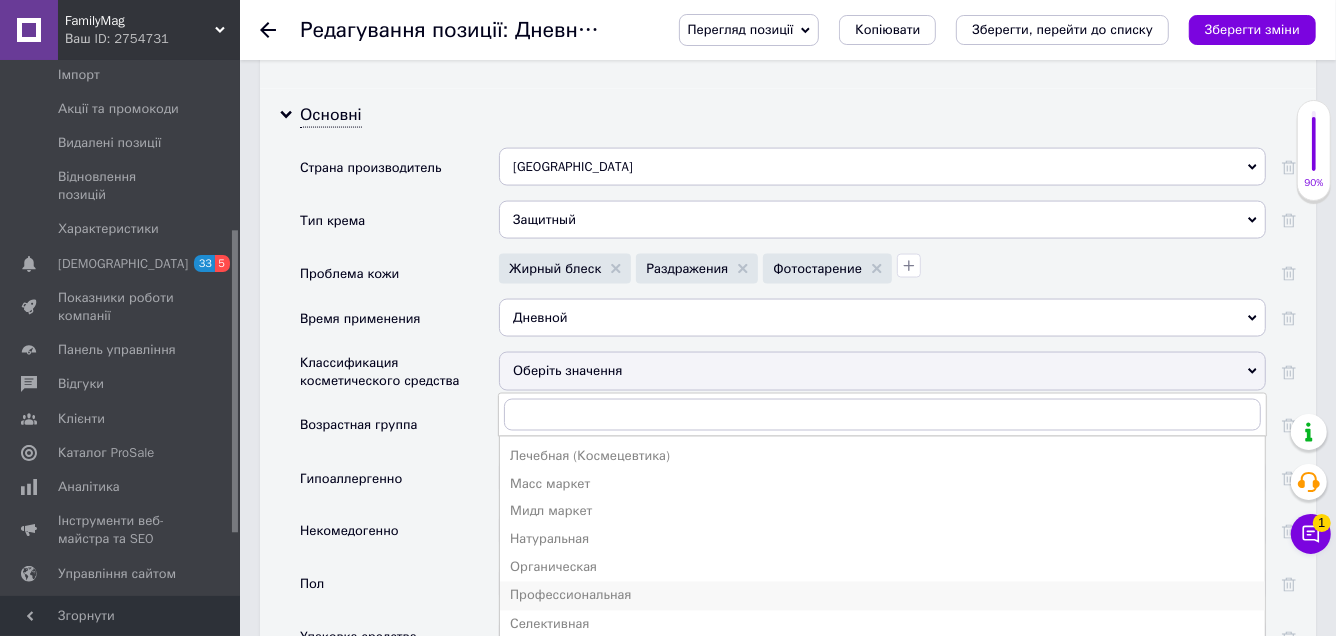 click on "Профессиональная" at bounding box center [882, 596] 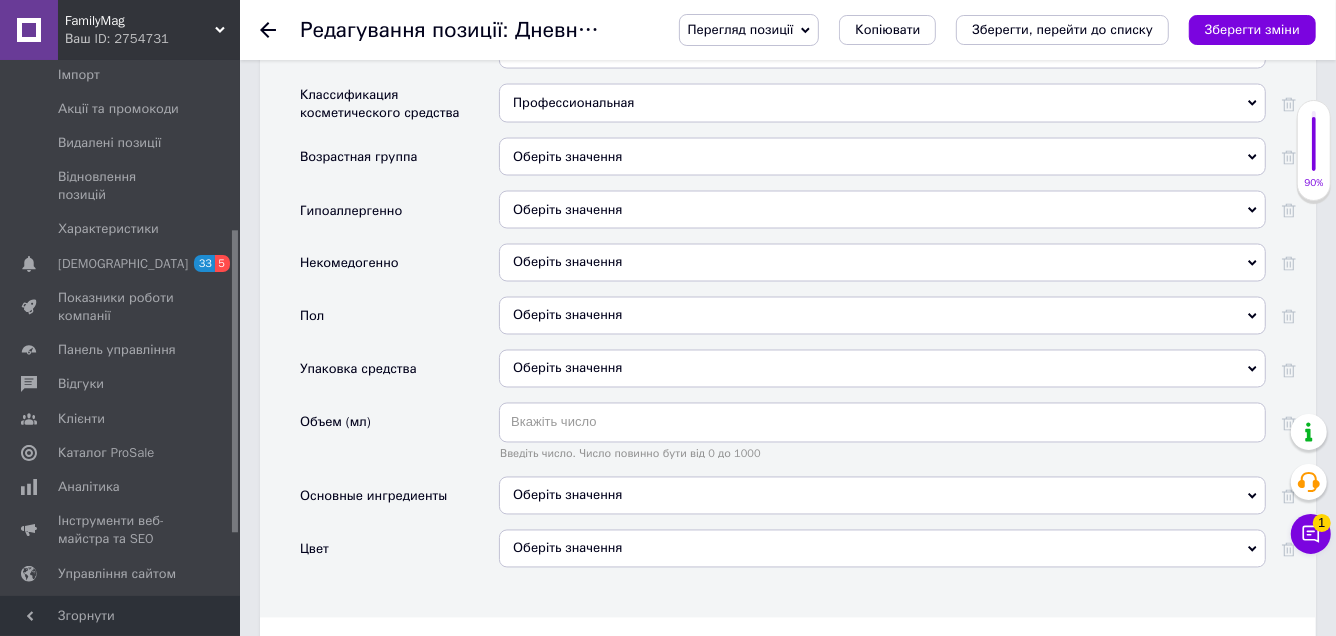 scroll, scrollTop: 2334, scrollLeft: 0, axis: vertical 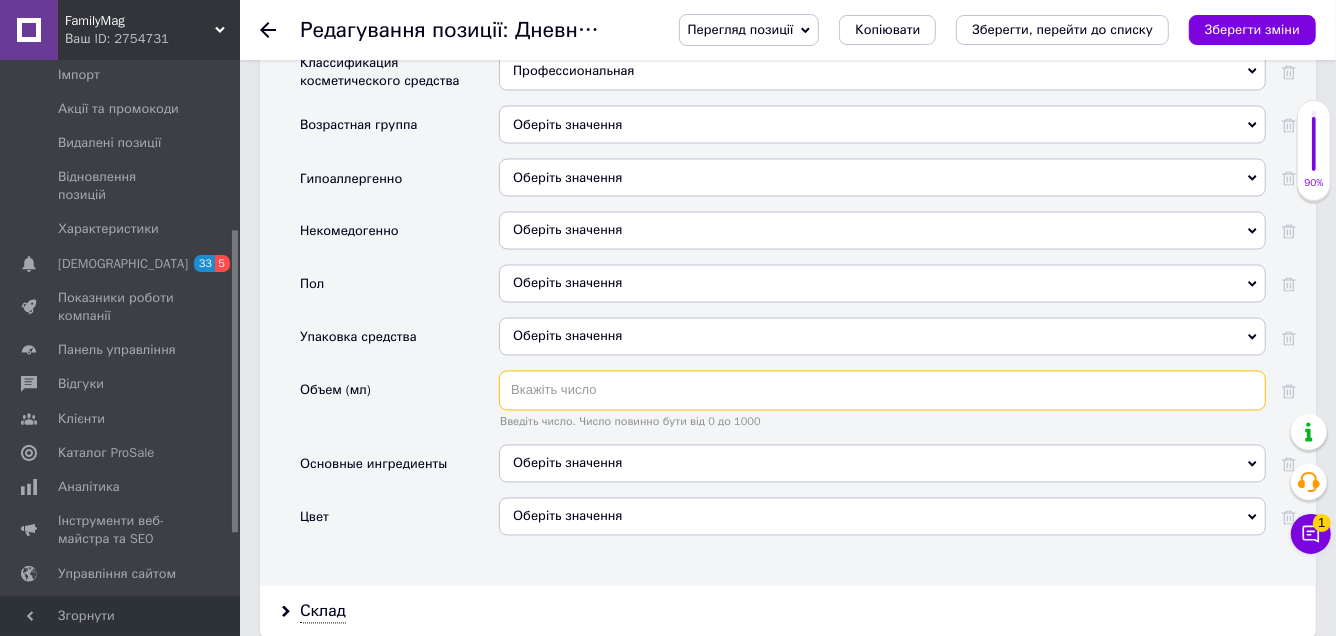 click at bounding box center [882, 391] 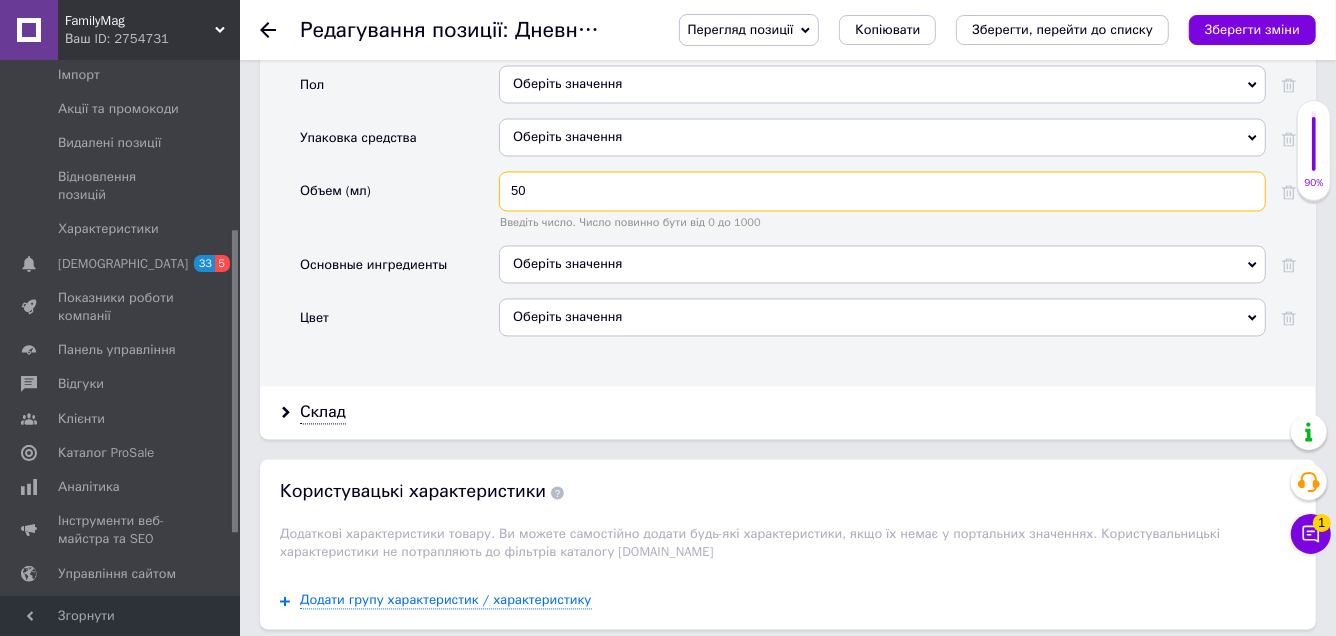 scroll, scrollTop: 2634, scrollLeft: 0, axis: vertical 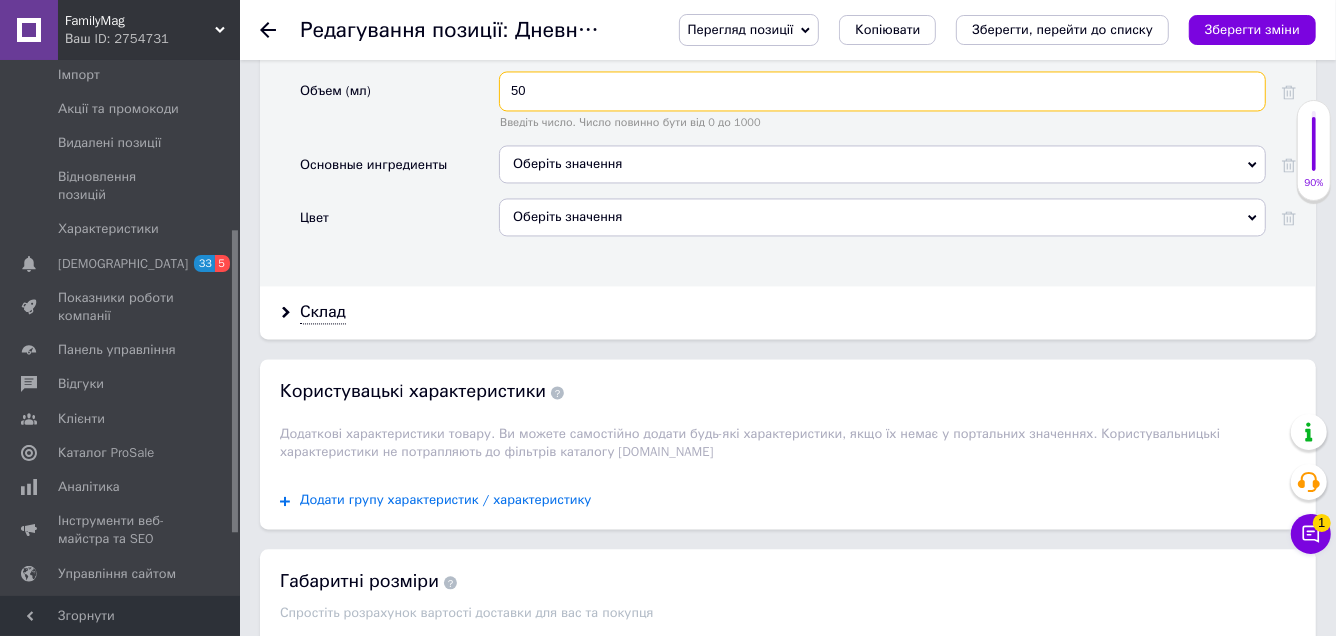 type on "50" 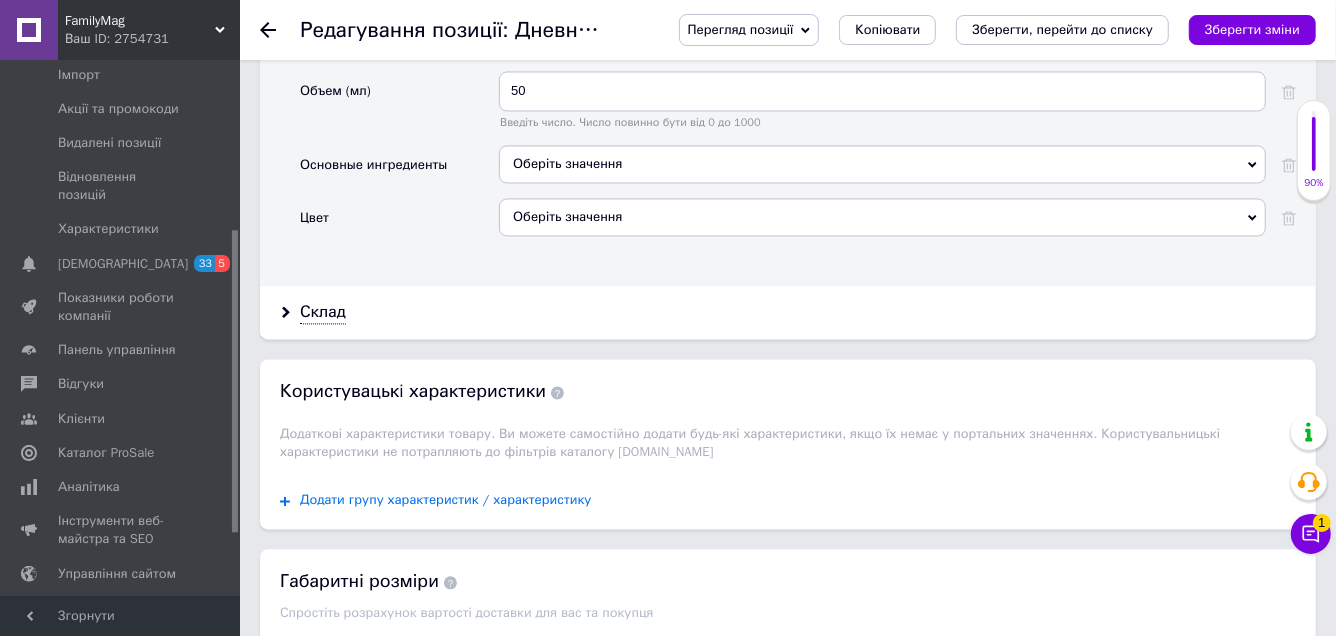 click on "Додати групу характеристик / характеристику" at bounding box center (446, 500) 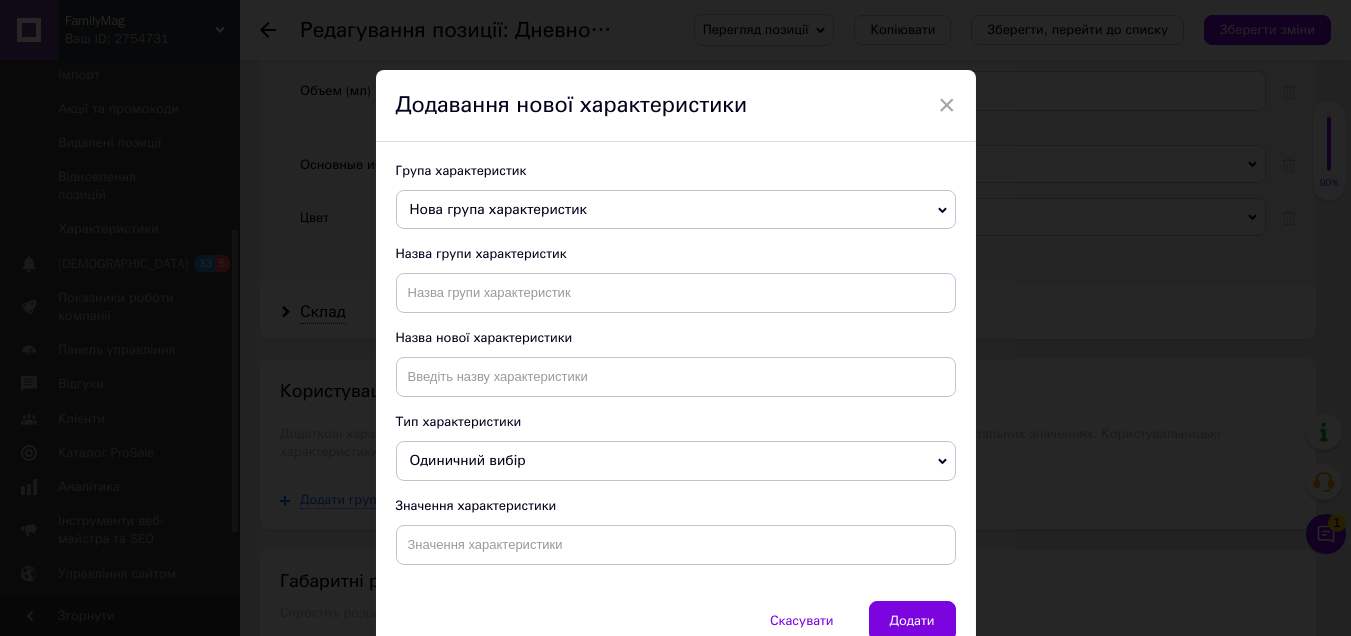 click on "Нова група характеристик" at bounding box center [498, 209] 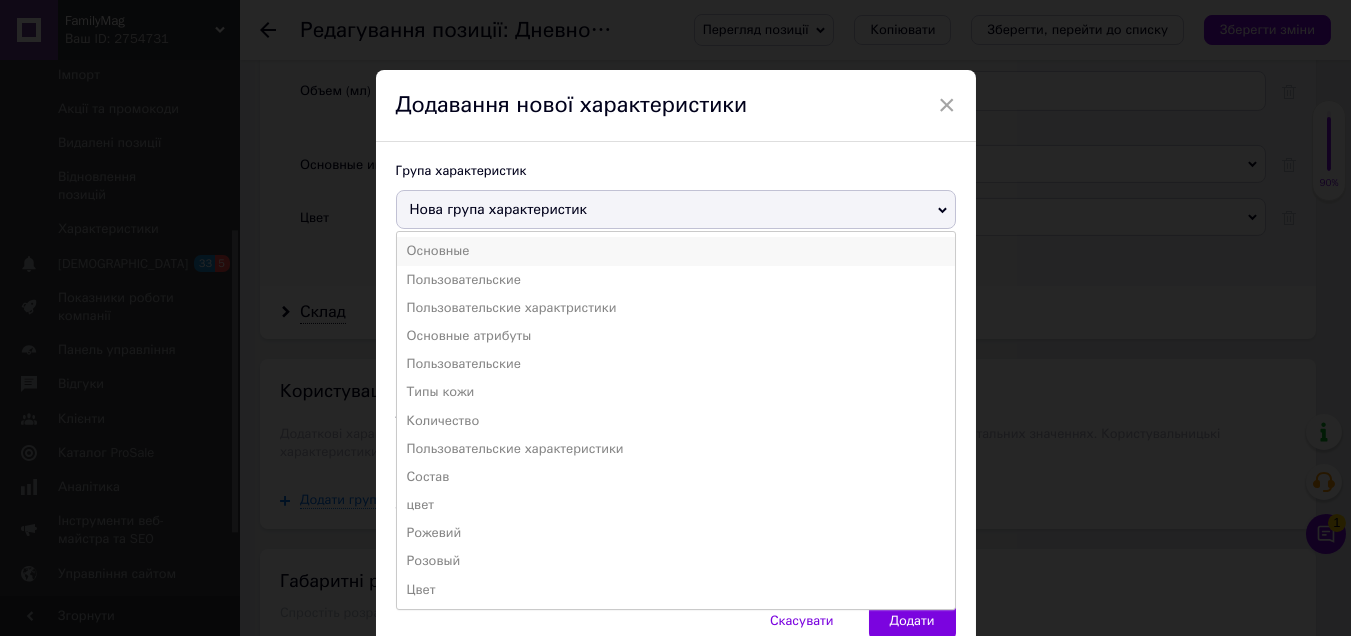 click on "Основные" at bounding box center (676, 251) 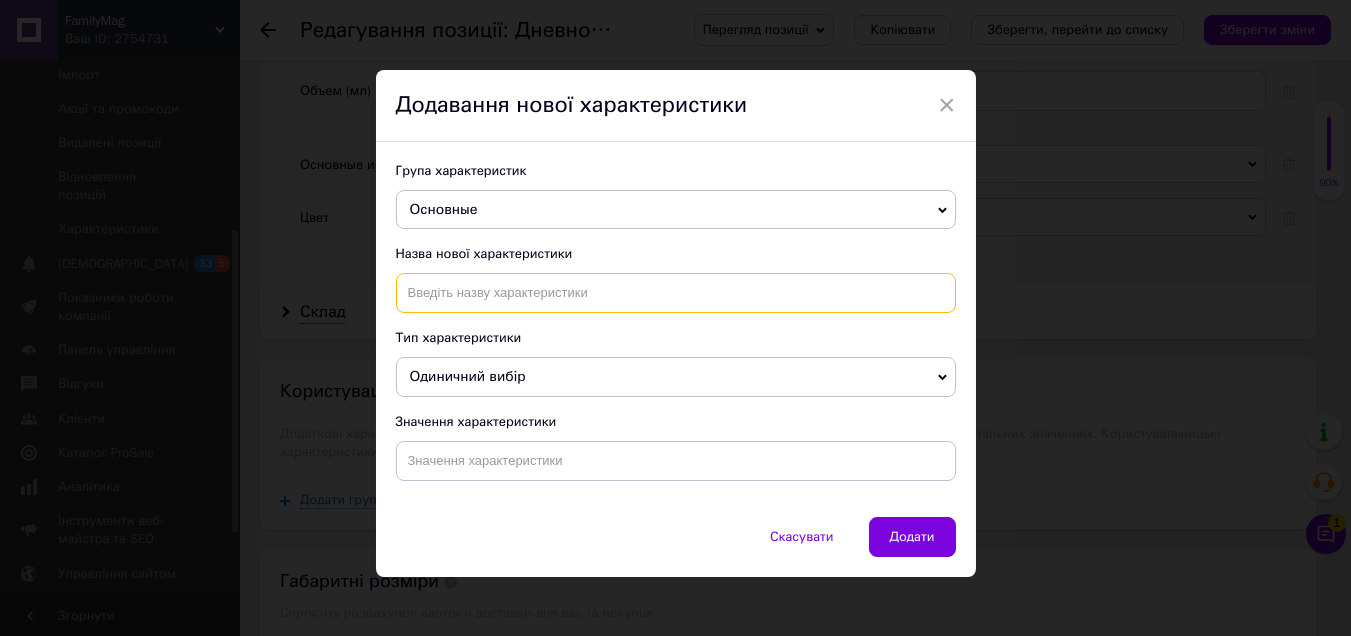 click at bounding box center (676, 293) 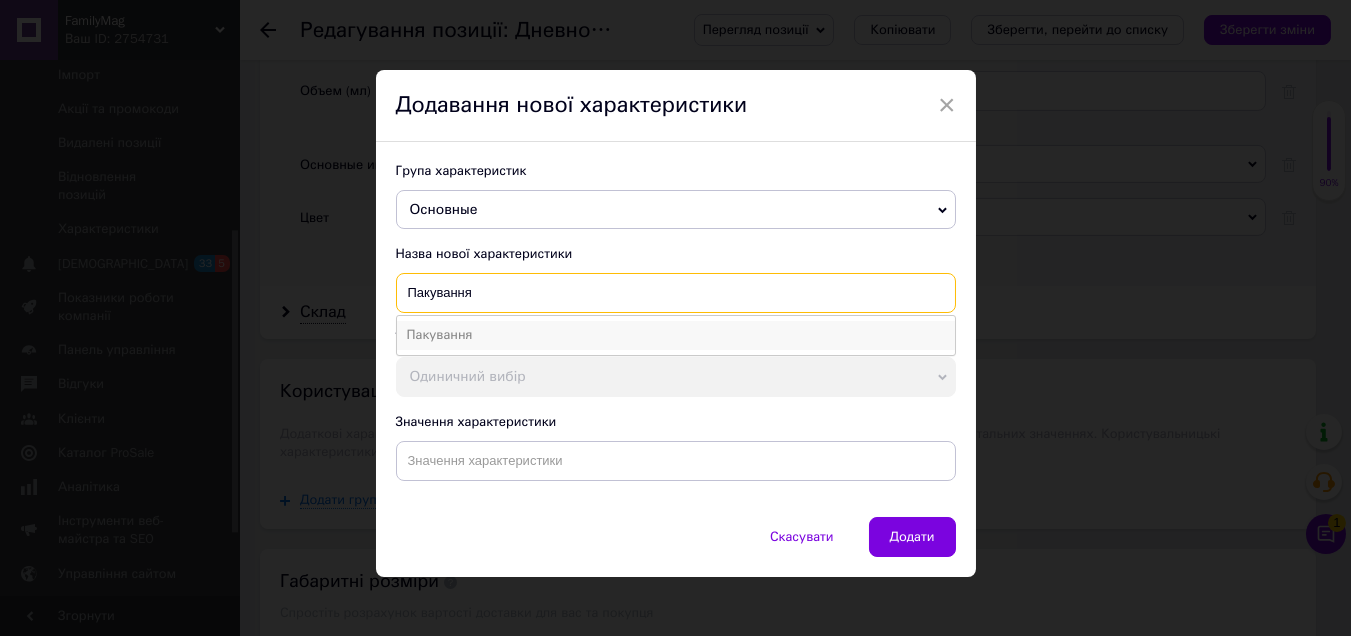 type on "Пакування" 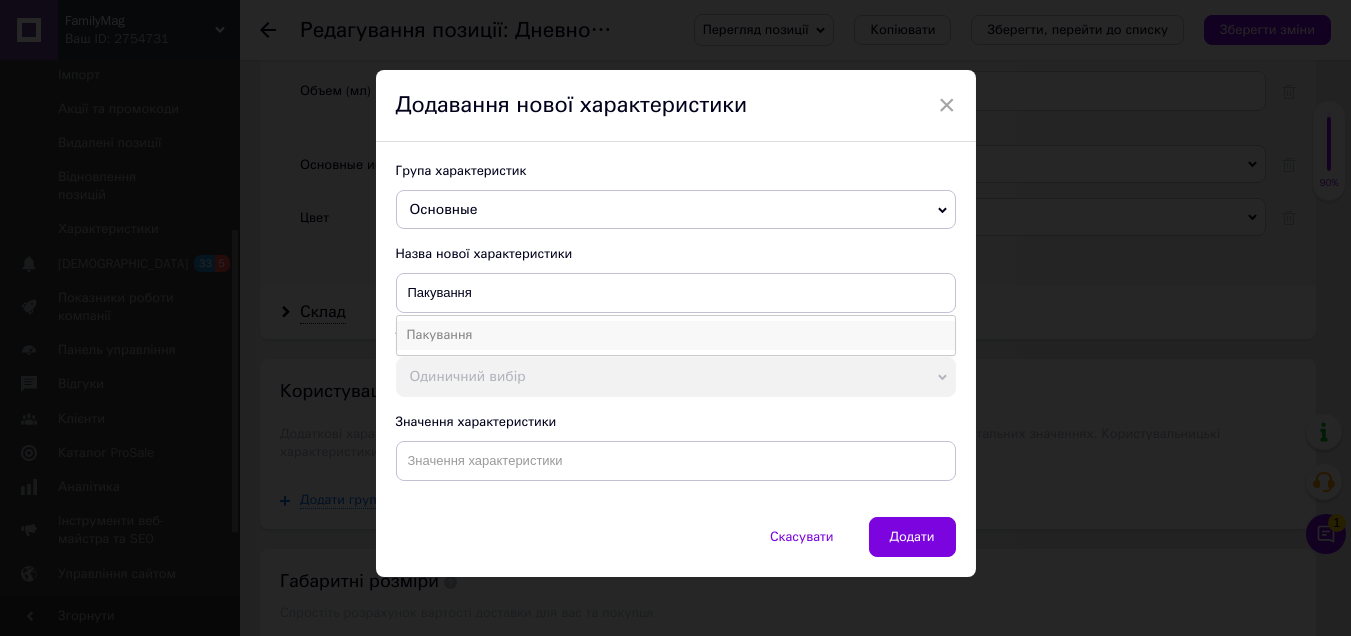 click on "Пакування" at bounding box center [676, 335] 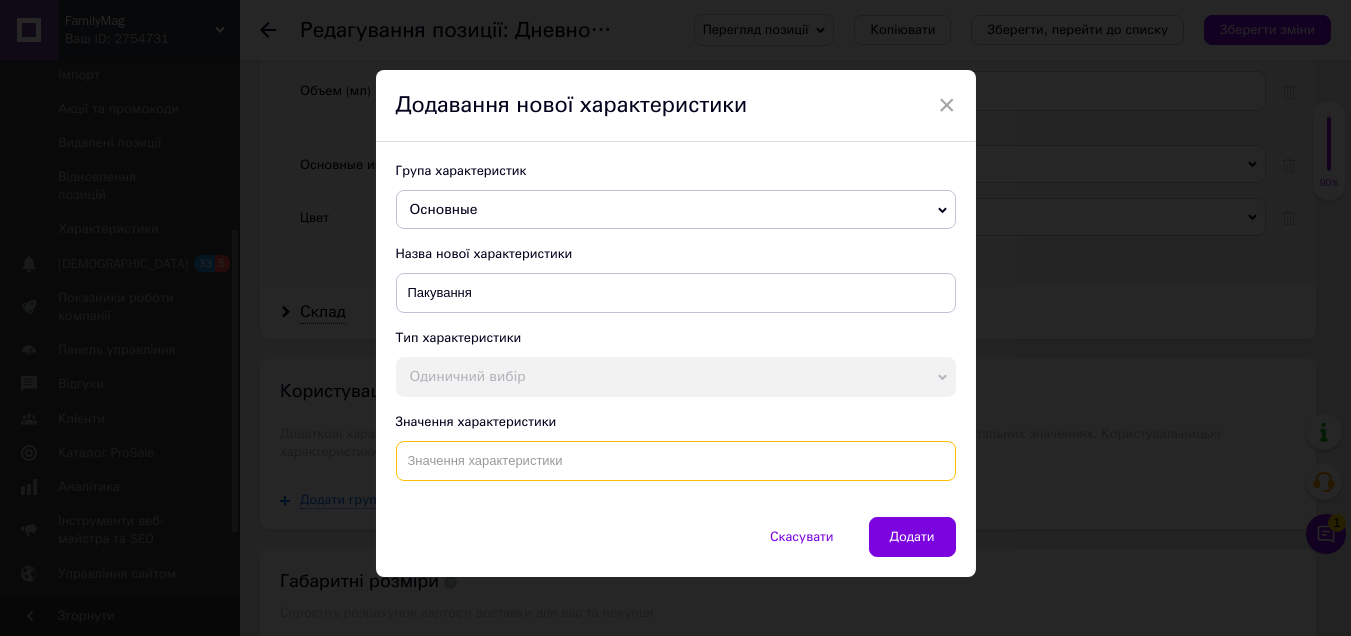 click at bounding box center (676, 461) 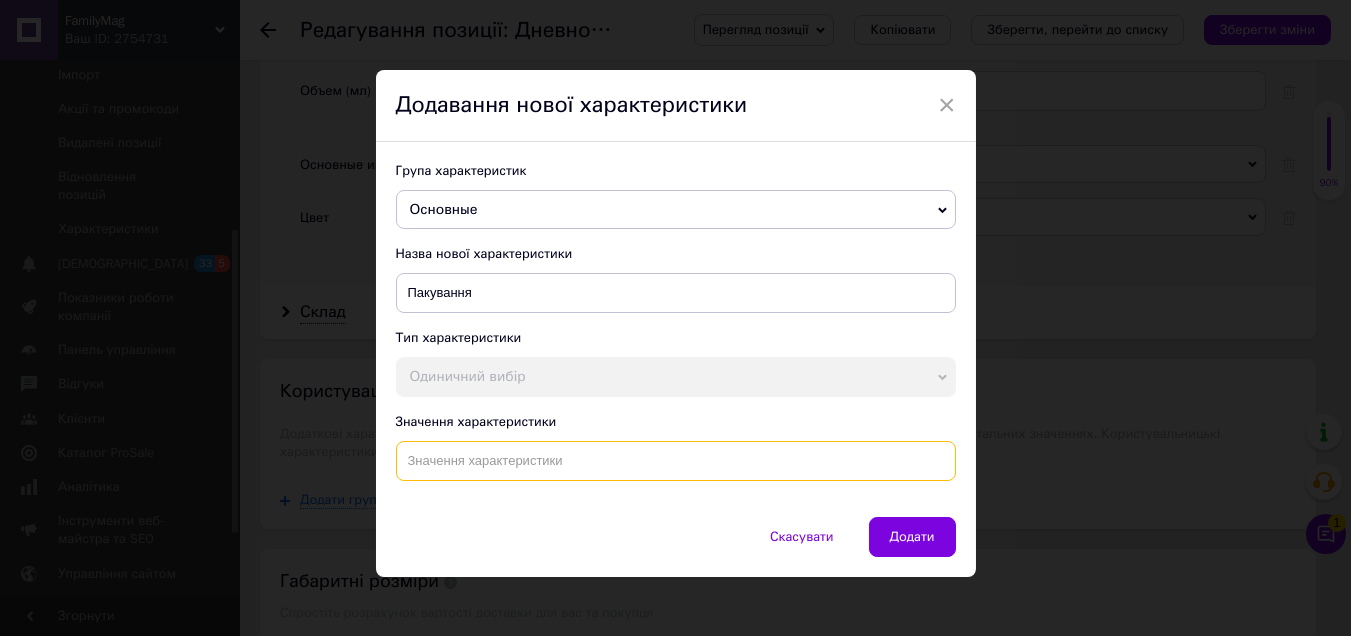 type on "П" 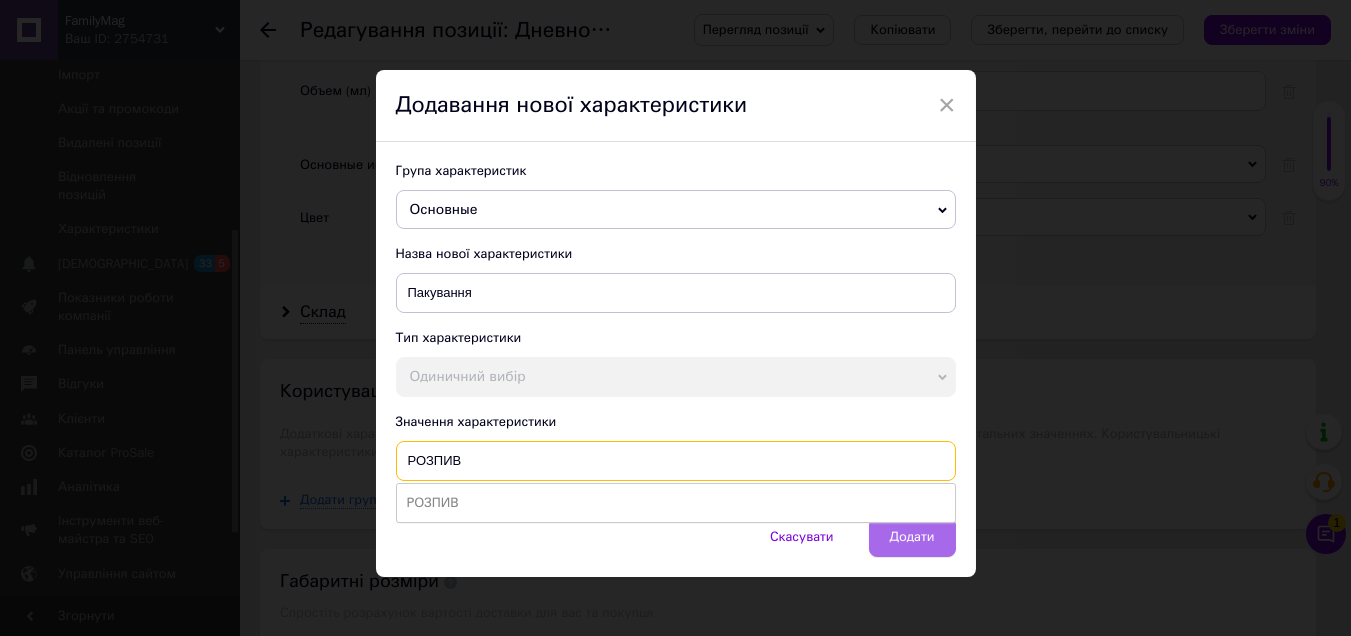 type on "РОЗПИВ" 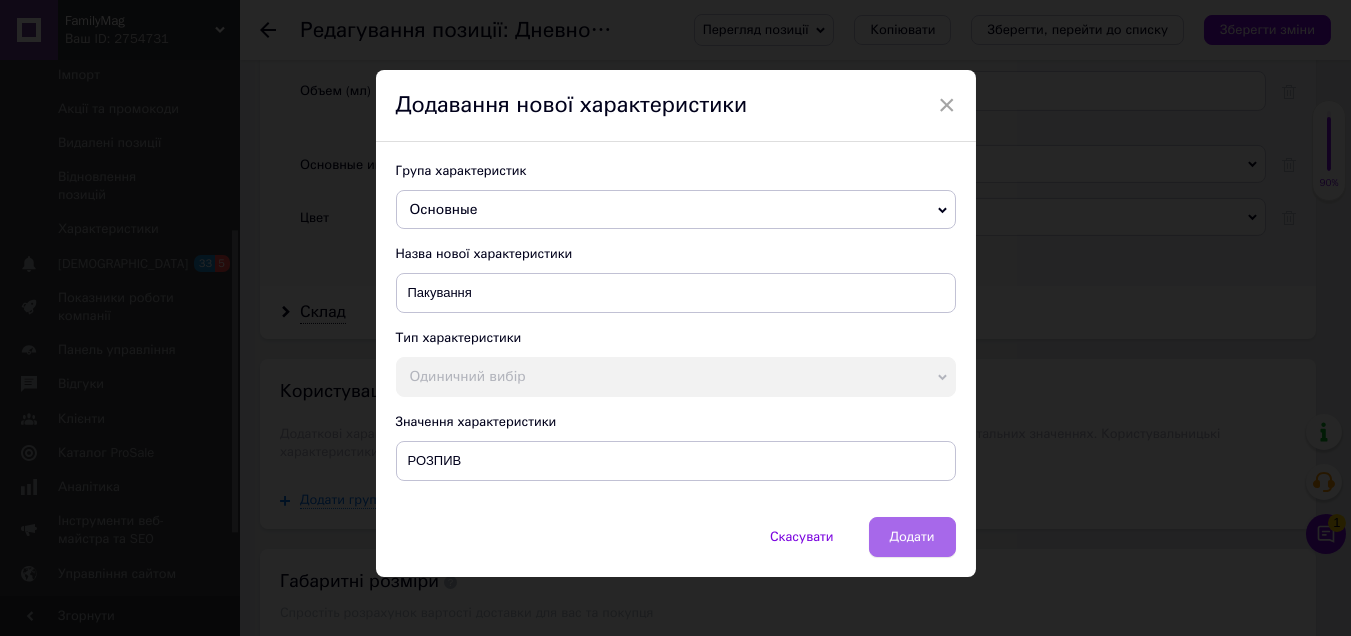 click on "Додати" at bounding box center [912, 537] 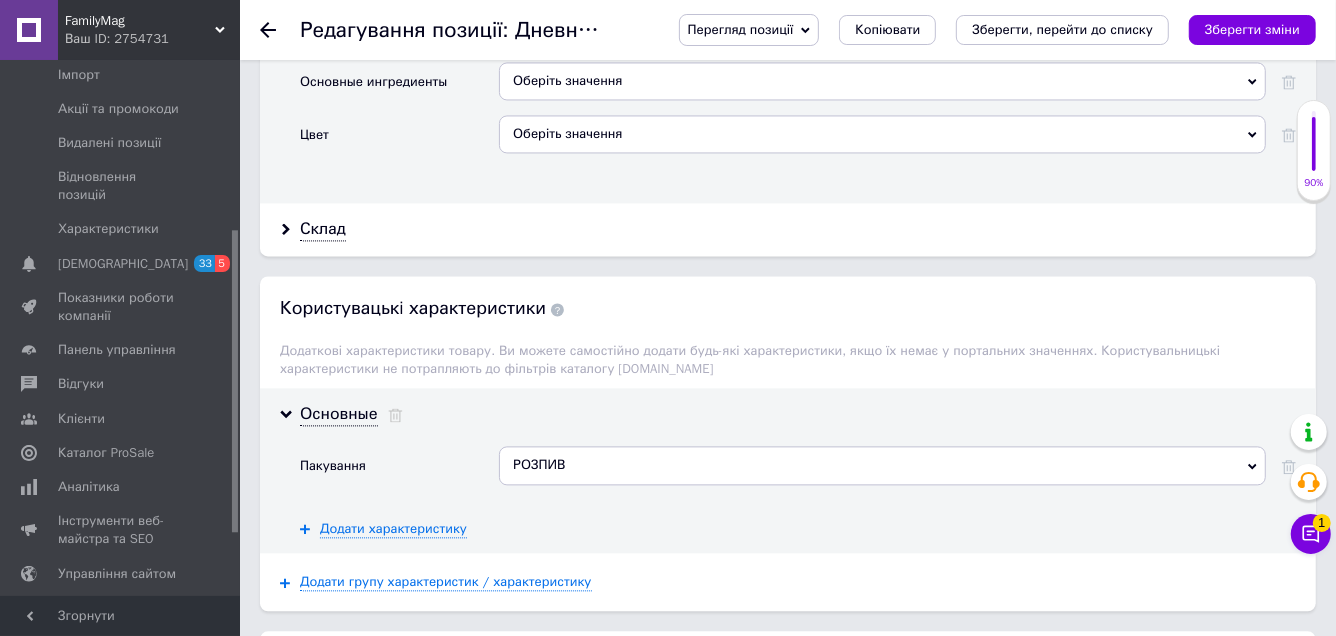 scroll, scrollTop: 2834, scrollLeft: 0, axis: vertical 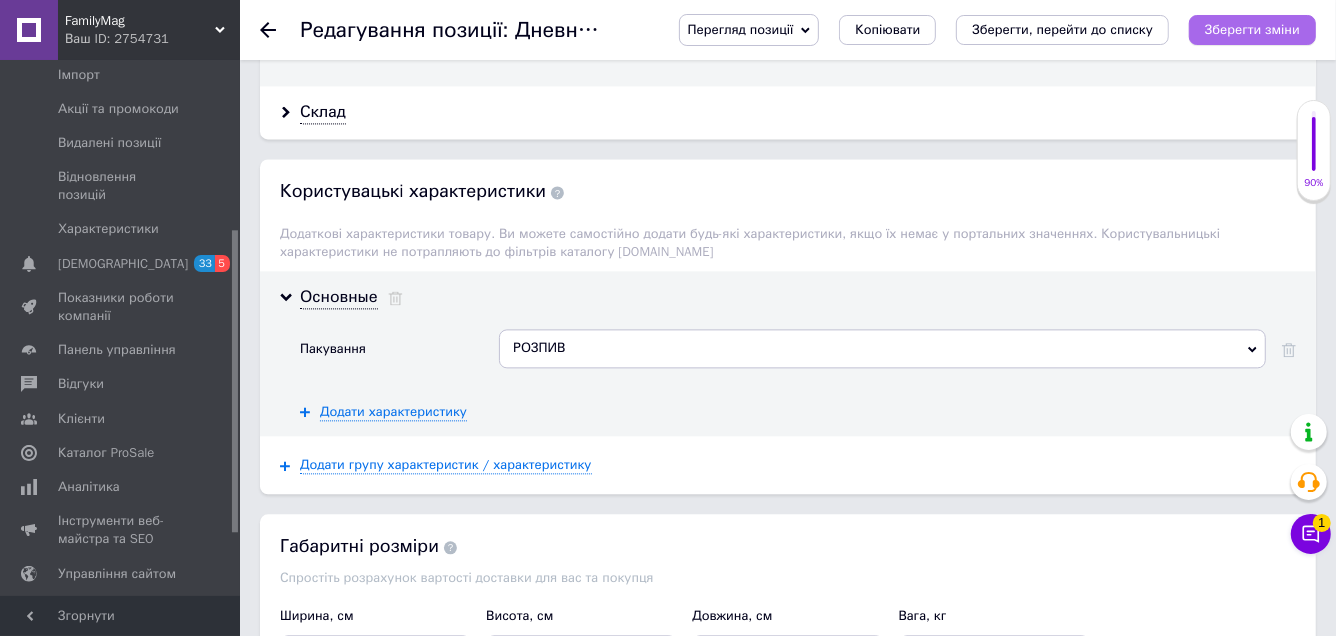 click on "Зберегти зміни" at bounding box center (1252, 29) 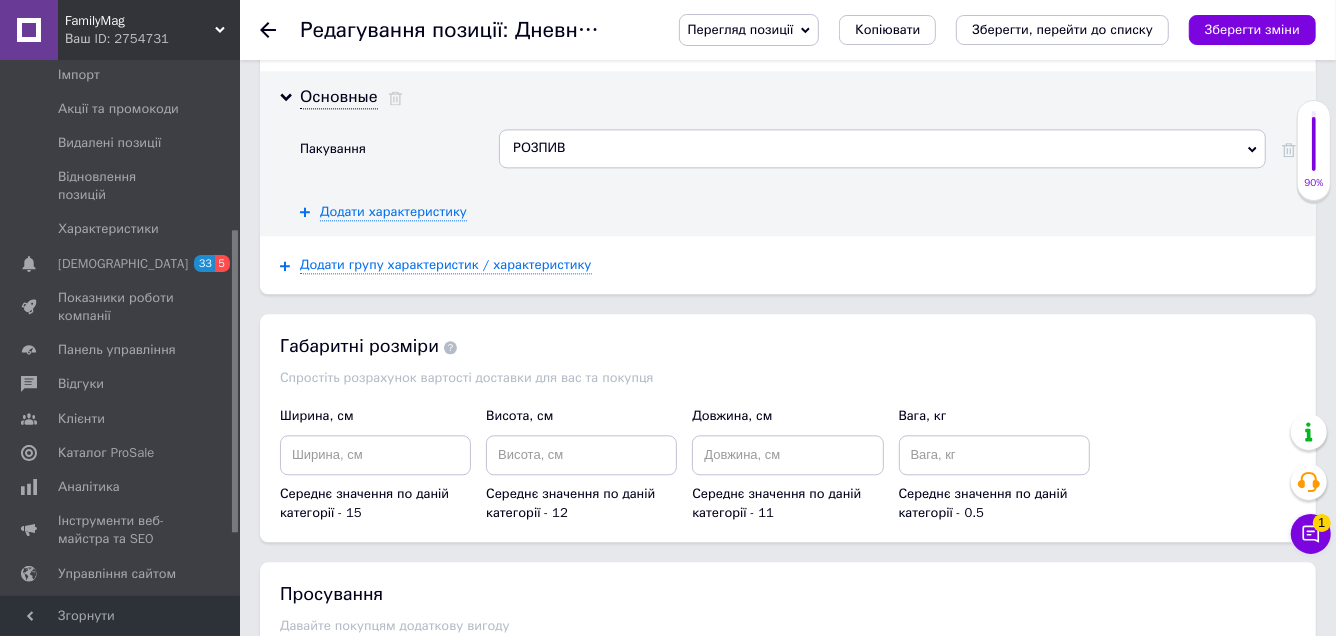 scroll, scrollTop: 3334, scrollLeft: 0, axis: vertical 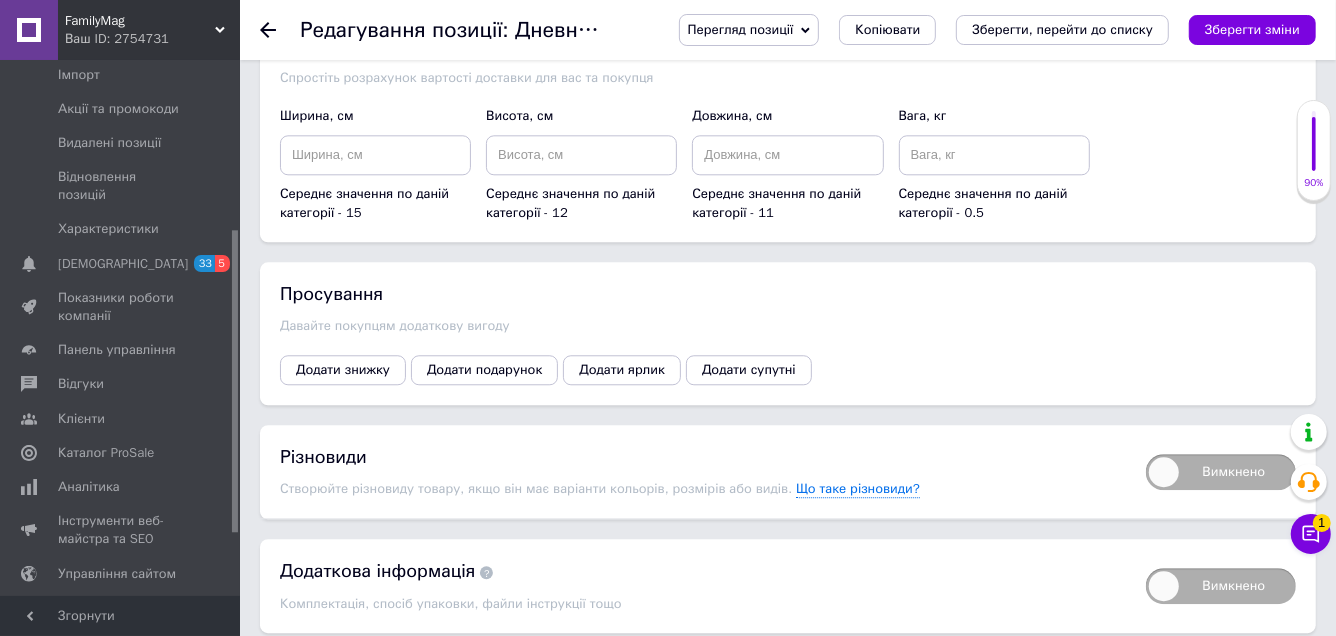 click on "Вимкнено" at bounding box center (1221, 472) 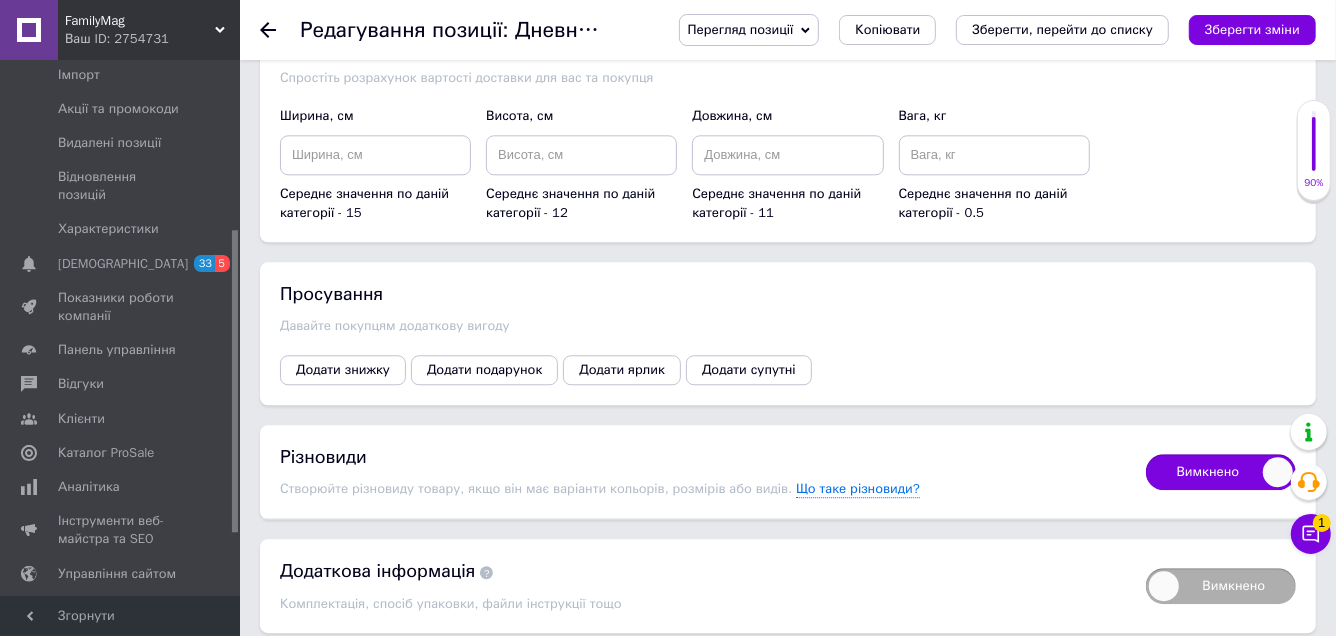 checkbox on "true" 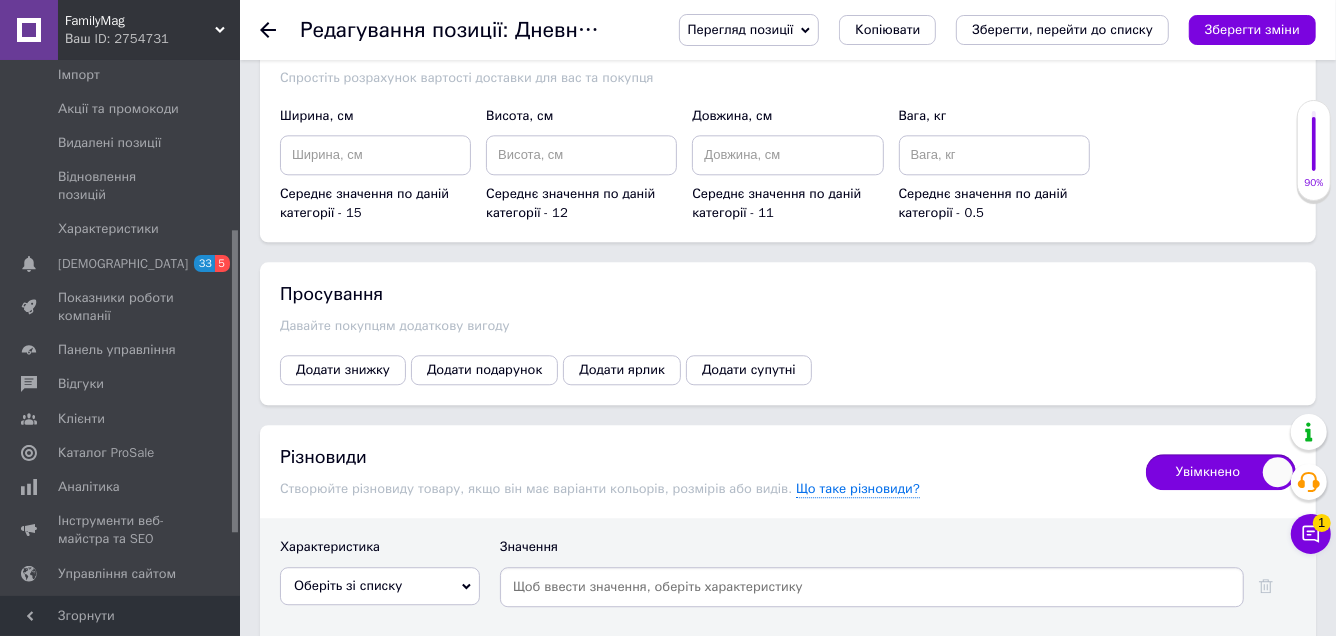 click at bounding box center [872, 587] 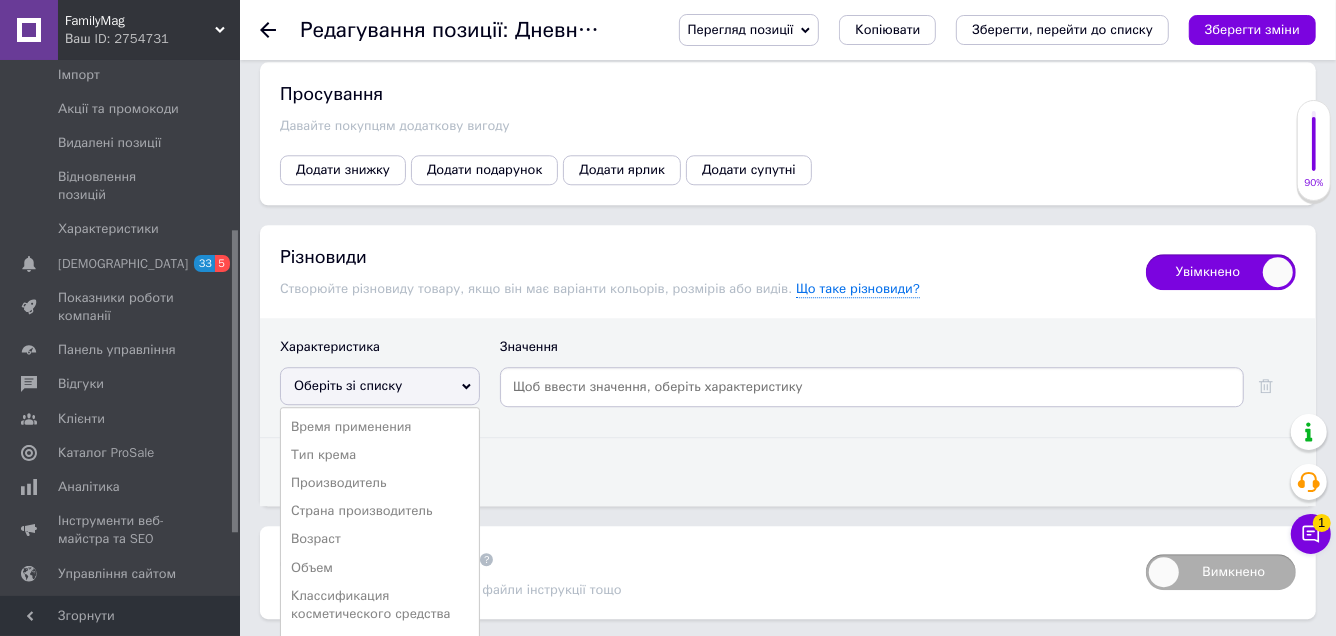 scroll, scrollTop: 3534, scrollLeft: 0, axis: vertical 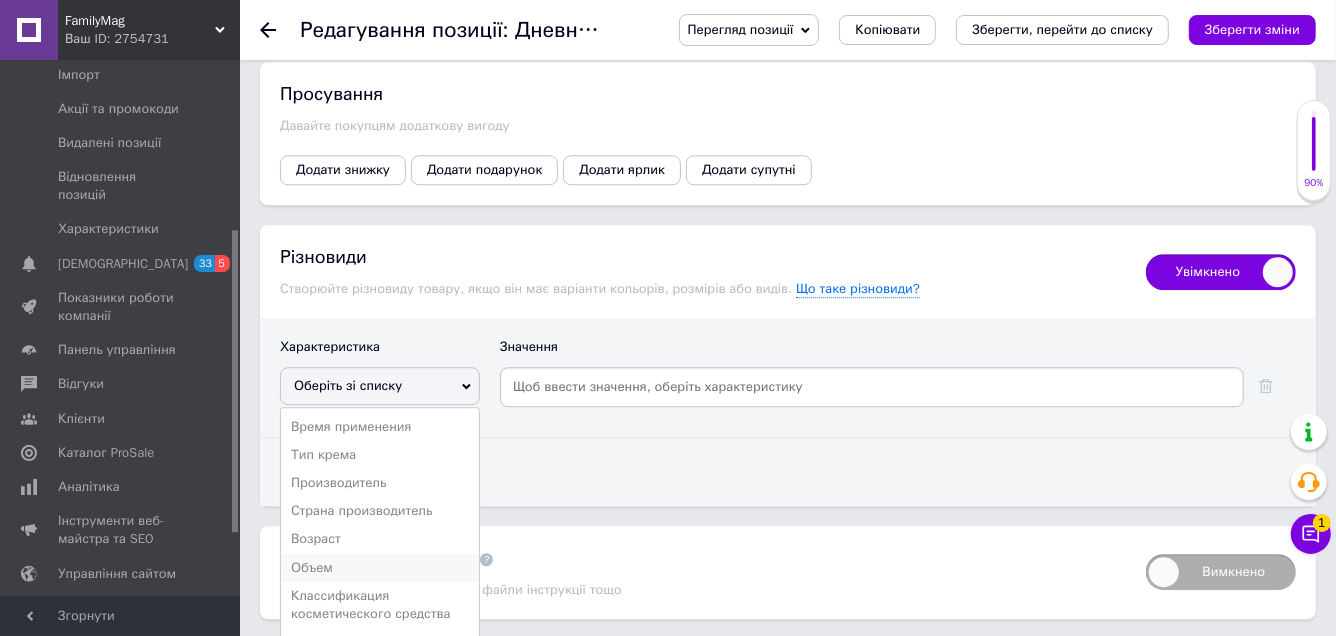click on "Объем" at bounding box center (380, 568) 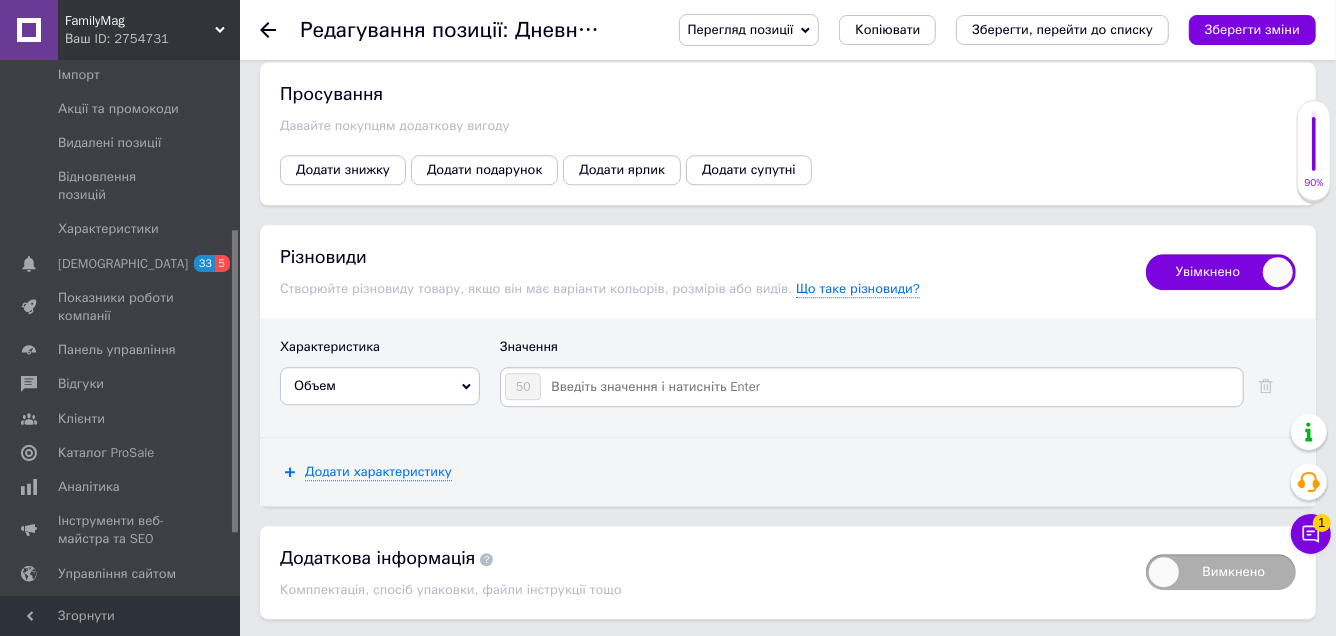 click at bounding box center (891, 387) 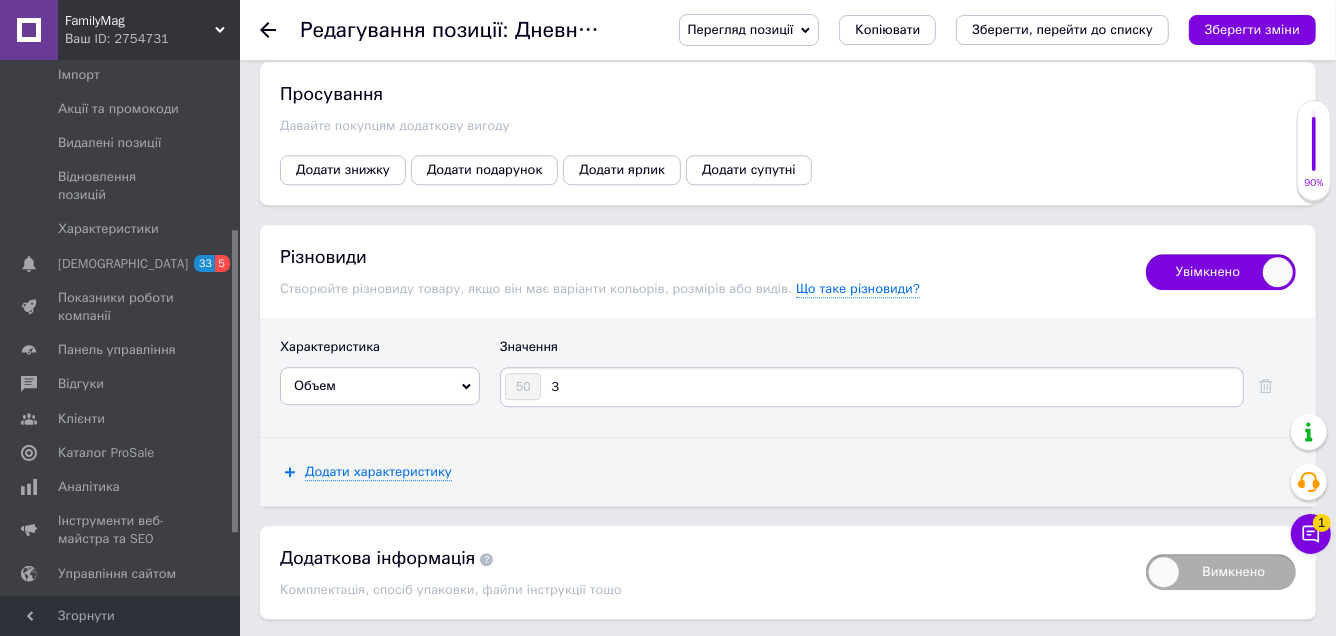 type on "30" 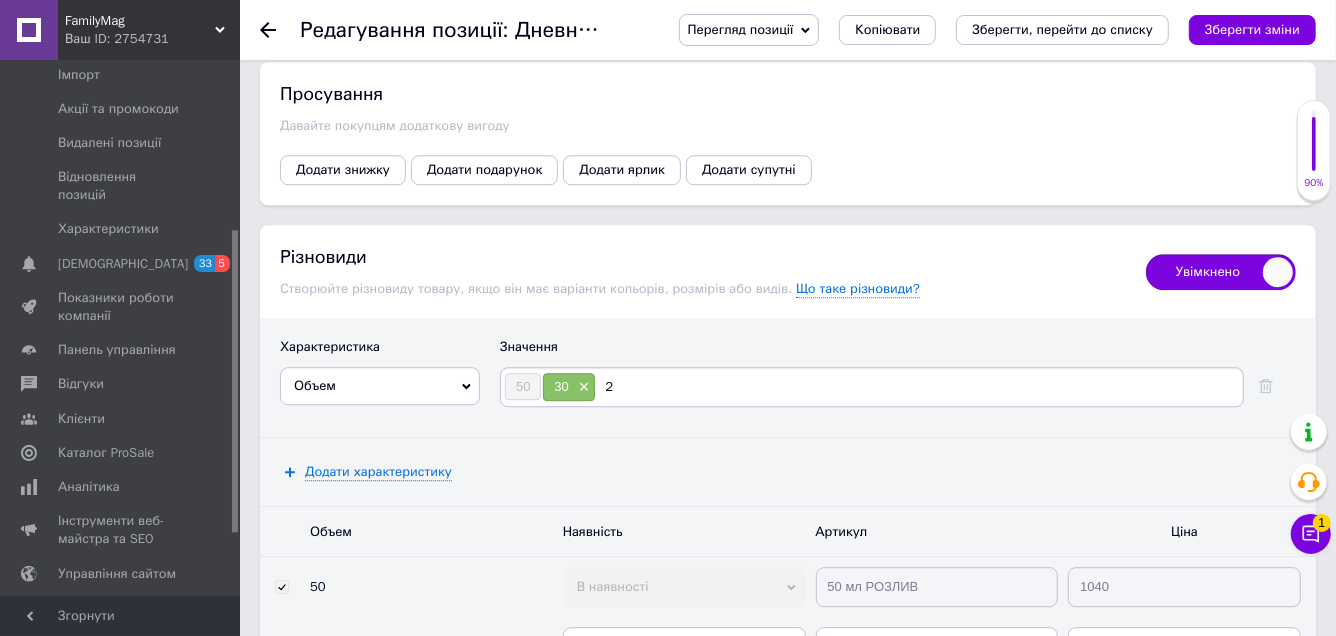 type on "25" 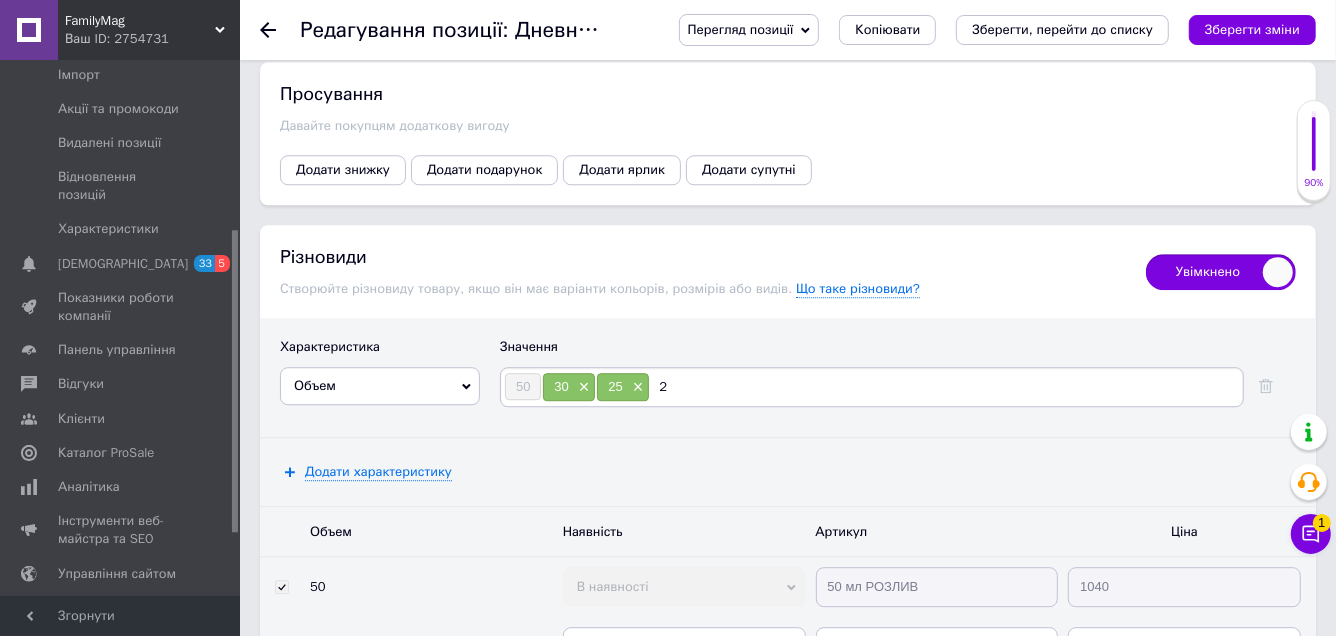 type on "20" 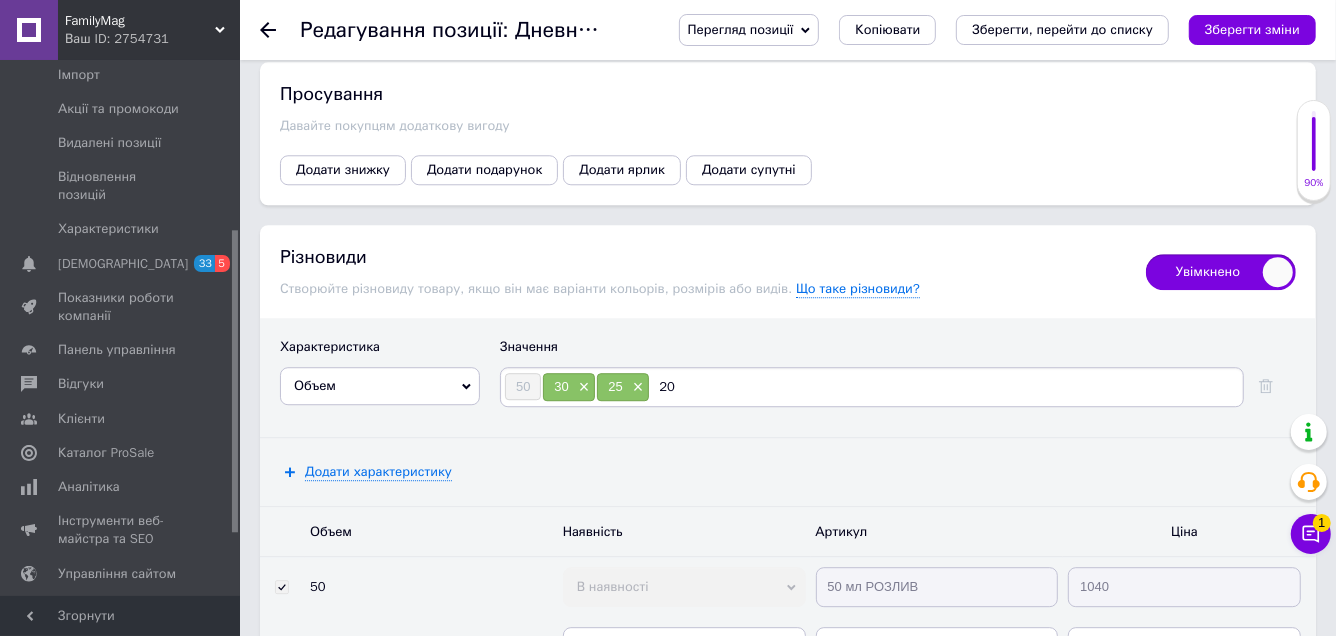 type 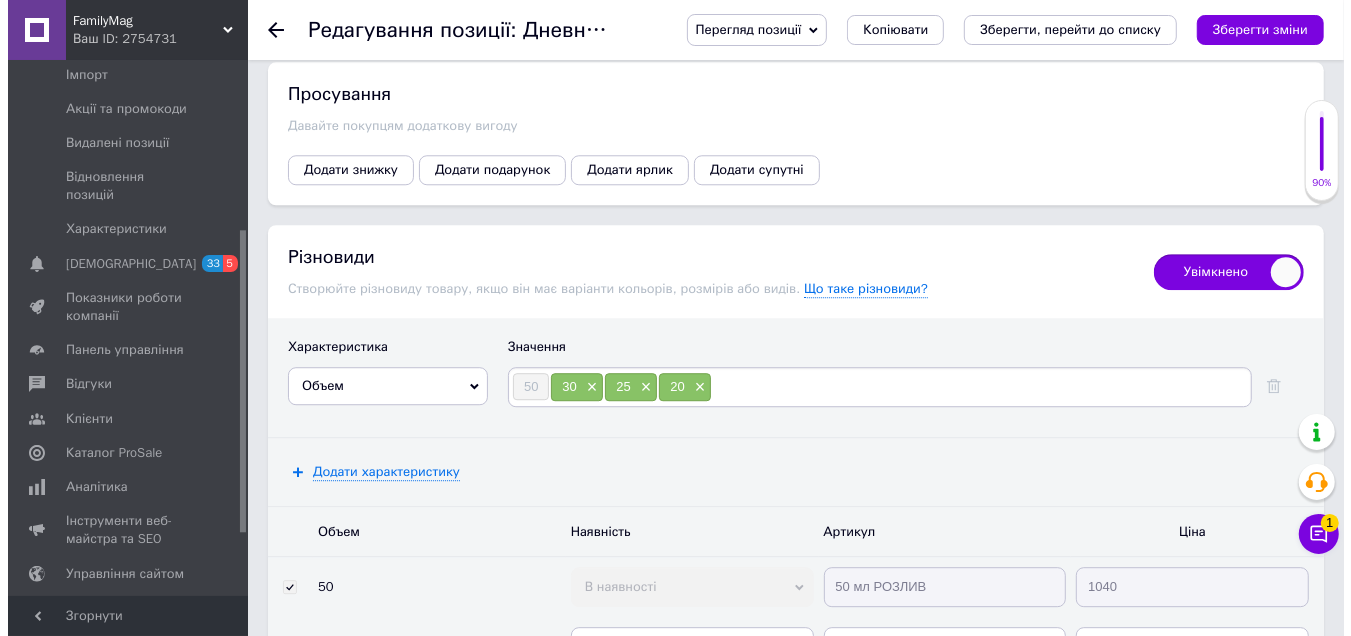 scroll, scrollTop: 3734, scrollLeft: 0, axis: vertical 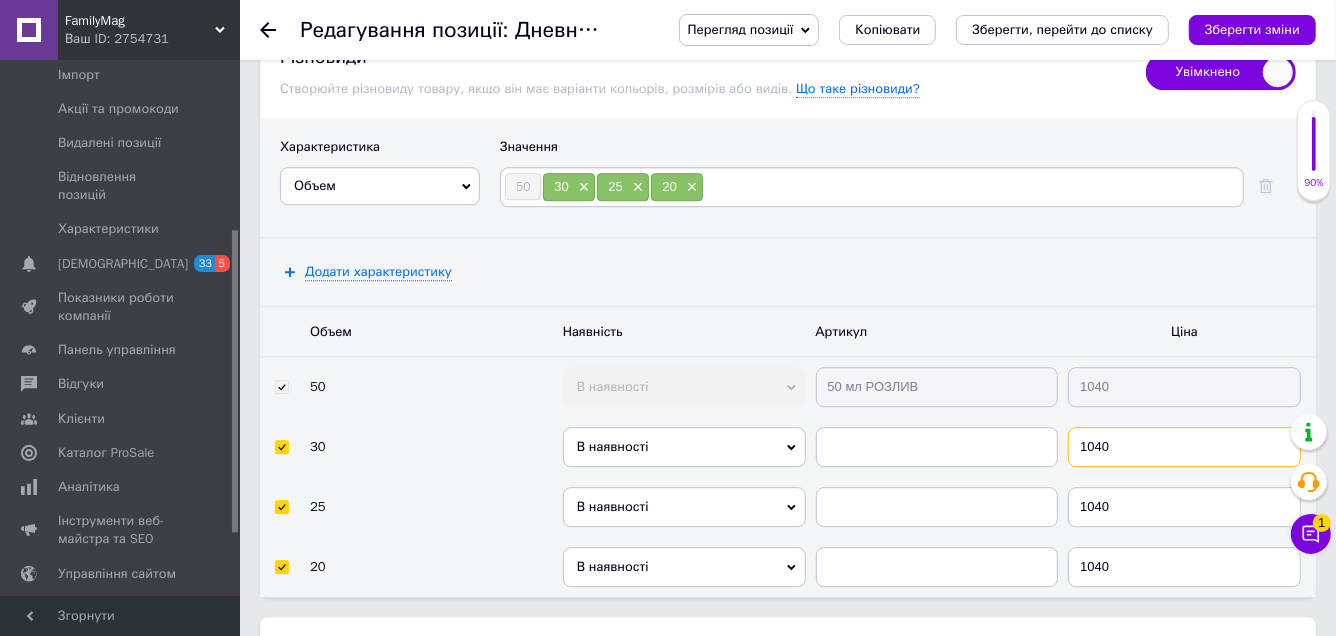 click on "1040" at bounding box center [1184, 447] 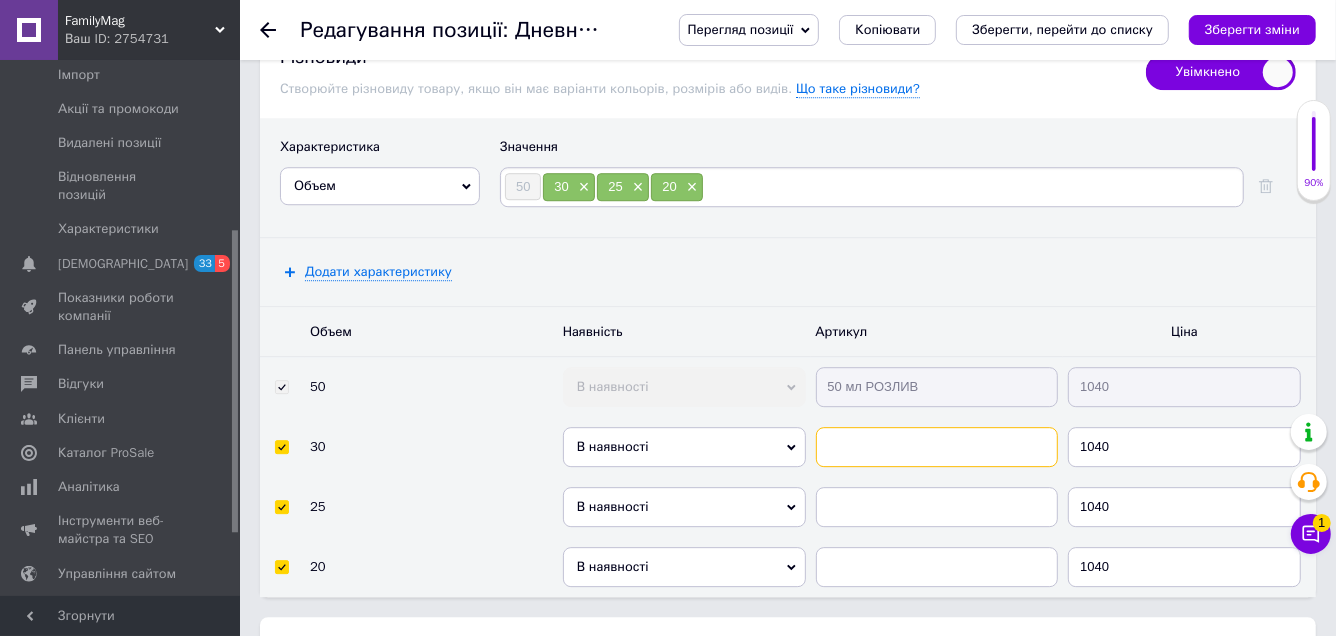 click at bounding box center [937, 447] 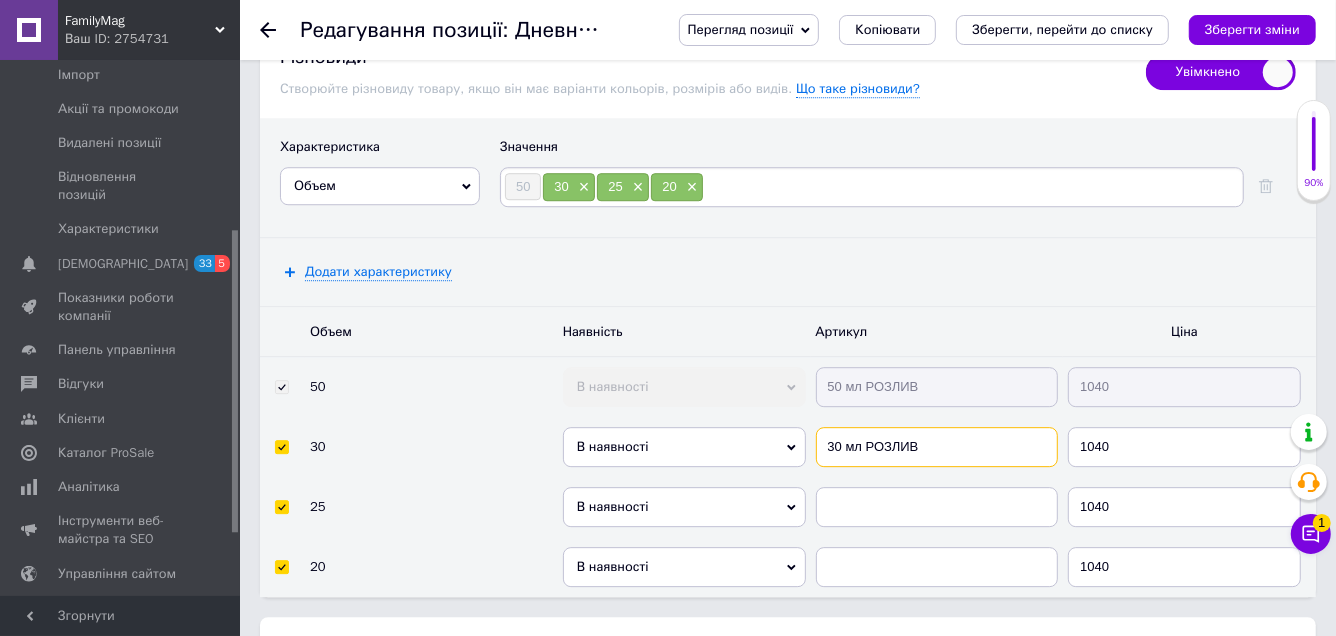 type on "30 мл РОЗЛИВ" 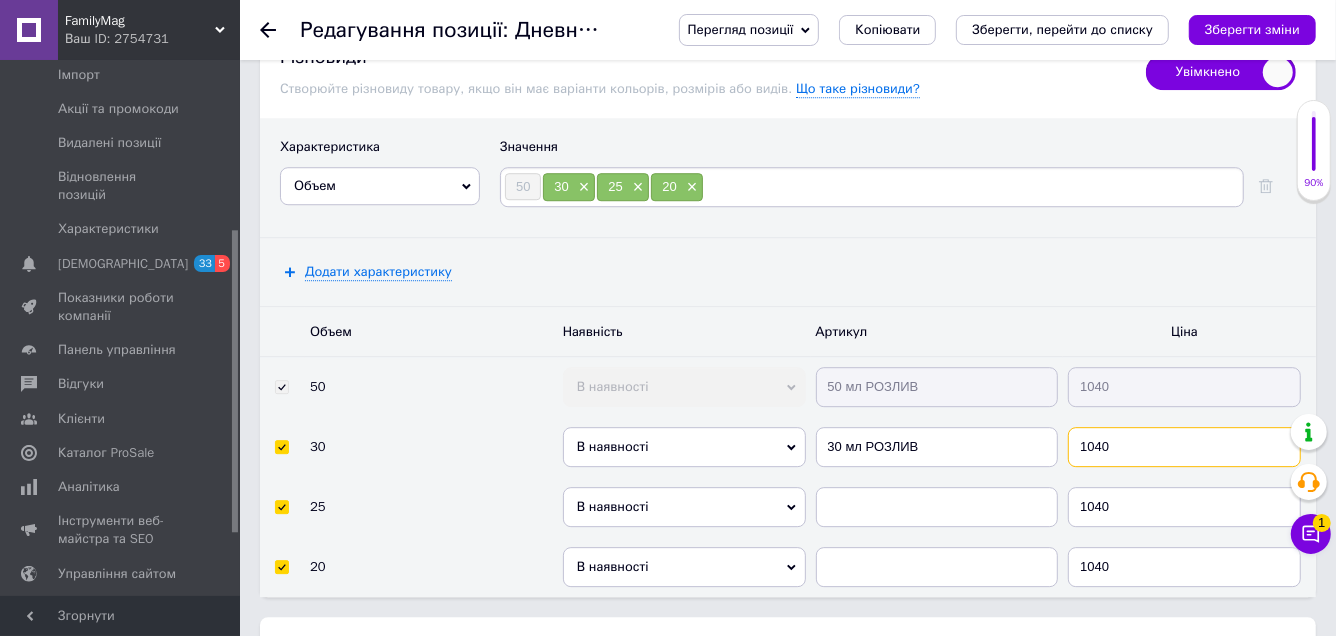 click on "1040" at bounding box center (1184, 447) 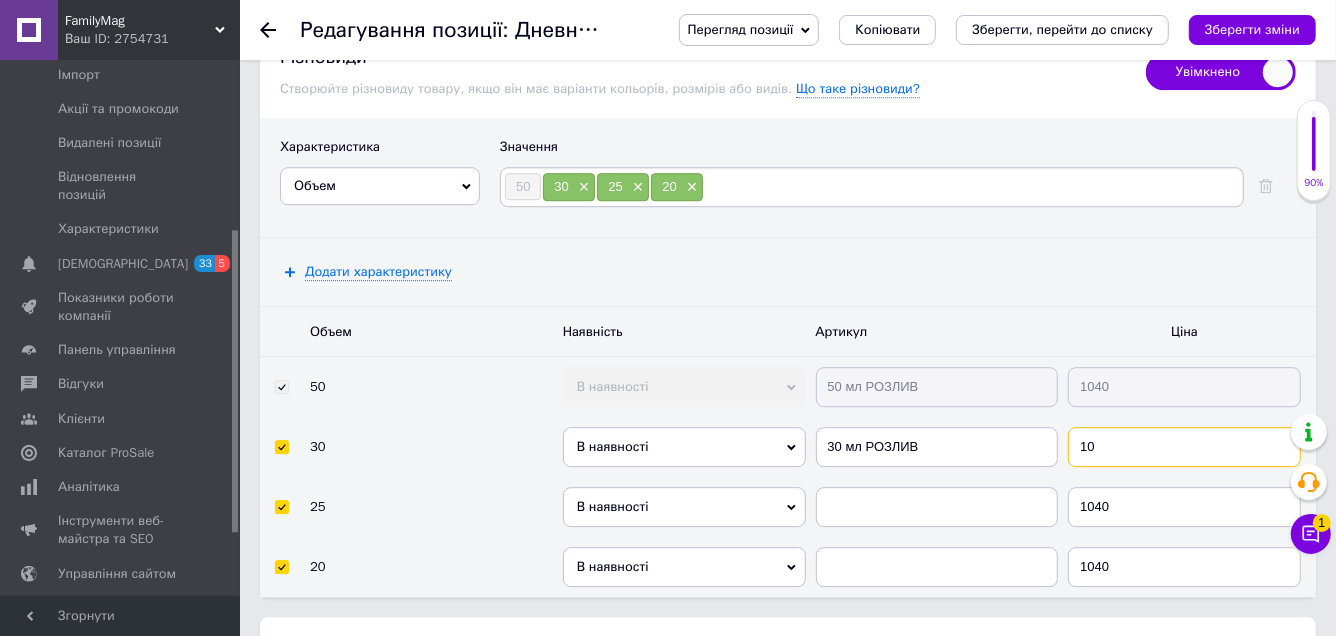 type on "1" 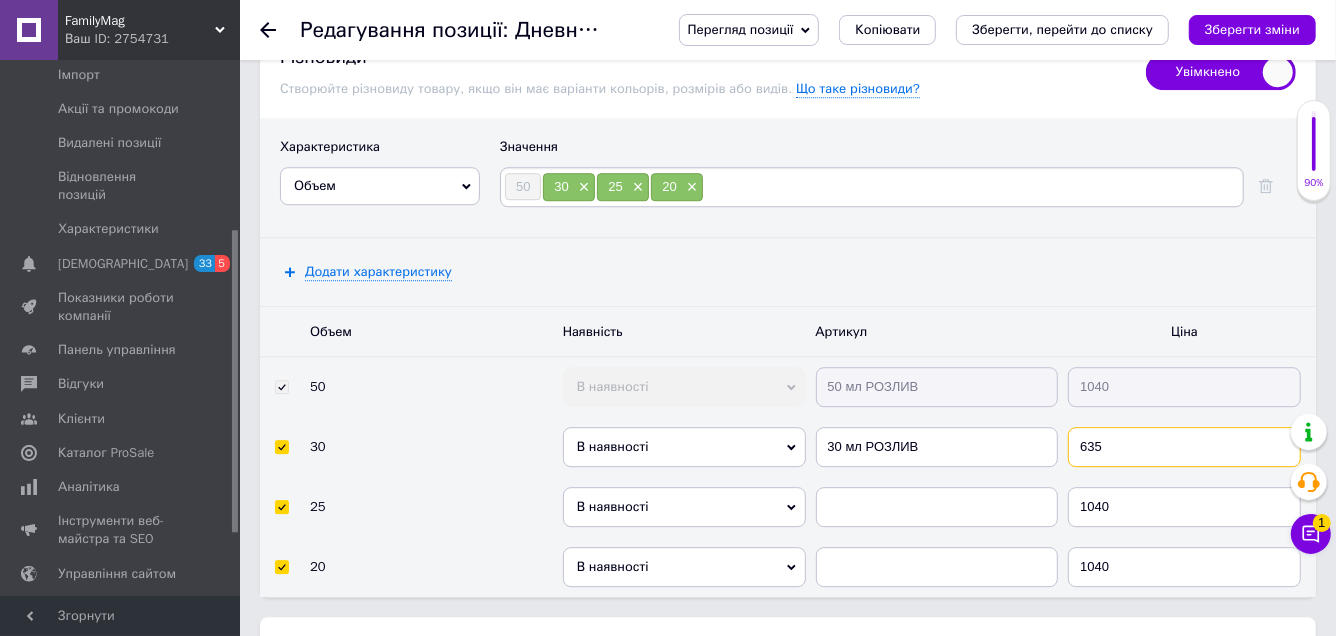 type on "635" 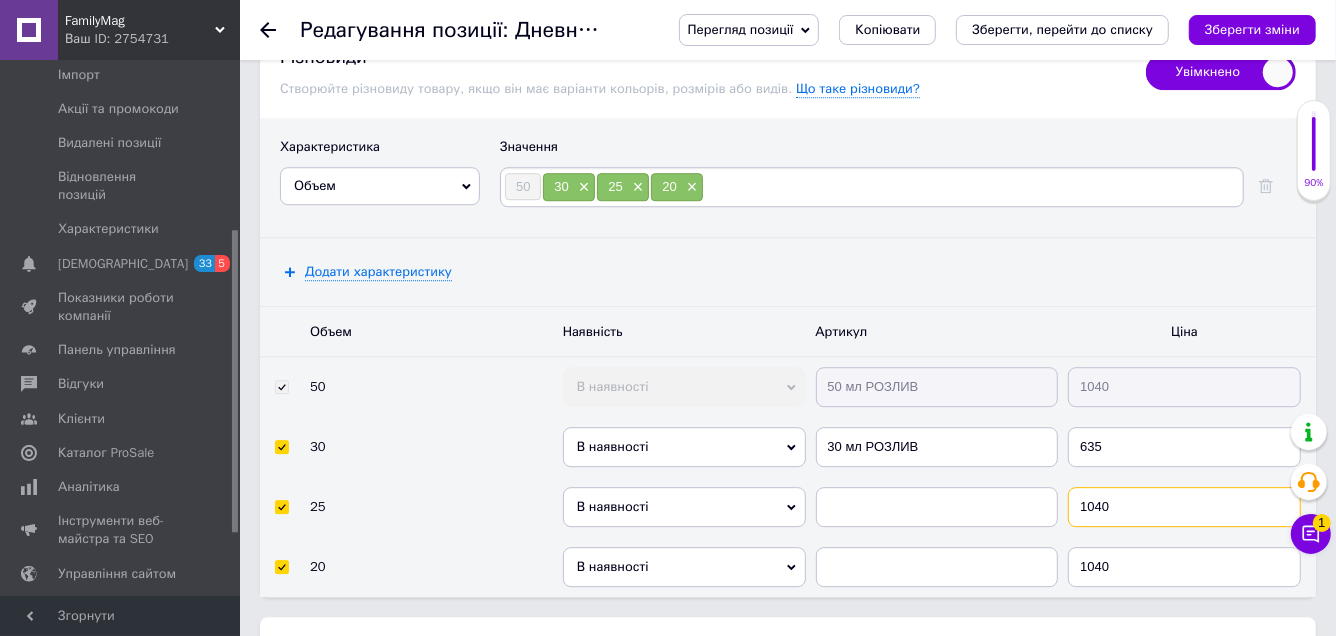 click on "1040" at bounding box center [1184, 507] 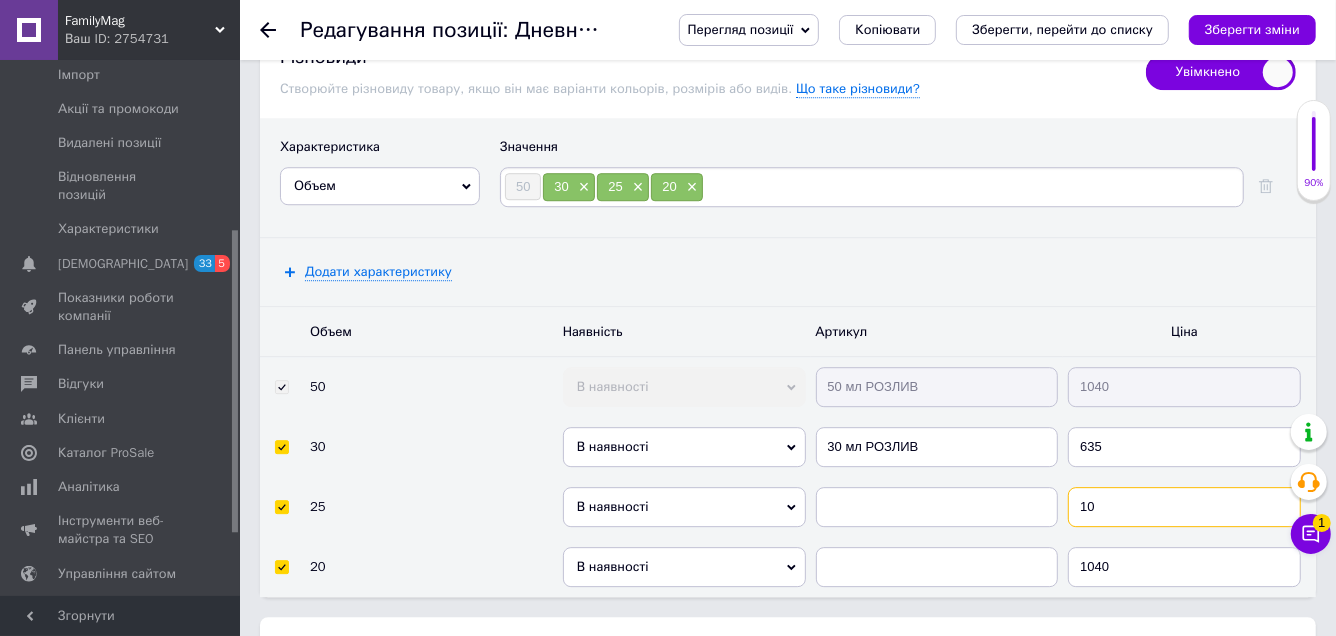 type on "1" 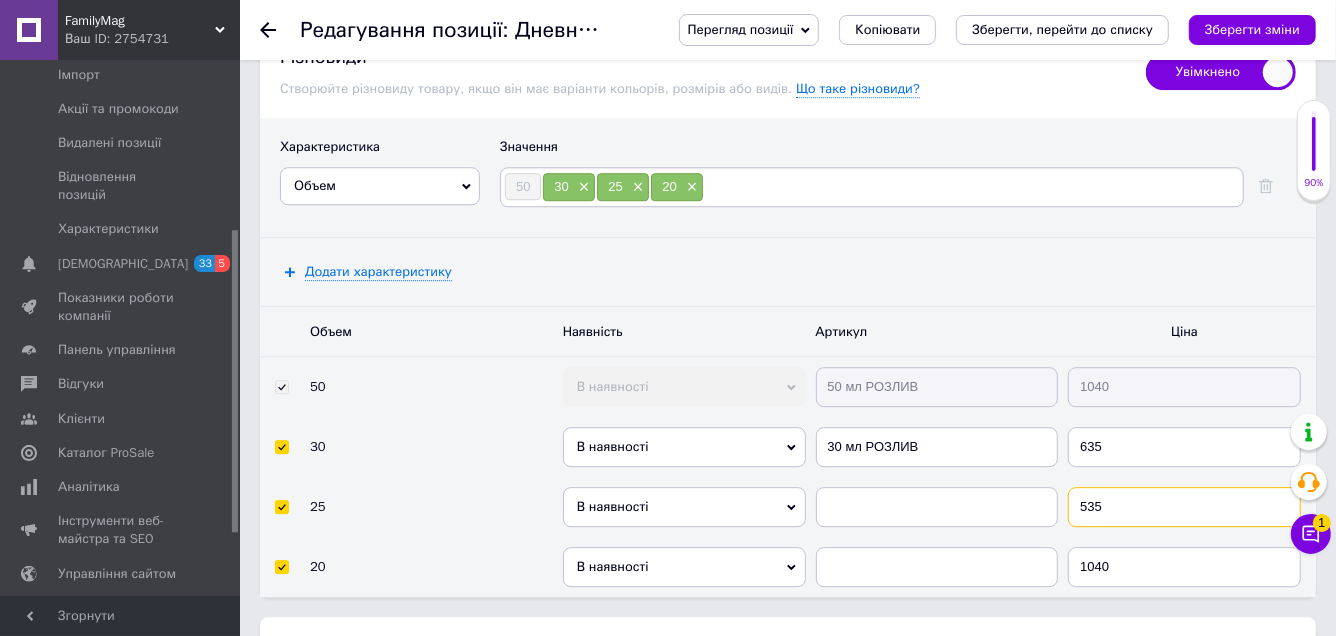 type on "535" 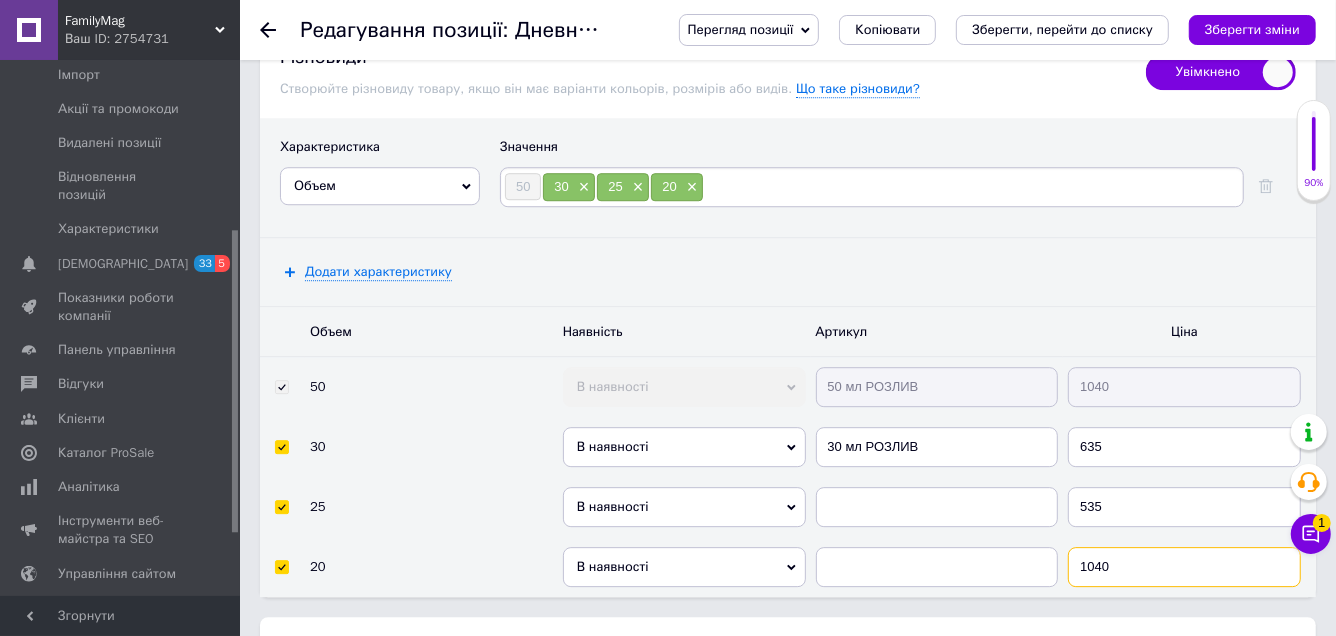 click on "1040" at bounding box center (1184, 567) 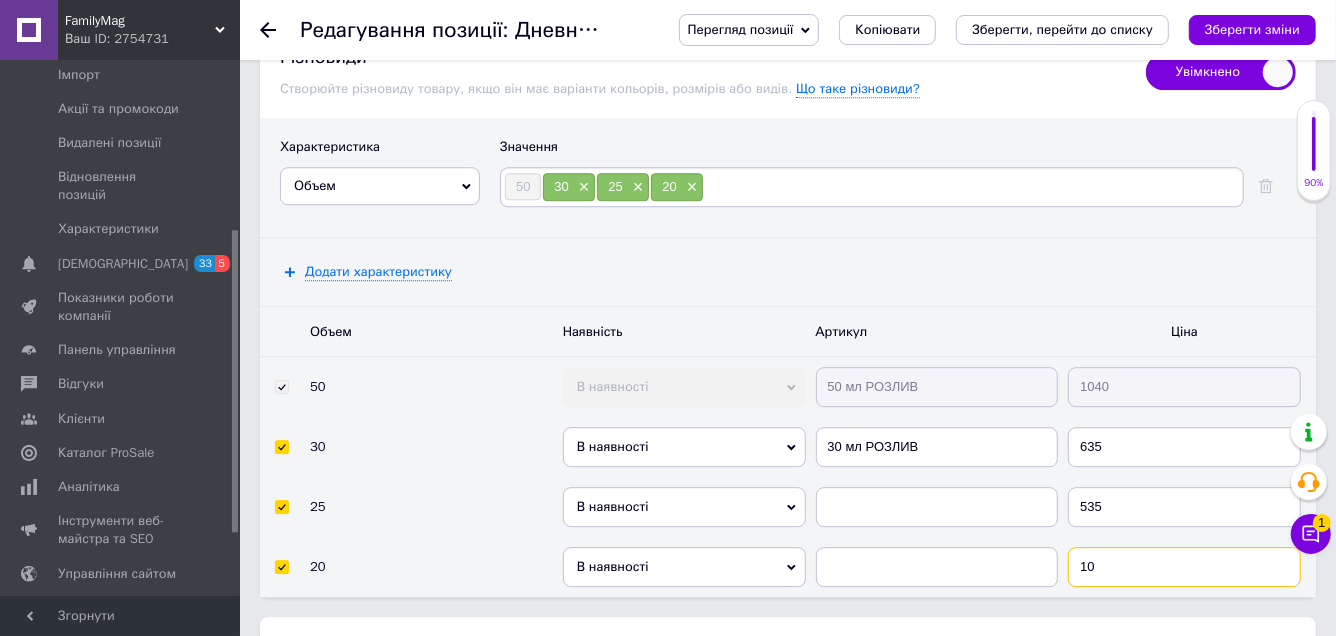 type on "1" 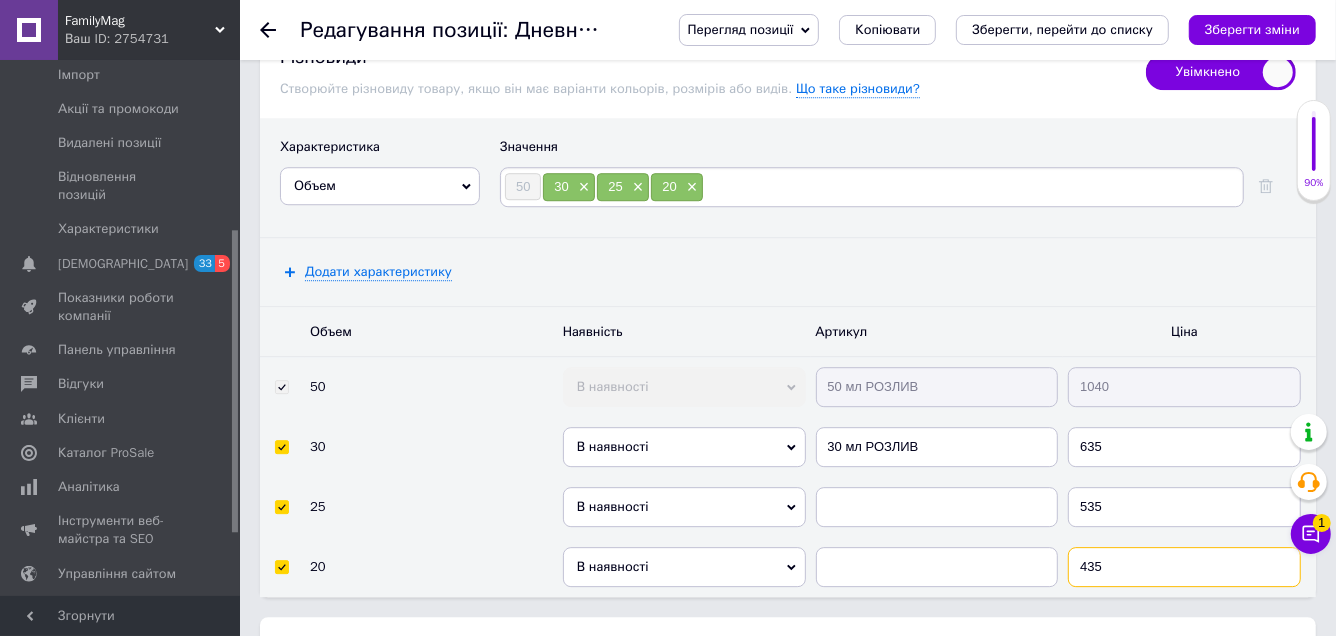 type on "435" 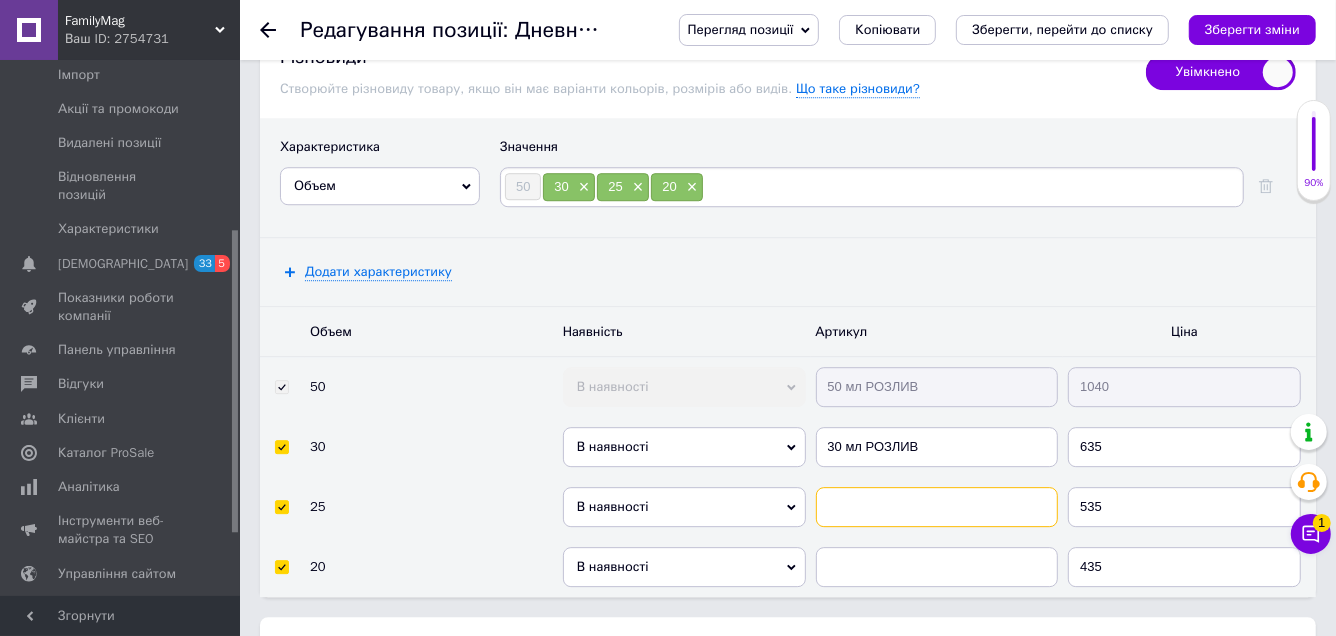 click at bounding box center (937, 507) 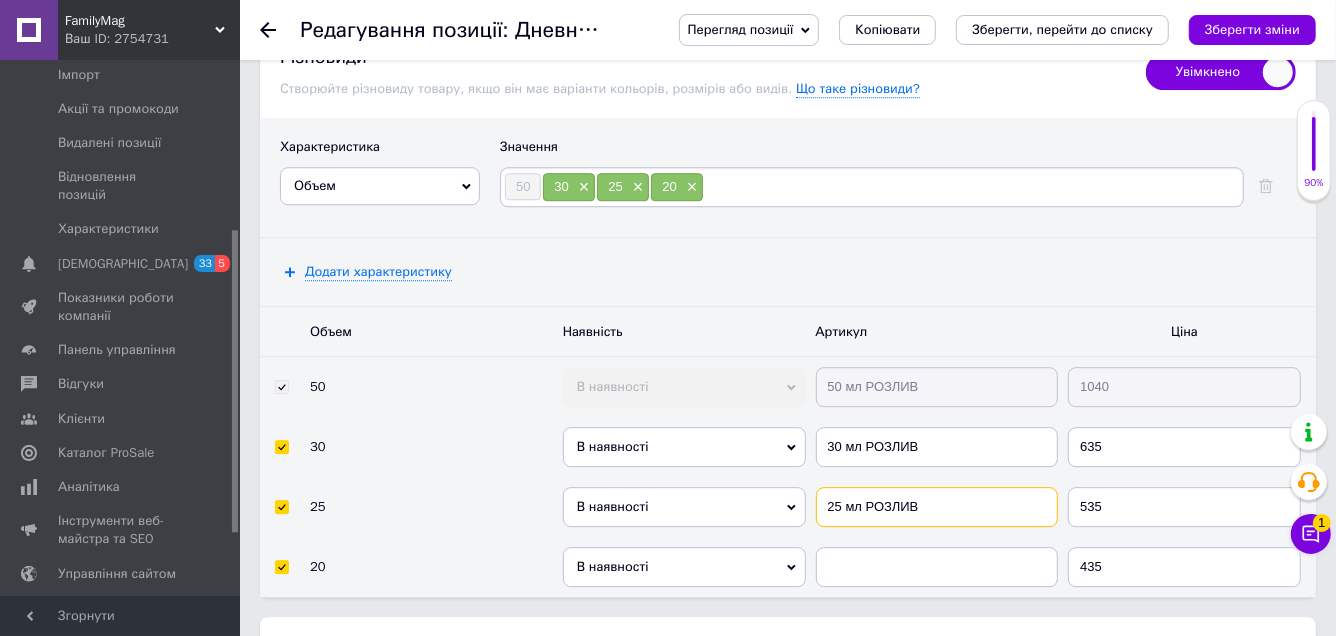 type on "25 мл РОЗЛИВ" 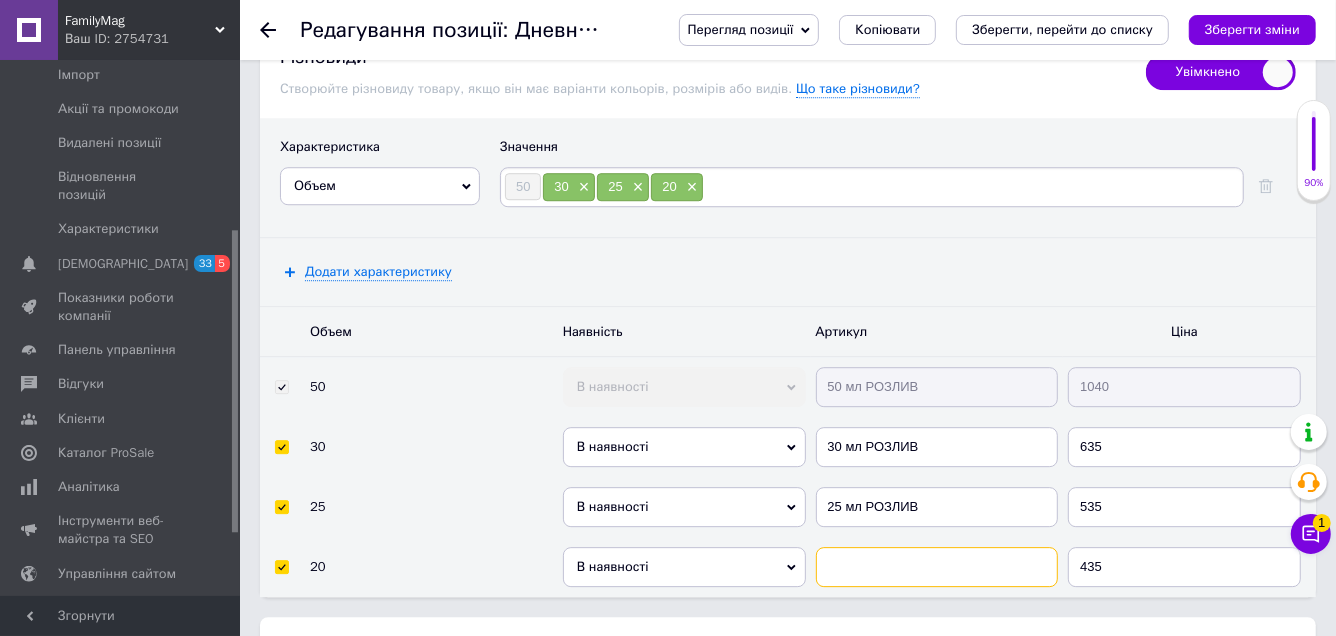 click at bounding box center (937, 567) 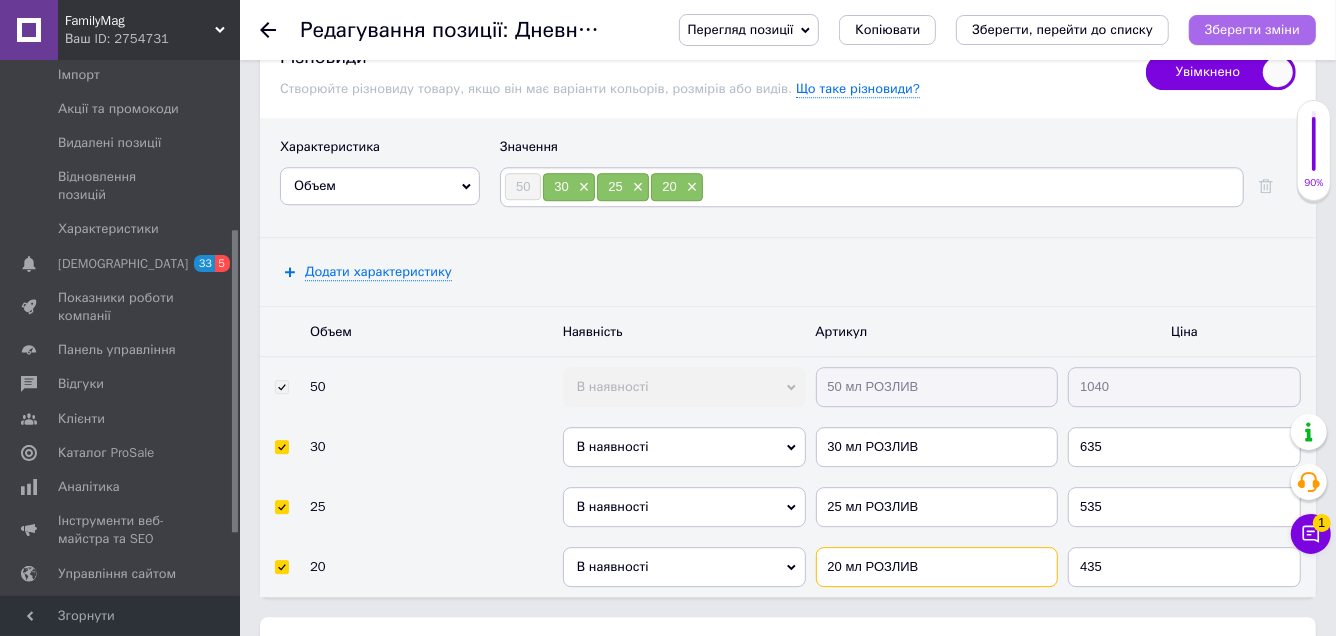 type on "20 мл РОЗЛИВ" 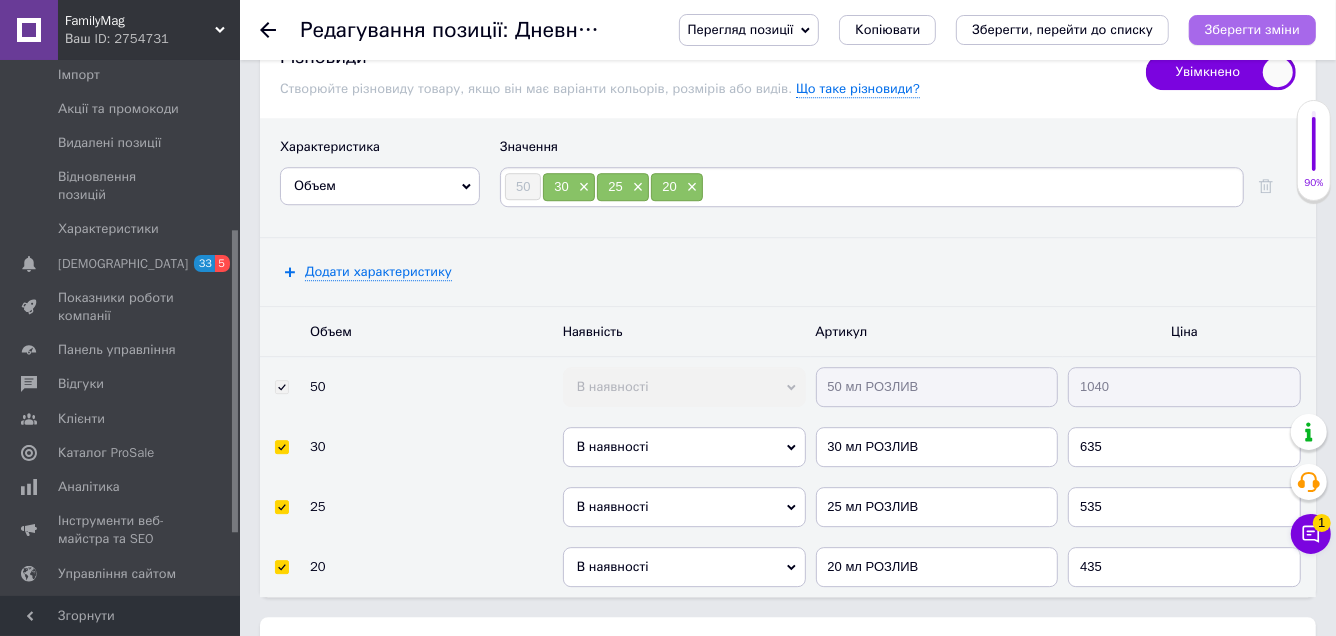 click on "Зберегти зміни" at bounding box center [1252, 30] 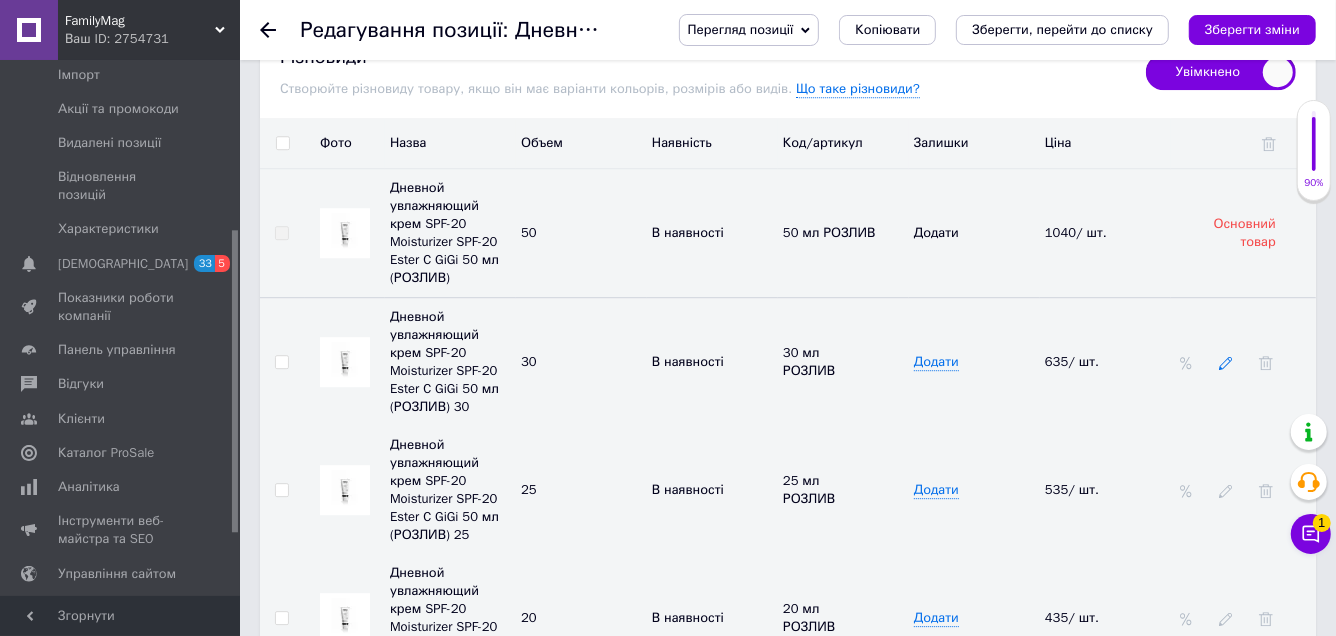 click 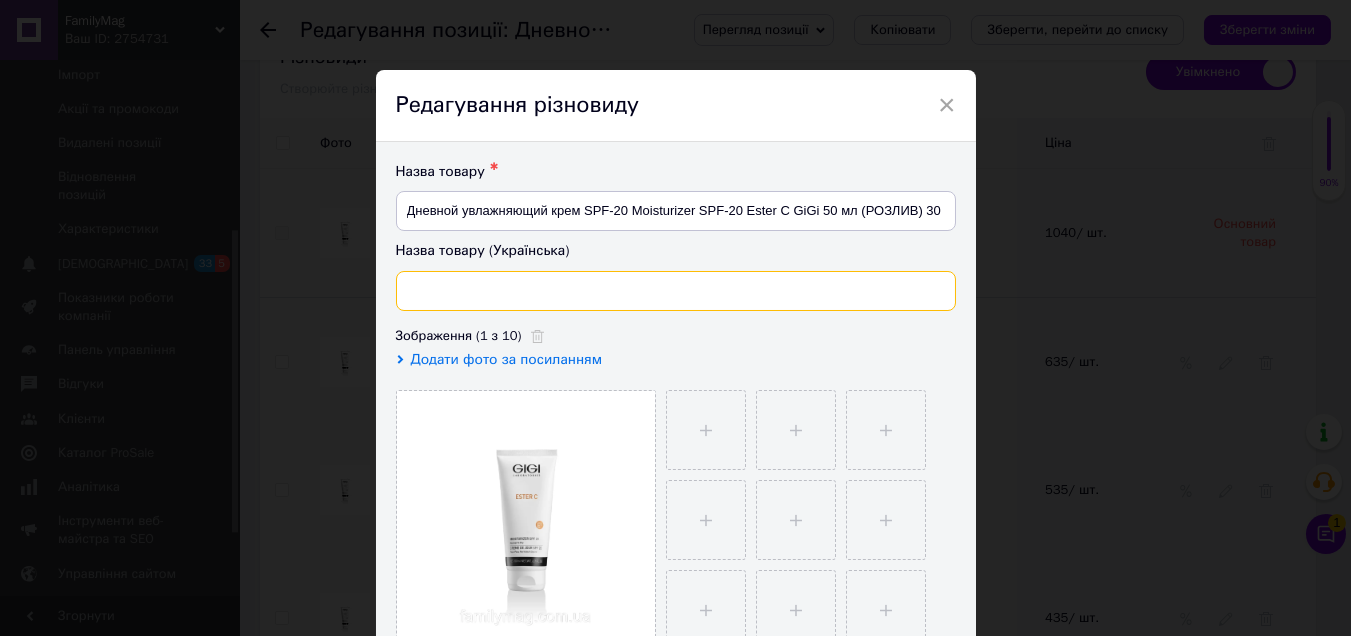 click at bounding box center (676, 291) 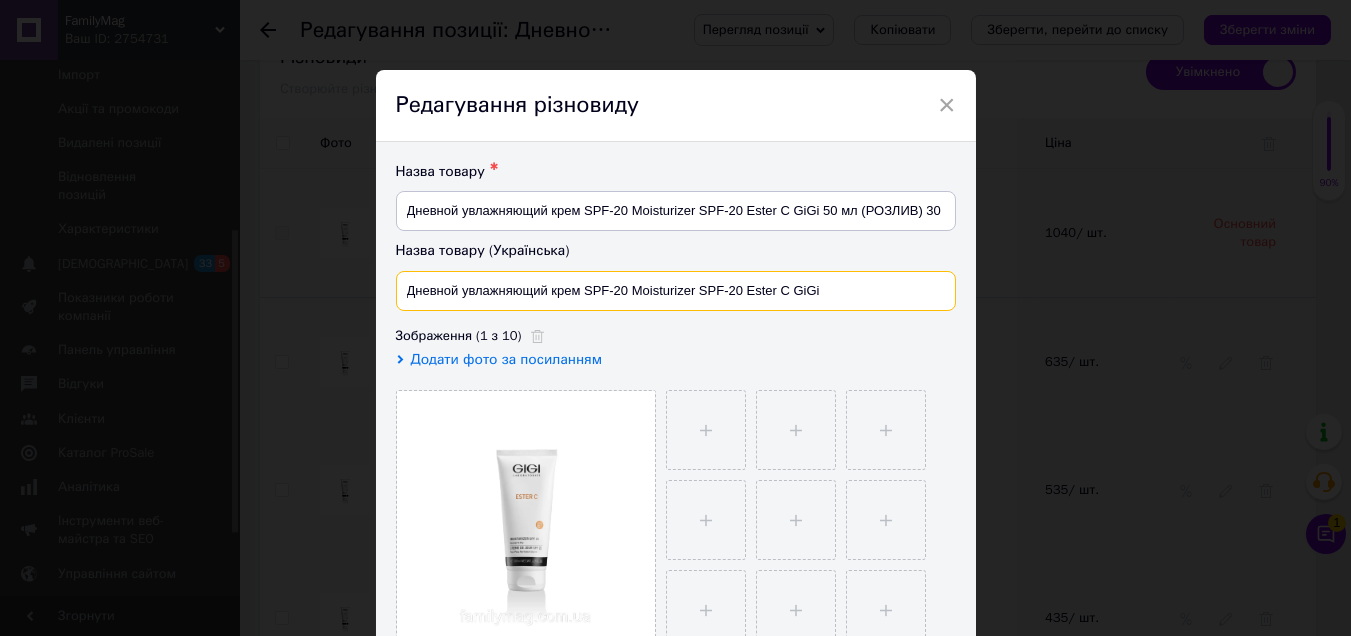 type on "Дневной увлажняющий крем SPF-20 Moisturizer SPF-20 Ester C GiGi" 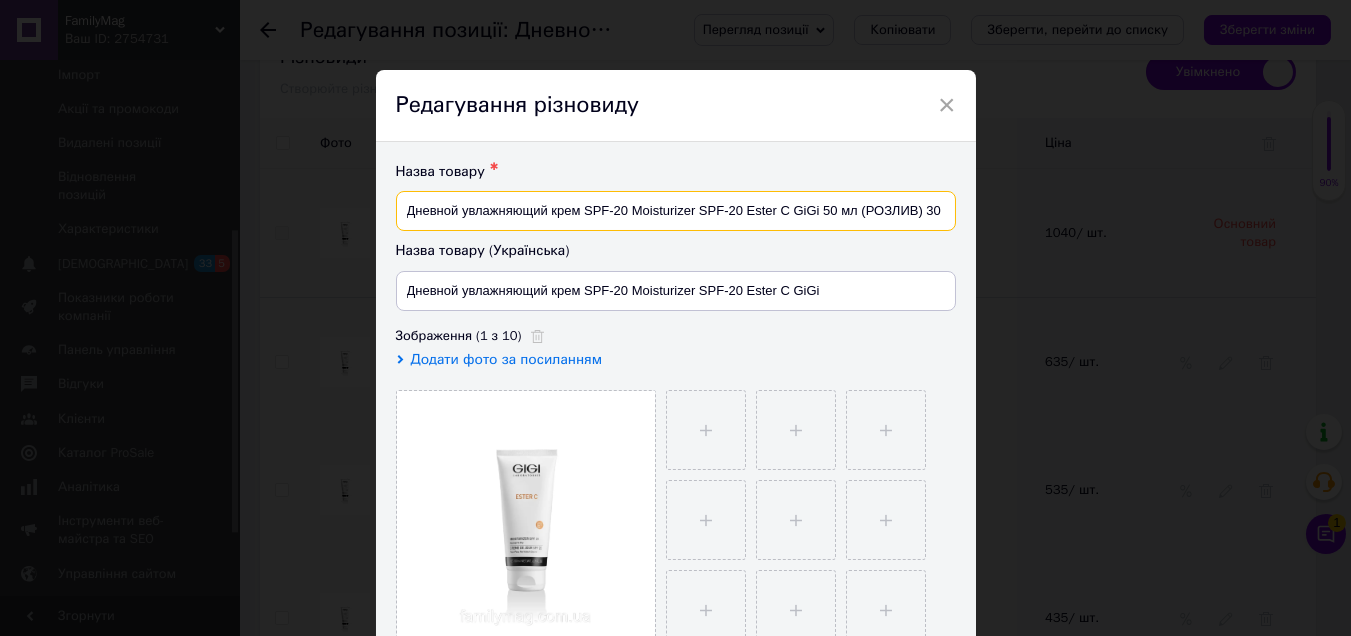 click on "Дневной увлажняющий крем SPF-20 Moisturizer SPF-20 Ester C GiGi 50 мл (РОЗЛИВ) 30" at bounding box center (676, 211) 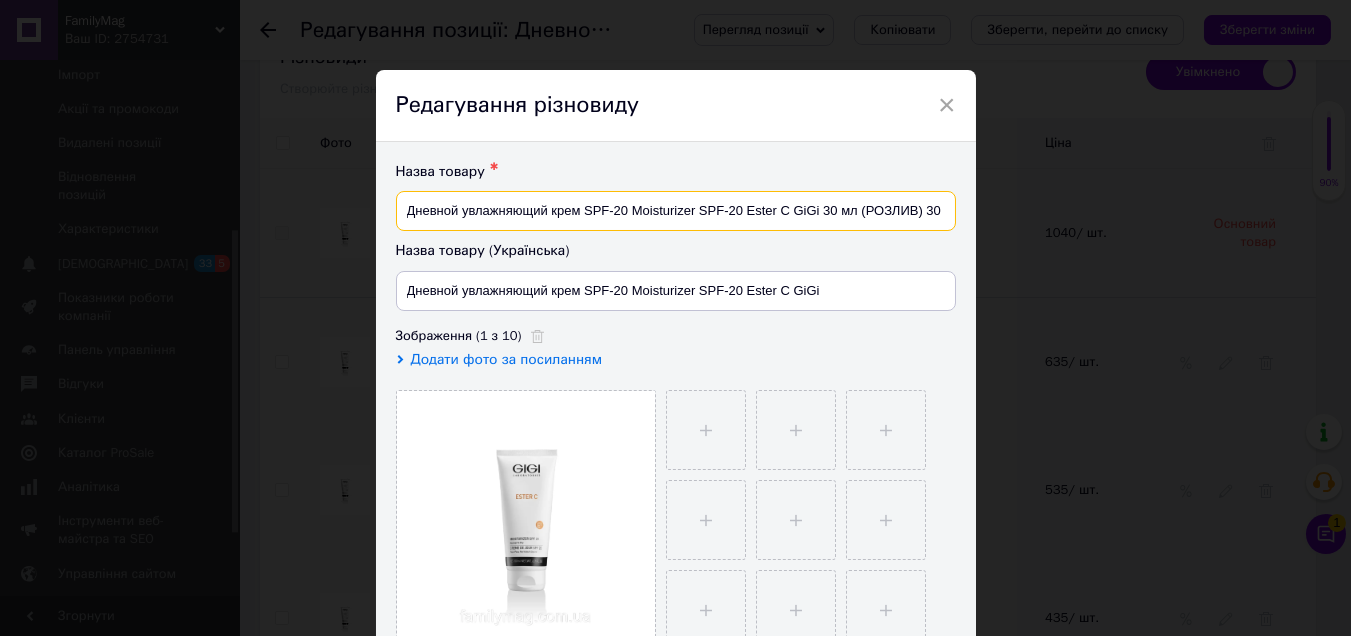 click on "Дневной увлажняющий крем SPF-20 Moisturizer SPF-20 Ester C GiGi 30 мл (РОЗЛИВ) 30" at bounding box center (676, 211) 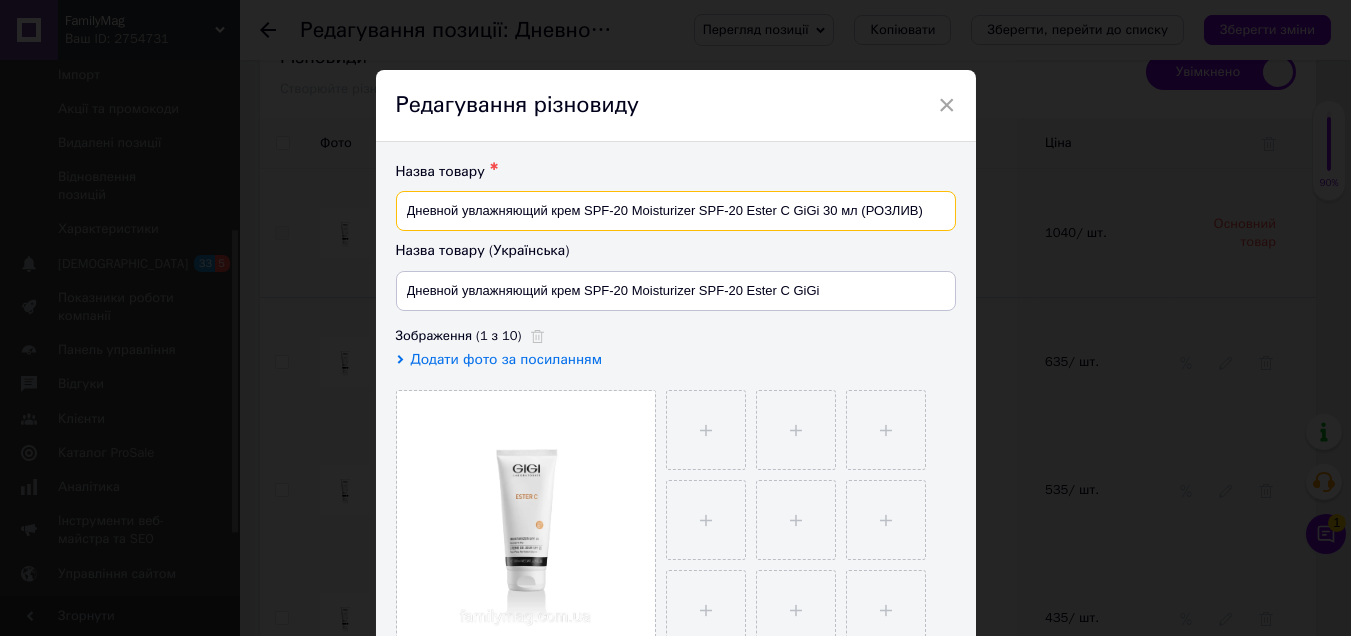 type on "Дневной увлажняющий крем SPF-20 Moisturizer SPF-20 Ester C GiGi 30 мл (РОЗЛИВ)" 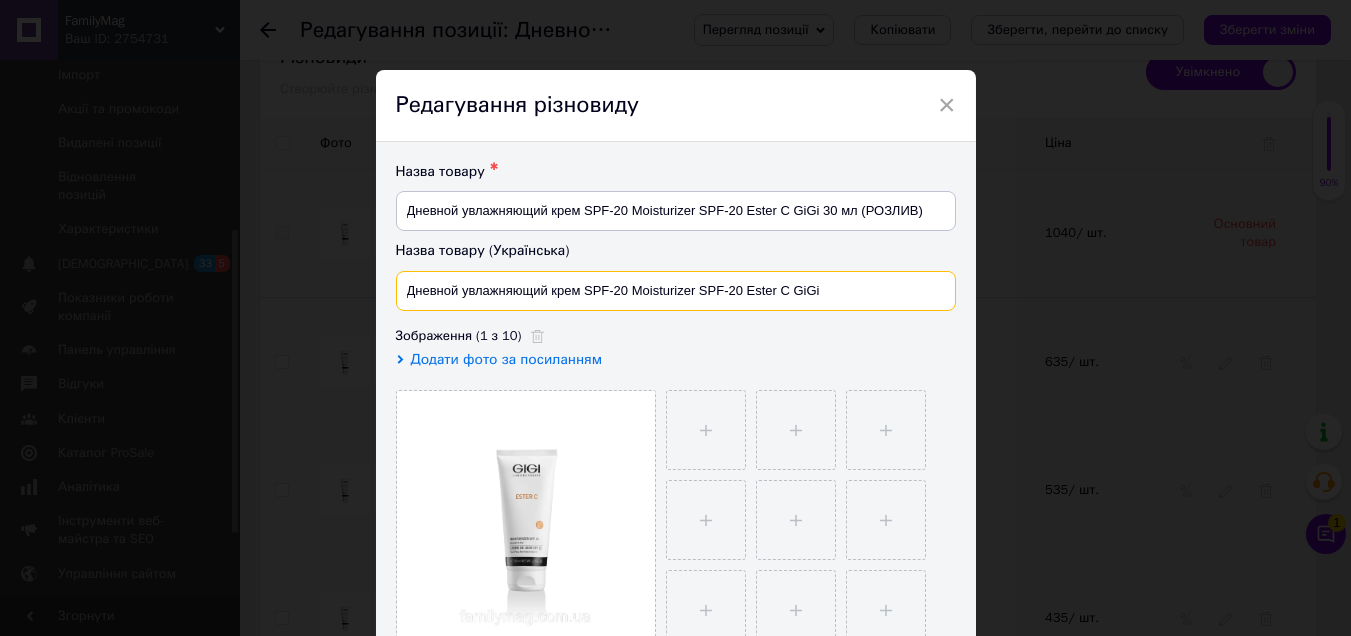 click on "Дневной увлажняющий крем SPF-20 Moisturizer SPF-20 Ester C GiGi" at bounding box center [676, 291] 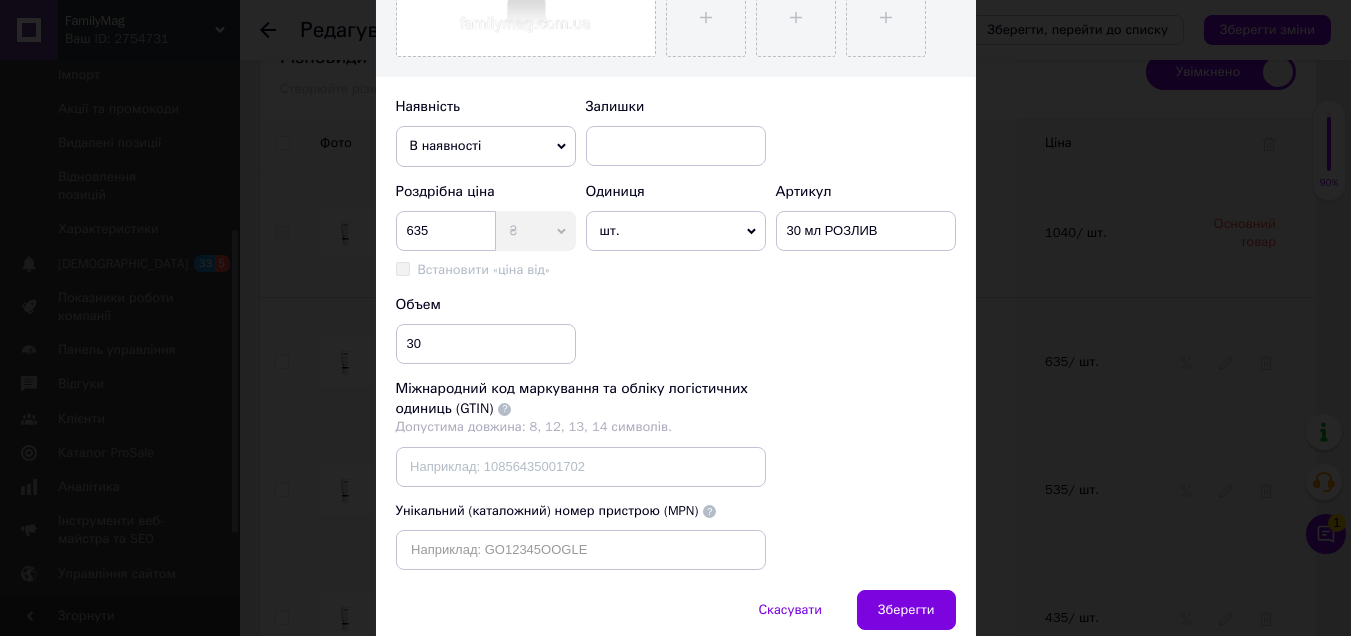 scroll, scrollTop: 599, scrollLeft: 0, axis: vertical 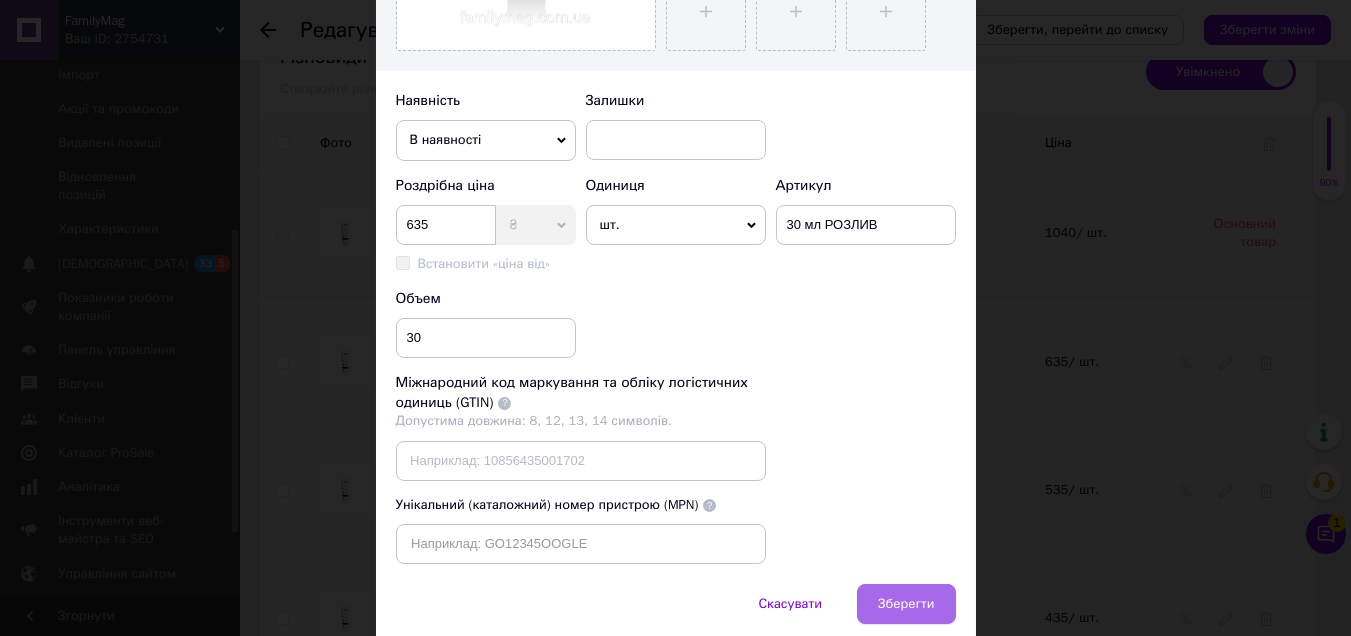 type on "Дневной увлажняющий крем SPF-20 Moisturizer SPF-20 Ester C GiGi 30 мл (РОЗЛИВ)" 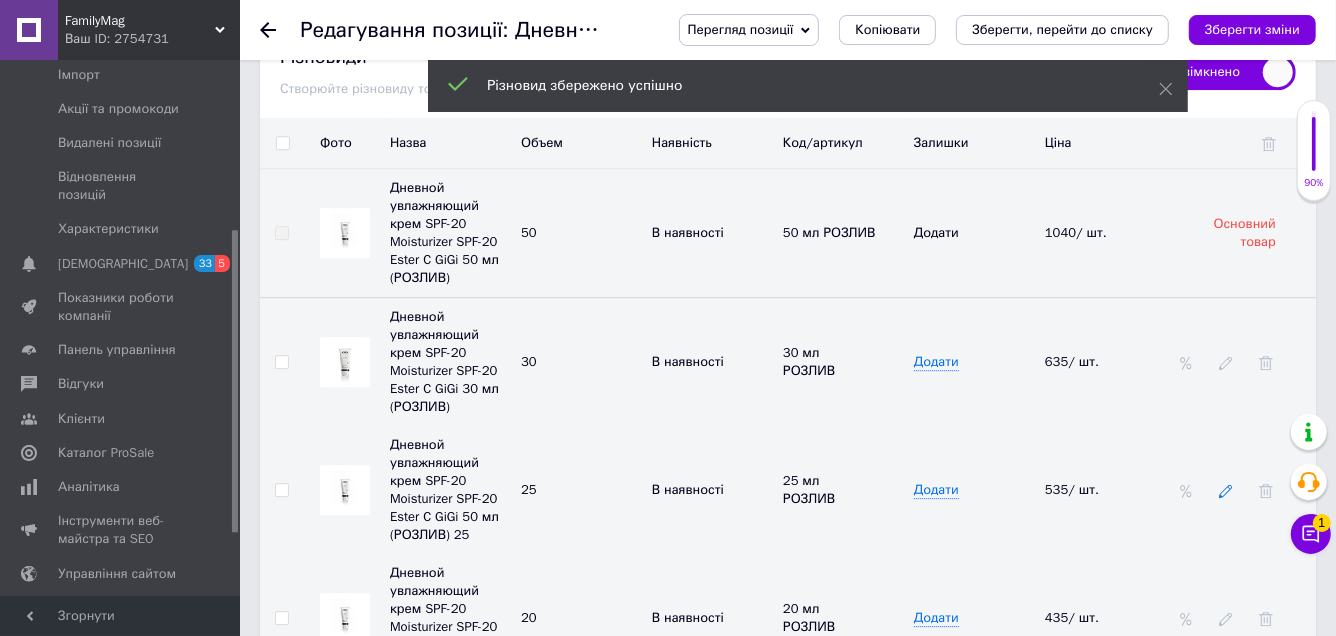click 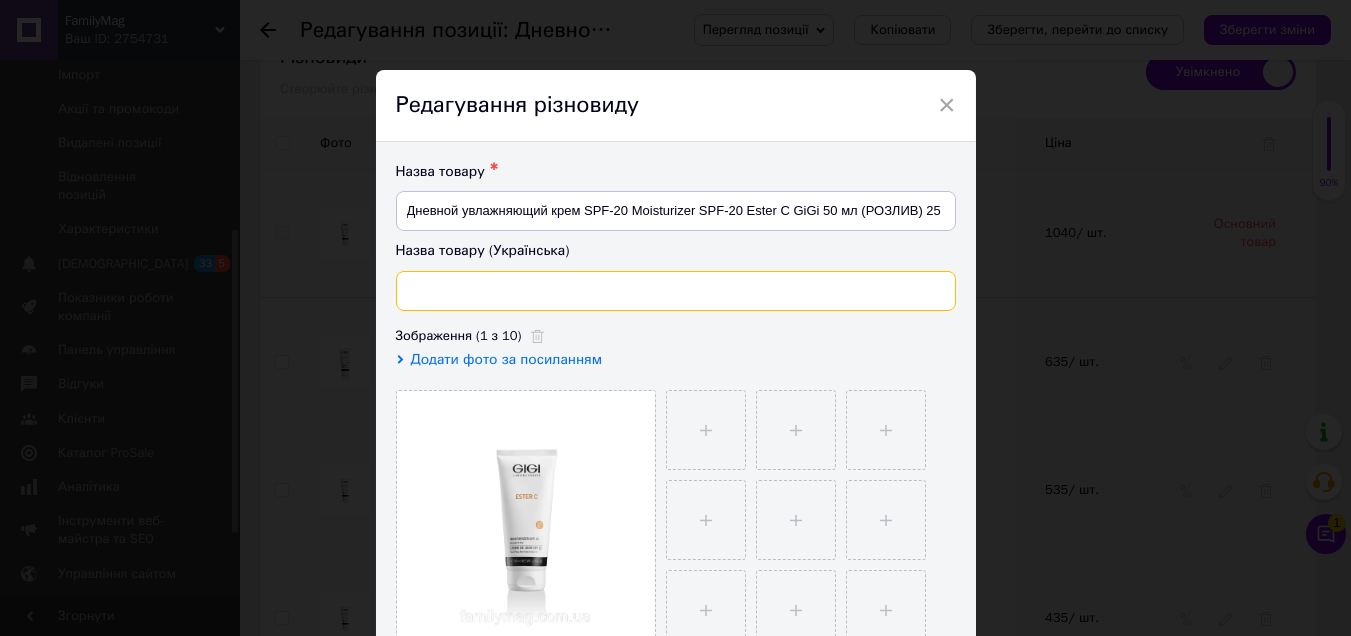 click at bounding box center (676, 291) 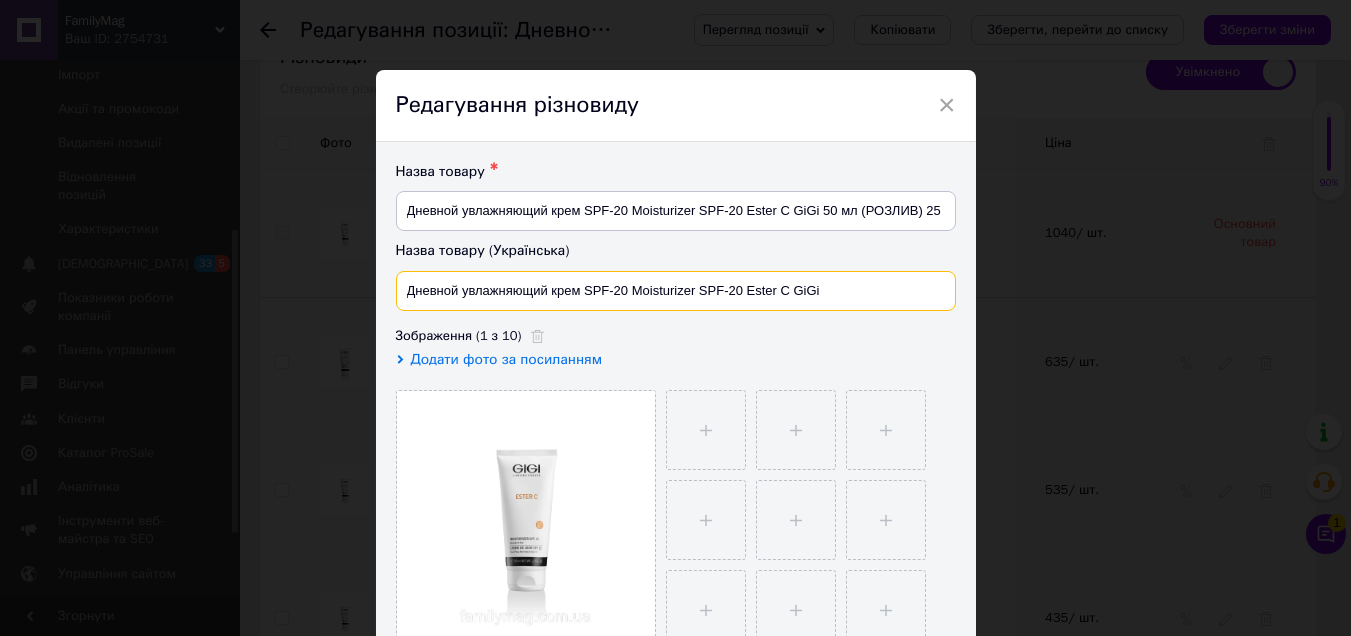 type on "Дневной увлажняющий крем SPF-20 Moisturizer SPF-20 Ester C GiGi" 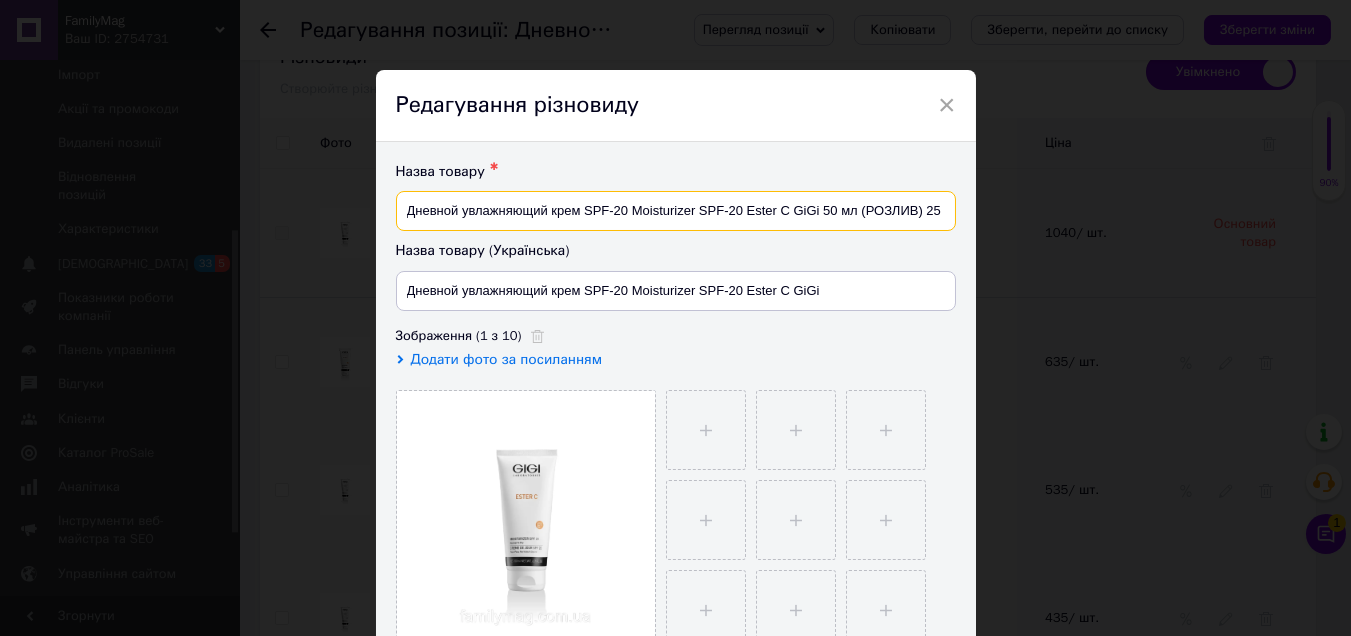 click on "Дневной увлажняющий крем SPF-20 Moisturizer SPF-20 Ester C GiGi 50 мл (РОЗЛИВ) 25" at bounding box center [676, 211] 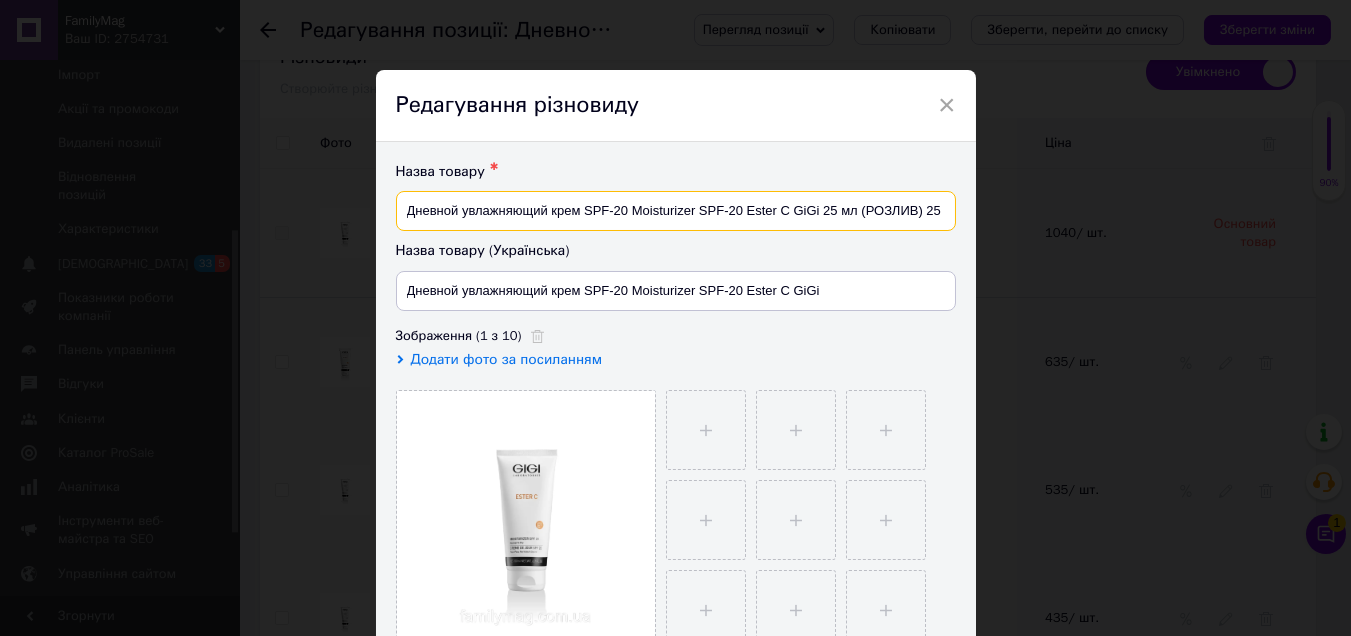 drag, startPoint x: 919, startPoint y: 214, endPoint x: 919, endPoint y: 228, distance: 14 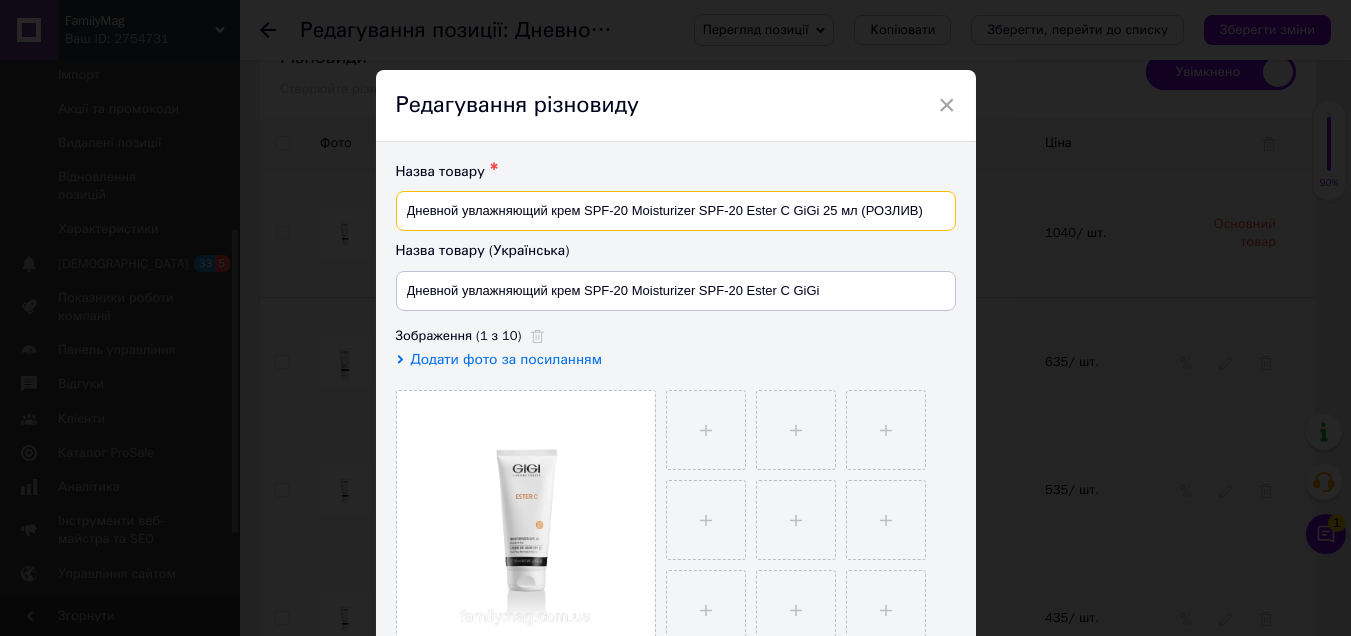 type on "Дневной увлажняющий крем SPF-20 Moisturizer SPF-20 Ester C GiGi 25 мл (РОЗЛИВ)" 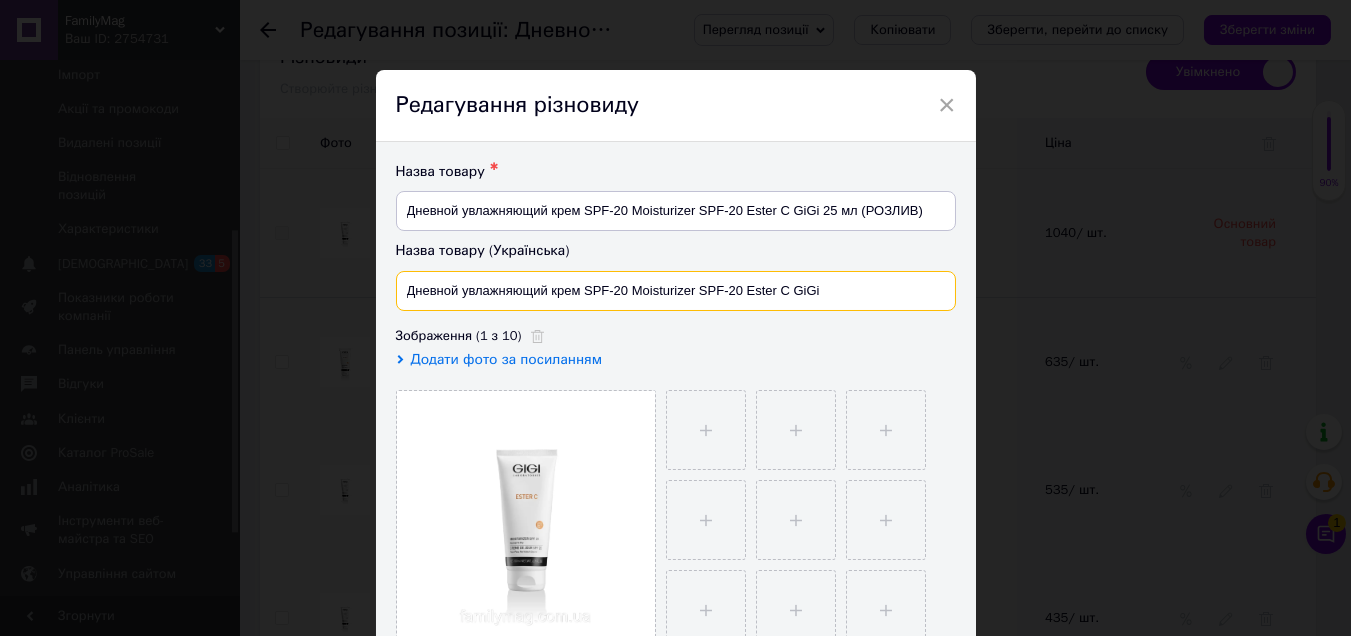 click on "Дневной увлажняющий крем SPF-20 Moisturizer SPF-20 Ester C GiGi" at bounding box center [676, 291] 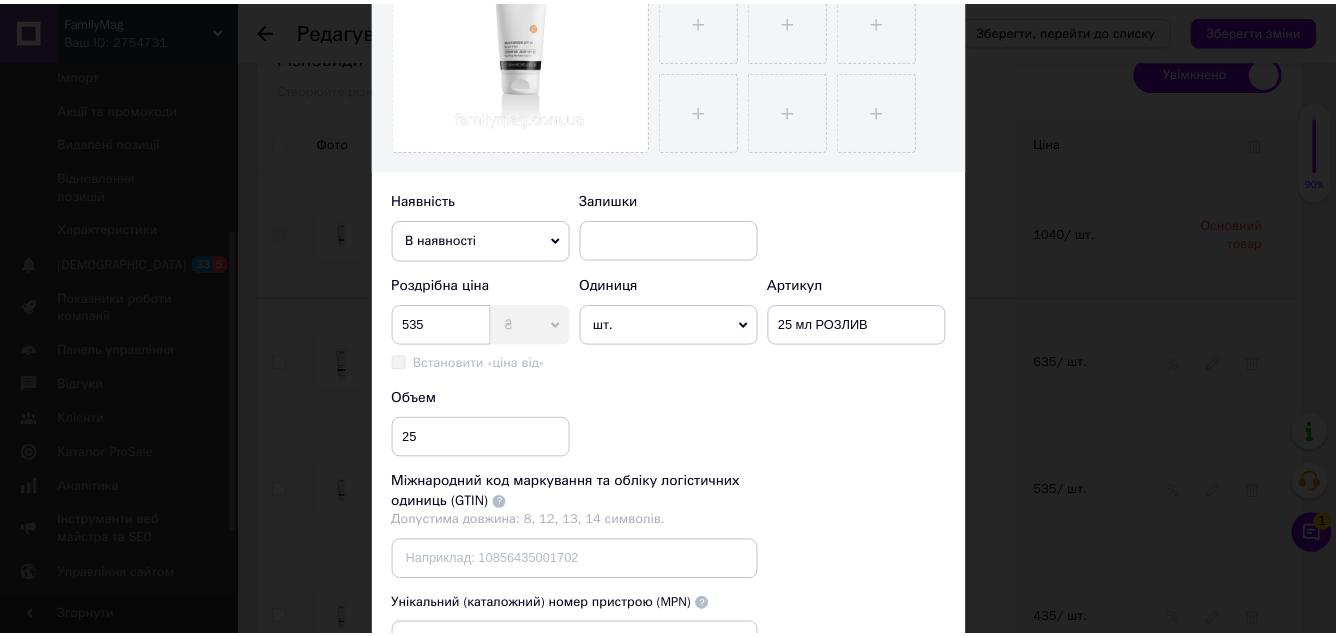 scroll, scrollTop: 671, scrollLeft: 0, axis: vertical 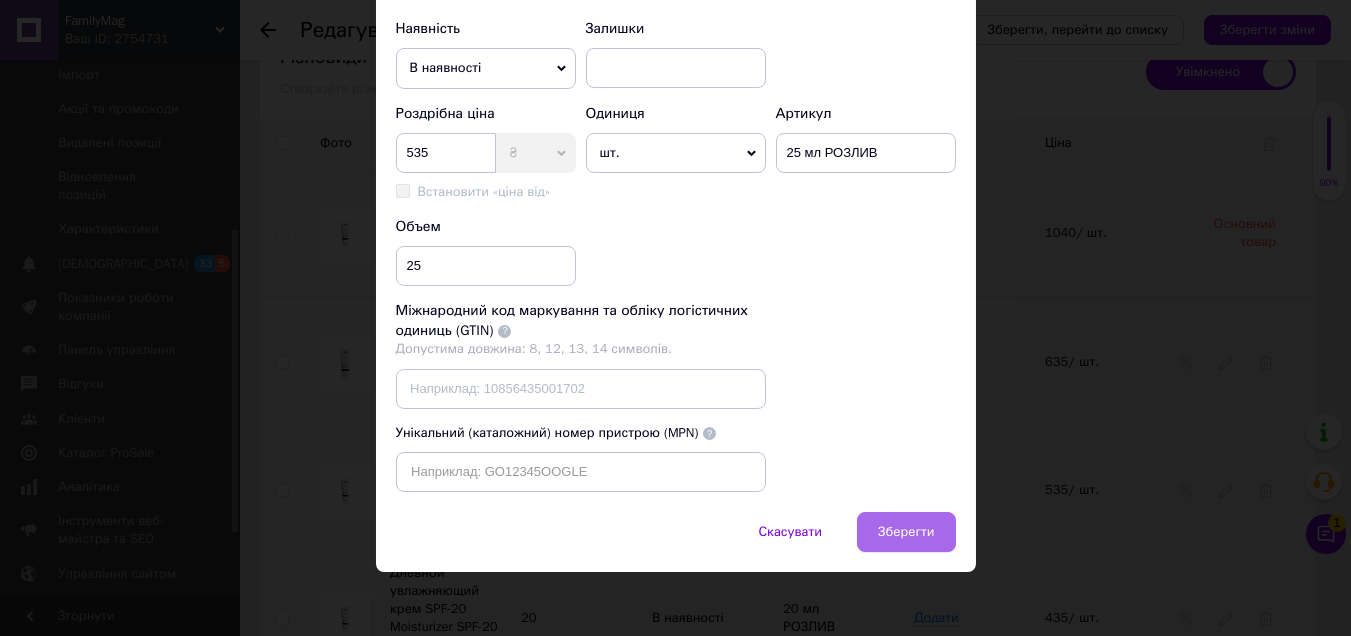 type on "Дневной увлажняющий крем SPF-20 Moisturizer SPF-20 Ester C GiGi 25 мл (РОЗЛИВ)" 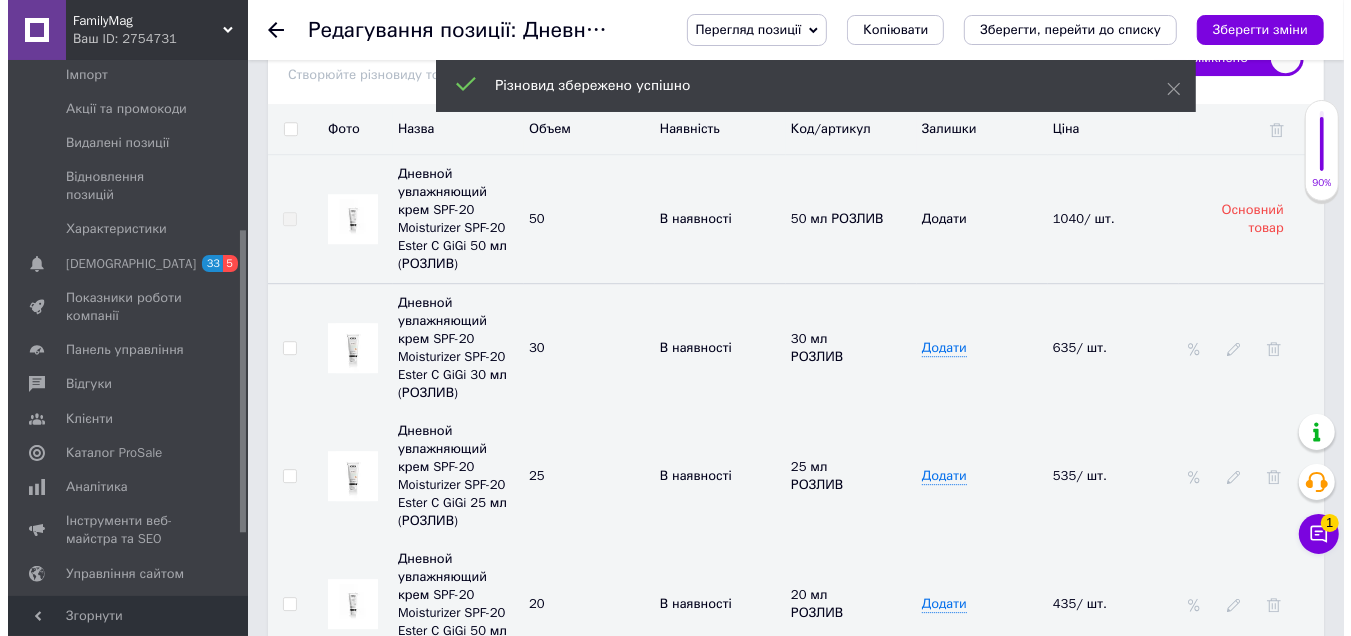 scroll, scrollTop: 3934, scrollLeft: 0, axis: vertical 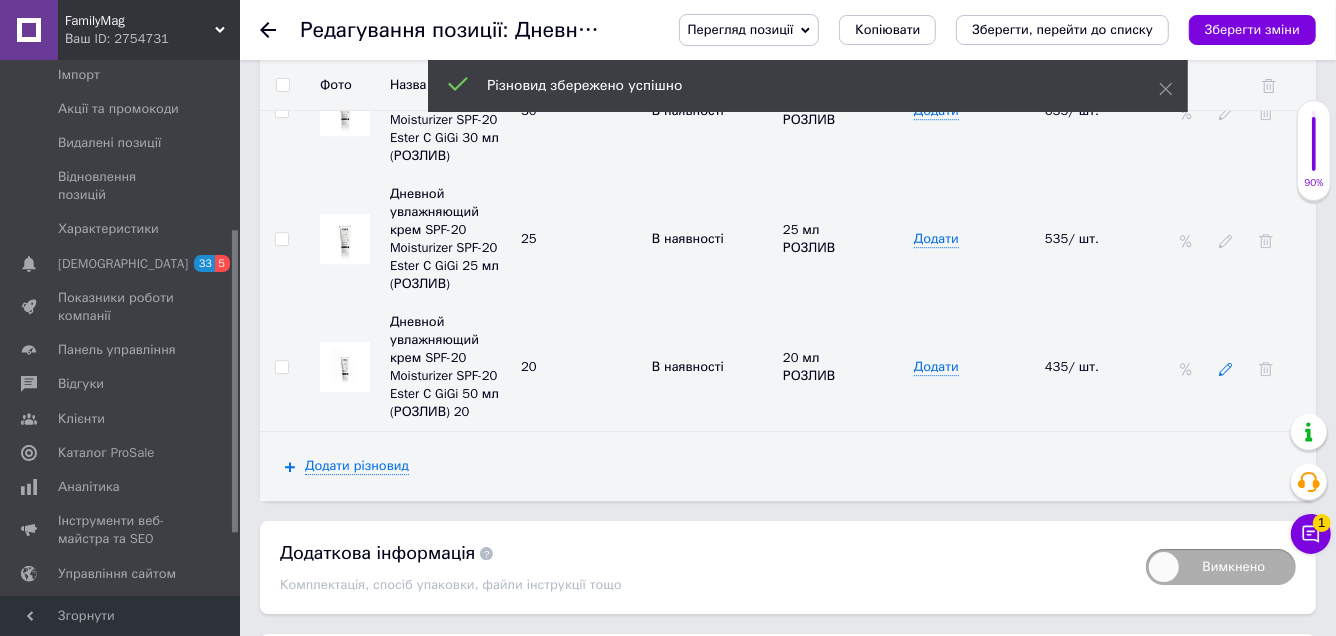 click 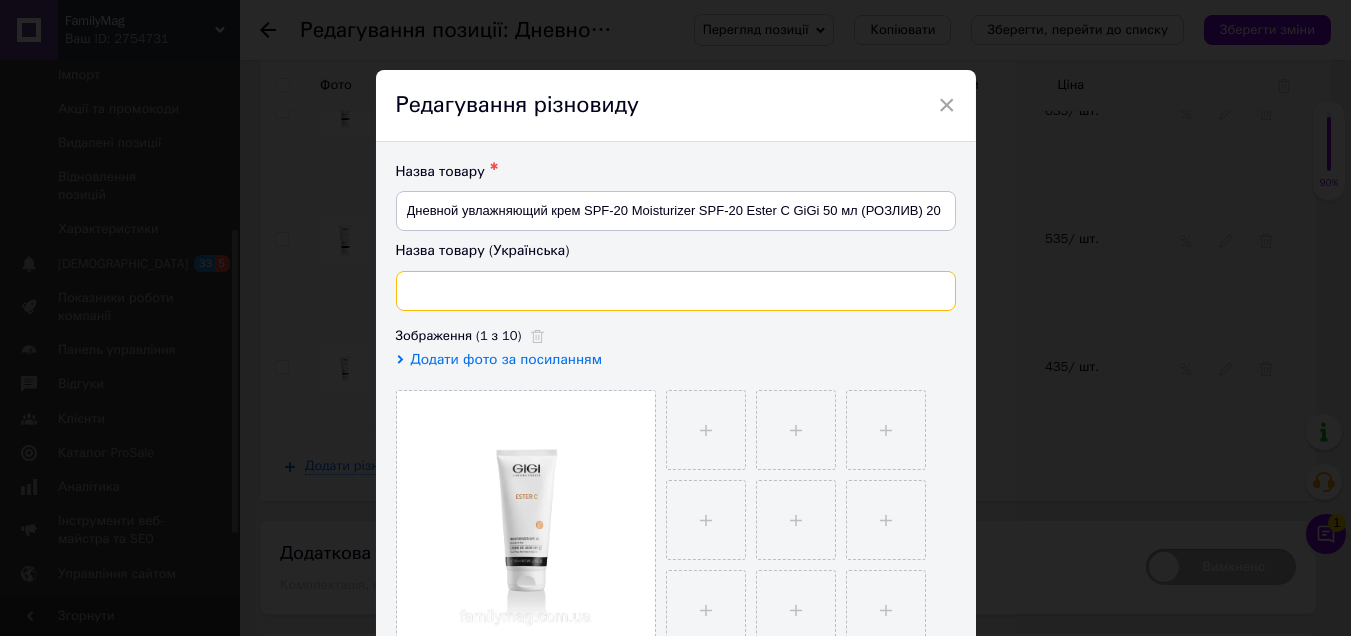 click at bounding box center (676, 291) 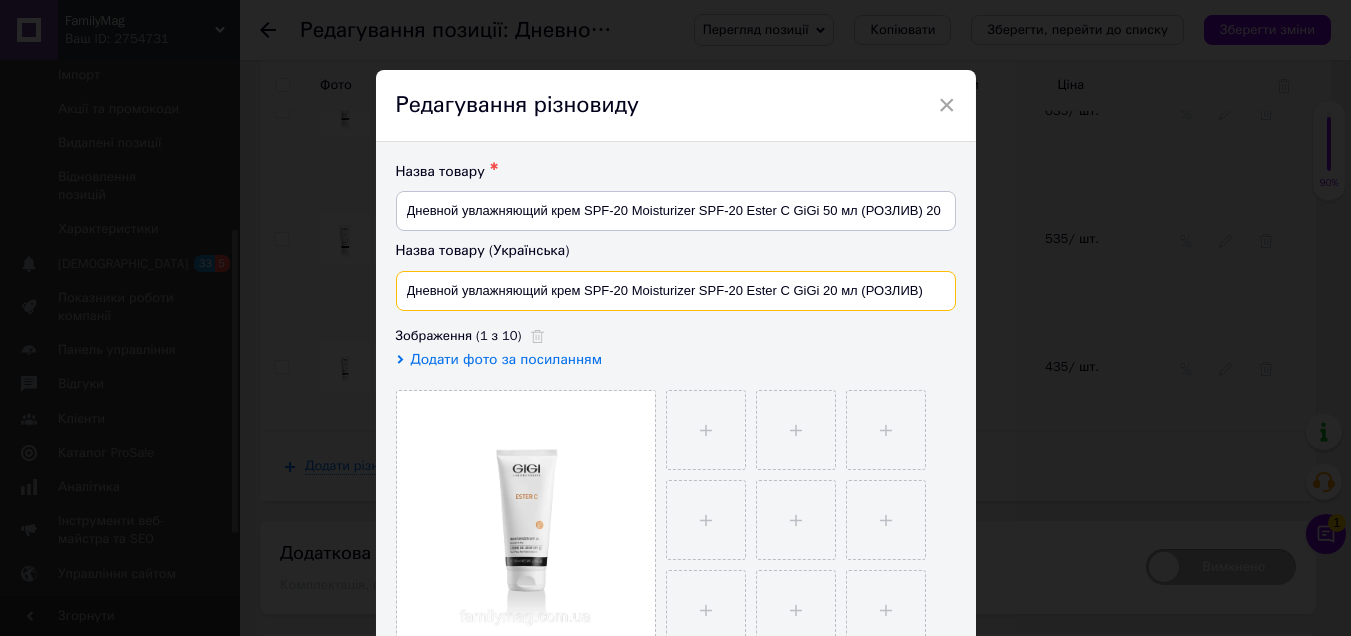 type on "Дневной увлажняющий крем SPF-20 Moisturizer SPF-20 Ester C GiGi 20 мл (РОЗЛИВ)" 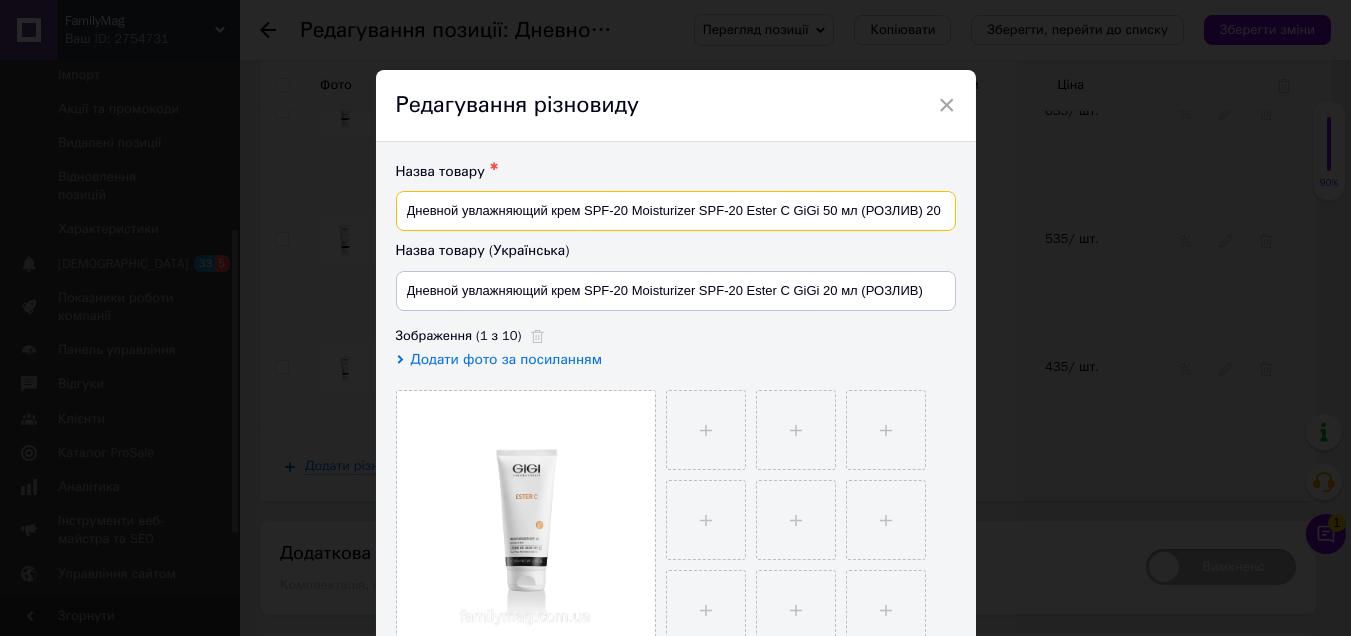 click on "Дневной увлажняющий крем SPF-20 Moisturizer SPF-20 Ester C GiGi 50 мл (РОЗЛИВ) 20" at bounding box center [676, 211] 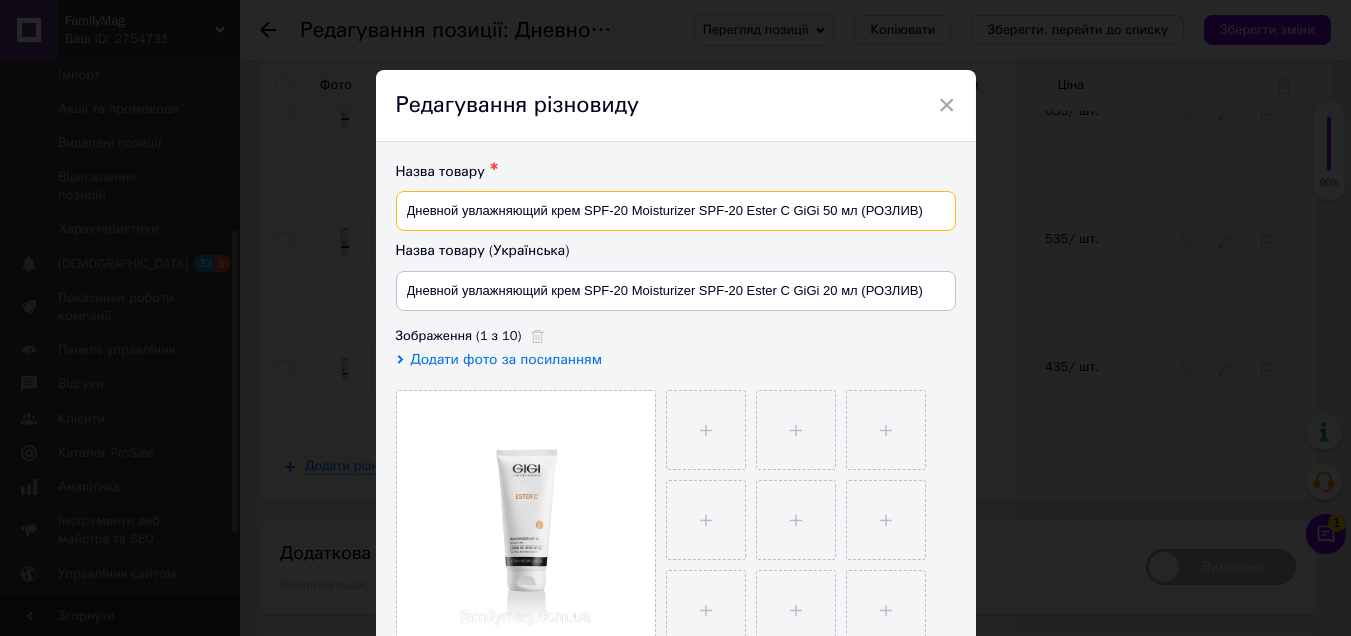 click on "Дневной увлажняющий крем SPF-20 Moisturizer SPF-20 Ester C GiGi 50 мл (РОЗЛИВ)" at bounding box center (676, 211) 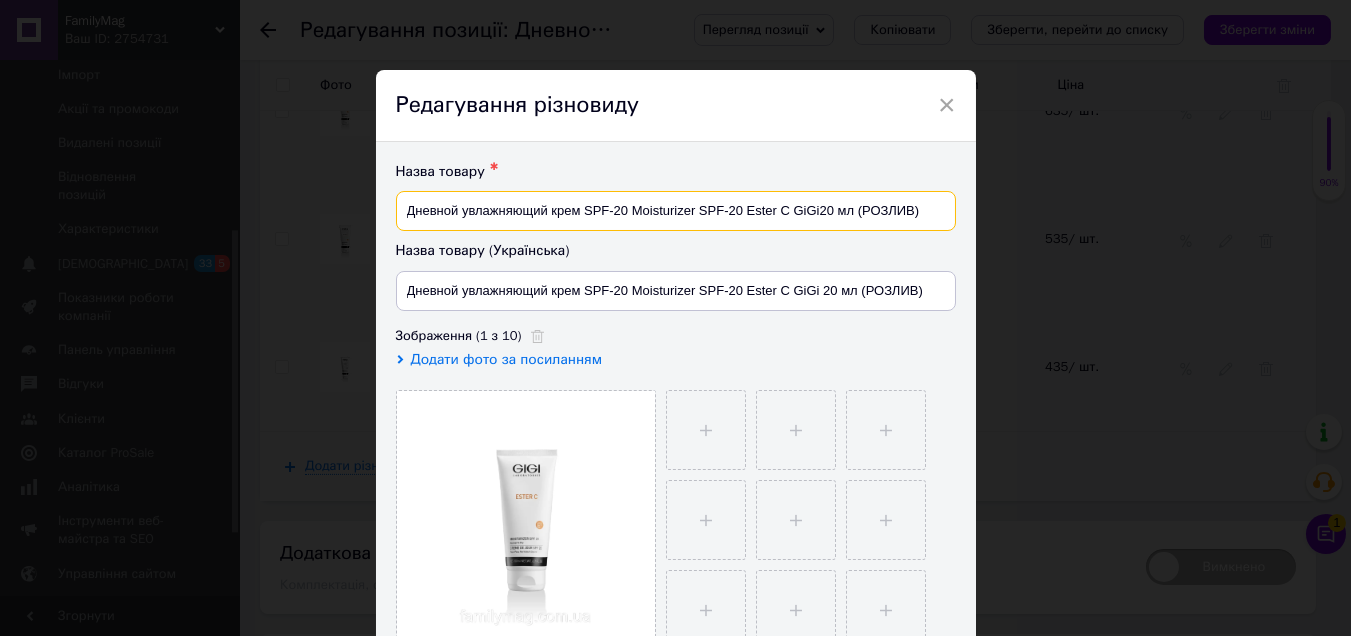 click on "Дневной увлажняющий крем SPF-20 Moisturizer SPF-20 Ester C GiGi20 мл (РОЗЛИВ)" at bounding box center [676, 211] 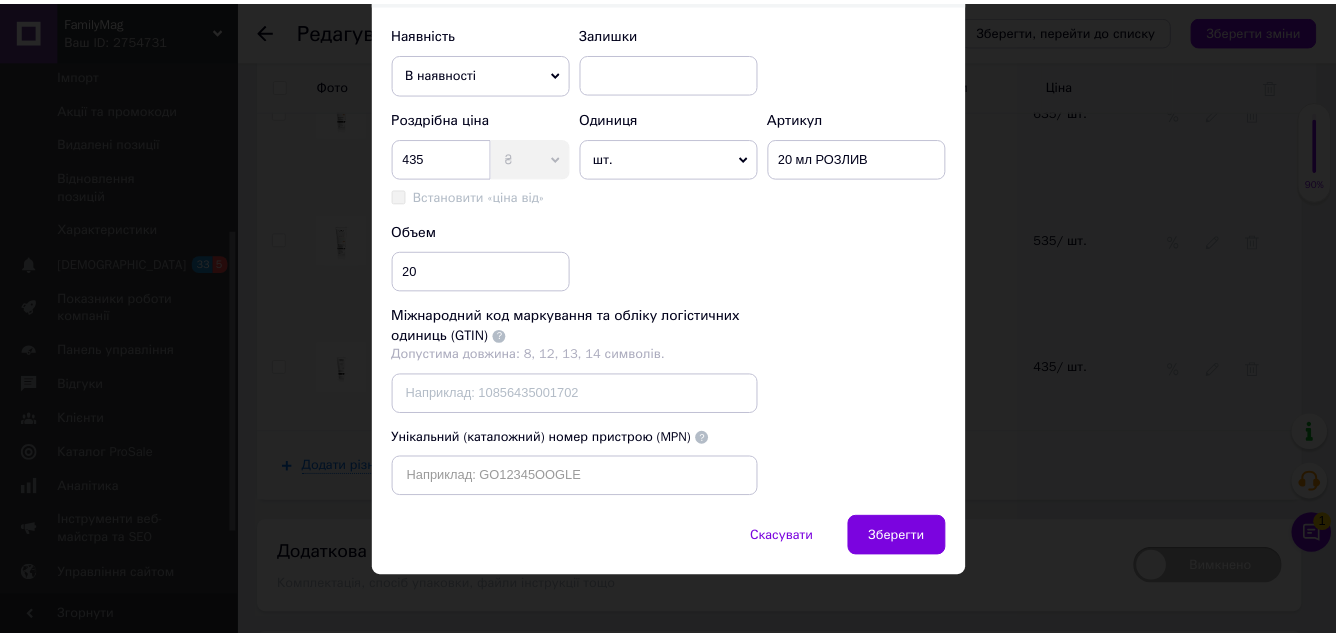 scroll, scrollTop: 671, scrollLeft: 0, axis: vertical 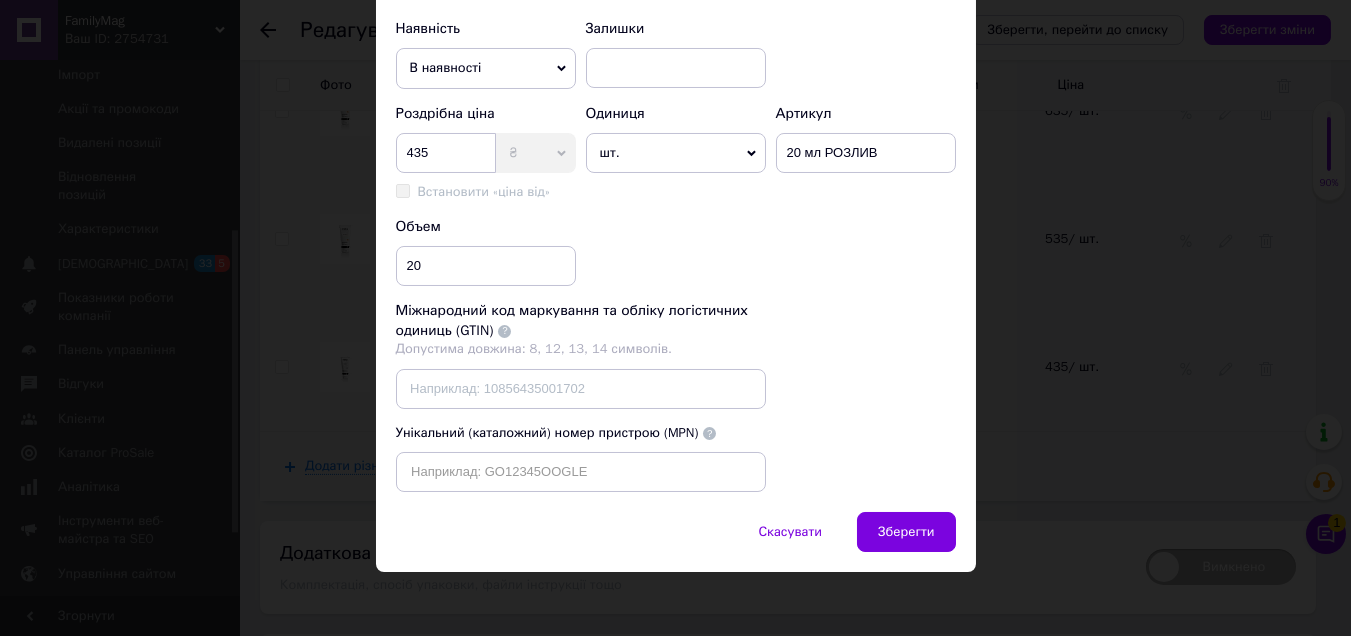 type on "Дневной увлажняющий крем SPF-20 Moisturizer SPF-20 Ester C GiGi 20 мл (РОЗЛИВ)" 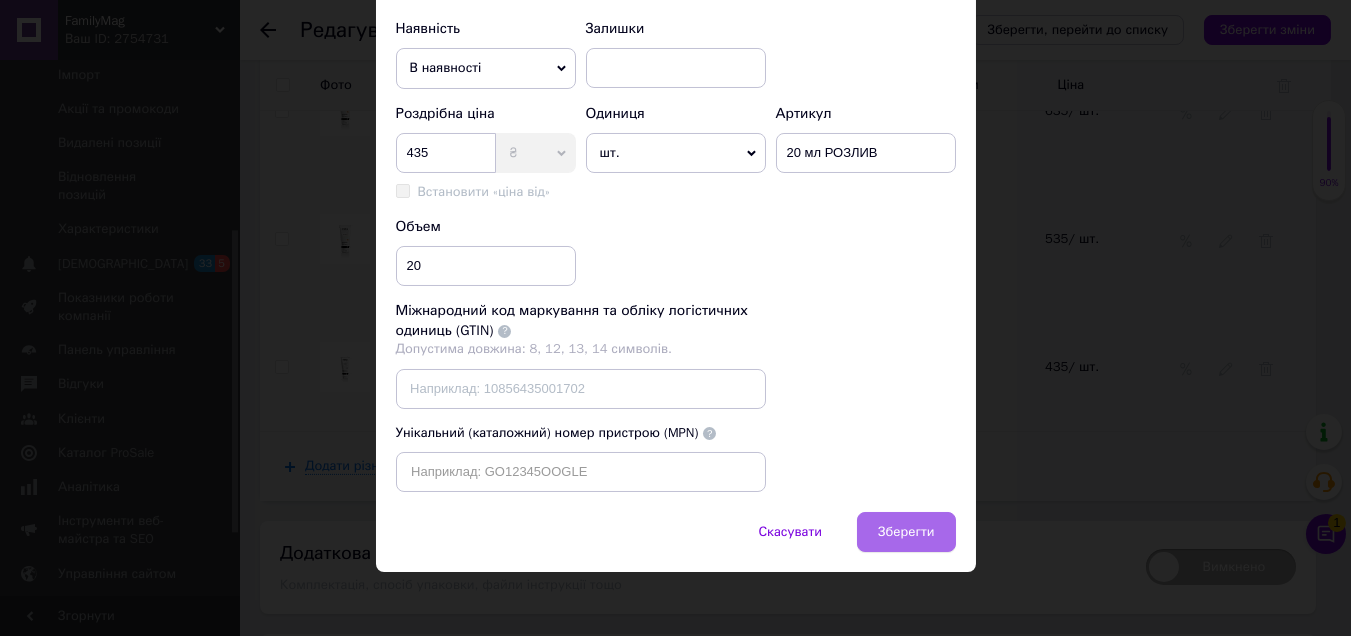 click on "Зберегти" at bounding box center [906, 532] 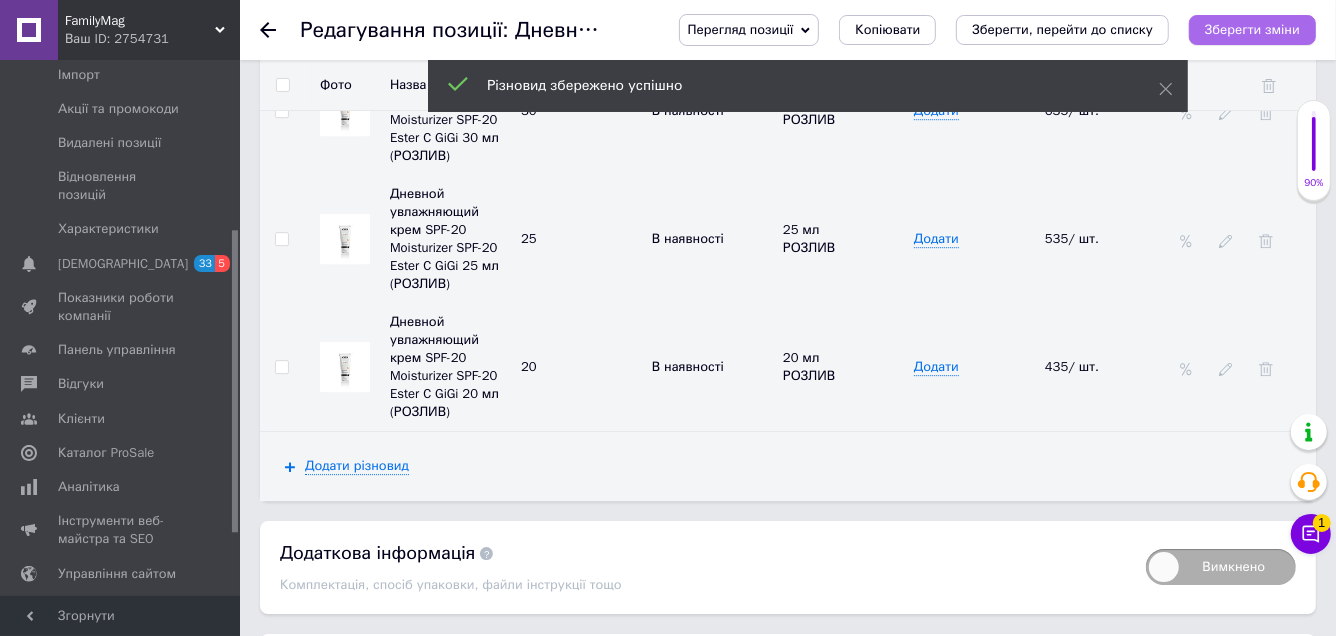 click on "Зберегти зміни" at bounding box center (1252, 29) 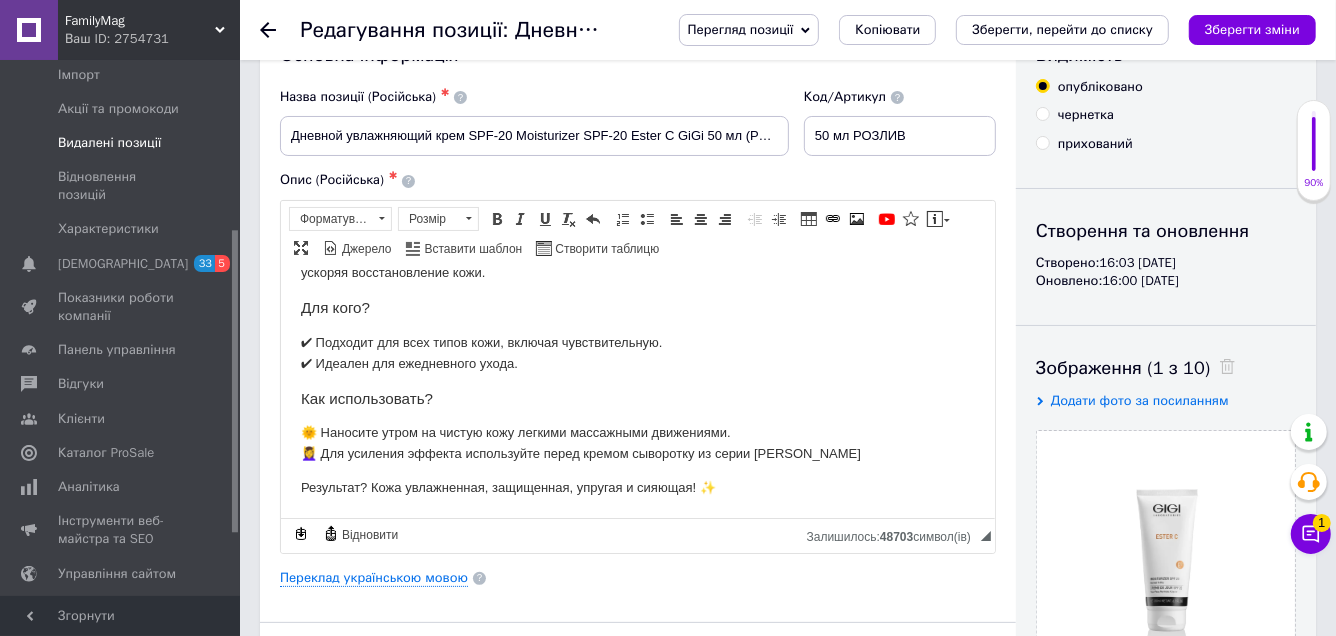 scroll, scrollTop: 99, scrollLeft: 0, axis: vertical 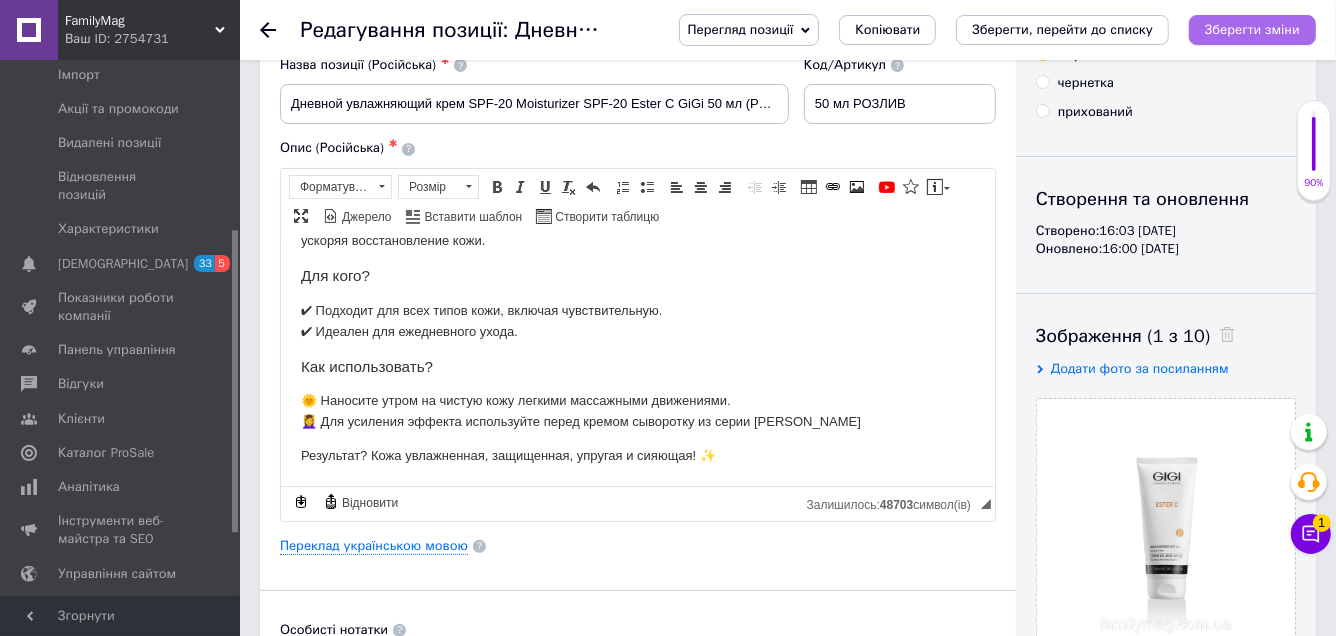 click on "Зберегти зміни" at bounding box center (1252, 29) 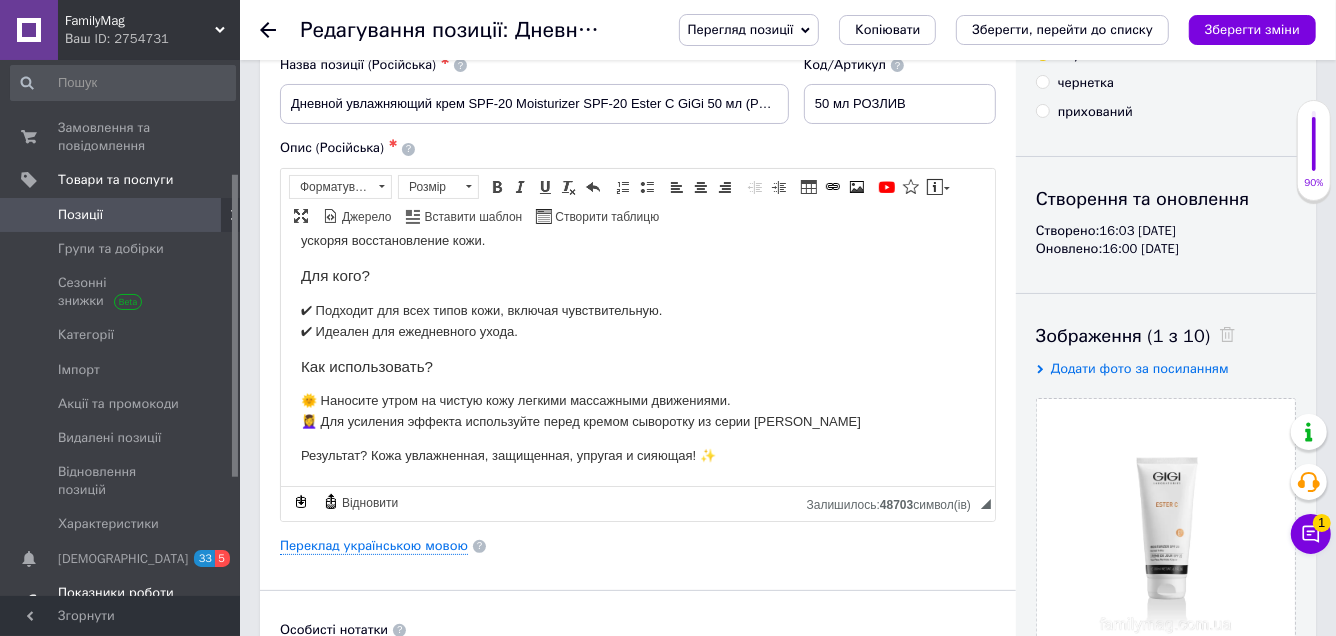 scroll, scrollTop: 0, scrollLeft: 0, axis: both 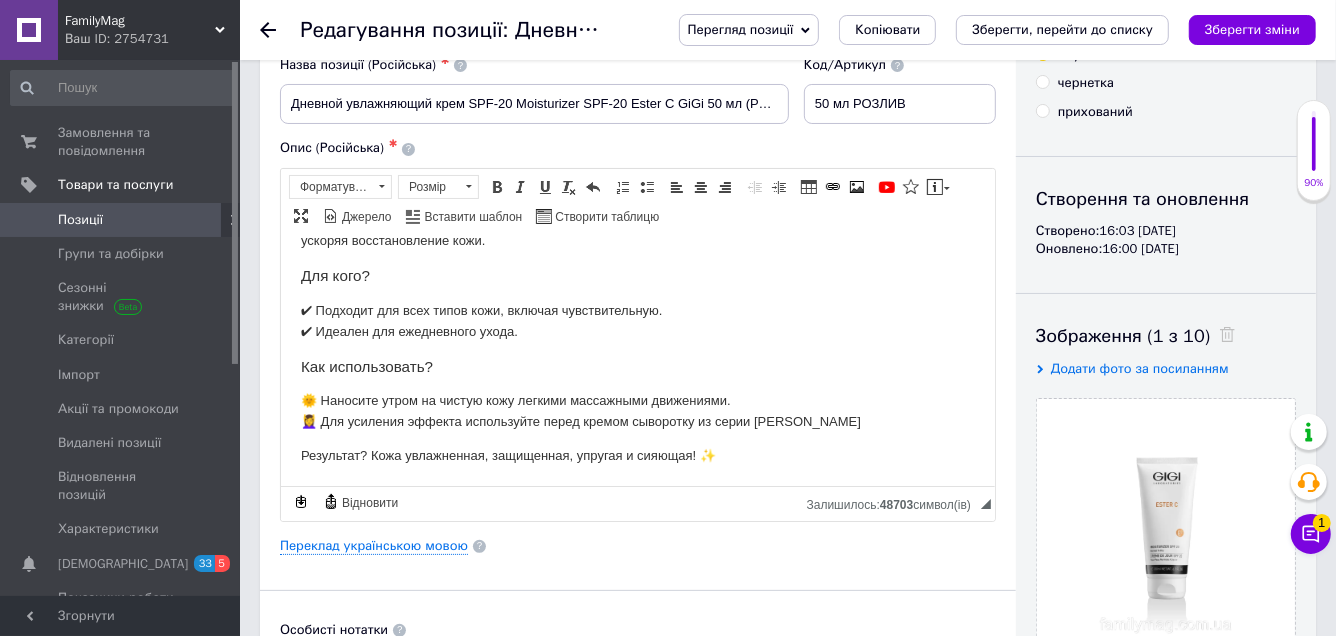 click on "Позиції" at bounding box center (80, 220) 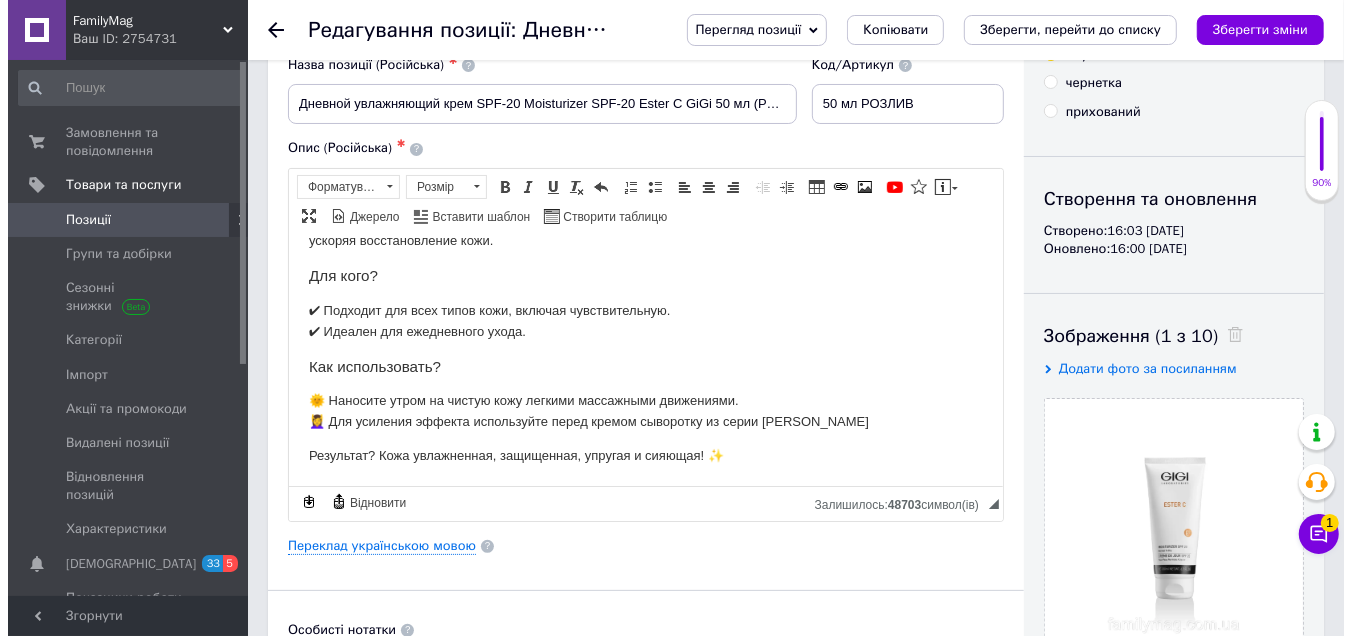 scroll, scrollTop: 0, scrollLeft: 0, axis: both 